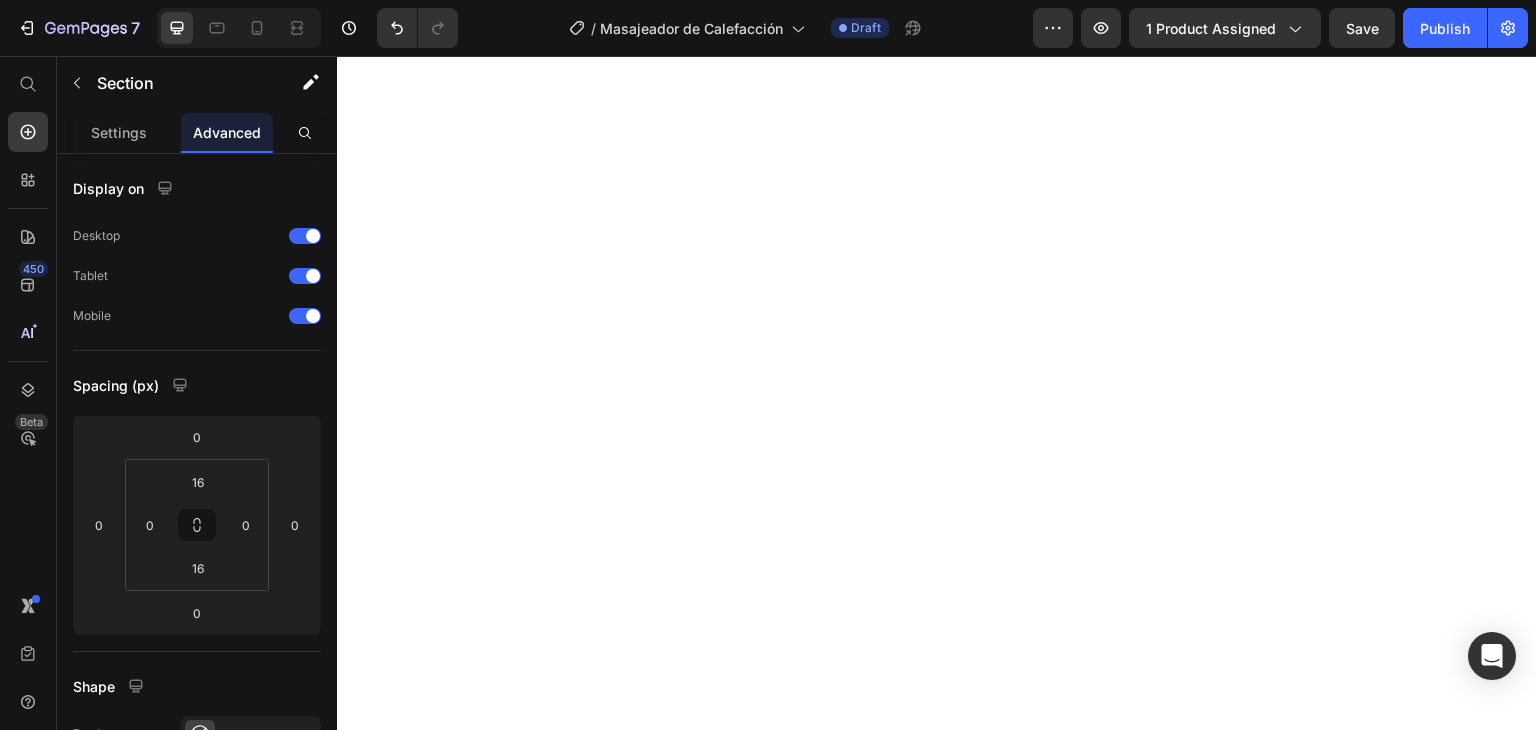 scroll, scrollTop: 0, scrollLeft: 0, axis: both 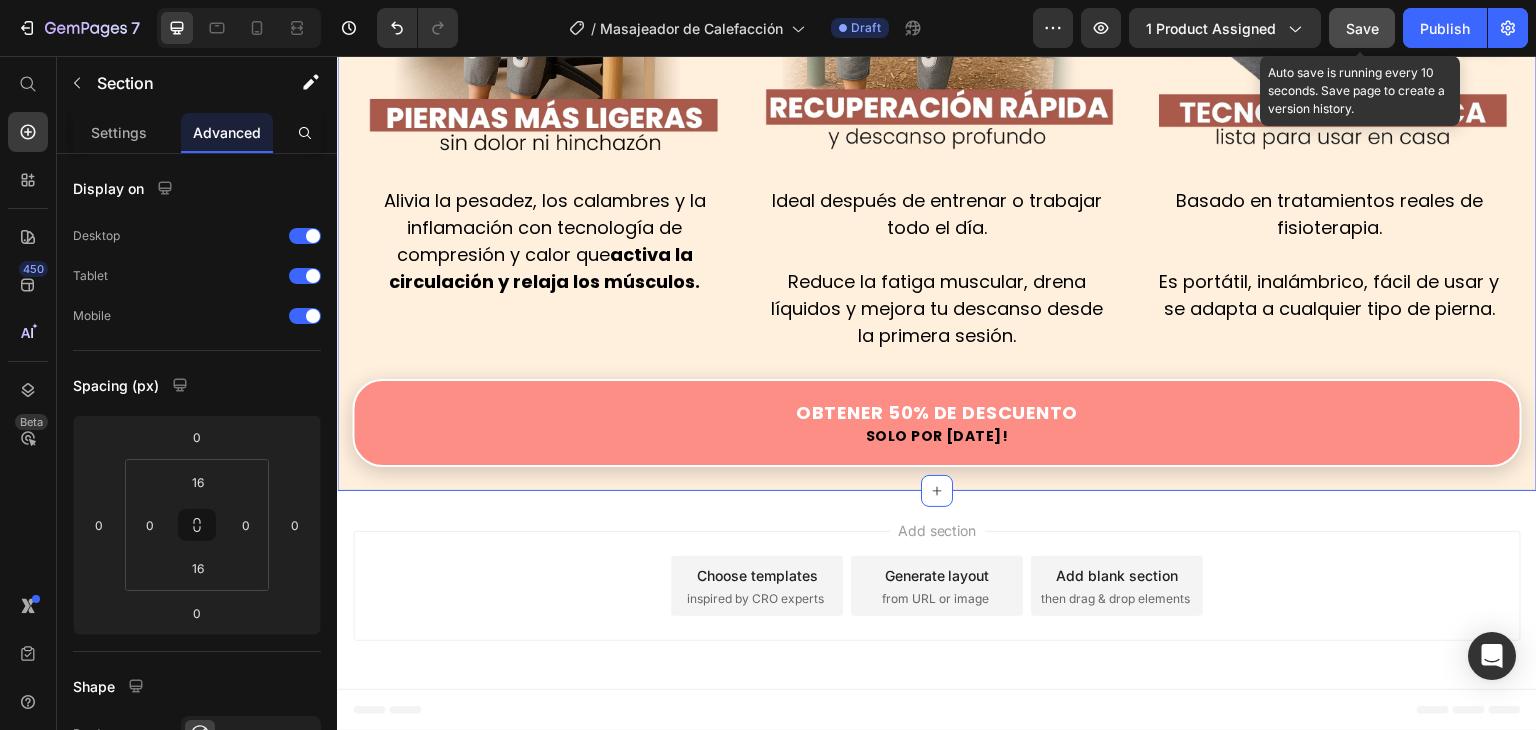 click on "Save" at bounding box center (1362, 28) 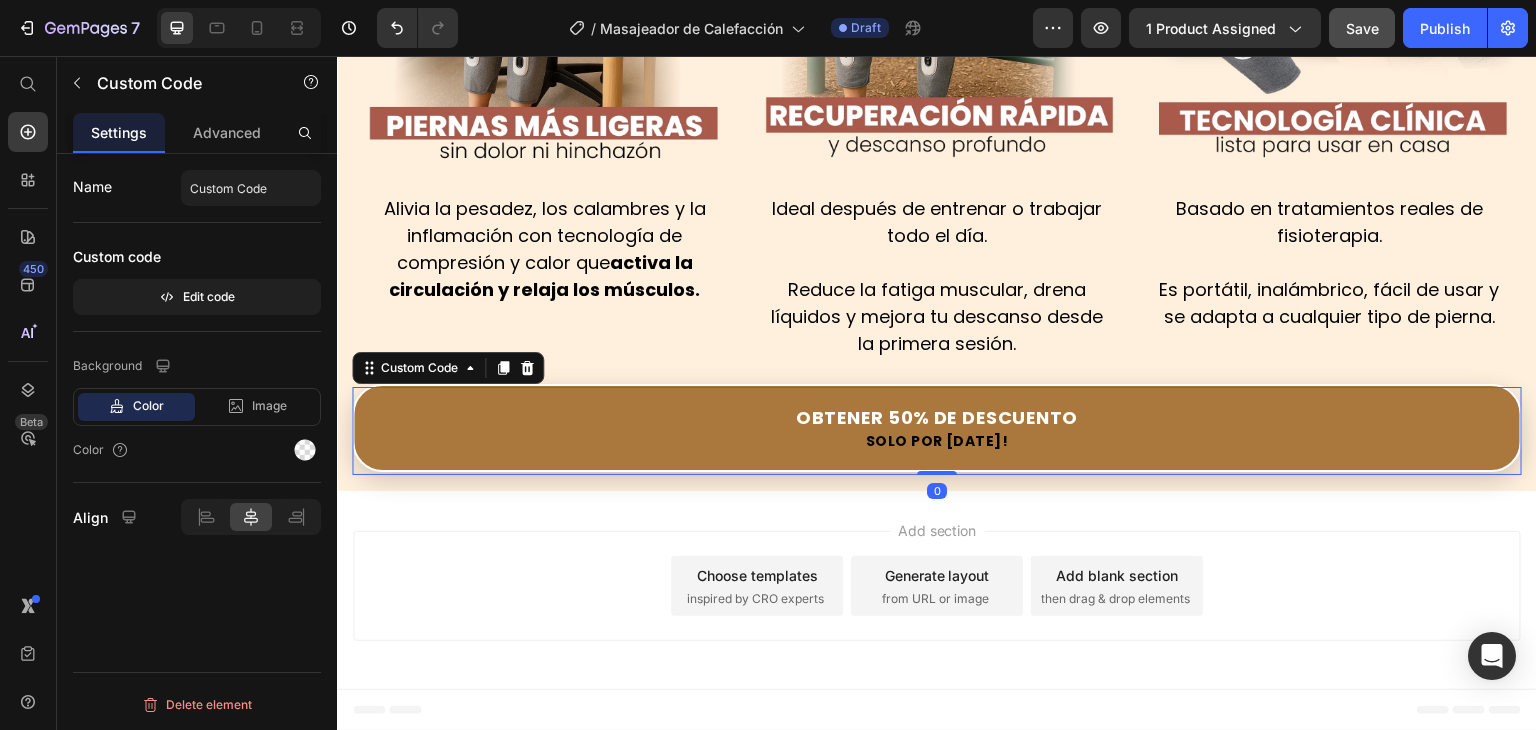 drag, startPoint x: 926, startPoint y: 556, endPoint x: 934, endPoint y: 522, distance: 34.928497 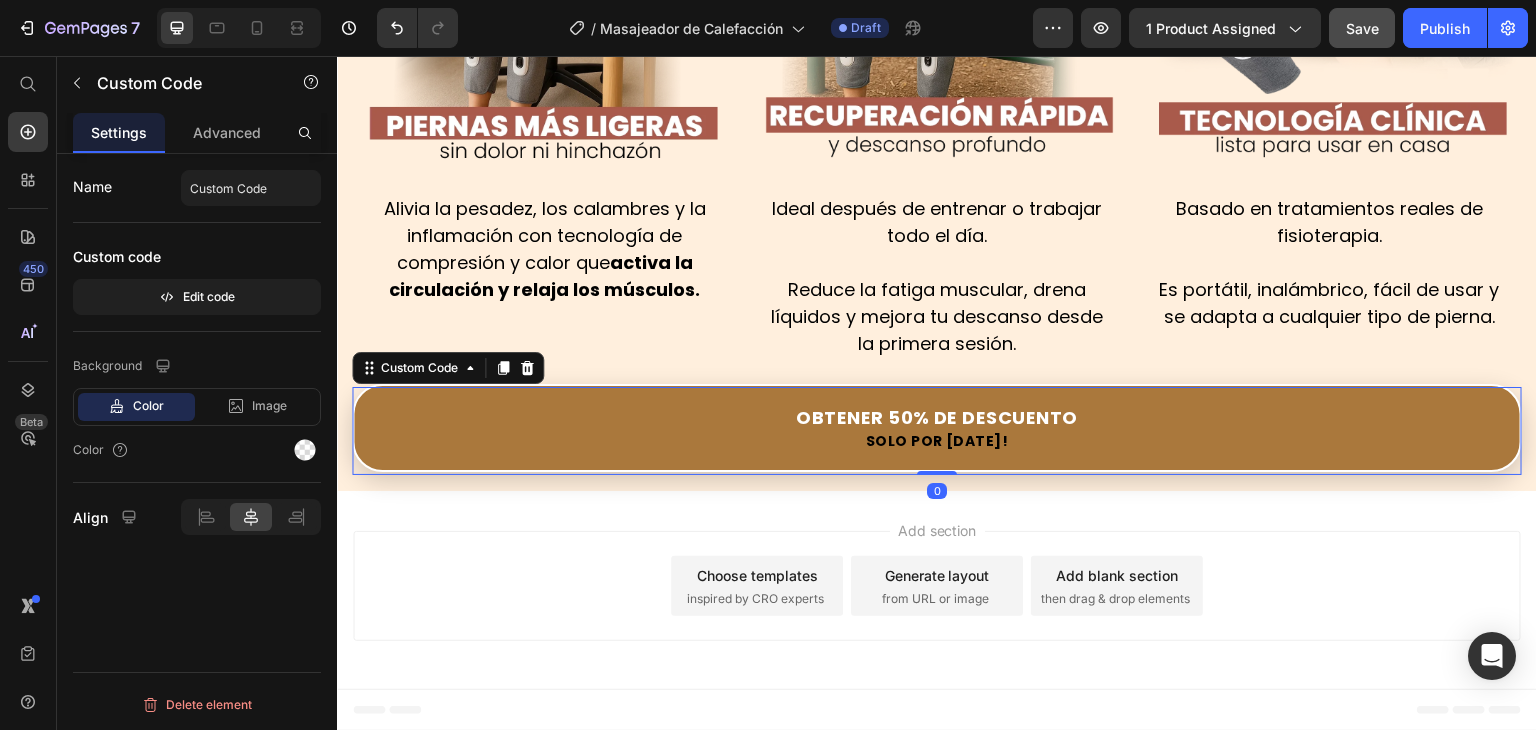 click on "Solo por [DATE]!" at bounding box center [937, 441] 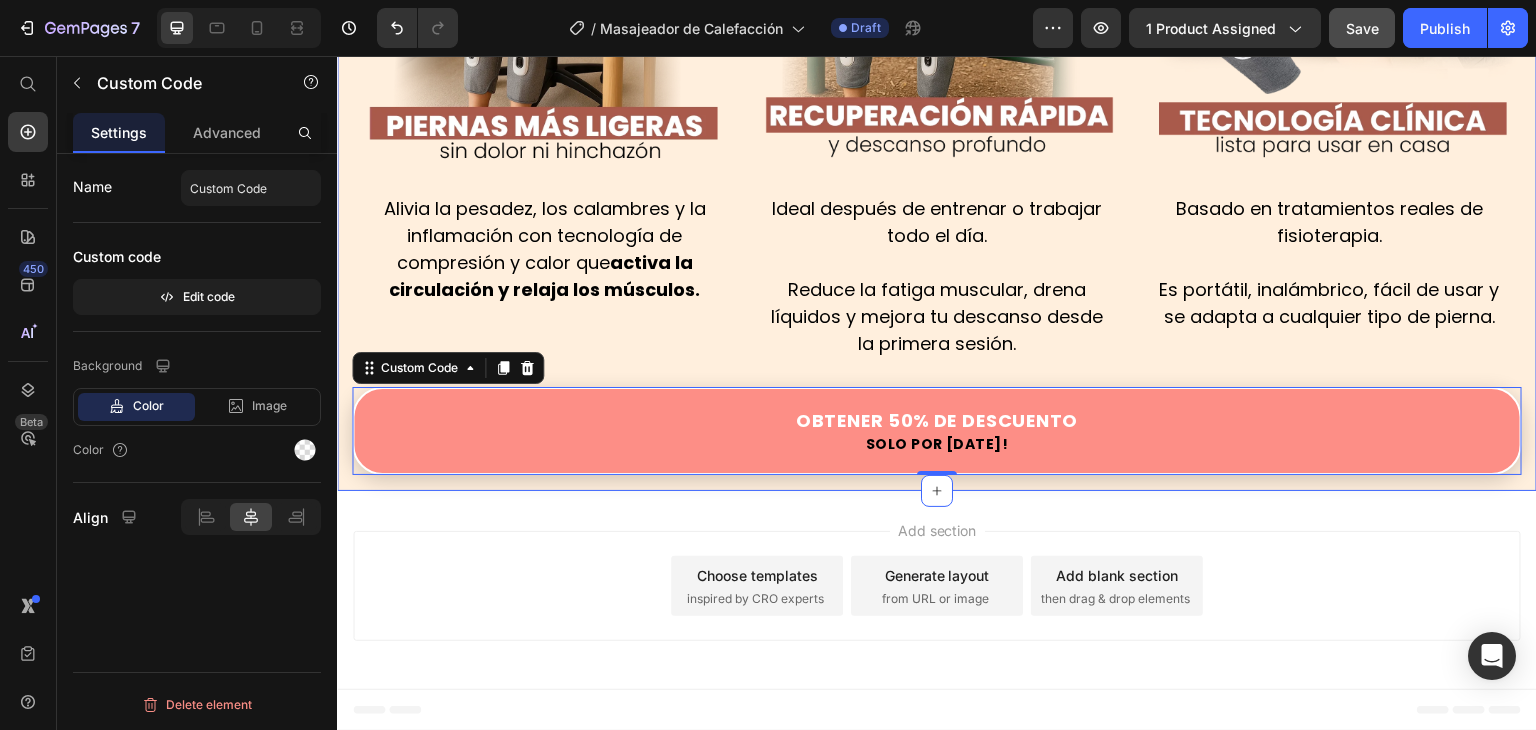 click on "Image
Obtener 50% de Descuento
Solo por [DATE]!
Custom Code Image Row Image Pasar horas sentado, tener  mala postura  o simplemente no moverse lo suficiente provoca  mala circulación , acumulación de líquidos y tensión muscular. Por eso tus piernas se sienten tan  cansadas, se inflaman o aparecen várices. No es normal y no es solo “la edad”.  Es un problema silencioso… pero tiene solución. Text Block Image Row Visto también en: Text Block Image Image GARANTÍA DE DEVOLUCIÓN DE DINERO DE 30 DÍAS Text Block Si no está absolutamente satisfecho con los resultados, le reembolsaremos cada centavo de su inversión. Text Block Row Image ENVÍO Y MANEJO GRATIS Text Block Proporcionamos envíos gratuitos para todos los pedidos superiores a $59.990 realizados [DATE]. Text Block Row Image ALTA CALIDAD GARANTIZADA Text Block Text Block Row Row Row Image Image Basado en tecnología de  Row Row" at bounding box center (937, -791) 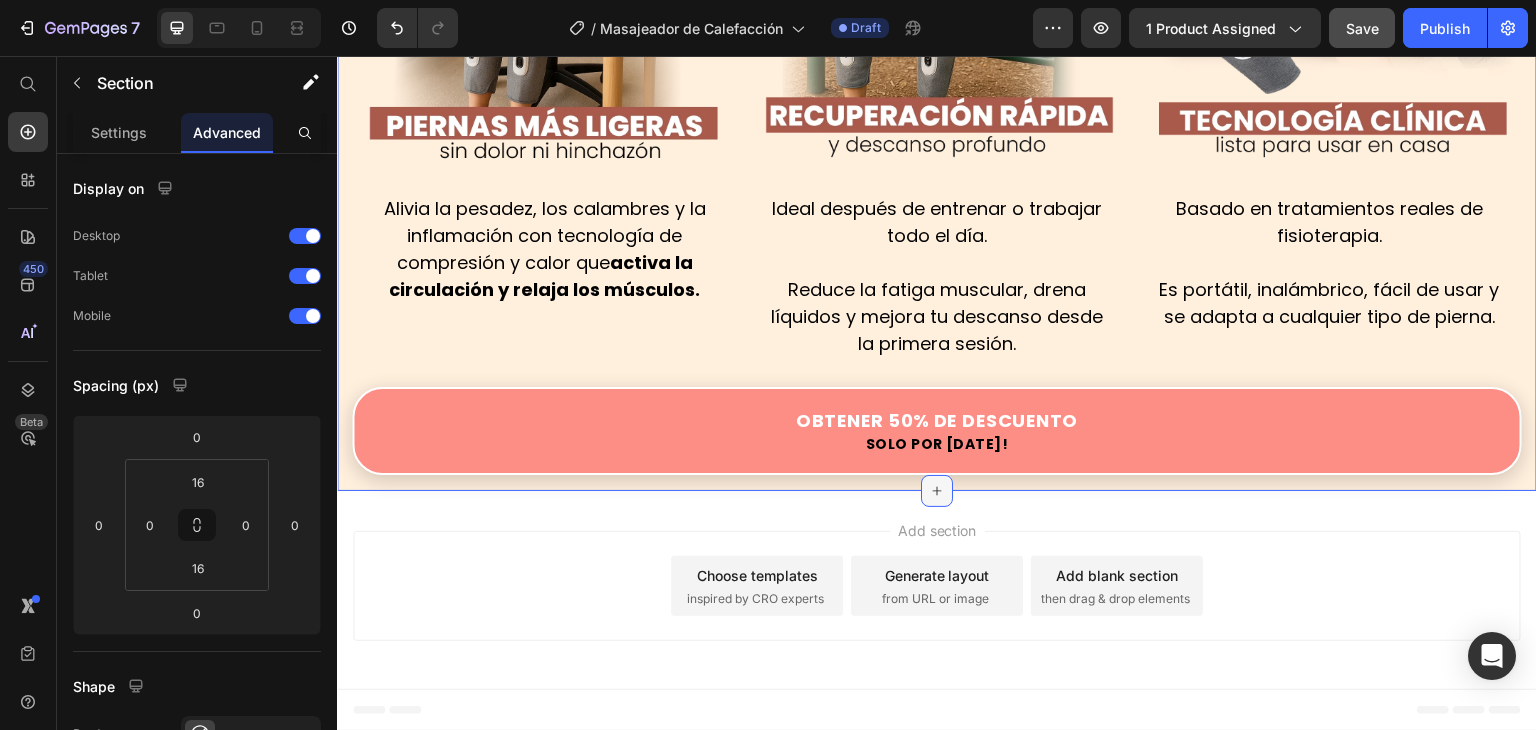 click 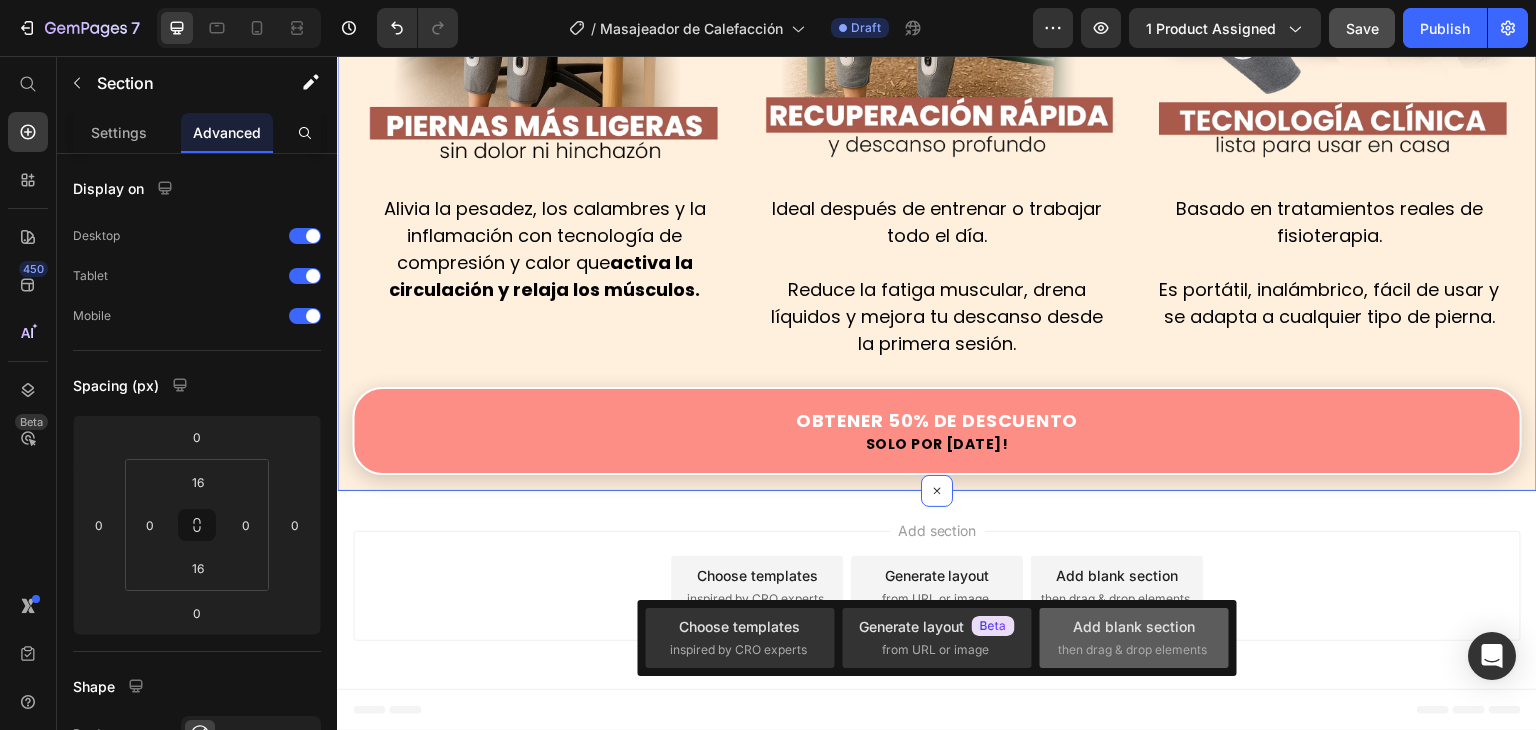 click on "Add blank section" at bounding box center [1134, 626] 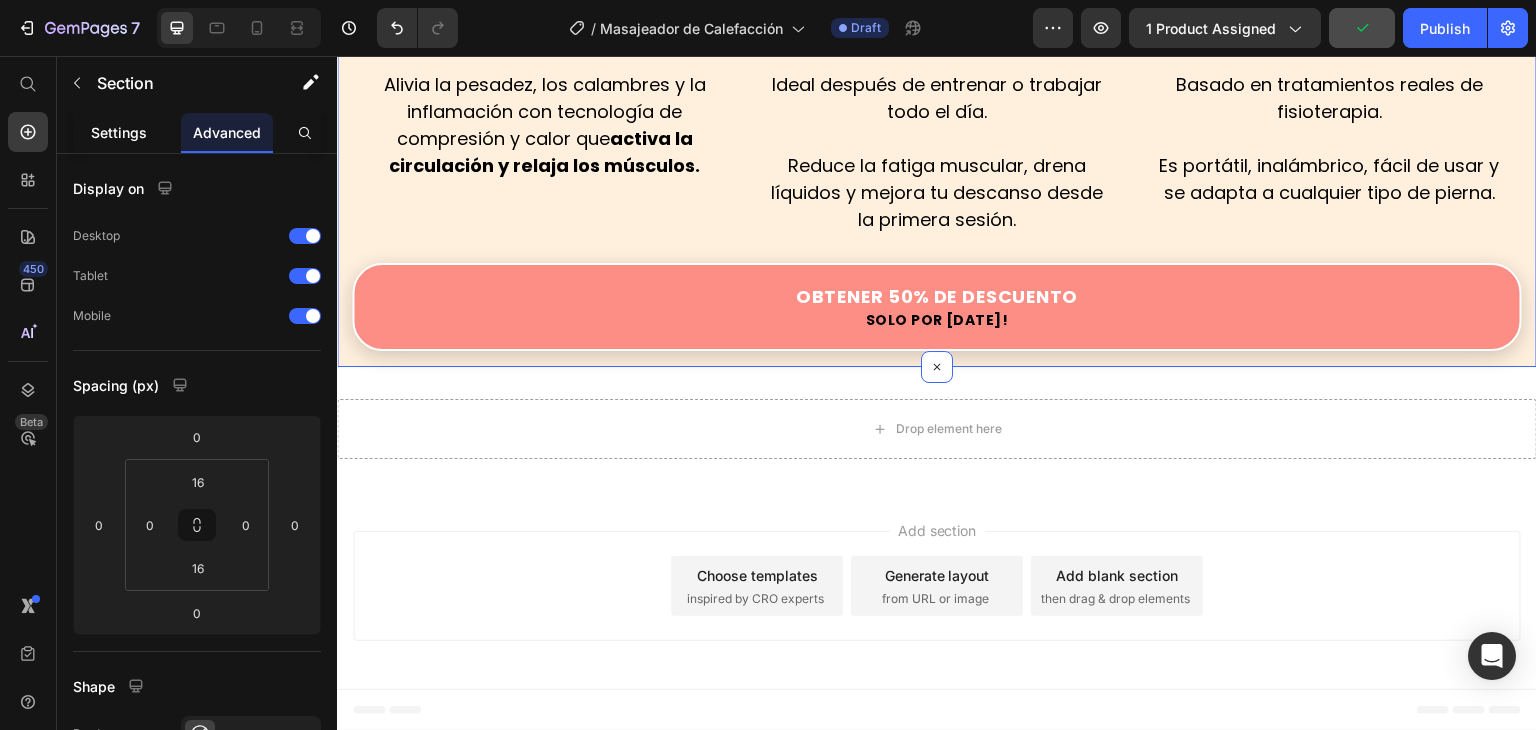 click on "Settings" at bounding box center (119, 132) 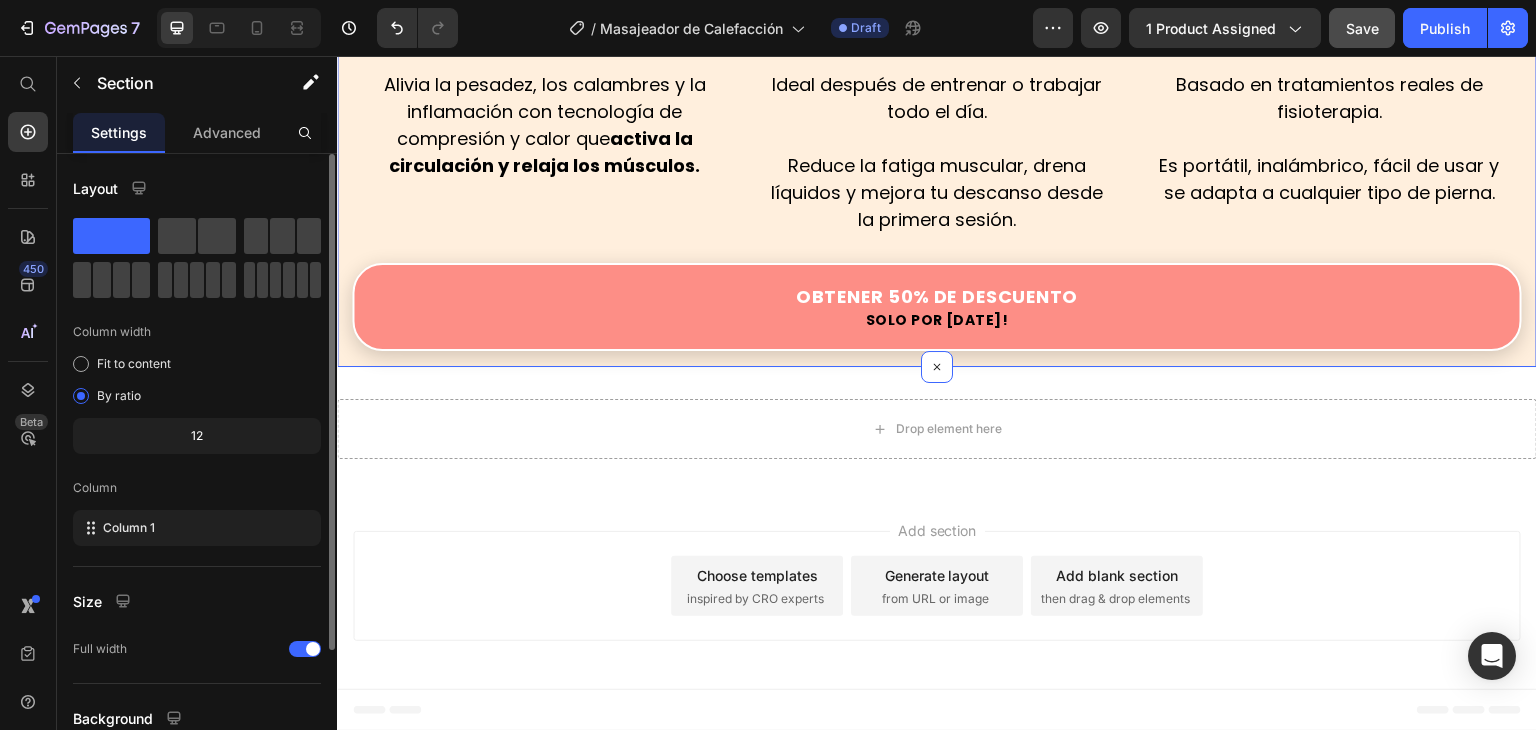 scroll, scrollTop: 173, scrollLeft: 0, axis: vertical 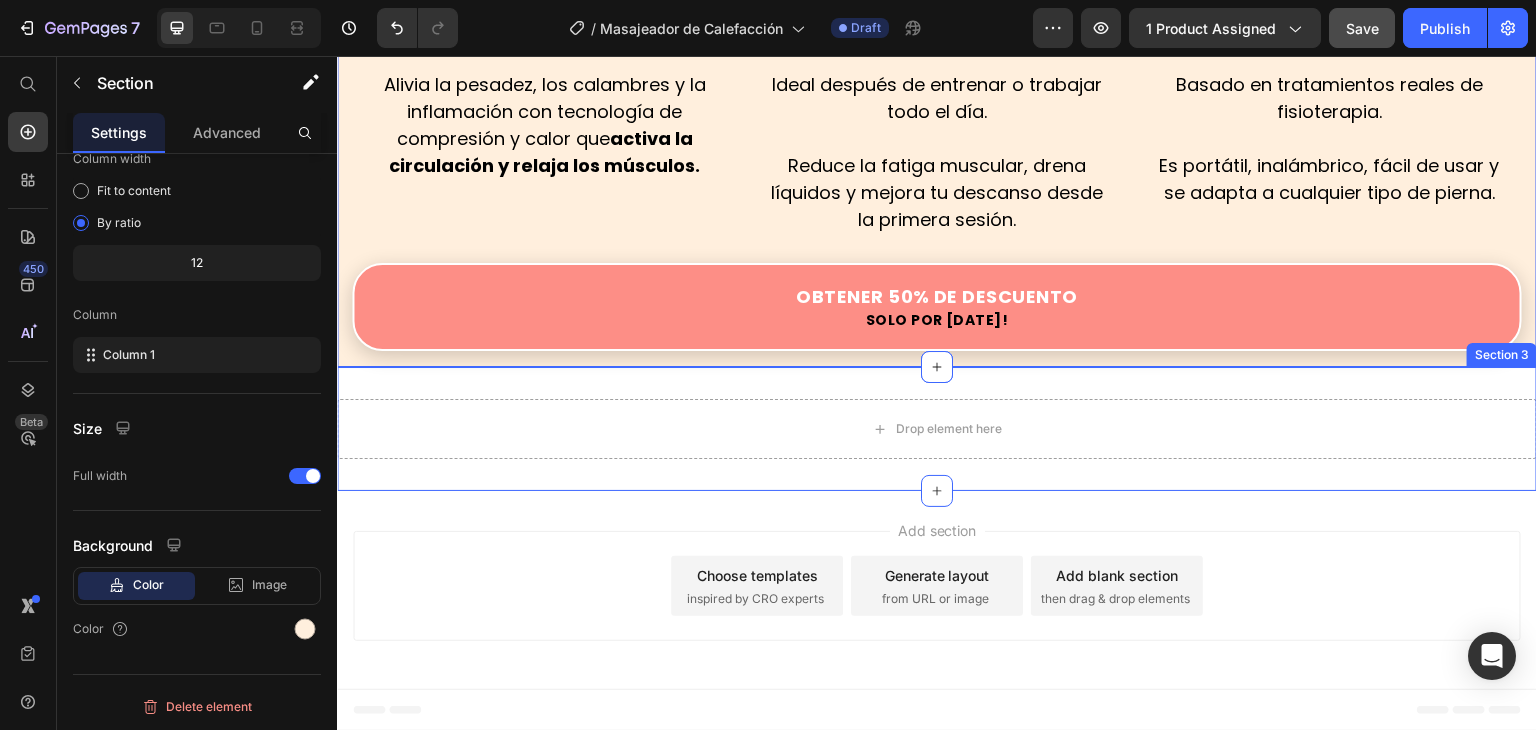 click on "Drop element here Section 3" at bounding box center (937, 429) 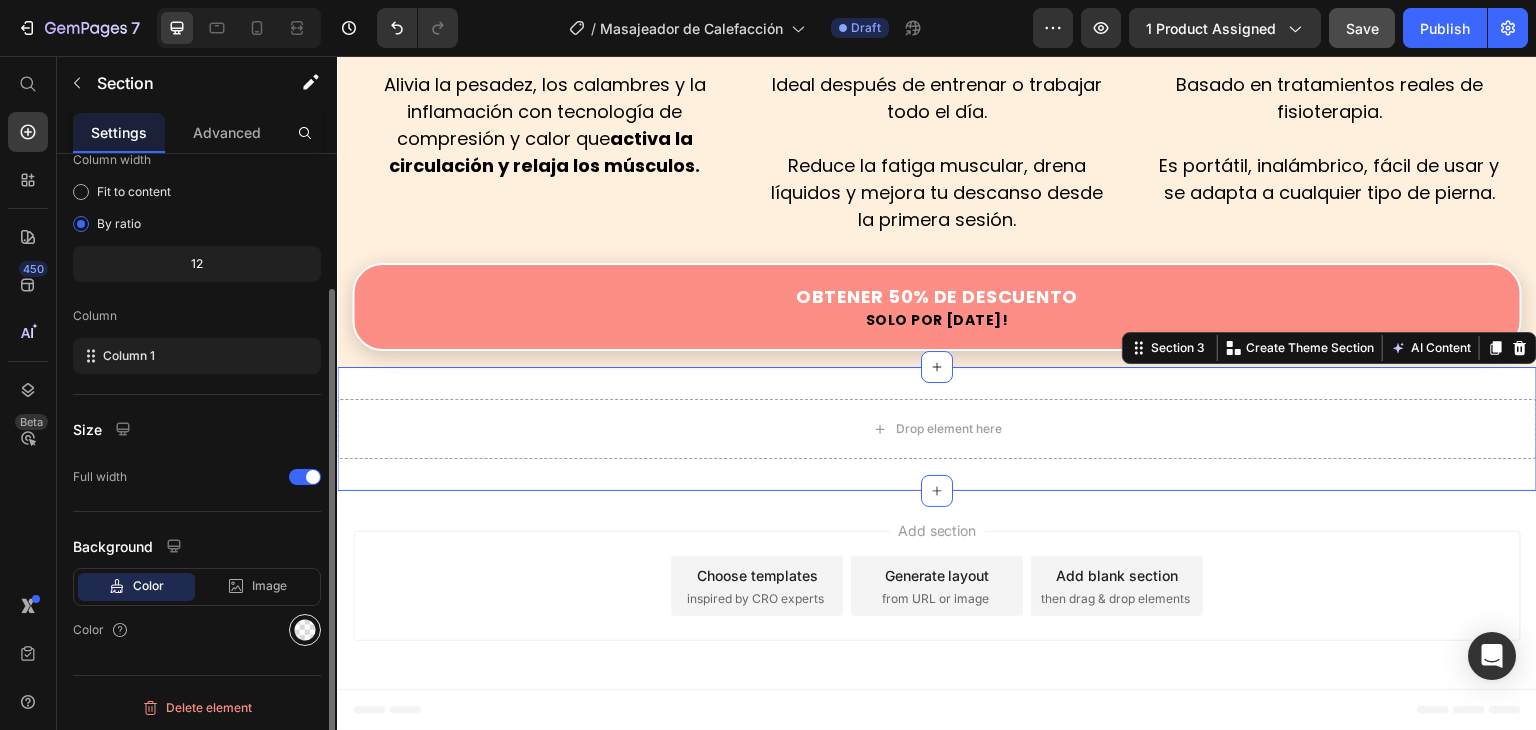click at bounding box center [305, 630] 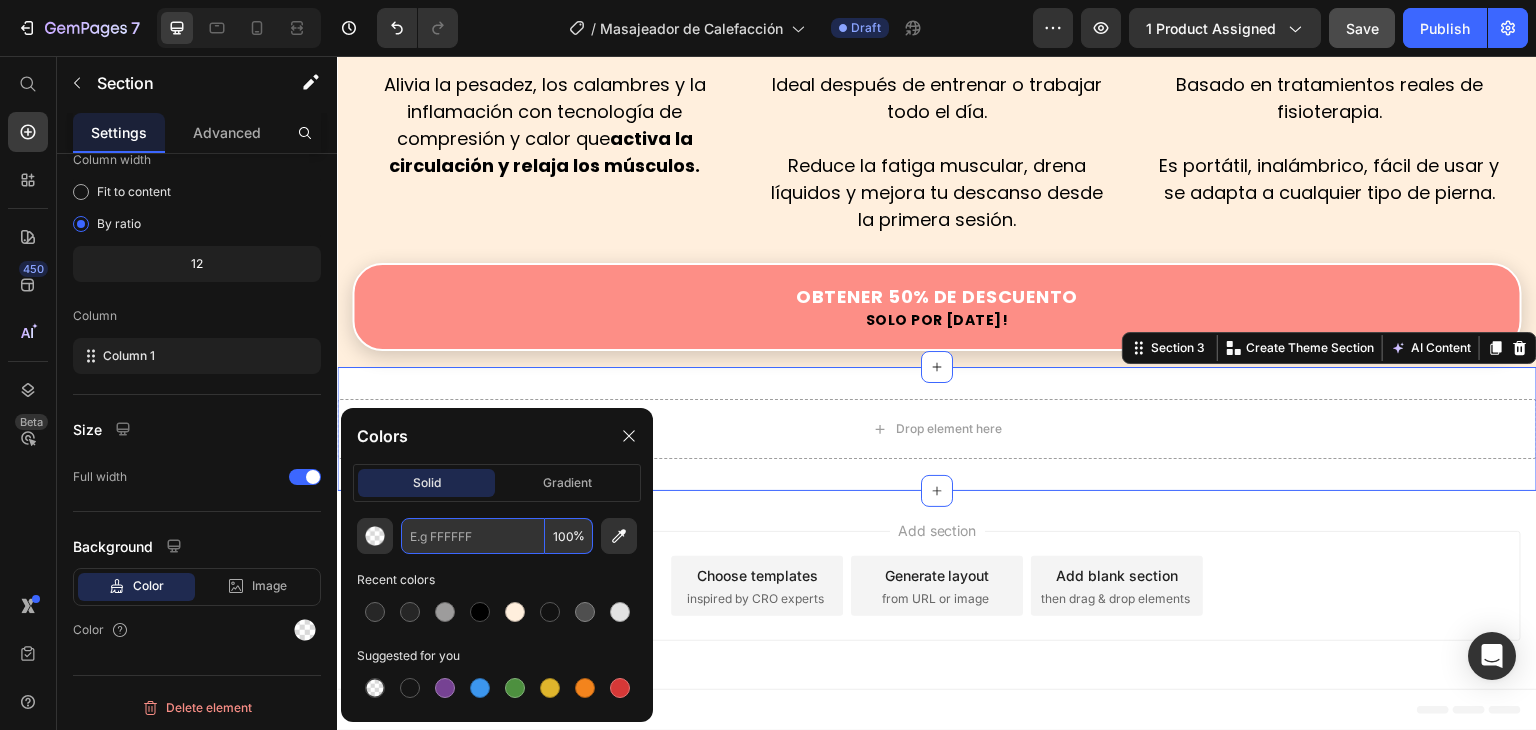click at bounding box center (473, 536) 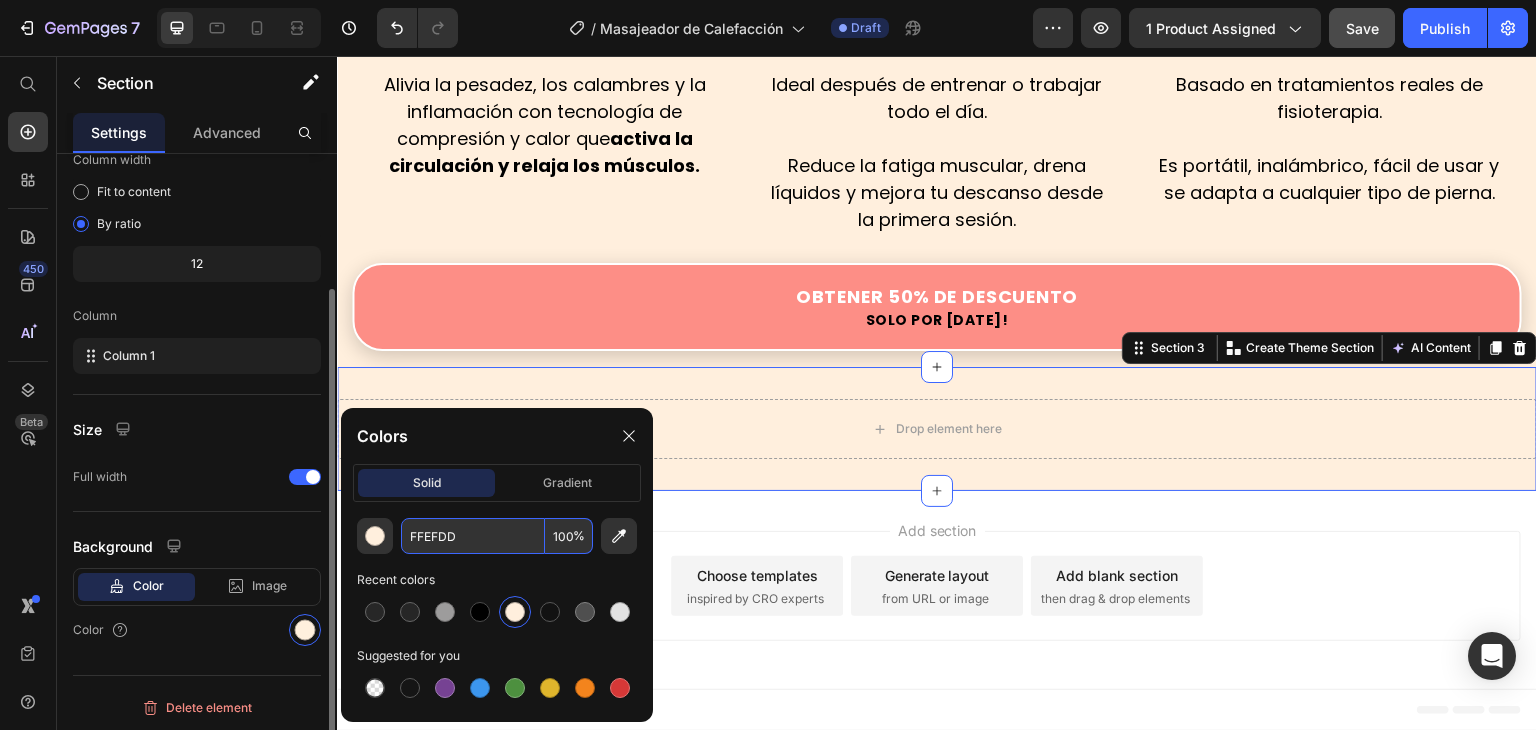 type on "FFEFDD" 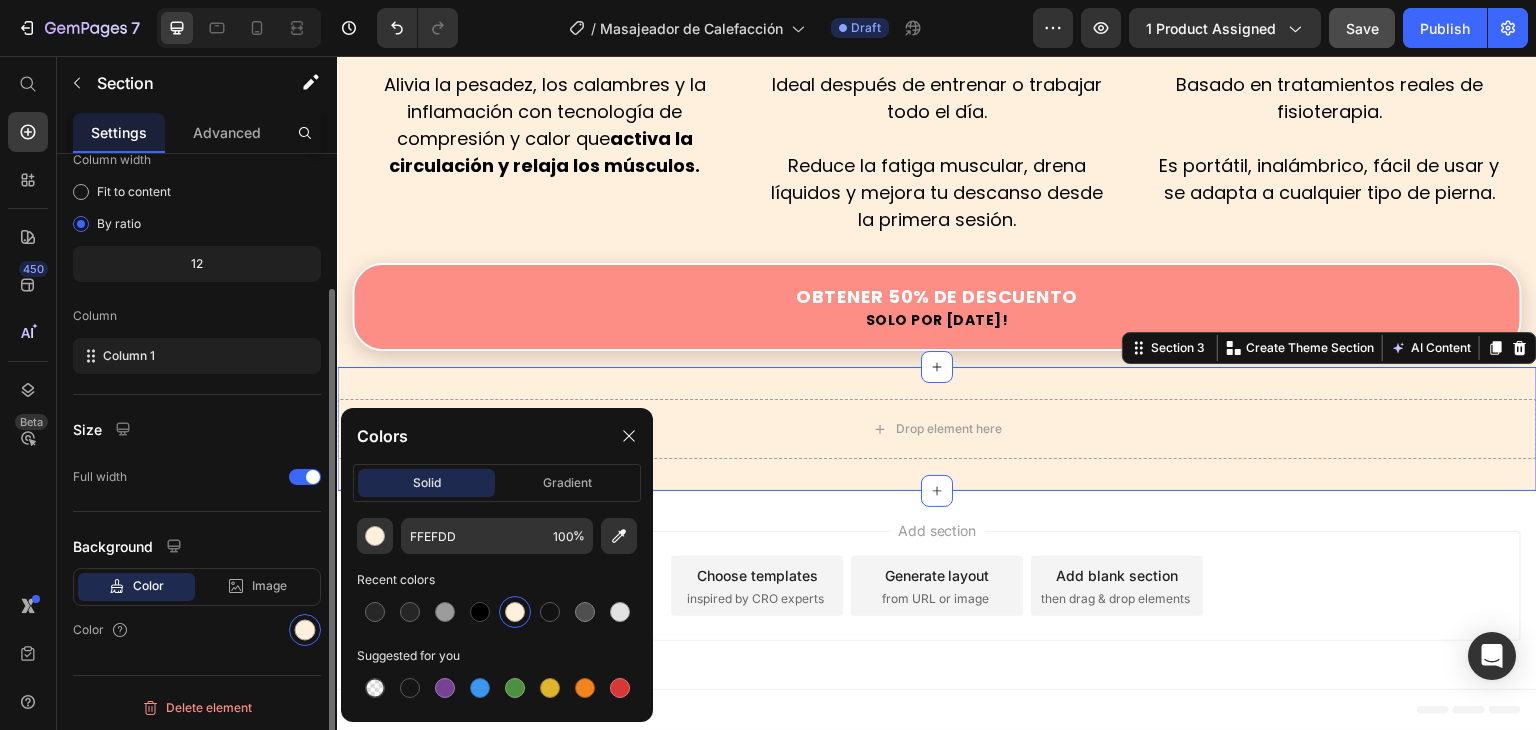click on "Size" at bounding box center [197, 429] 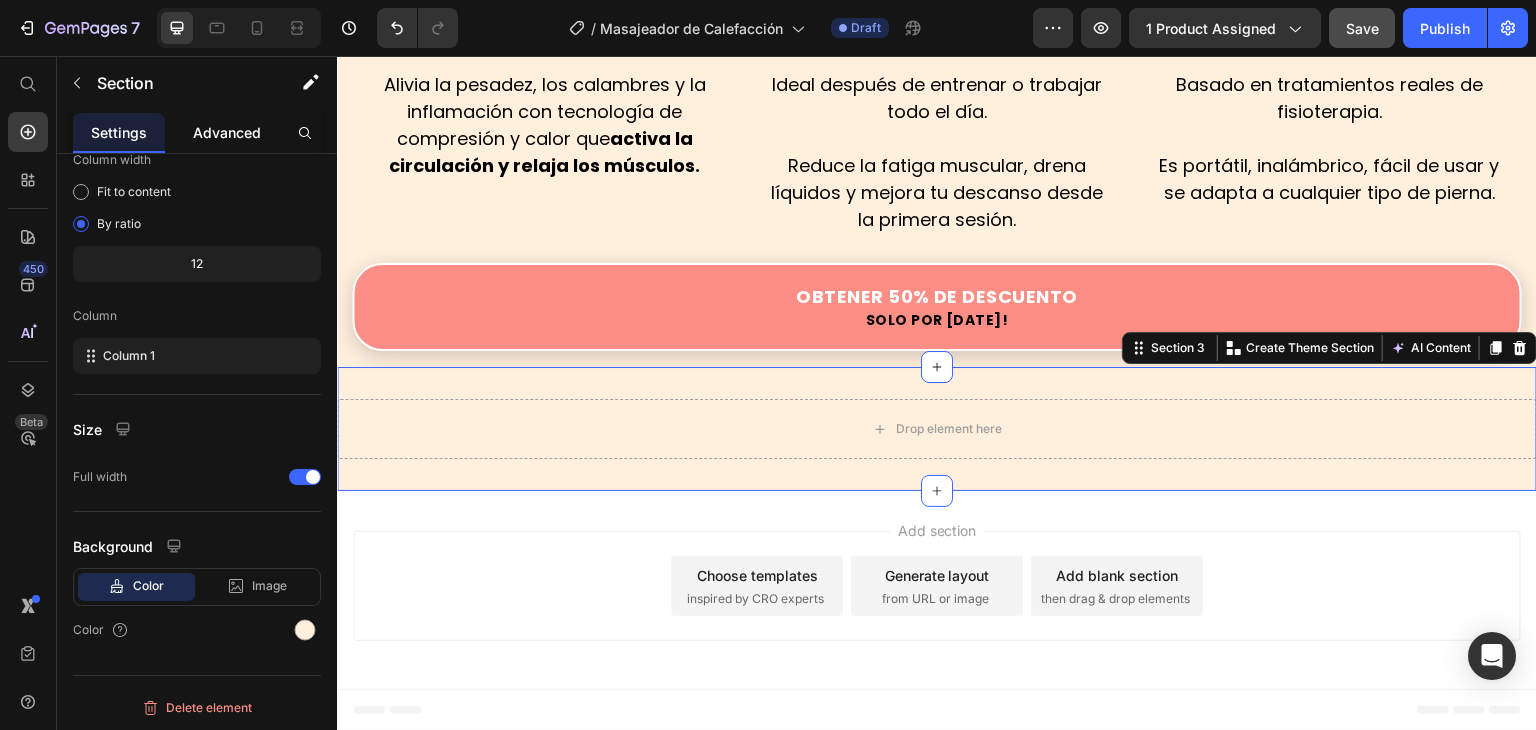 click on "Advanced" at bounding box center [227, 132] 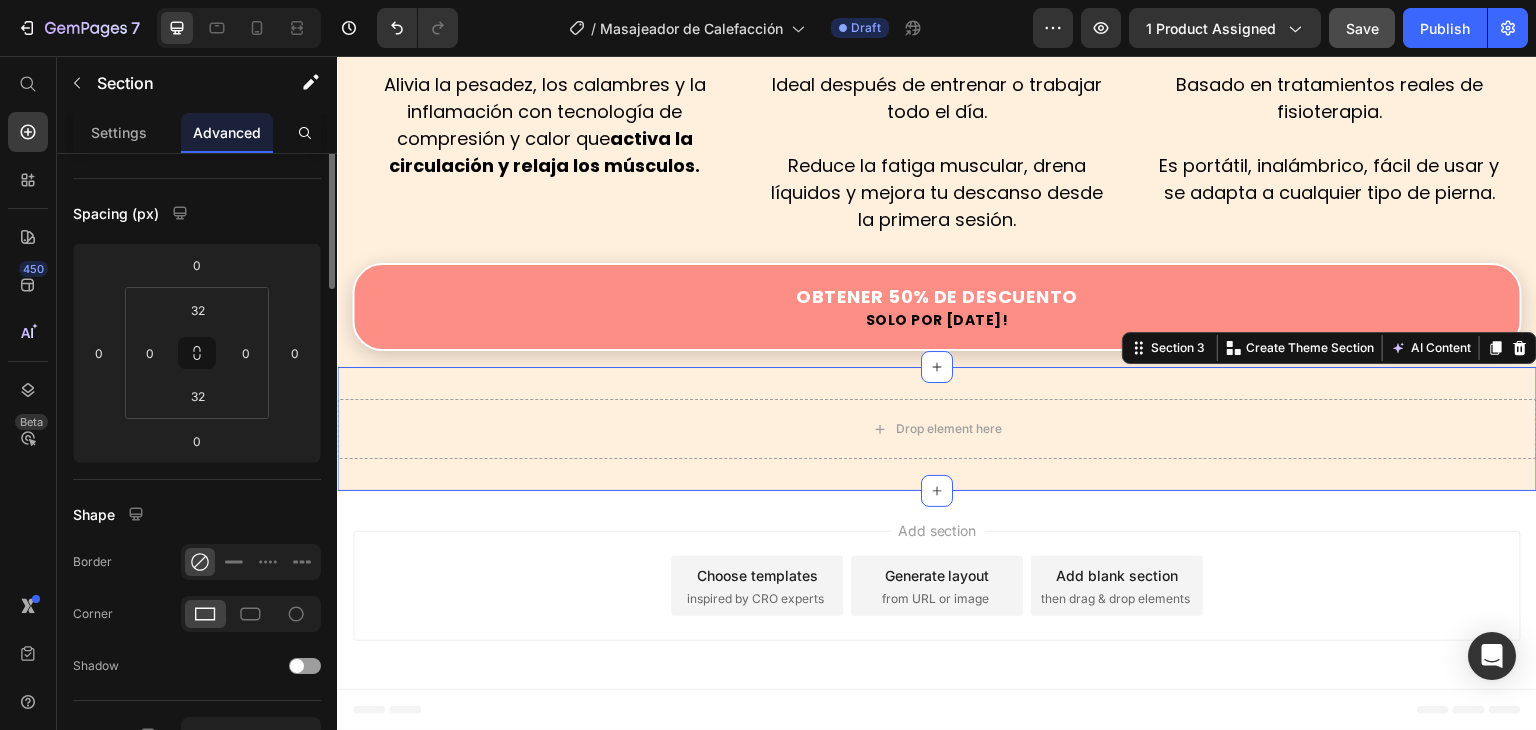 scroll, scrollTop: 0, scrollLeft: 0, axis: both 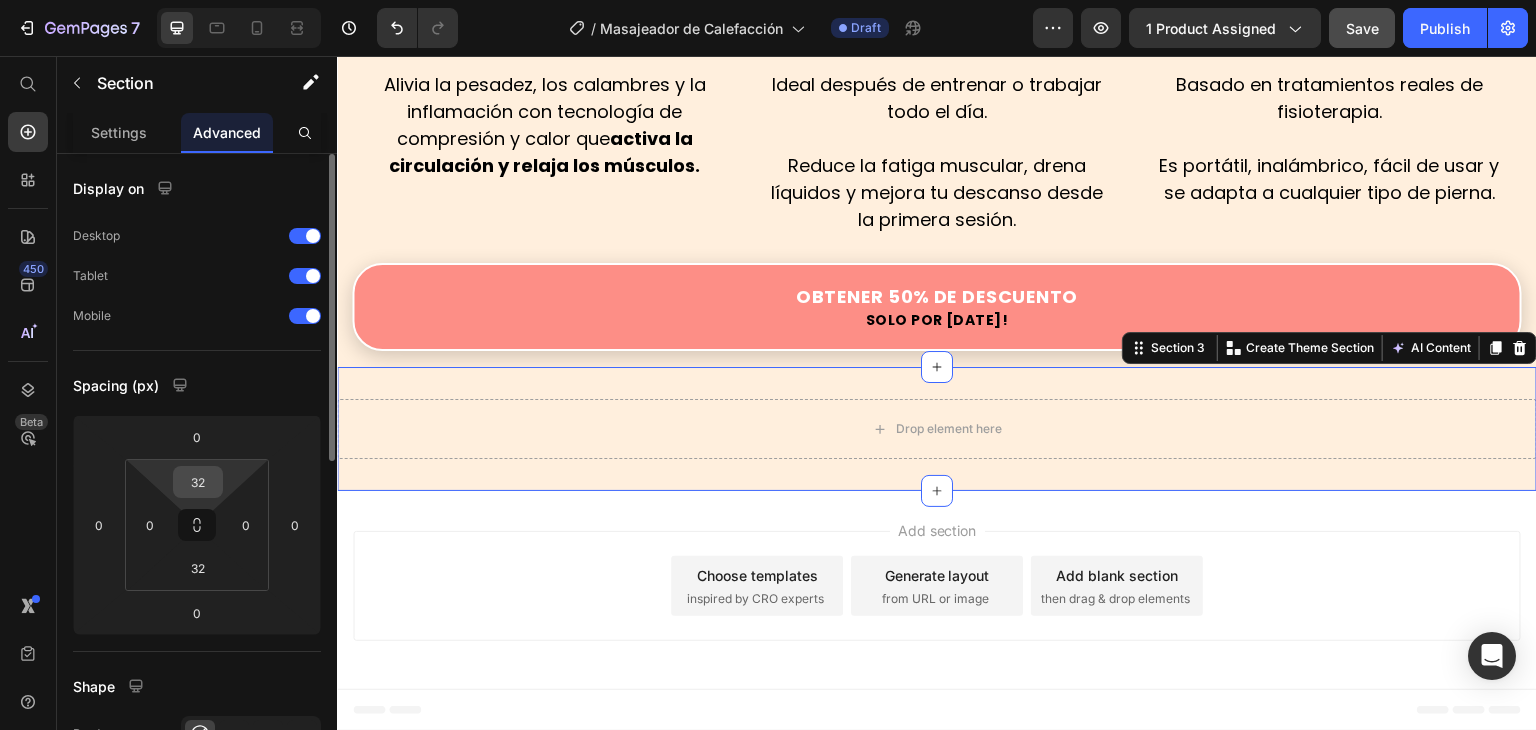 click on "32" at bounding box center (198, 482) 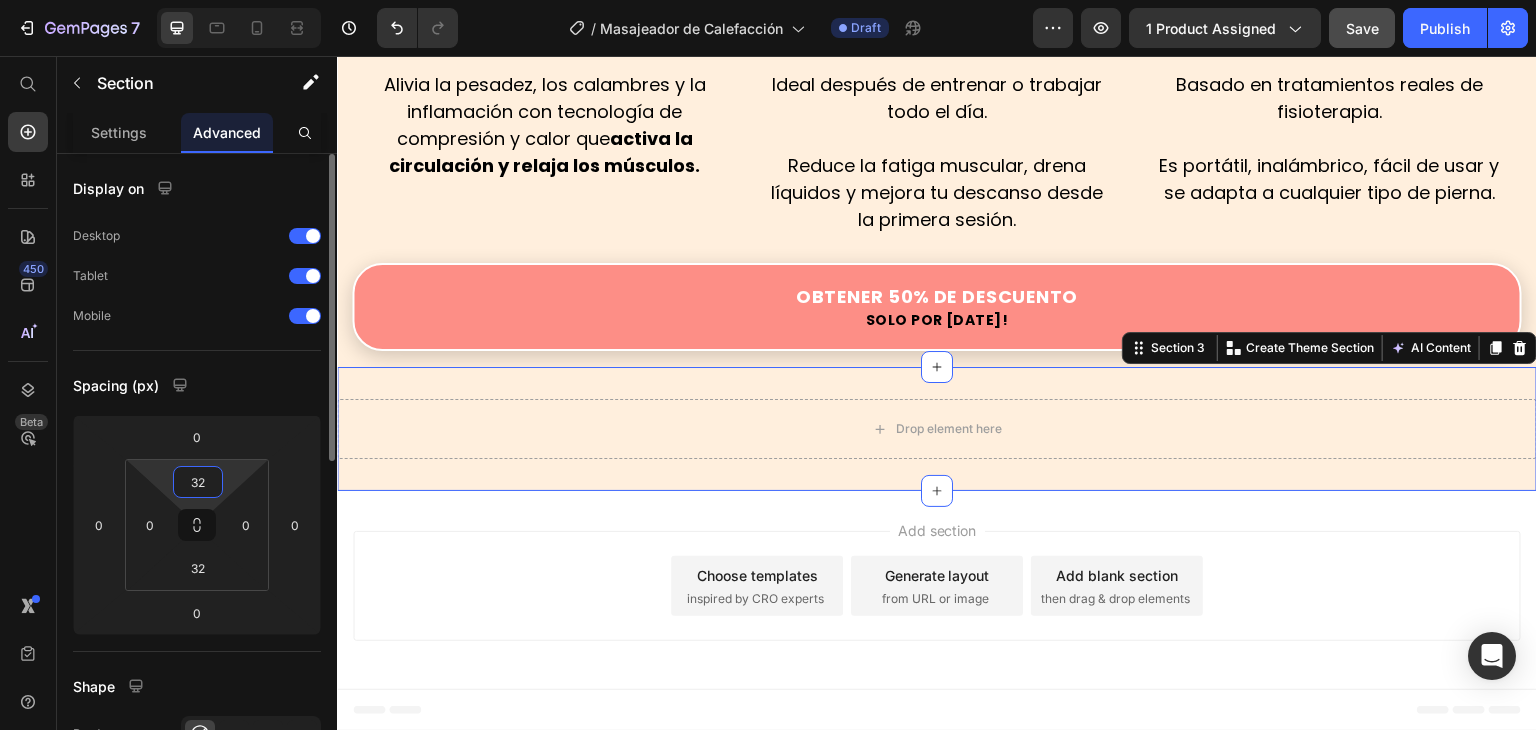 click on "32" at bounding box center (198, 482) 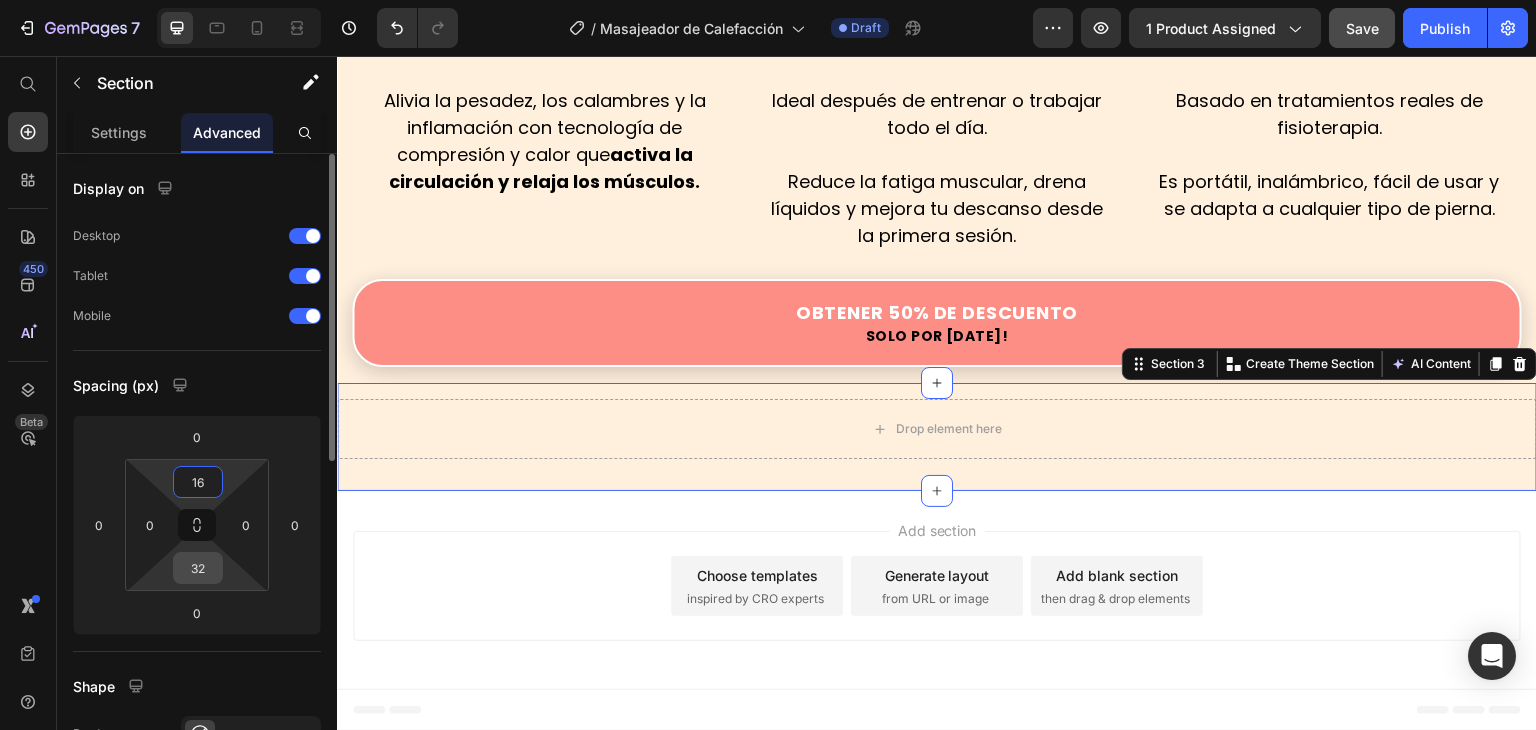 type on "16" 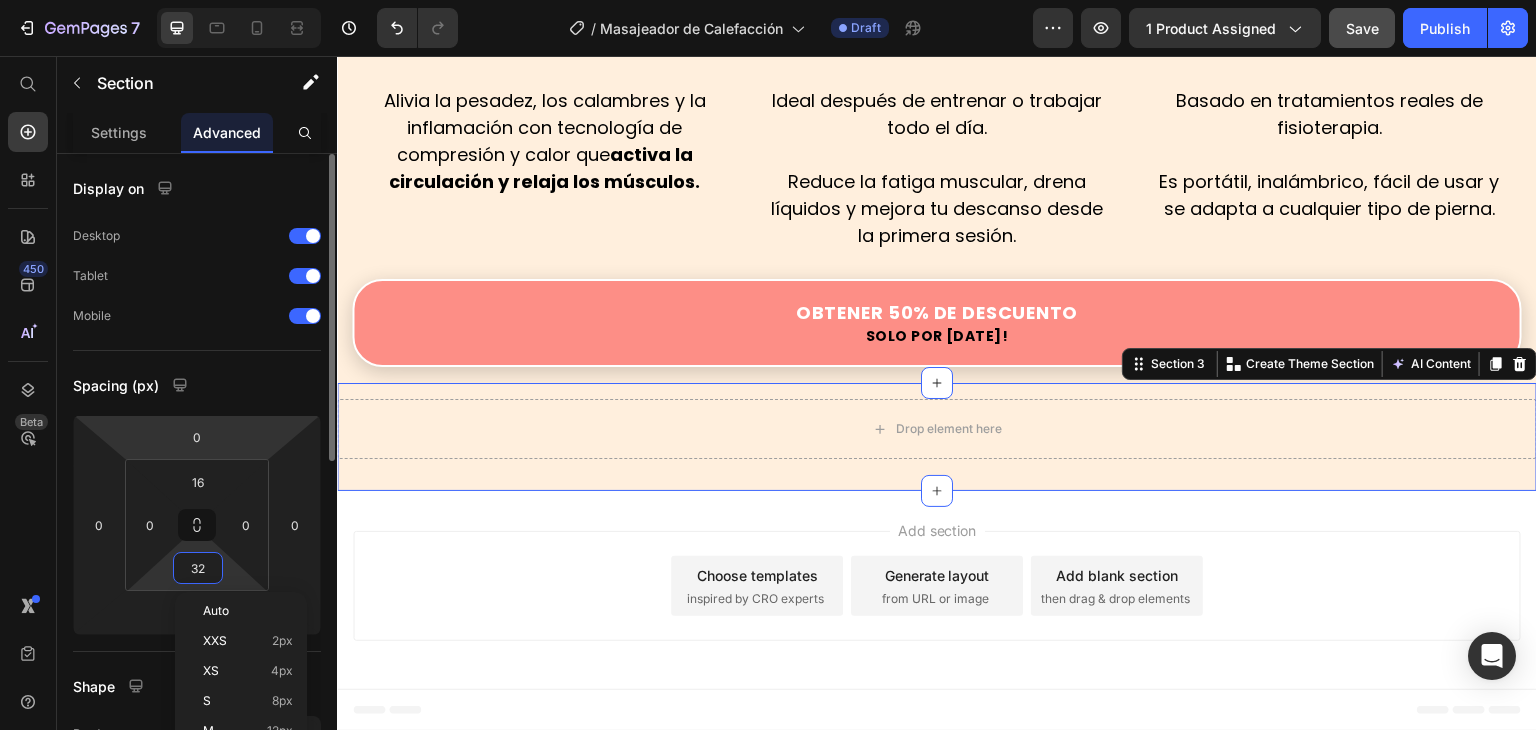 scroll, scrollTop: 100, scrollLeft: 0, axis: vertical 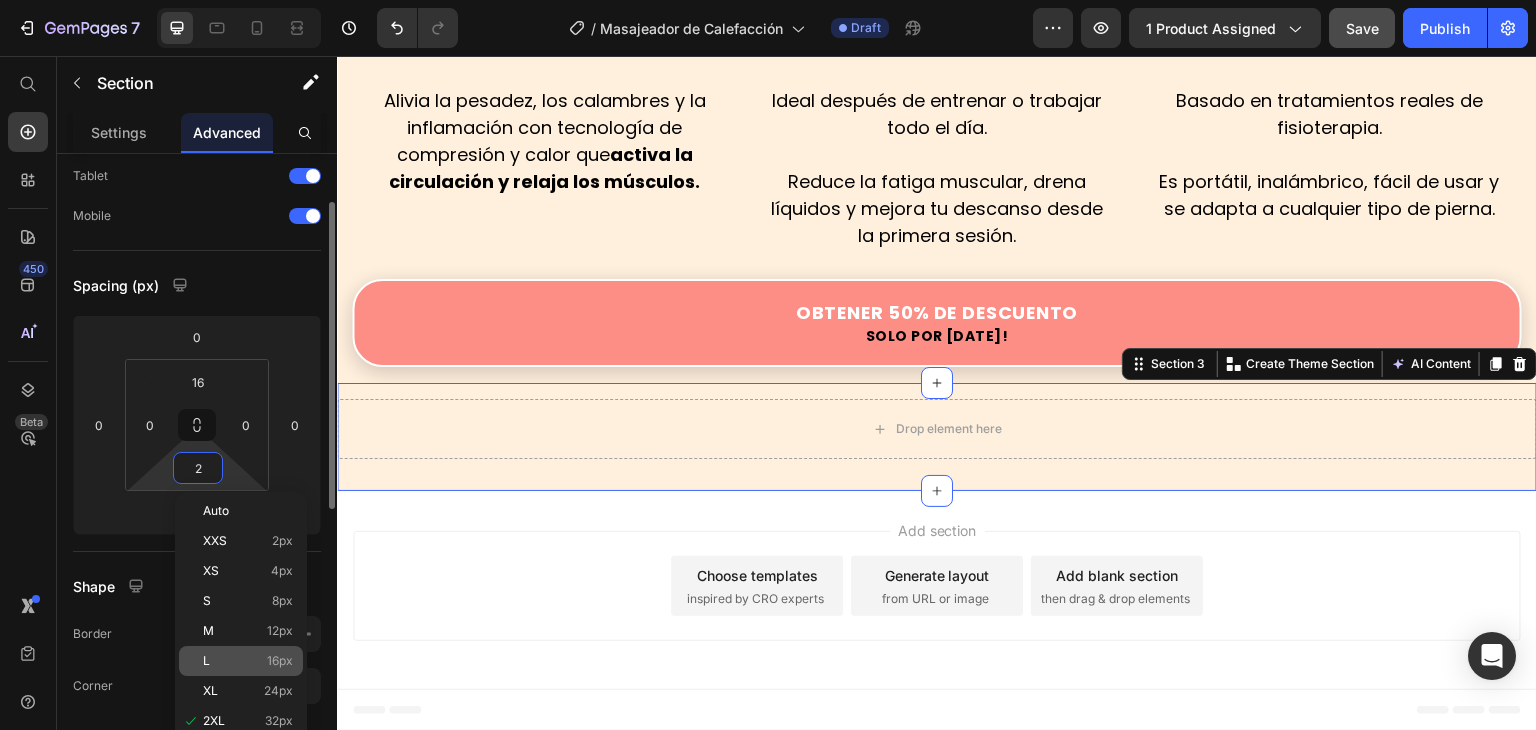 click on "16px" at bounding box center (280, 661) 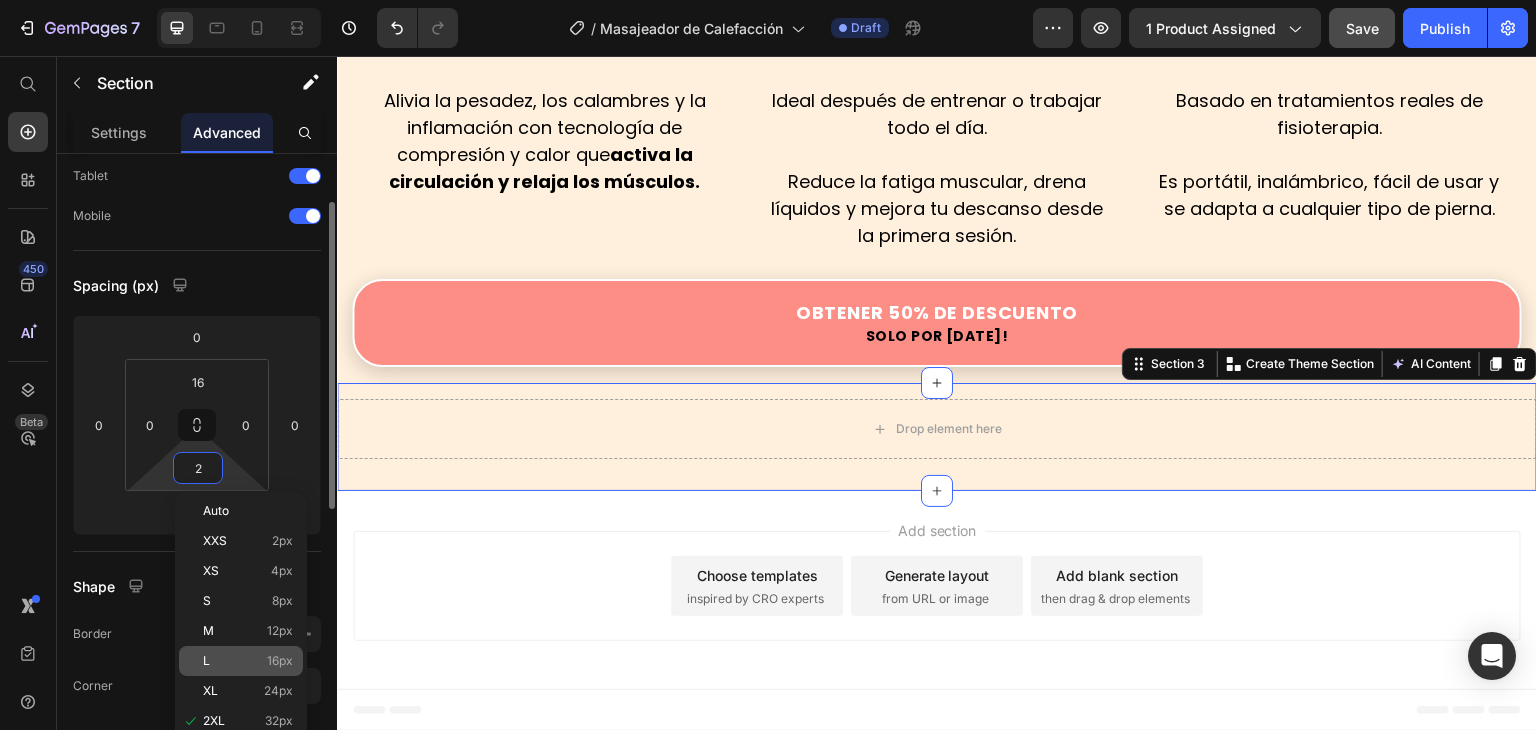 type on "16" 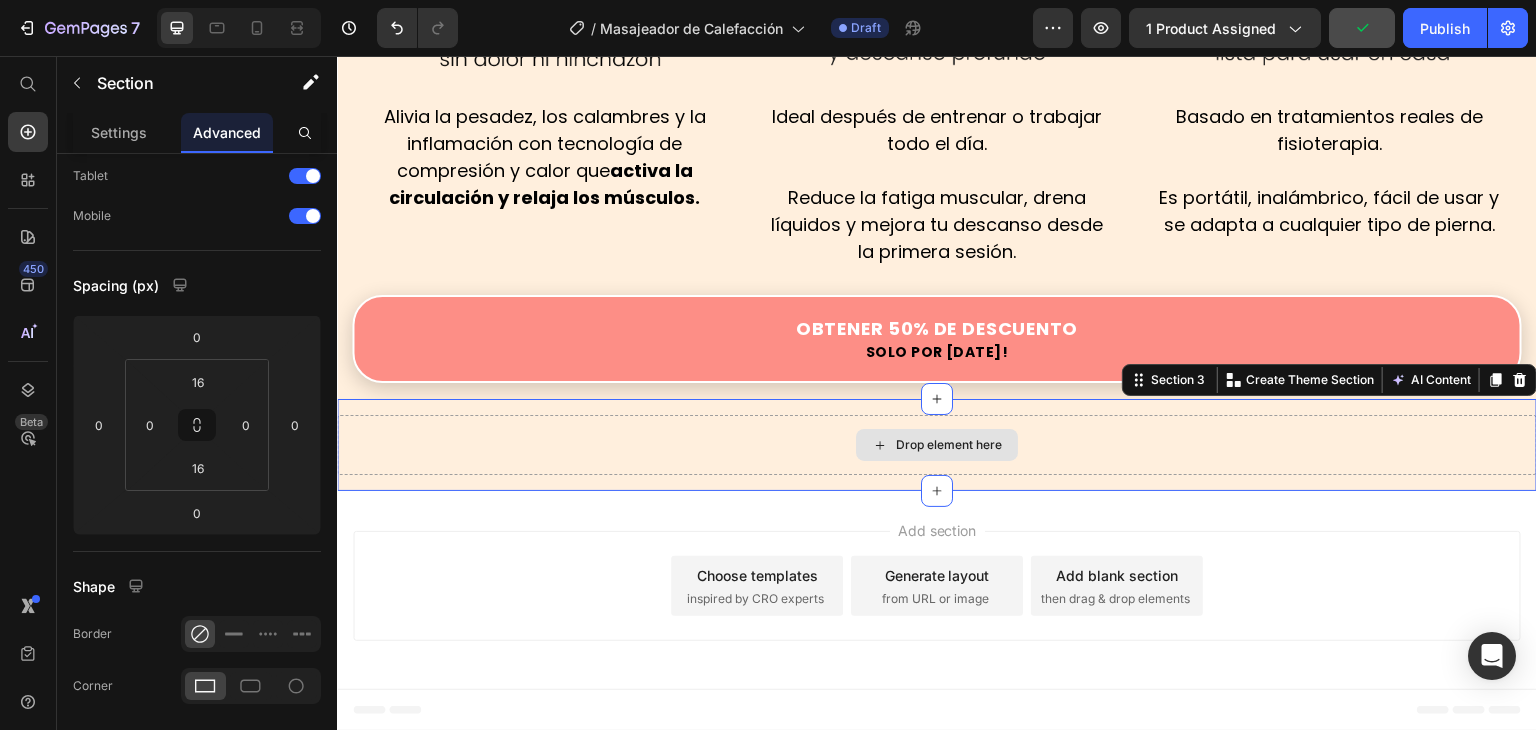 click on "Drop element here" at bounding box center (949, 445) 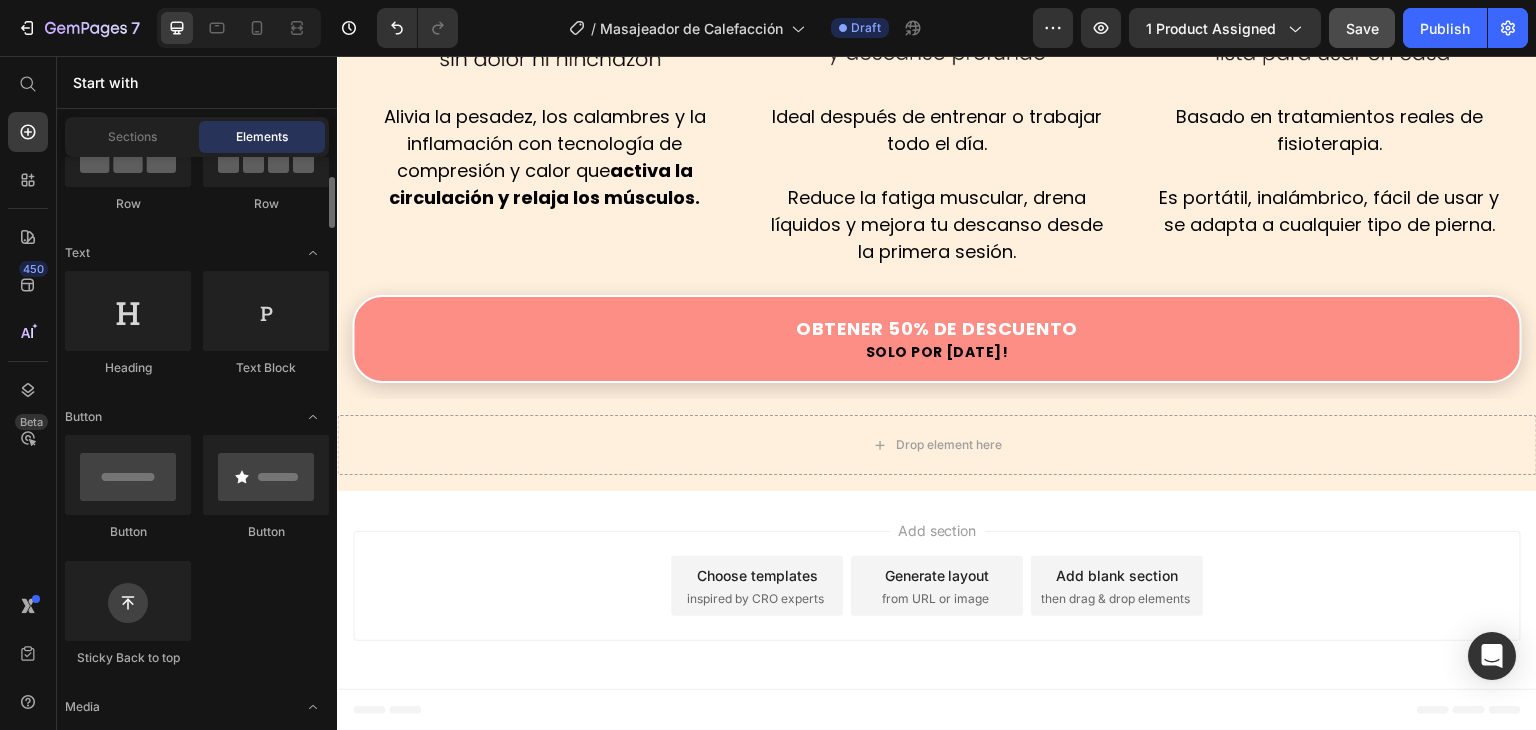 scroll, scrollTop: 0, scrollLeft: 0, axis: both 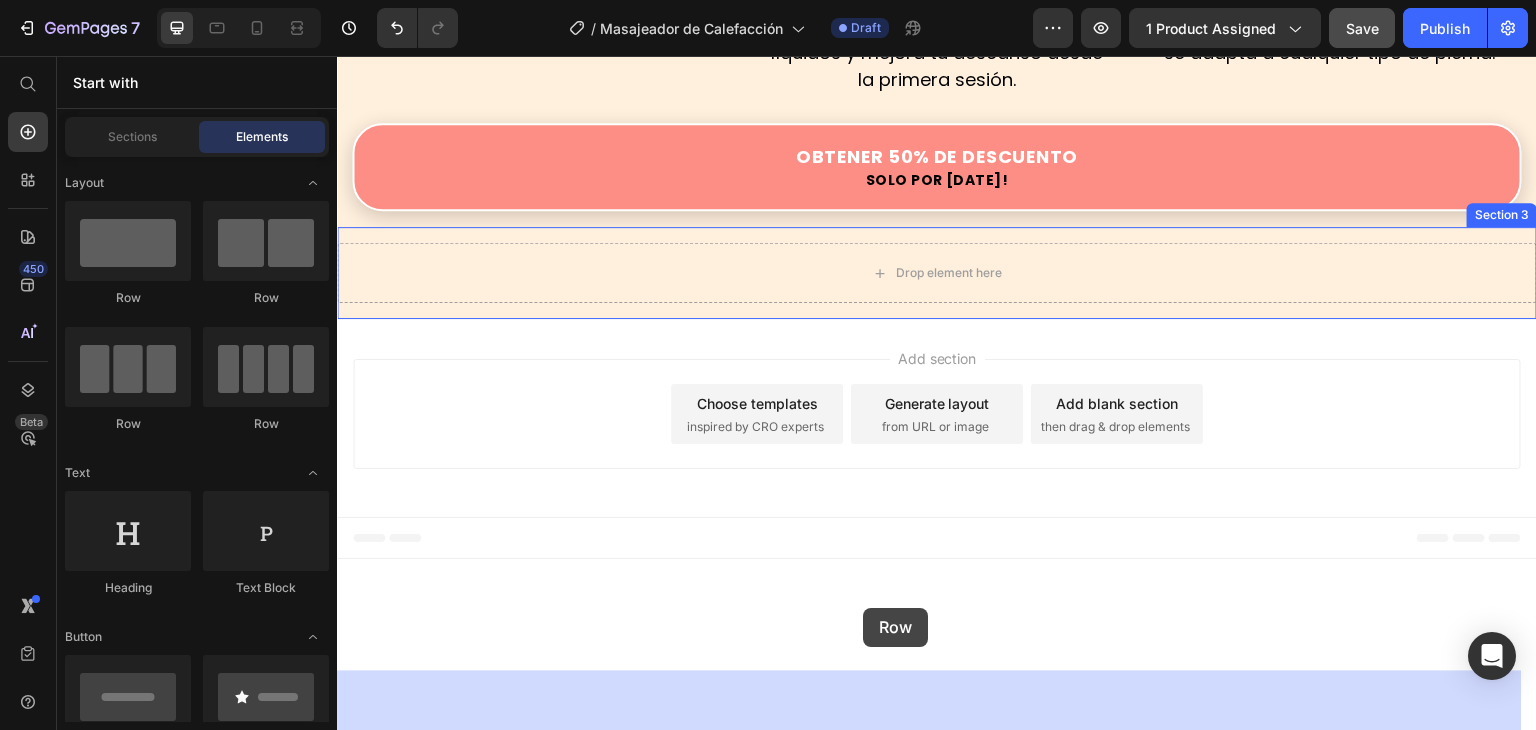 drag, startPoint x: 600, startPoint y: 296, endPoint x: 863, endPoint y: 608, distance: 408.06006 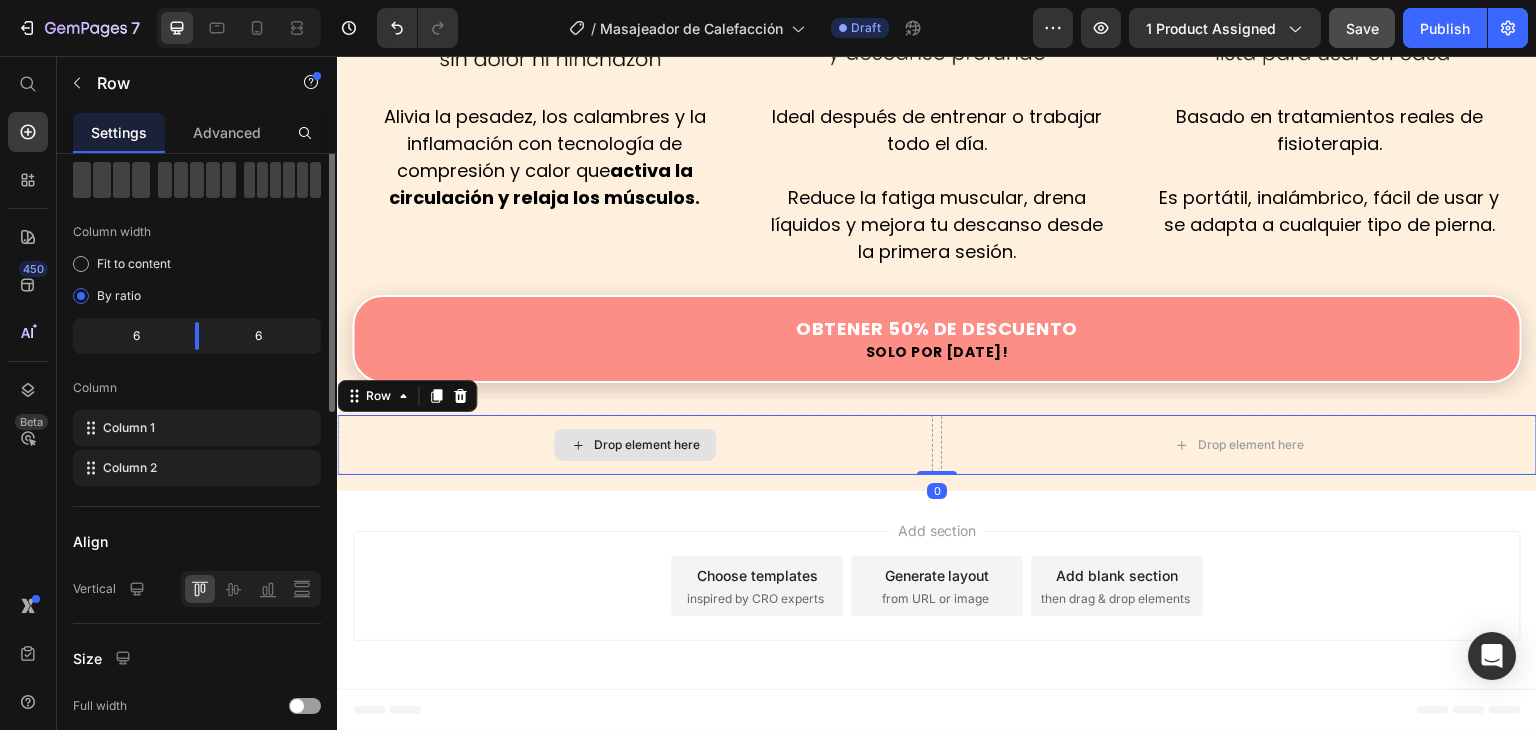 scroll, scrollTop: 0, scrollLeft: 0, axis: both 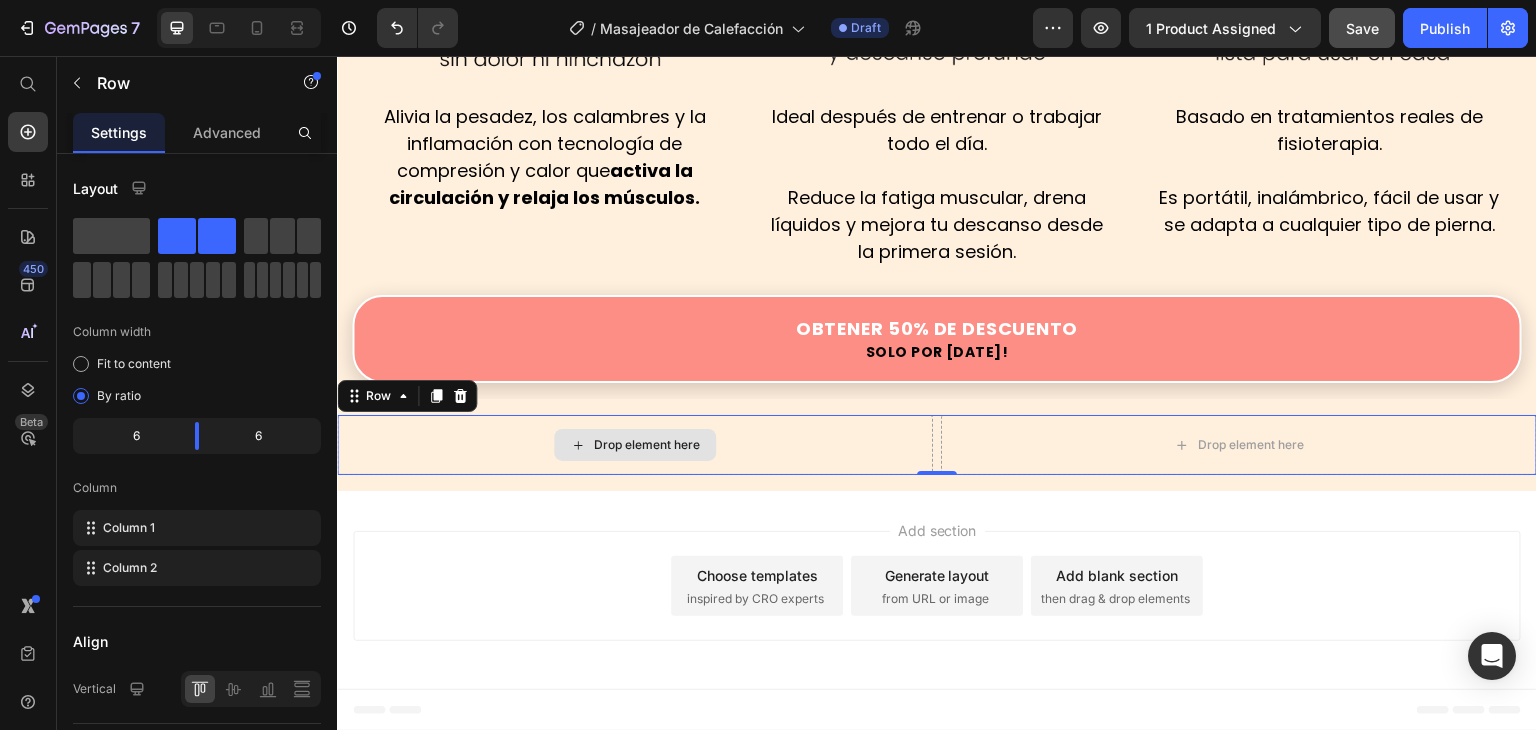 click on "Drop element here" at bounding box center (647, 445) 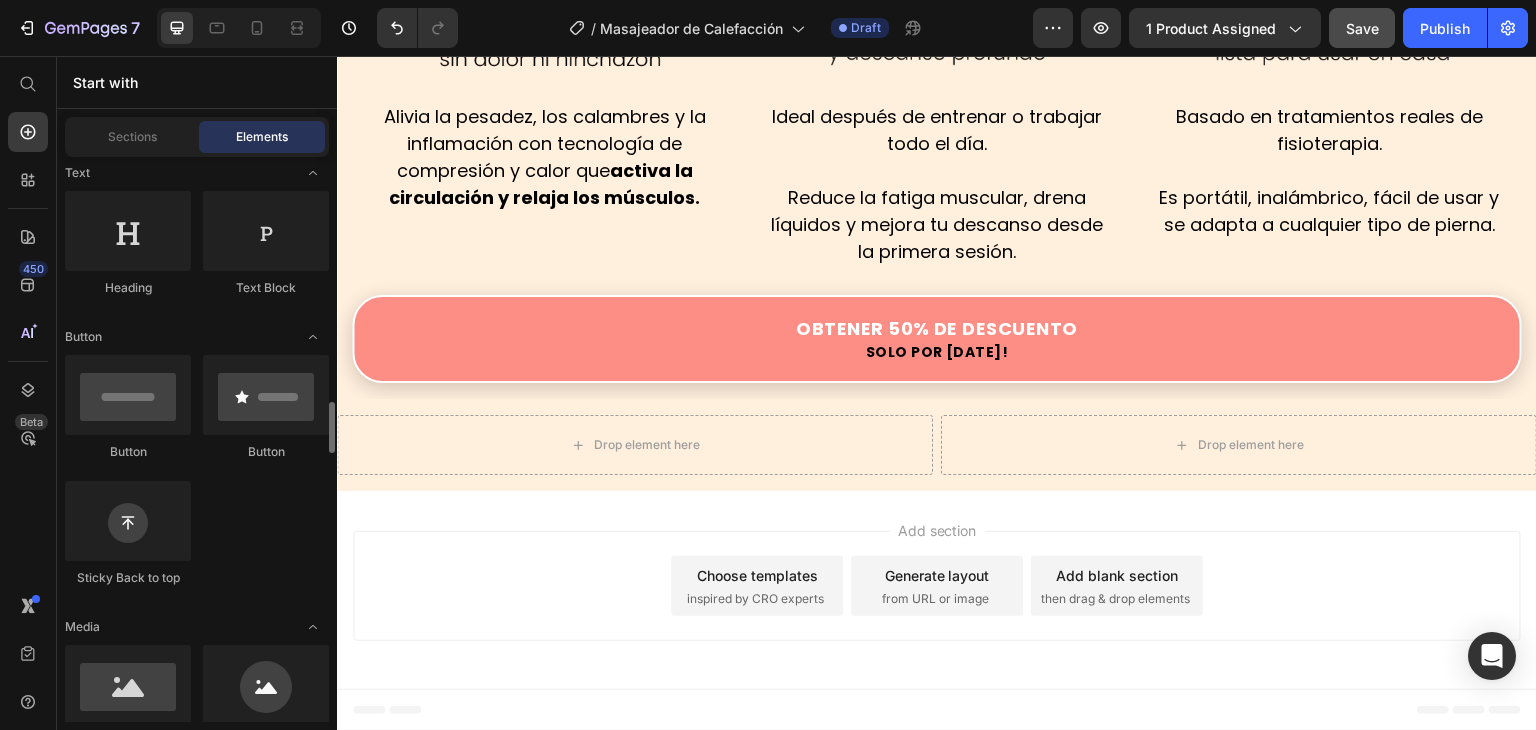 scroll, scrollTop: 500, scrollLeft: 0, axis: vertical 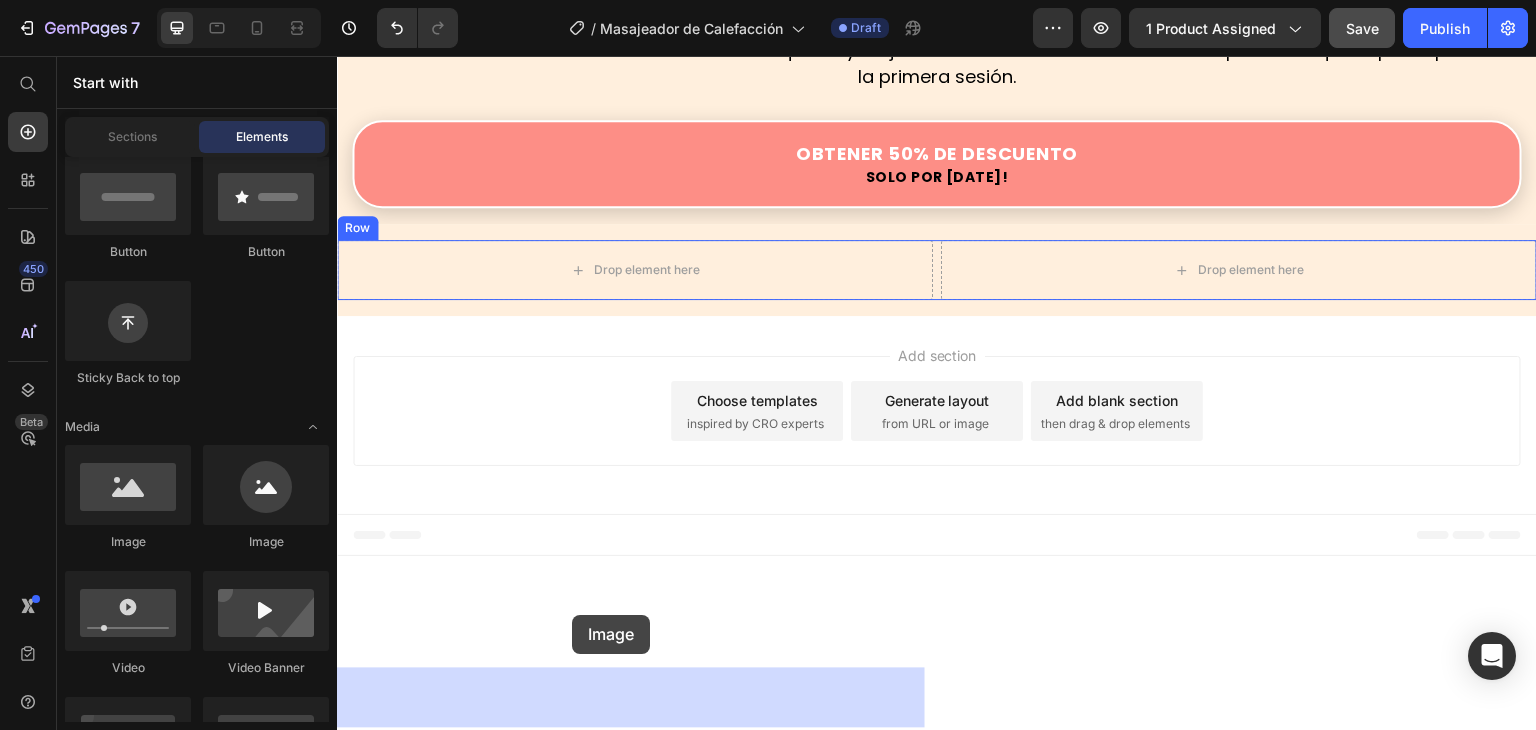 drag, startPoint x: 459, startPoint y: 545, endPoint x: 572, endPoint y: 615, distance: 132.92479 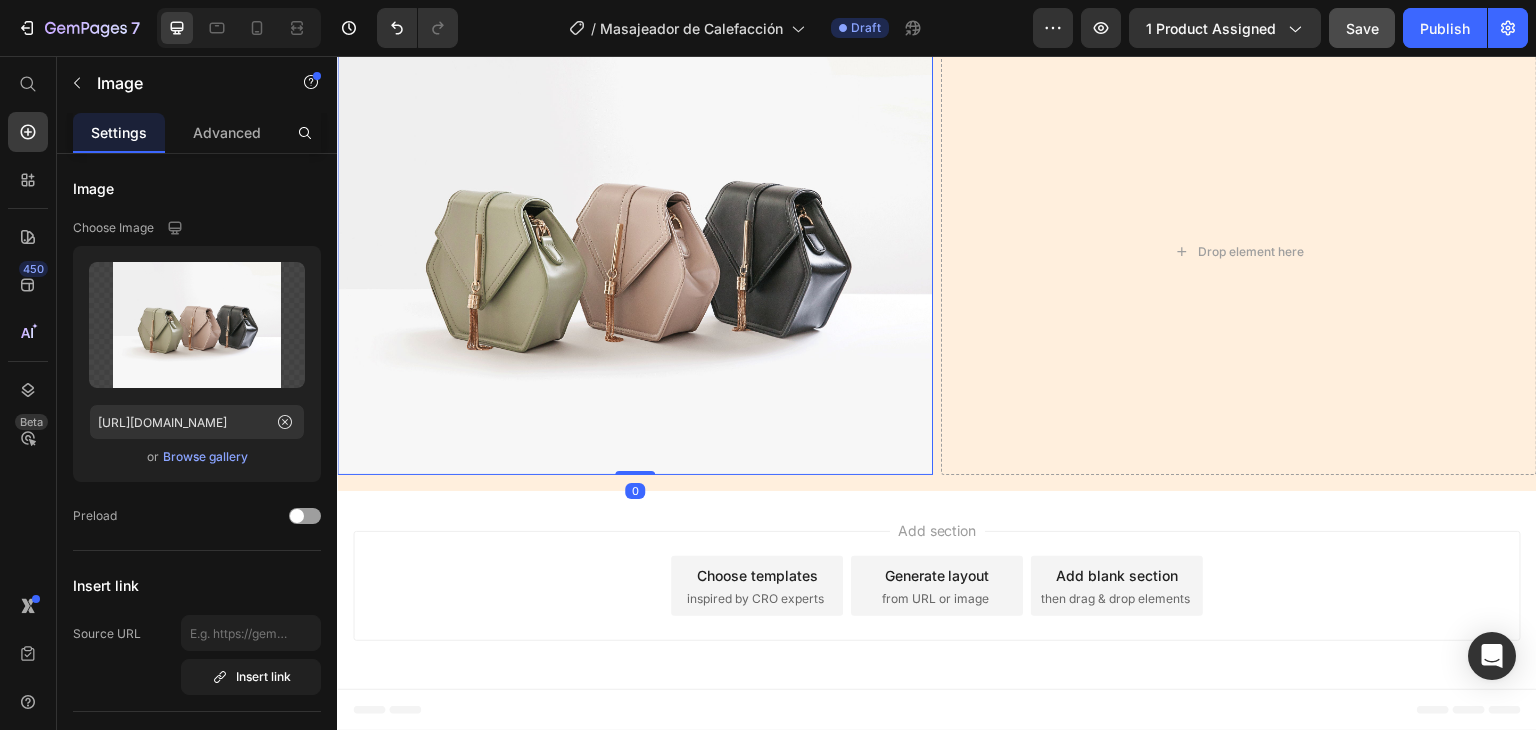 scroll, scrollTop: 3000, scrollLeft: 0, axis: vertical 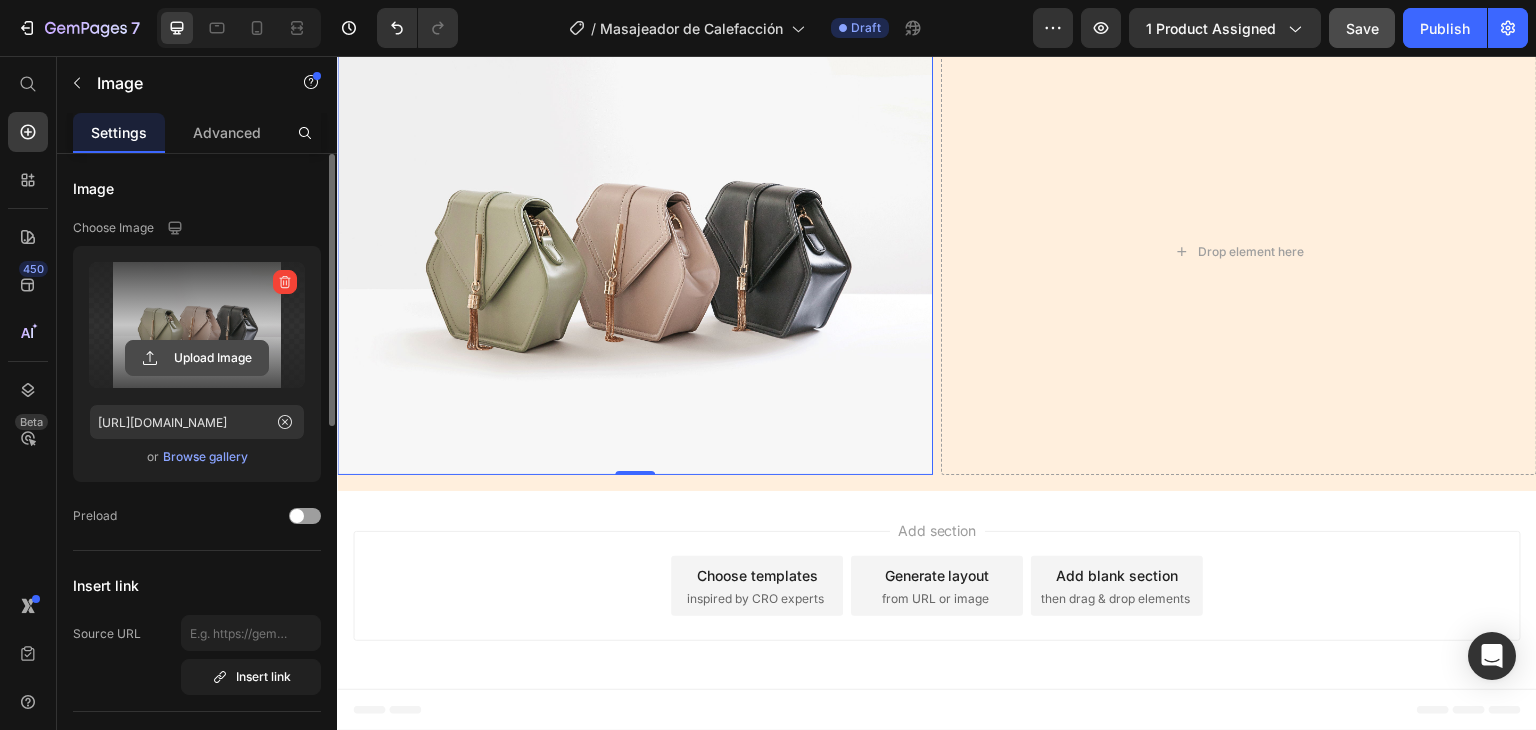 click 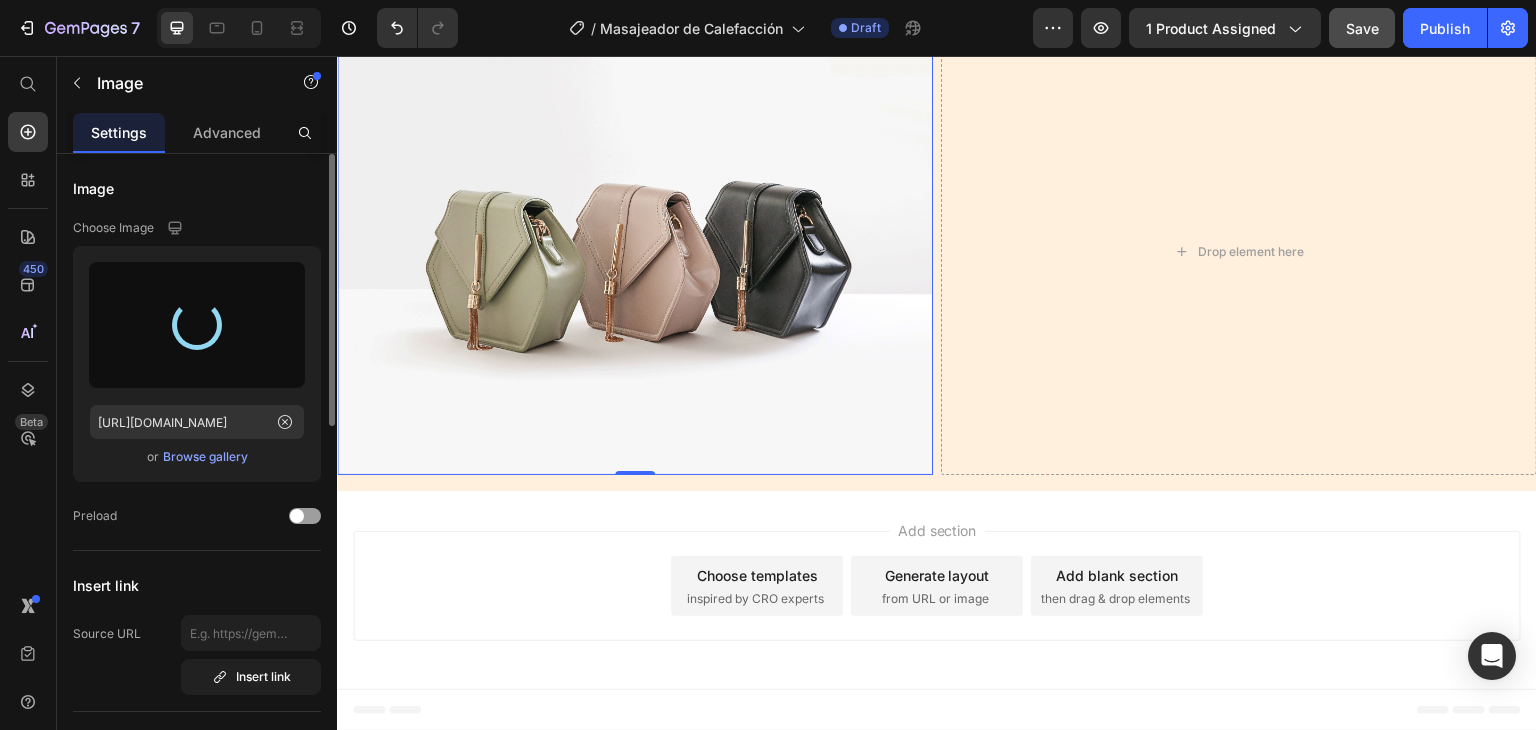 type on "[URL][DOMAIN_NAME]" 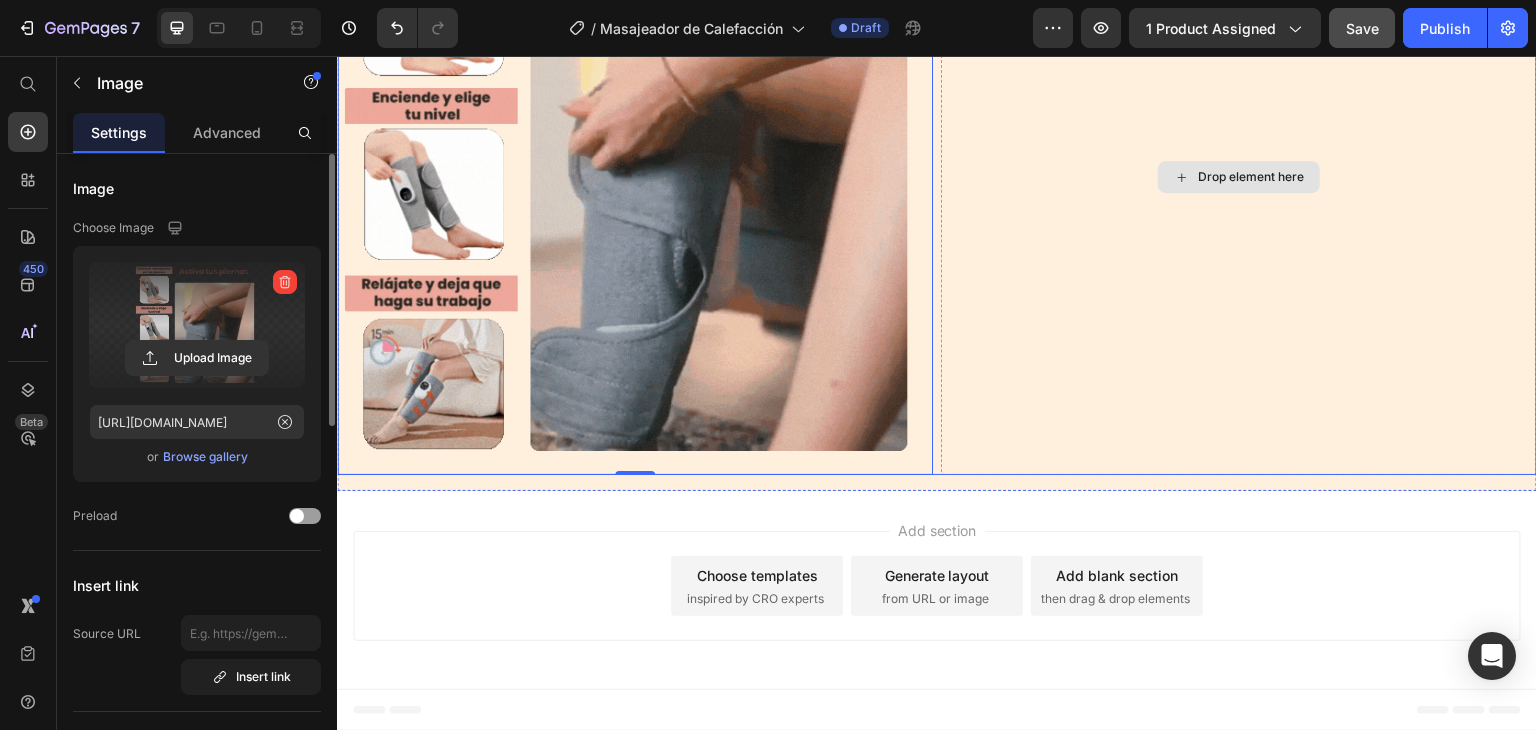 click on "Drop element here" at bounding box center [1251, 177] 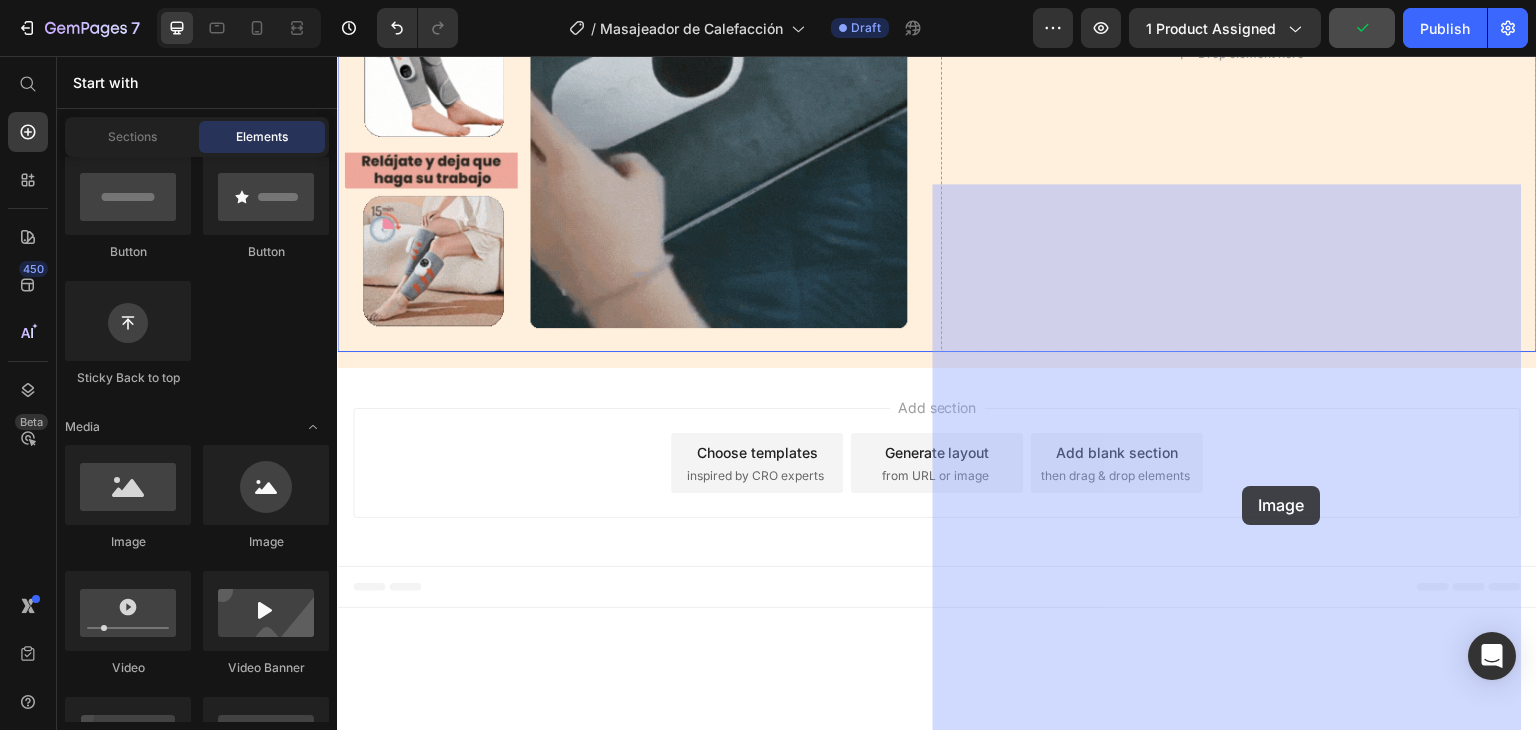 drag, startPoint x: 436, startPoint y: 535, endPoint x: 1243, endPoint y: 486, distance: 808.48627 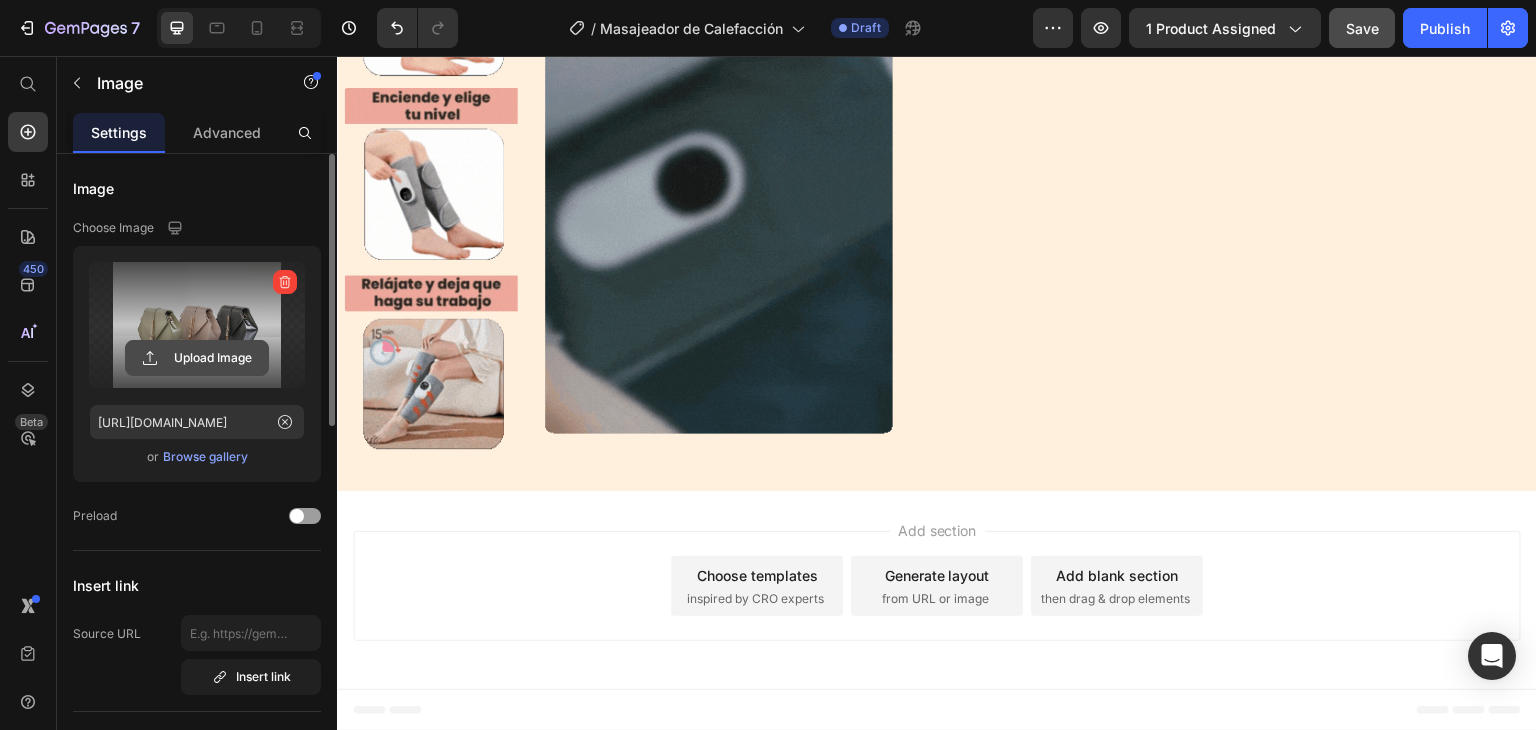 click 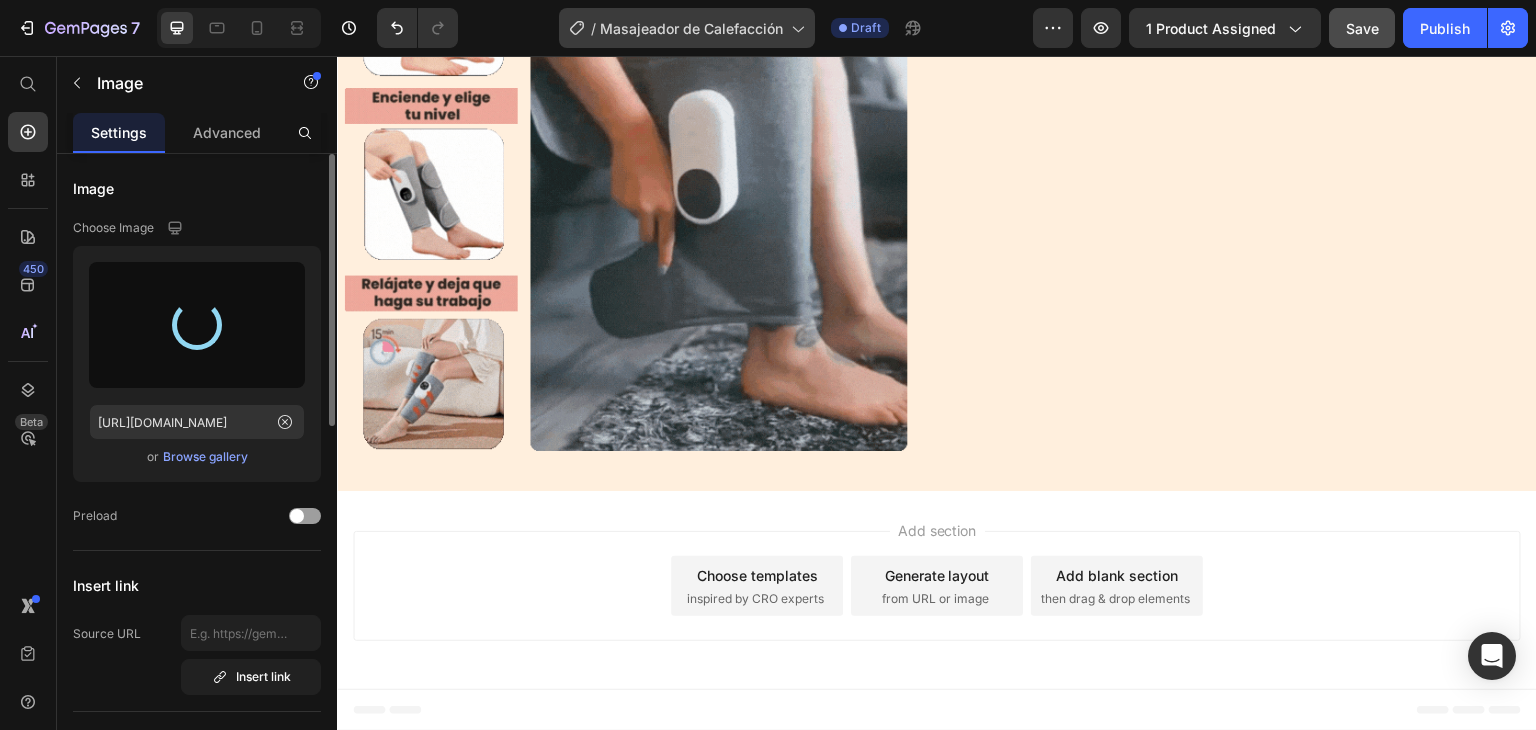 type on "[URL][DOMAIN_NAME]" 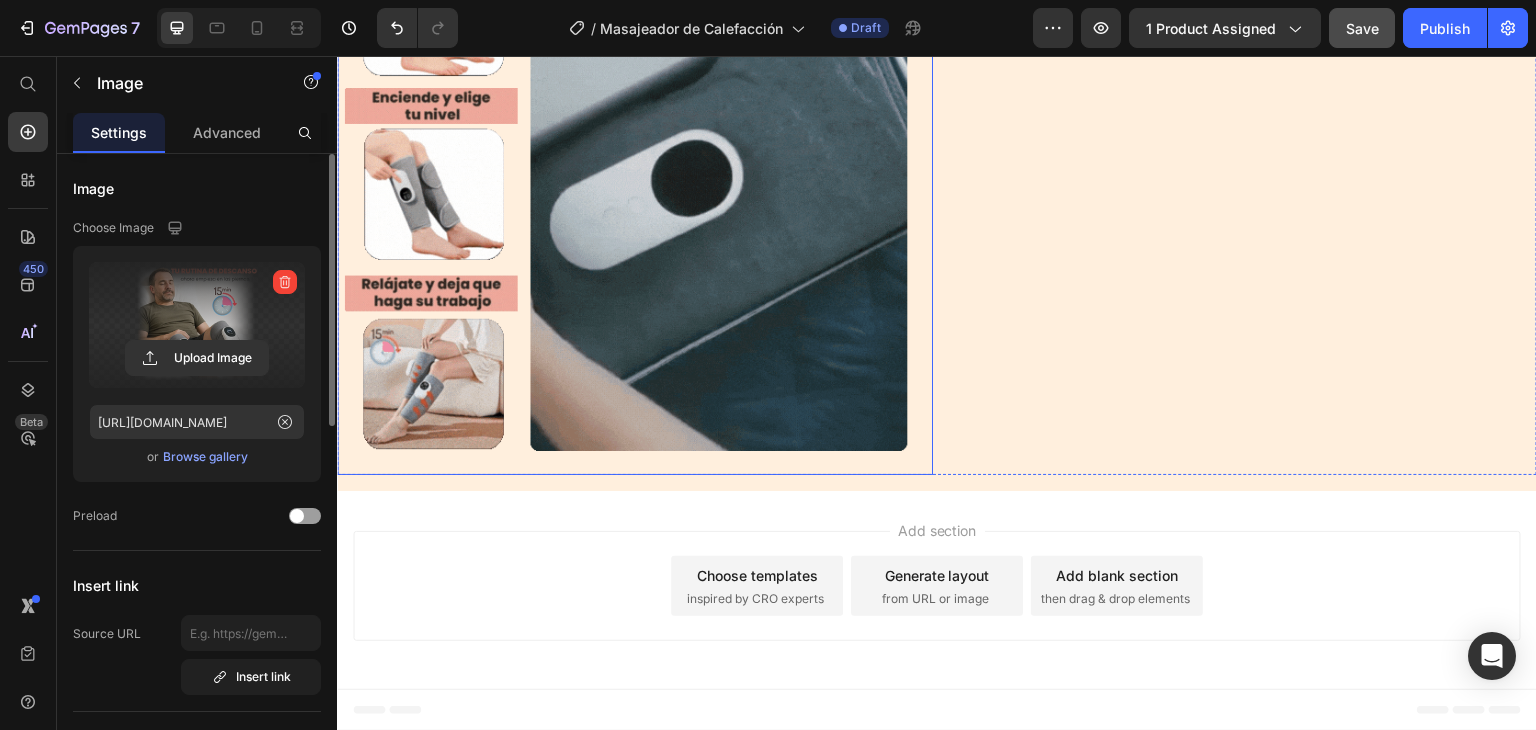 scroll, scrollTop: 3296, scrollLeft: 0, axis: vertical 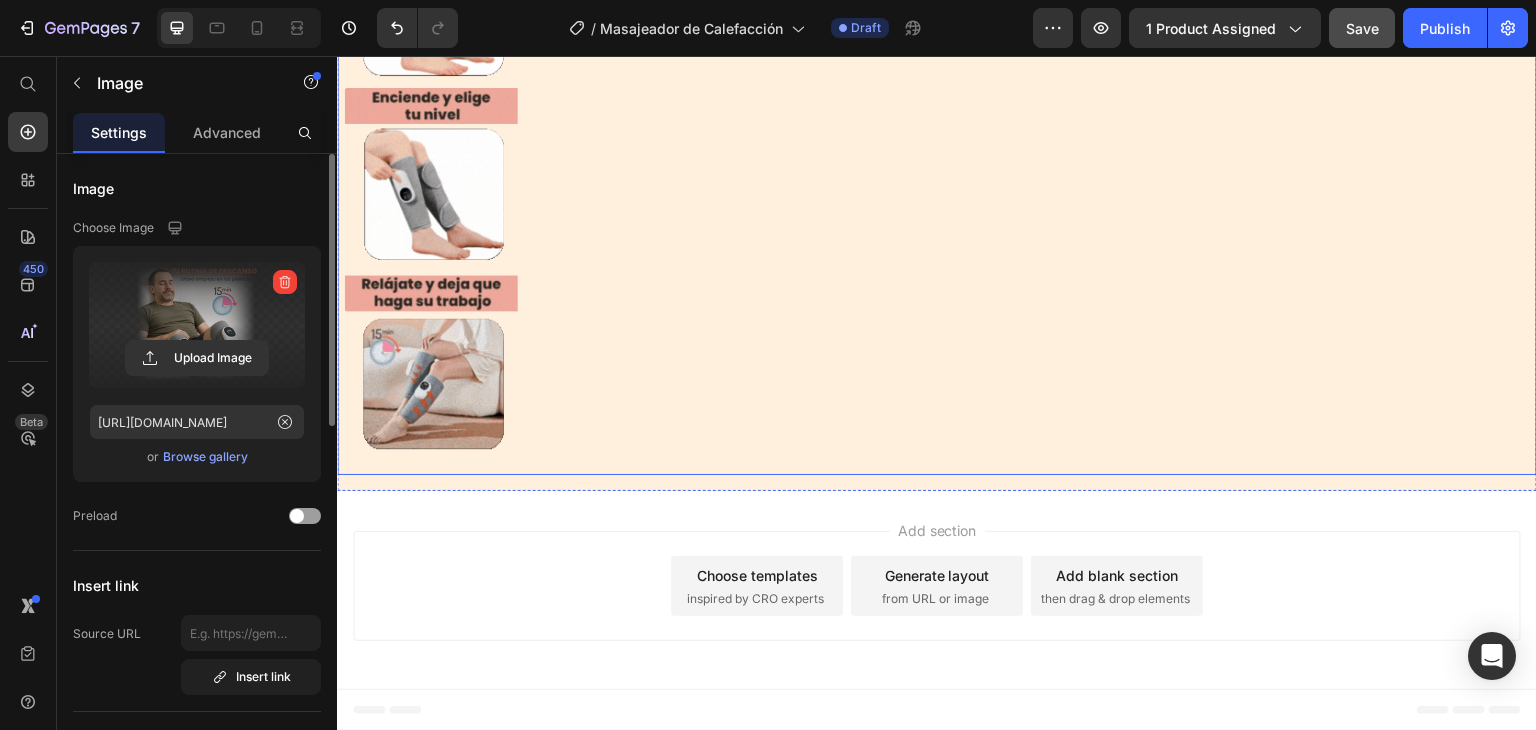 click on "Image Image   0 Row" at bounding box center [937, 177] 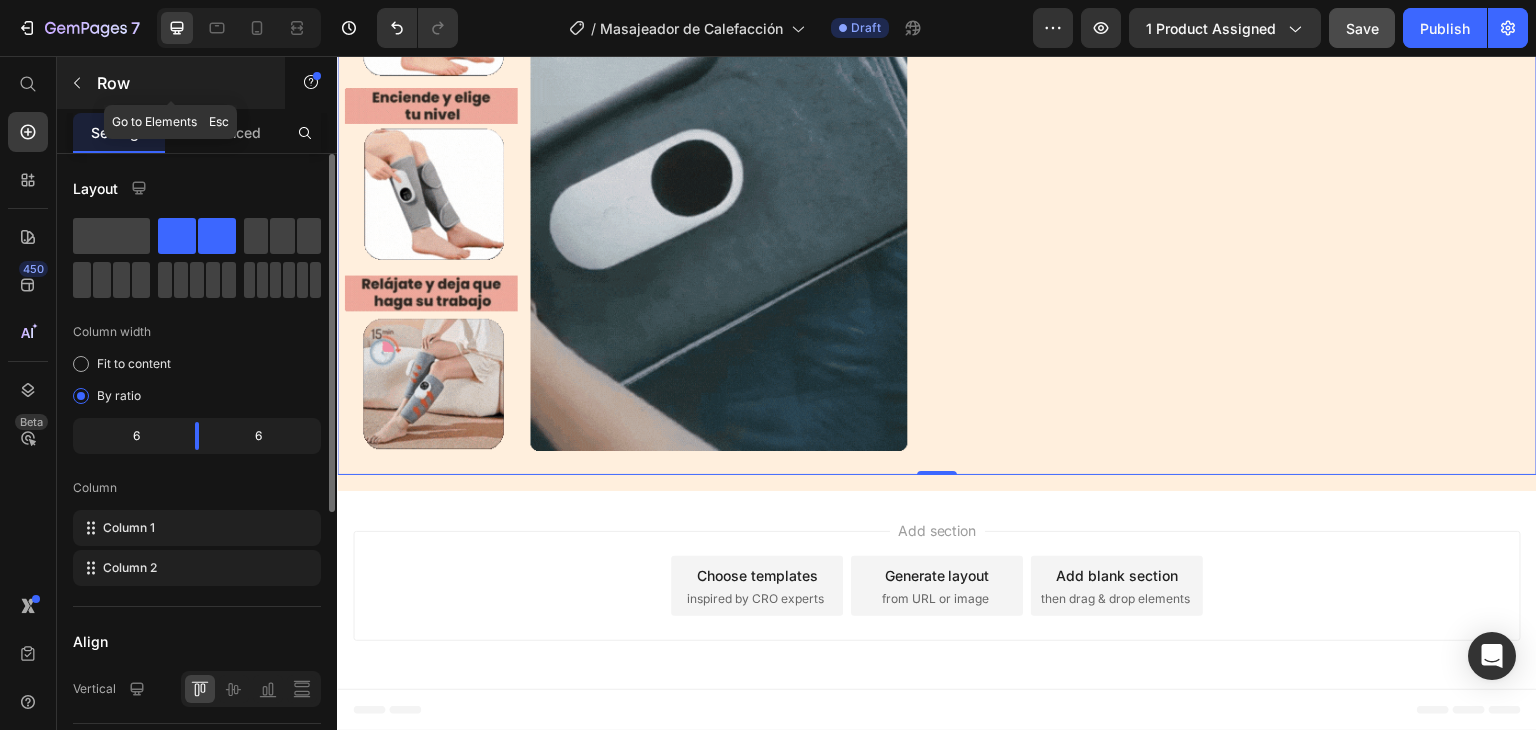 click 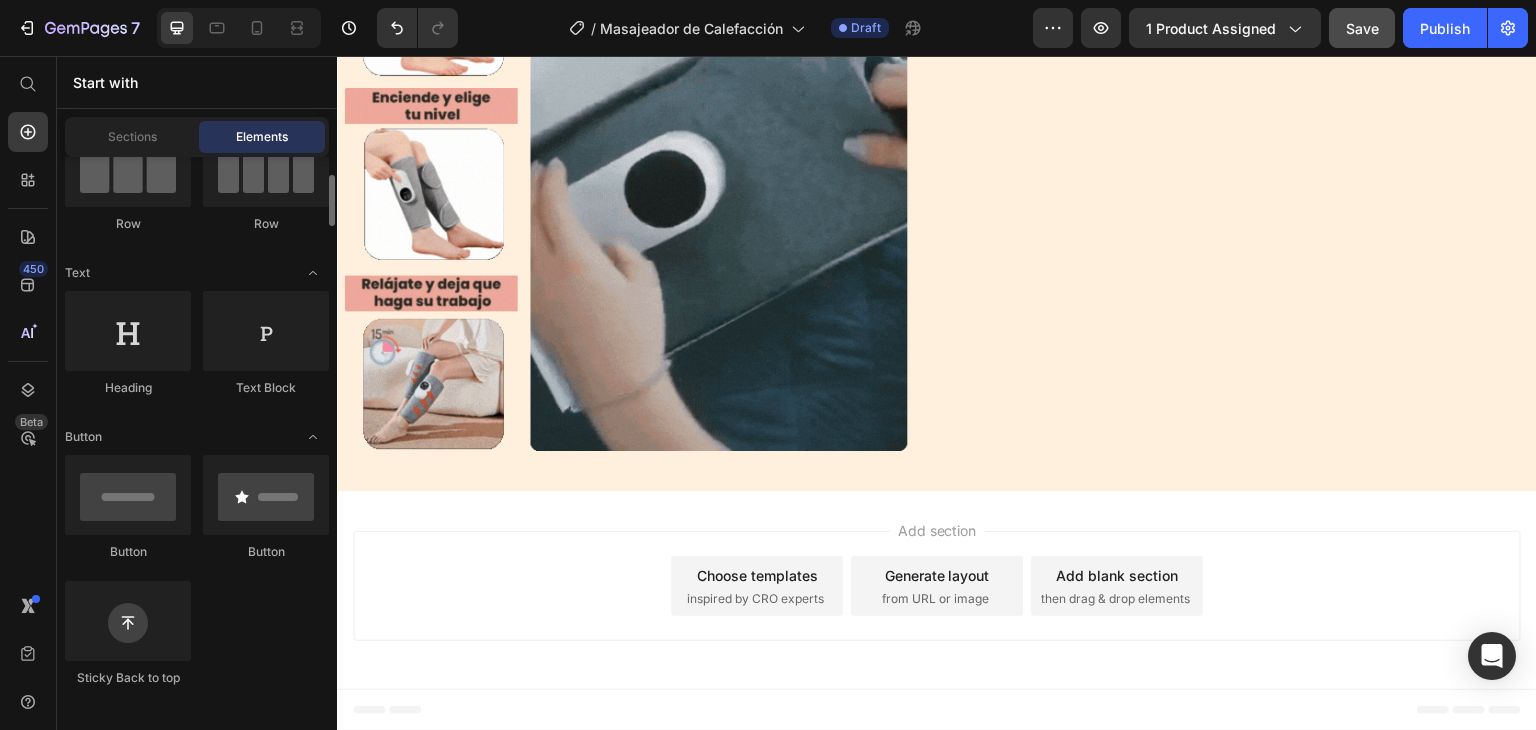 scroll, scrollTop: 0, scrollLeft: 0, axis: both 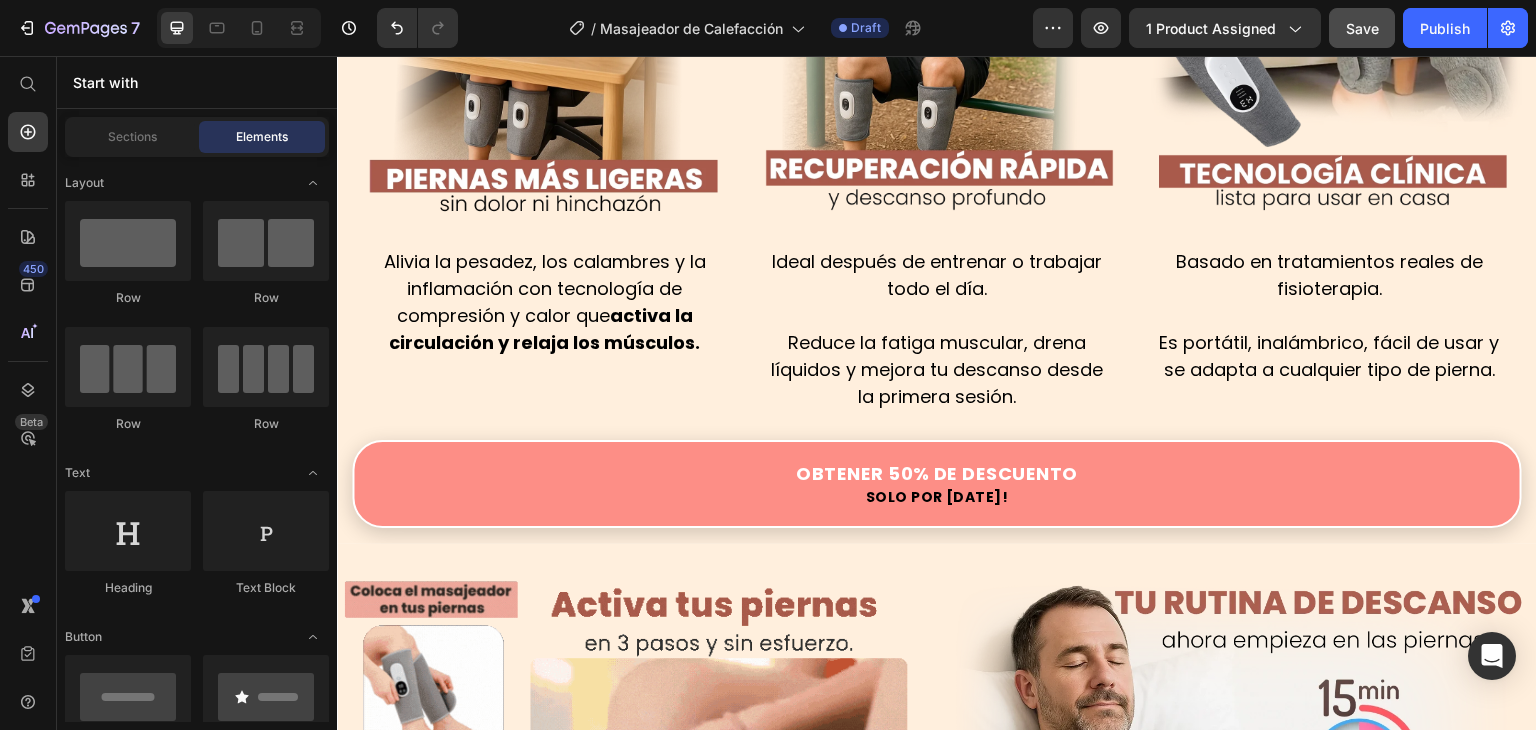 click on "Nuestro Masajeador  te ofrece:" at bounding box center (937, -201) 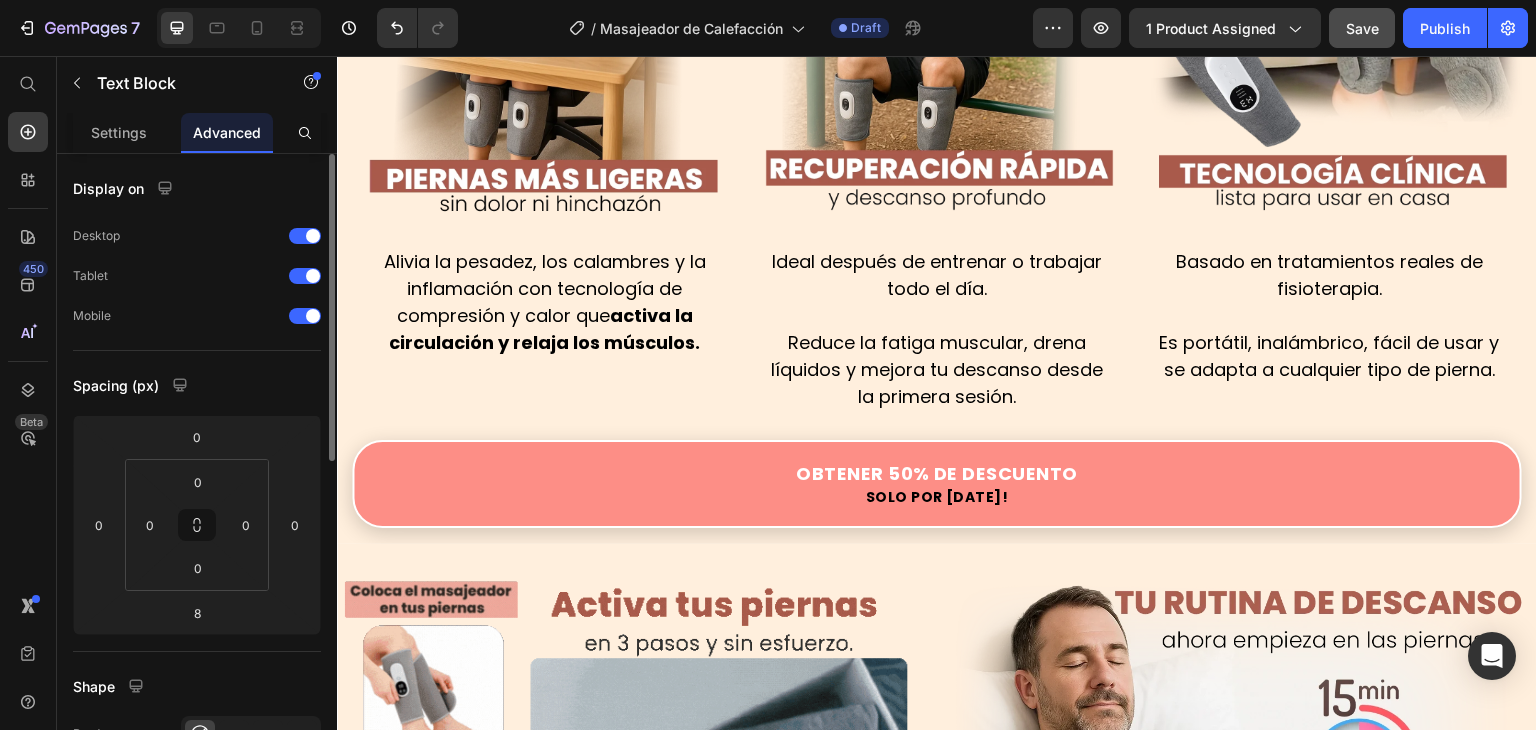 click 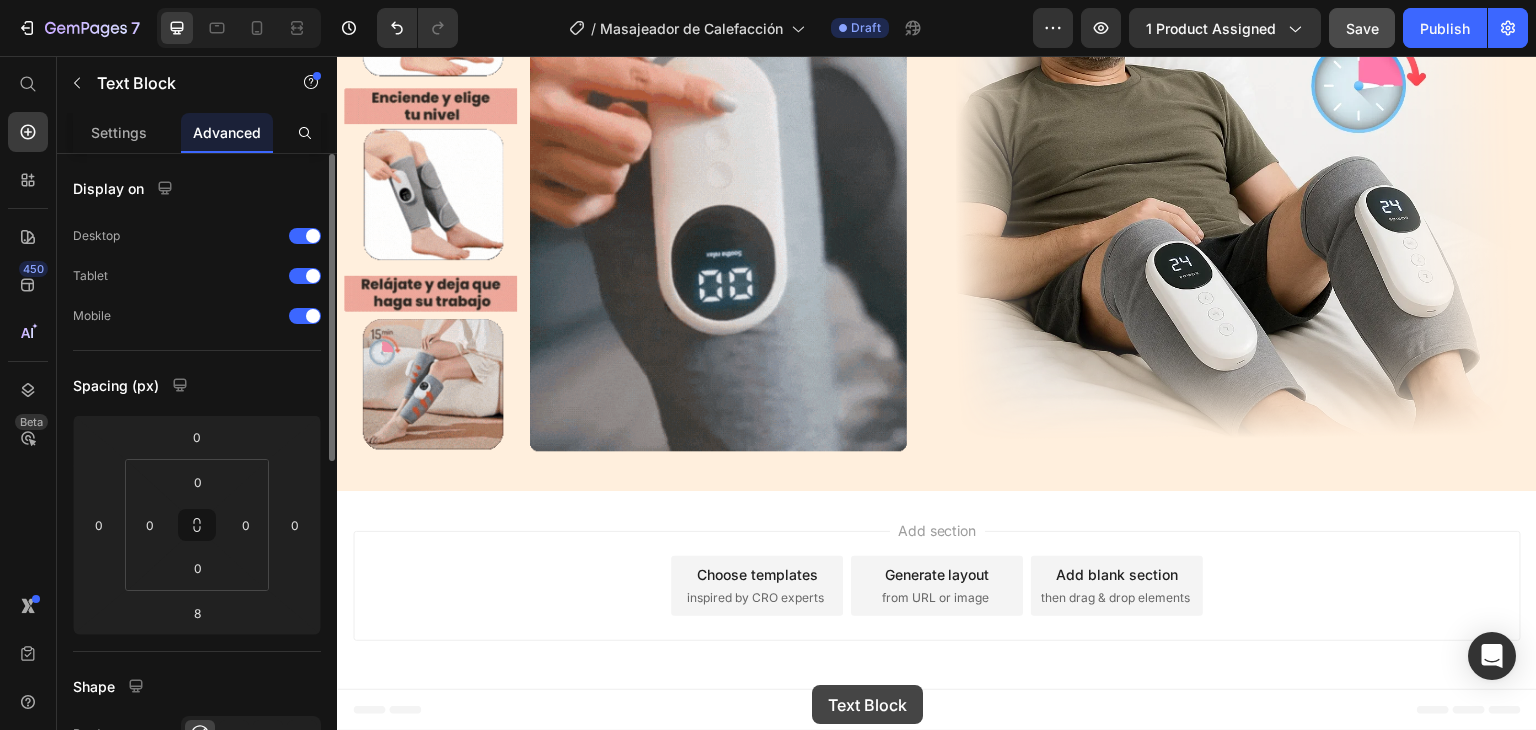 scroll, scrollTop: 3361, scrollLeft: 0, axis: vertical 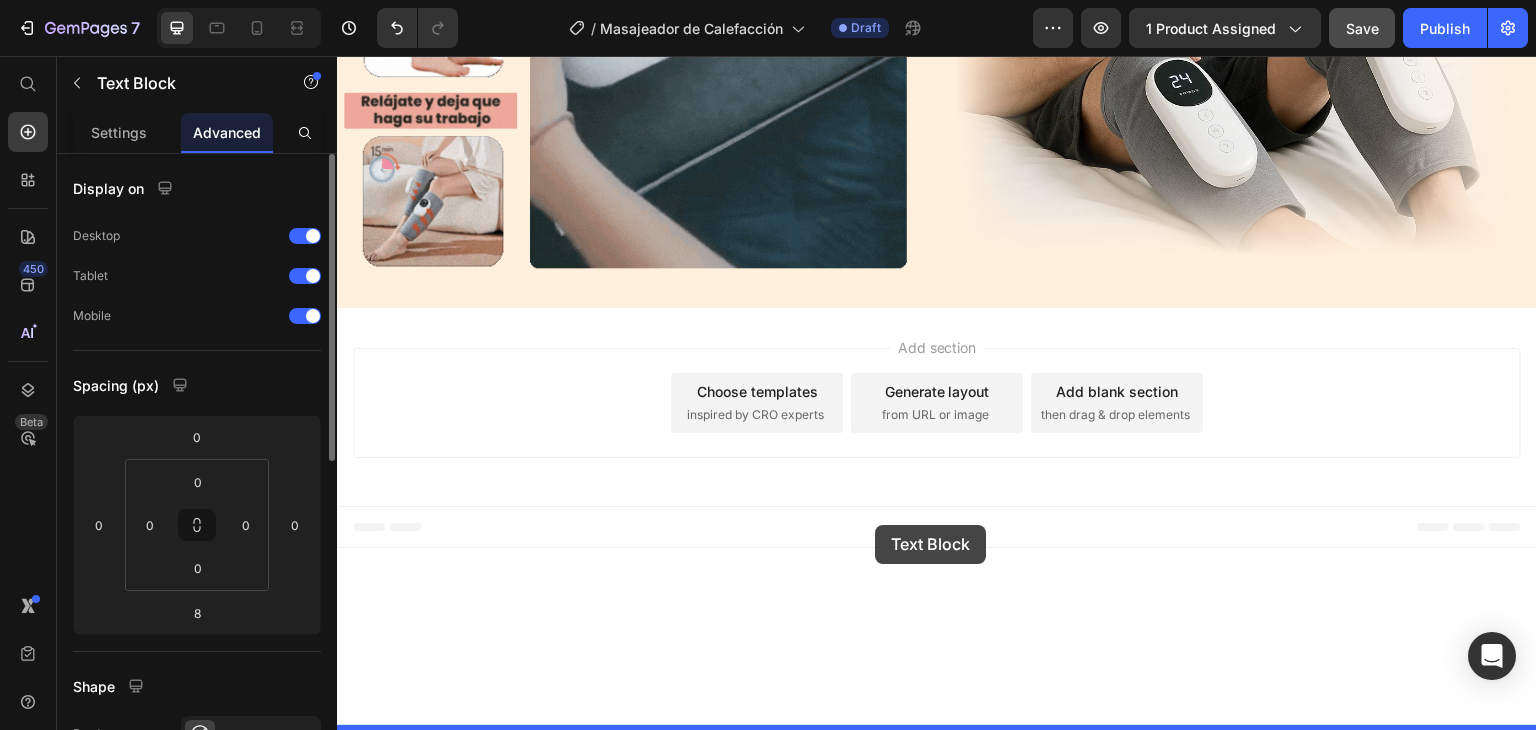 drag, startPoint x: 354, startPoint y: 250, endPoint x: 895, endPoint y: 474, distance: 585.5399 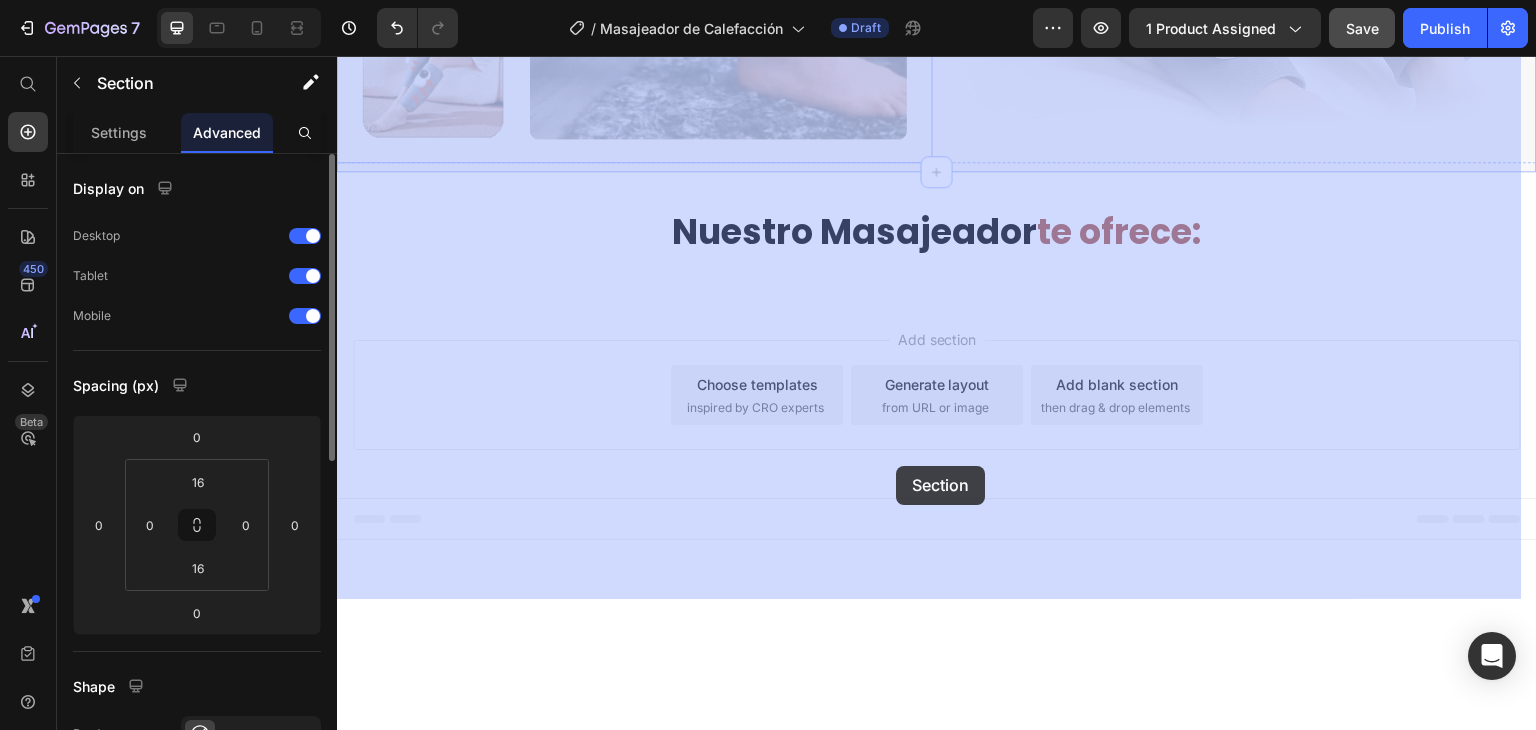 scroll, scrollTop: 2676, scrollLeft: 0, axis: vertical 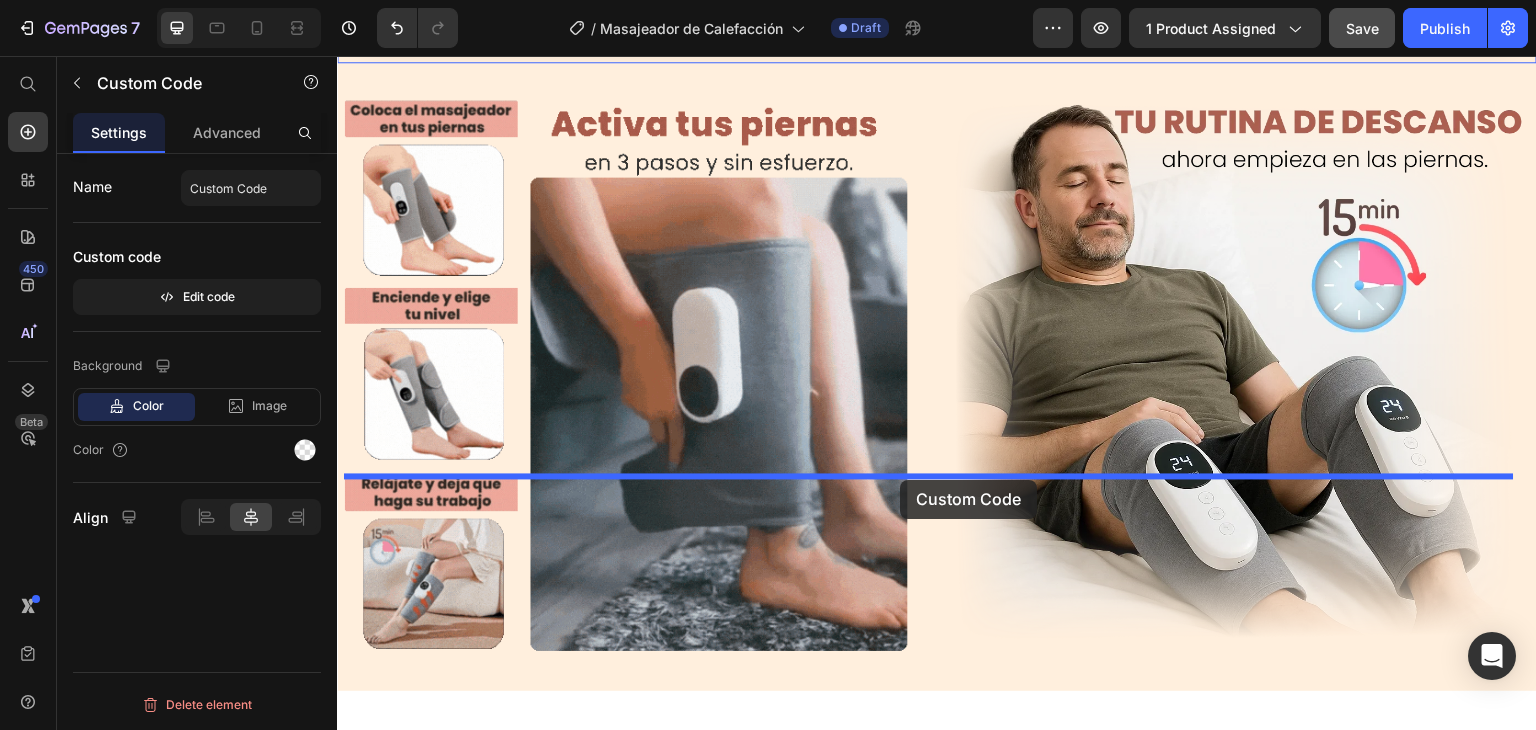 click on "Image
Obtener 50% de Descuento
Solo por [DATE]!
Custom Code Image Row Image Pasar horas sentado, tener  mala postura  o simplemente no moverse lo suficiente provoca  mala circulación , acumulación de líquidos y tensión muscular. Por eso tus piernas se sienten tan  cansadas, se inflaman o aparecen várices. No es normal y no es solo “la edad”.  Es un problema silencioso… pero tiene solución. Text Block Image Row Visto también en: Text Block Image Image GARANTÍA DE DEVOLUCIÓN DE DINERO DE 30 DÍAS Text Block Si no está absolutamente satisfecho con los resultados, le reembolsaremos cada centavo de su inversión. Text Block Row Image ENVÍO Y MANEJO GRATIS Text Block Proporcionamos envíos gratuitos para todos los pedidos superiores a $59.990 realizados [DATE]. Text Block Row Image ALTA CALIDAD GARANTIZADA Text Block Text Block Row Row Row Image Image Basado en tecnología de  Row Row" at bounding box center (937, -1218) 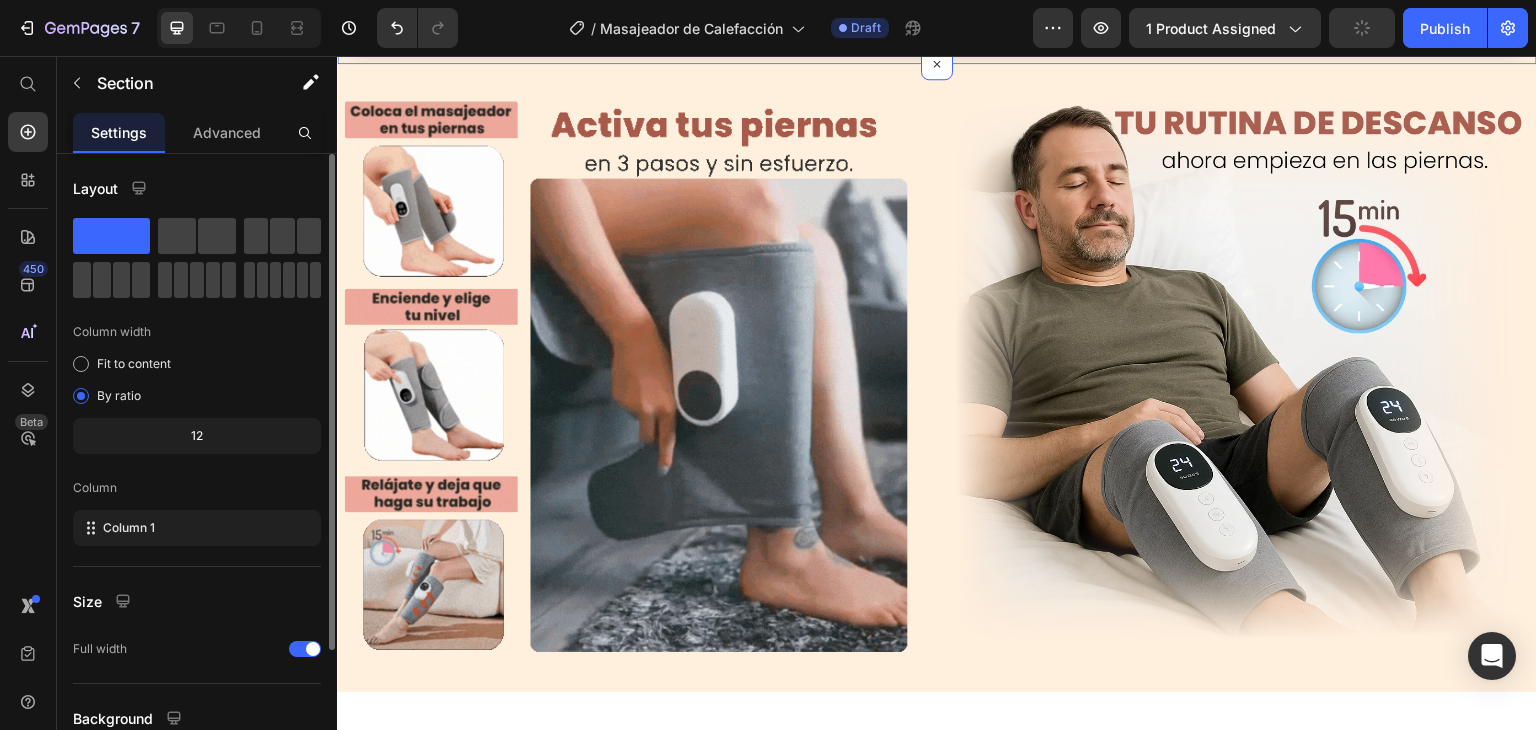 click on "Image
Obtener 50% de Descuento
Solo por [DATE]!
Custom Code Image Row Image Pasar horas sentado, tener  mala postura  o simplemente no moverse lo suficiente provoca  mala circulación , acumulación de líquidos y tensión muscular. Por eso tus piernas se sienten tan  cansadas, se inflaman o aparecen várices. No es normal y no es solo “la edad”.  Es un problema silencioso… pero tiene solución. Text Block Image Row Visto también en: Text Block Image Image GARANTÍA DE DEVOLUCIÓN DE DINERO DE 30 DÍAS Text Block Si no está absolutamente satisfecho con los resultados, le reembolsaremos cada centavo de su inversión. Text Block Row Image ENVÍO Y MANEJO GRATIS Text Block Proporcionamos envíos gratuitos para todos los pedidos superiores a $59.990 realizados [DATE]. Text Block Row Image ALTA CALIDAD GARANTIZADA Text Block Text Block Row Row Row Image Image Basado en tecnología de  Row Row" at bounding box center (937, -1218) 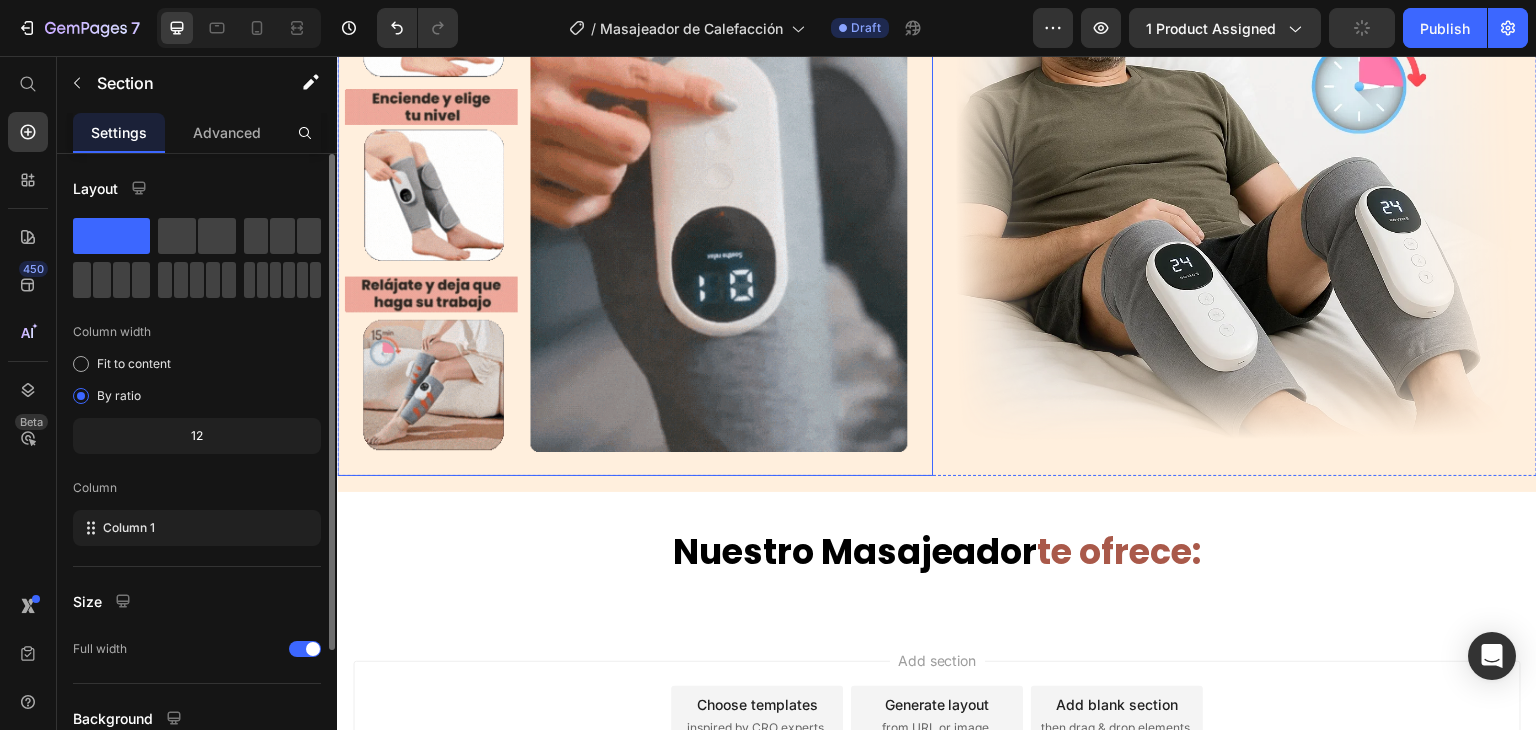 scroll, scrollTop: 3376, scrollLeft: 0, axis: vertical 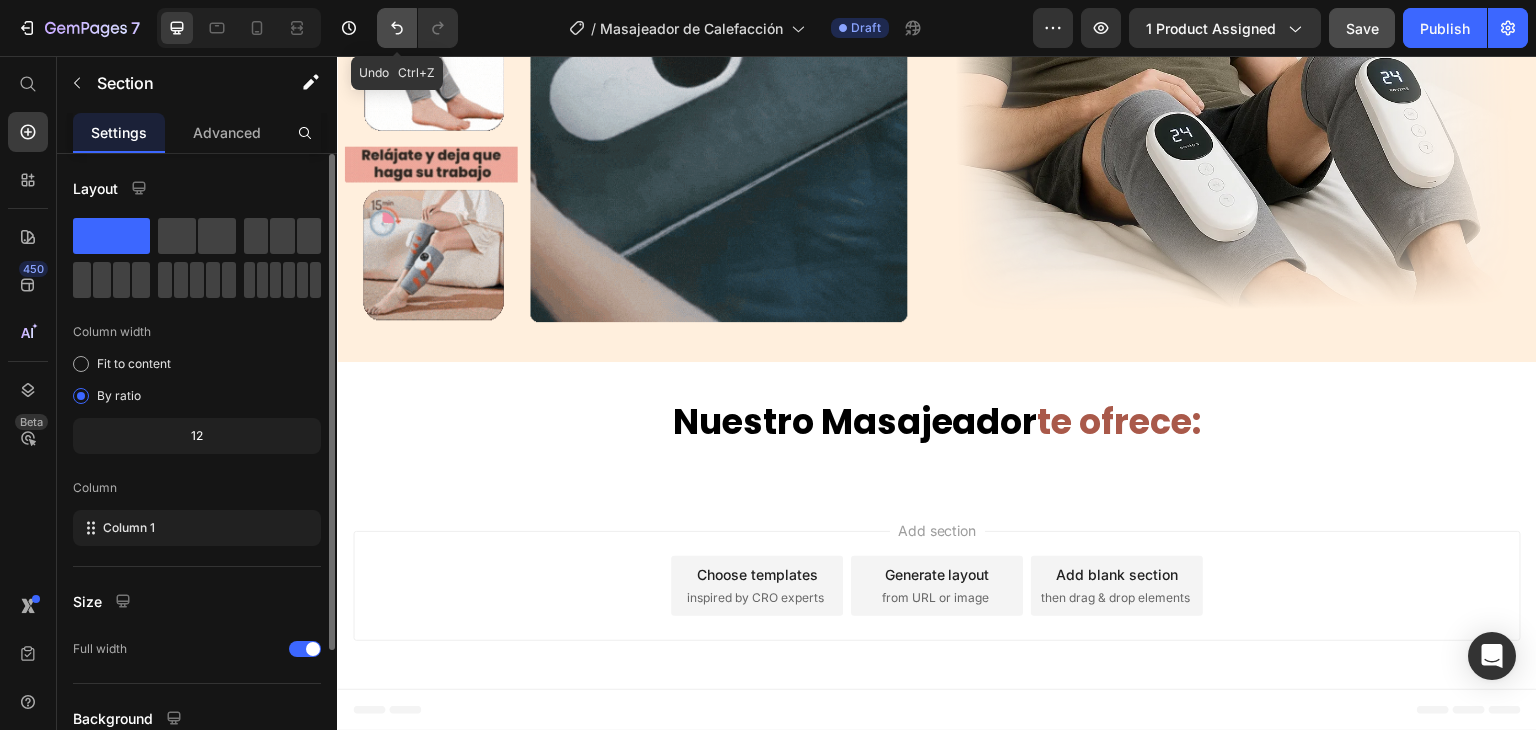 click 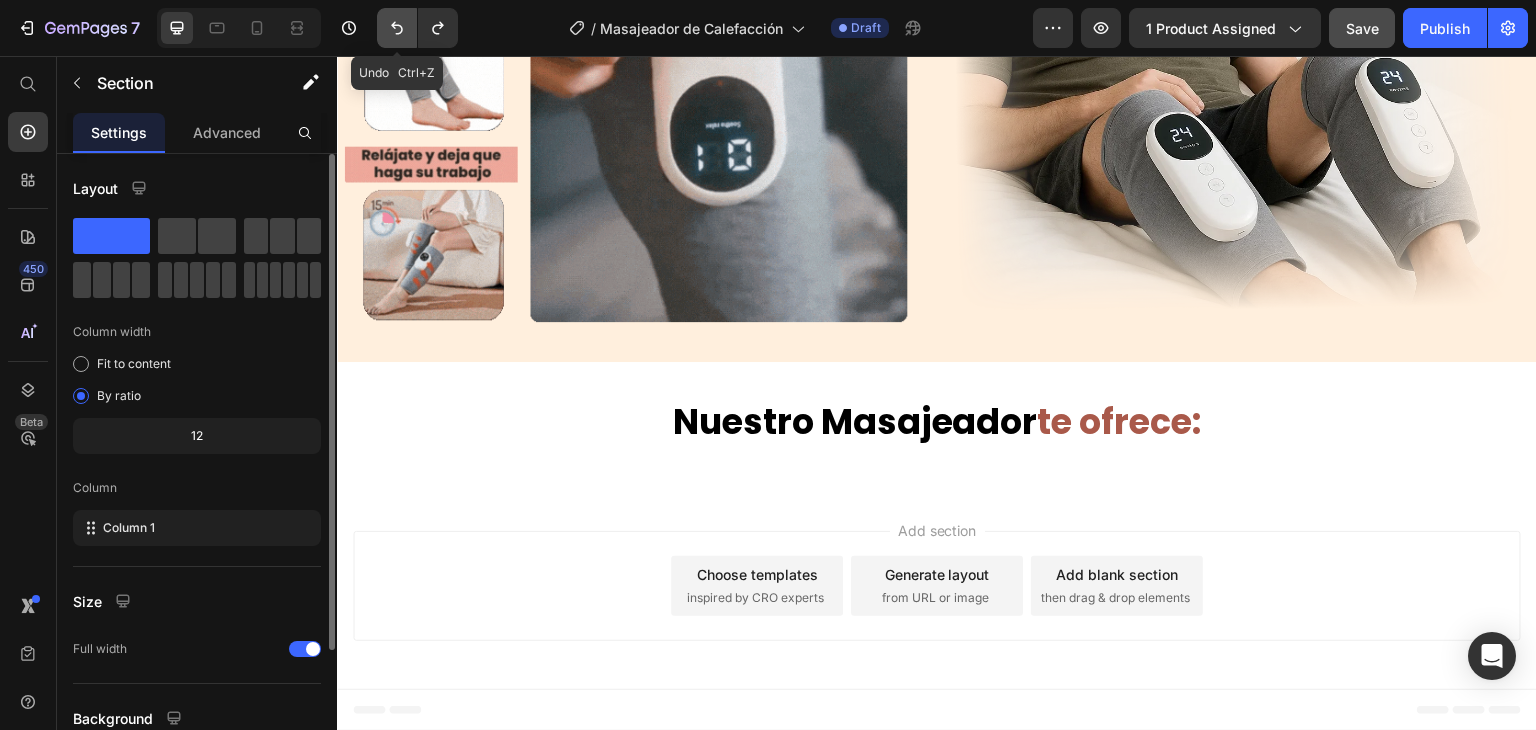 click 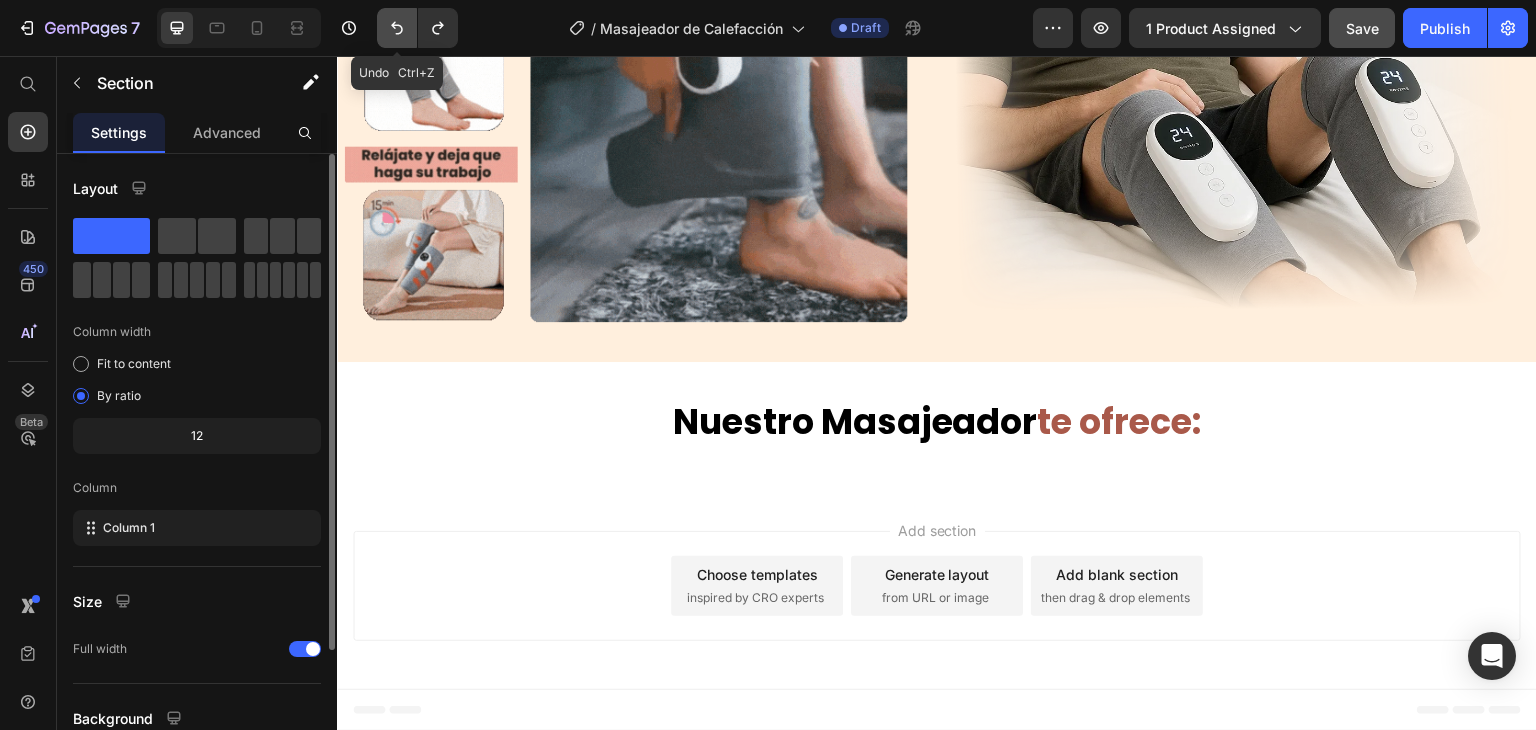 click 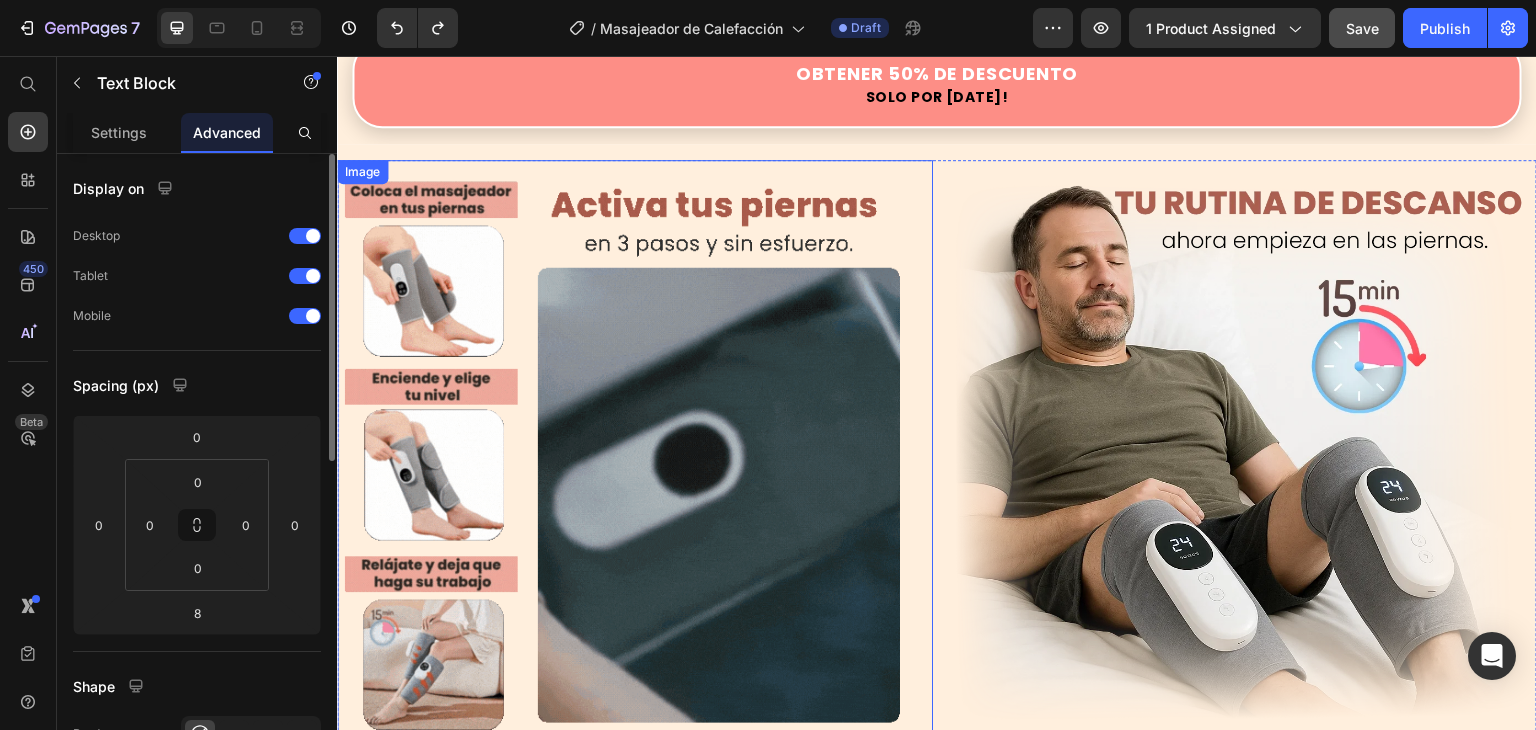 scroll, scrollTop: 2161, scrollLeft: 0, axis: vertical 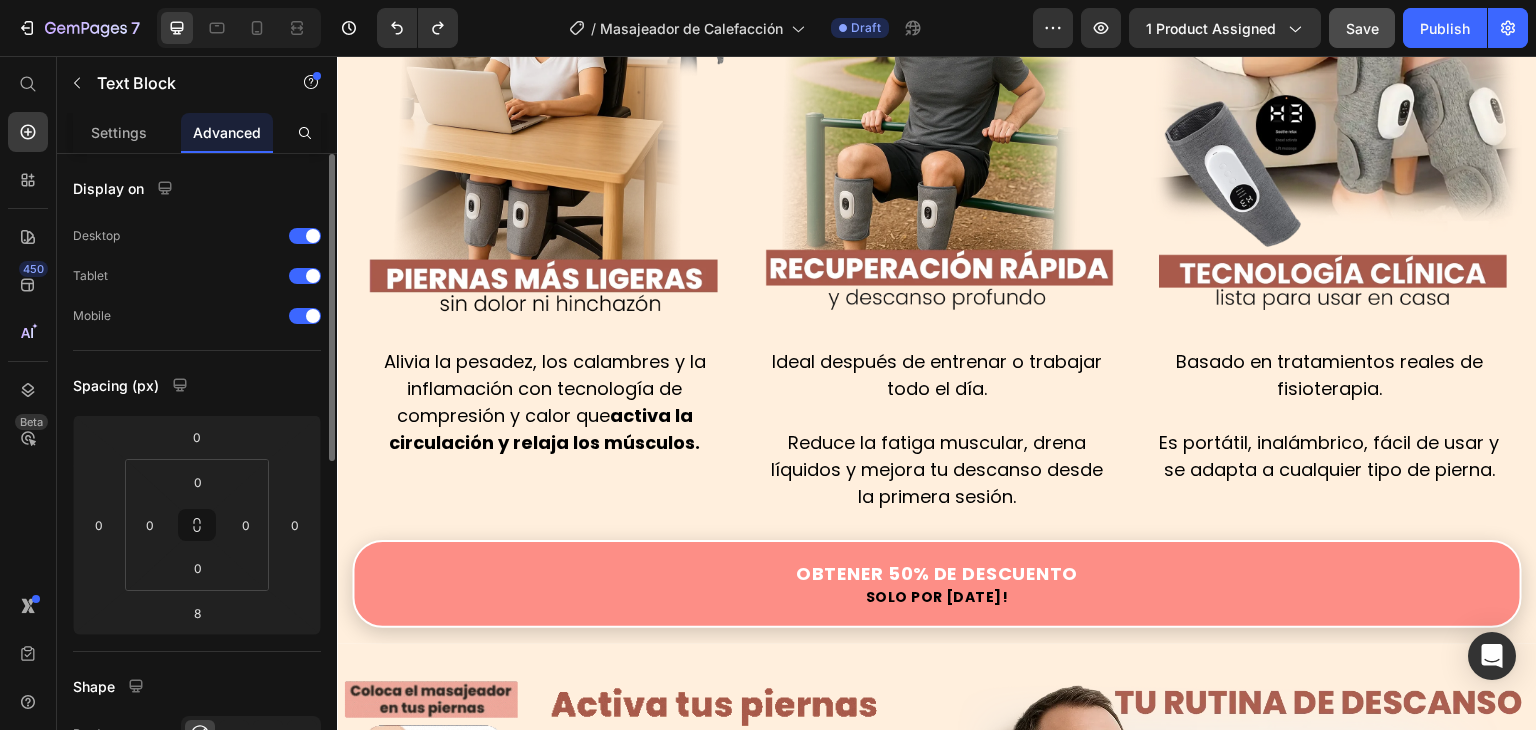 click on "Nuestro Masajeador  te ofrece:" at bounding box center [937, -101] 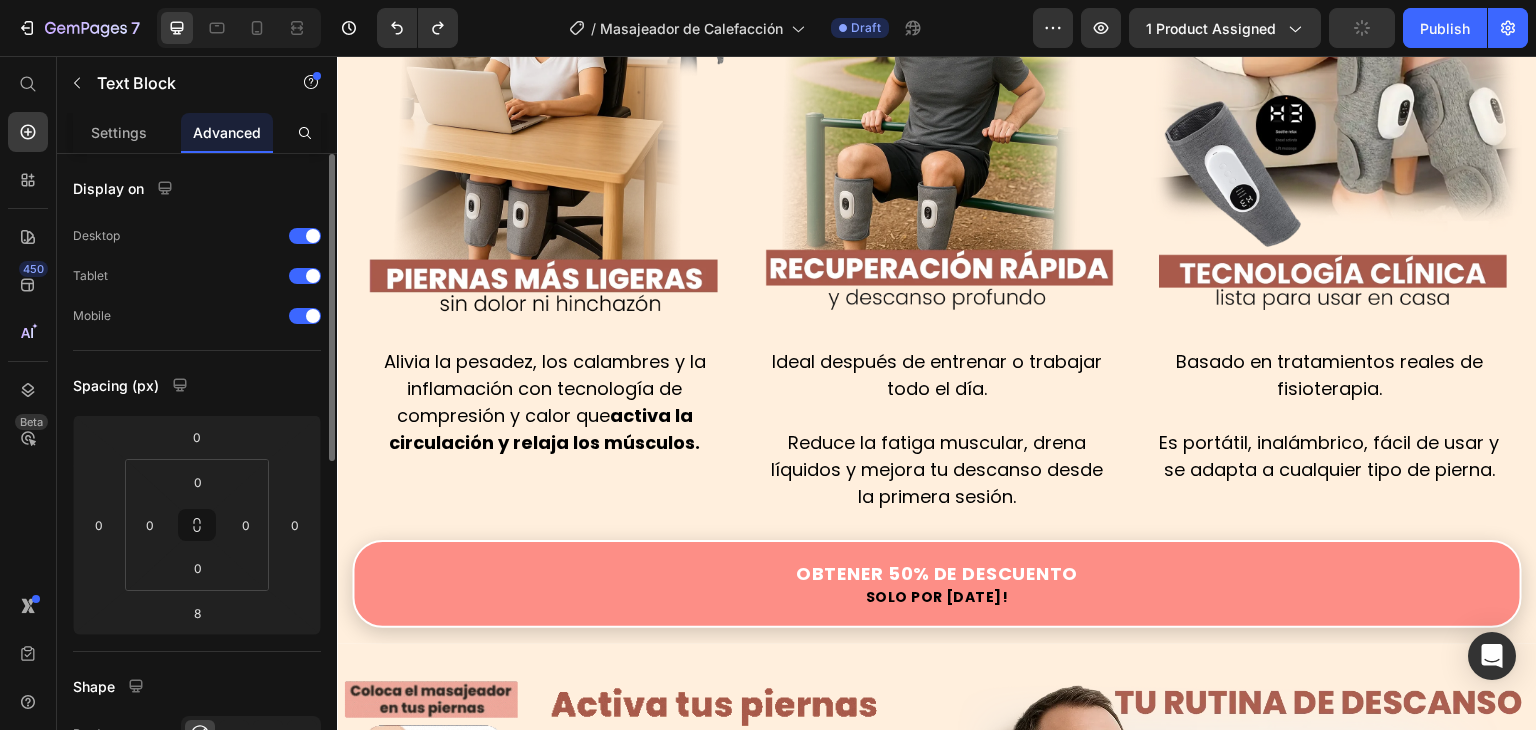 click on "Nuestro Masajeador  te ofrece:" at bounding box center (937, -166) 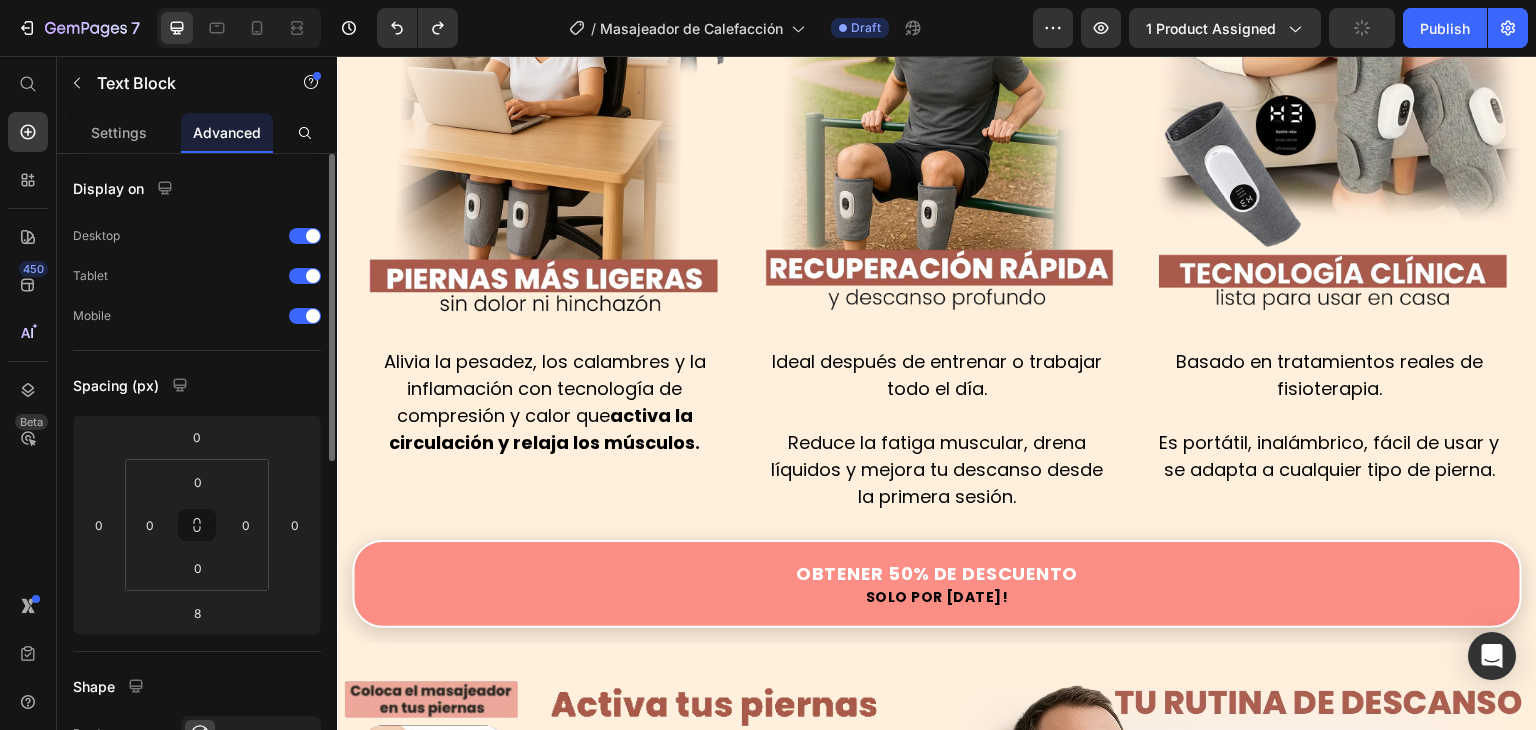 click on "Nuestro Masajeador  te ofrece:" at bounding box center [937, -101] 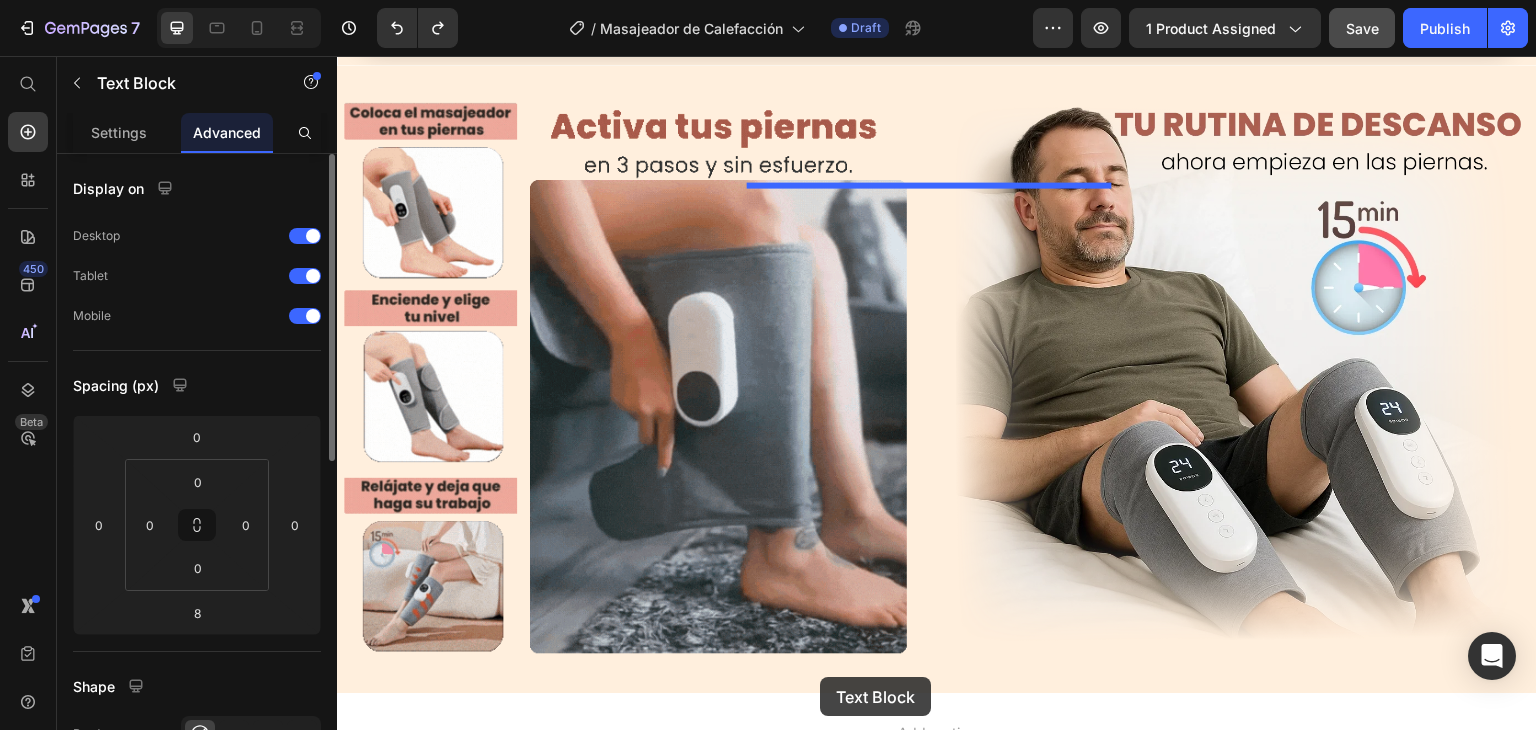 drag, startPoint x: 362, startPoint y: 285, endPoint x: 820, endPoint y: 678, distance: 603.5006 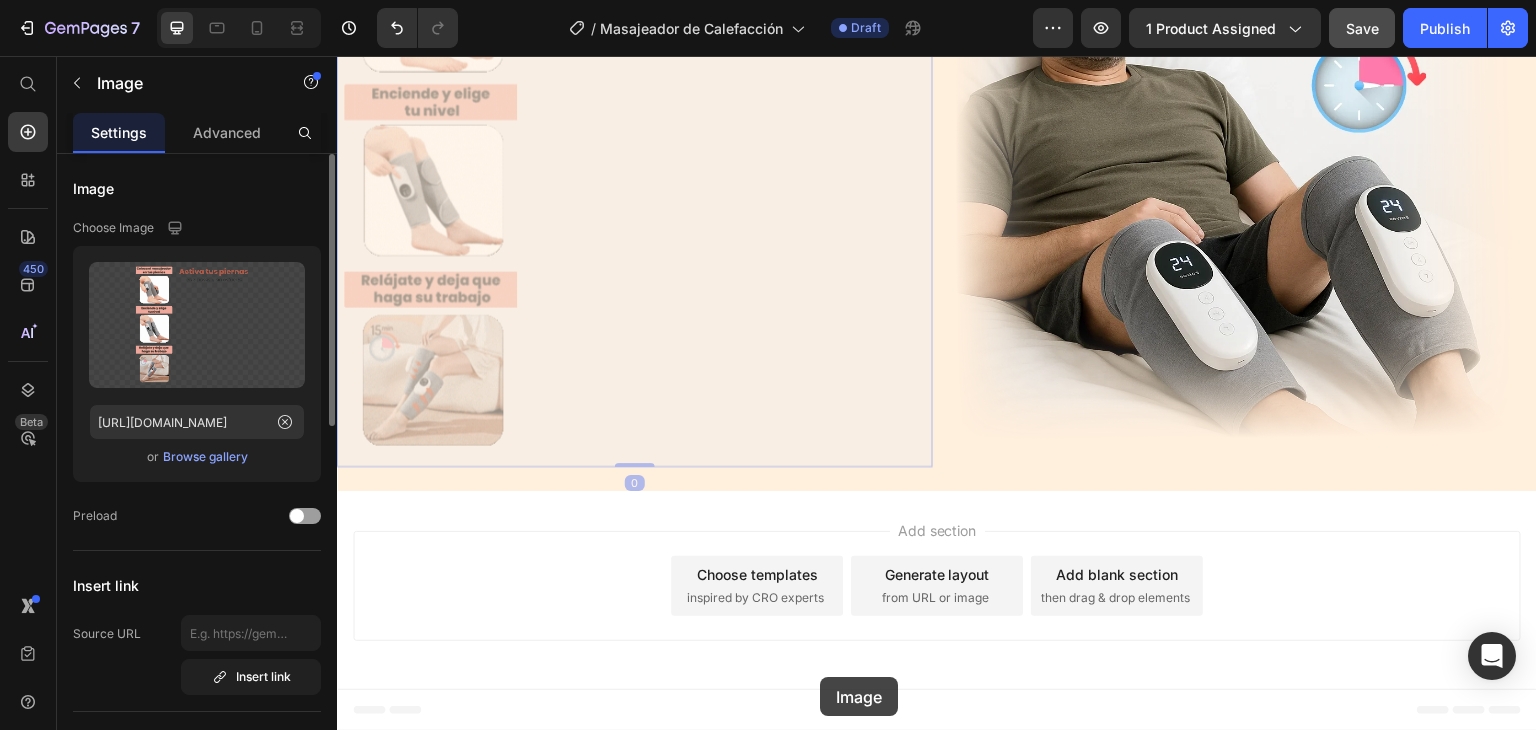 click at bounding box center (337, 56) 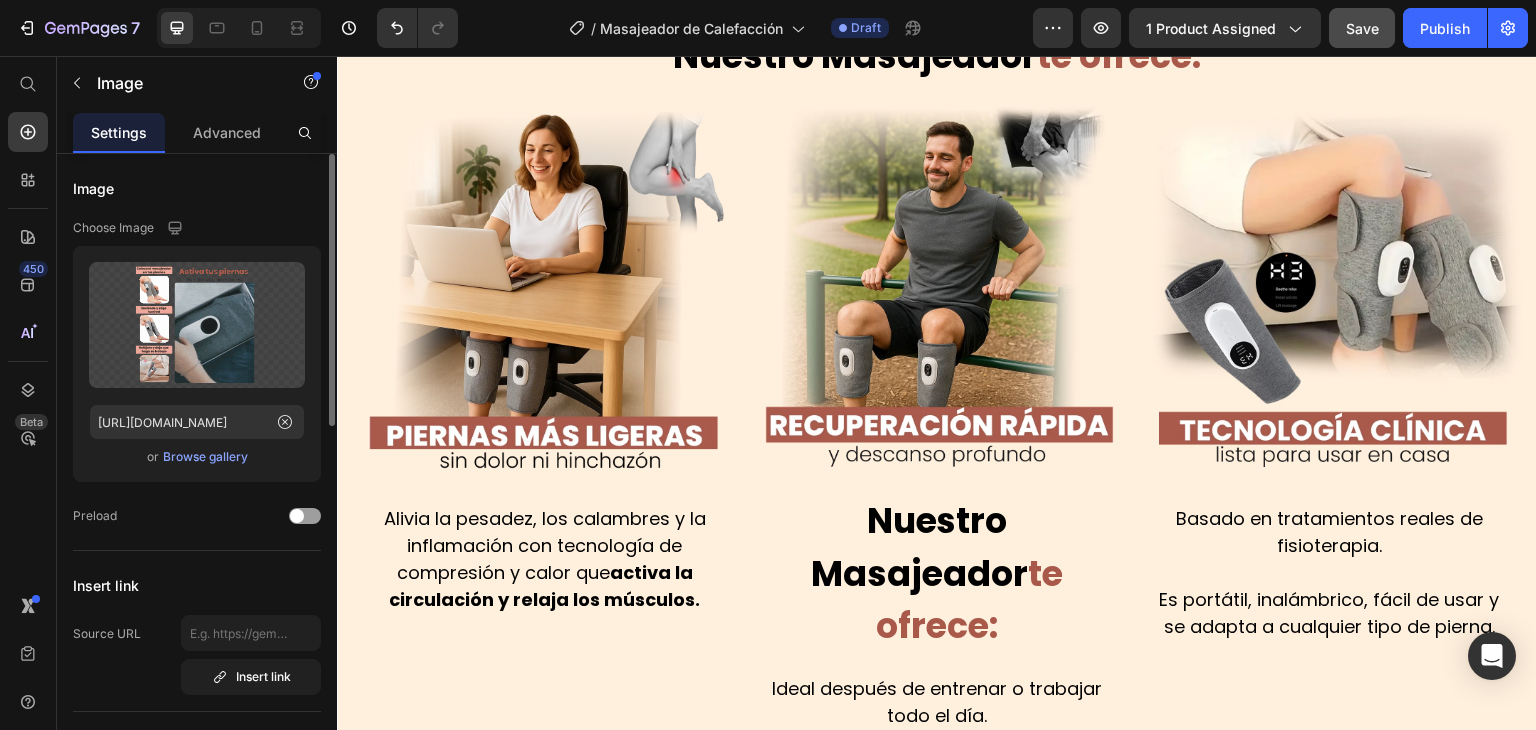 scroll, scrollTop: 2539, scrollLeft: 0, axis: vertical 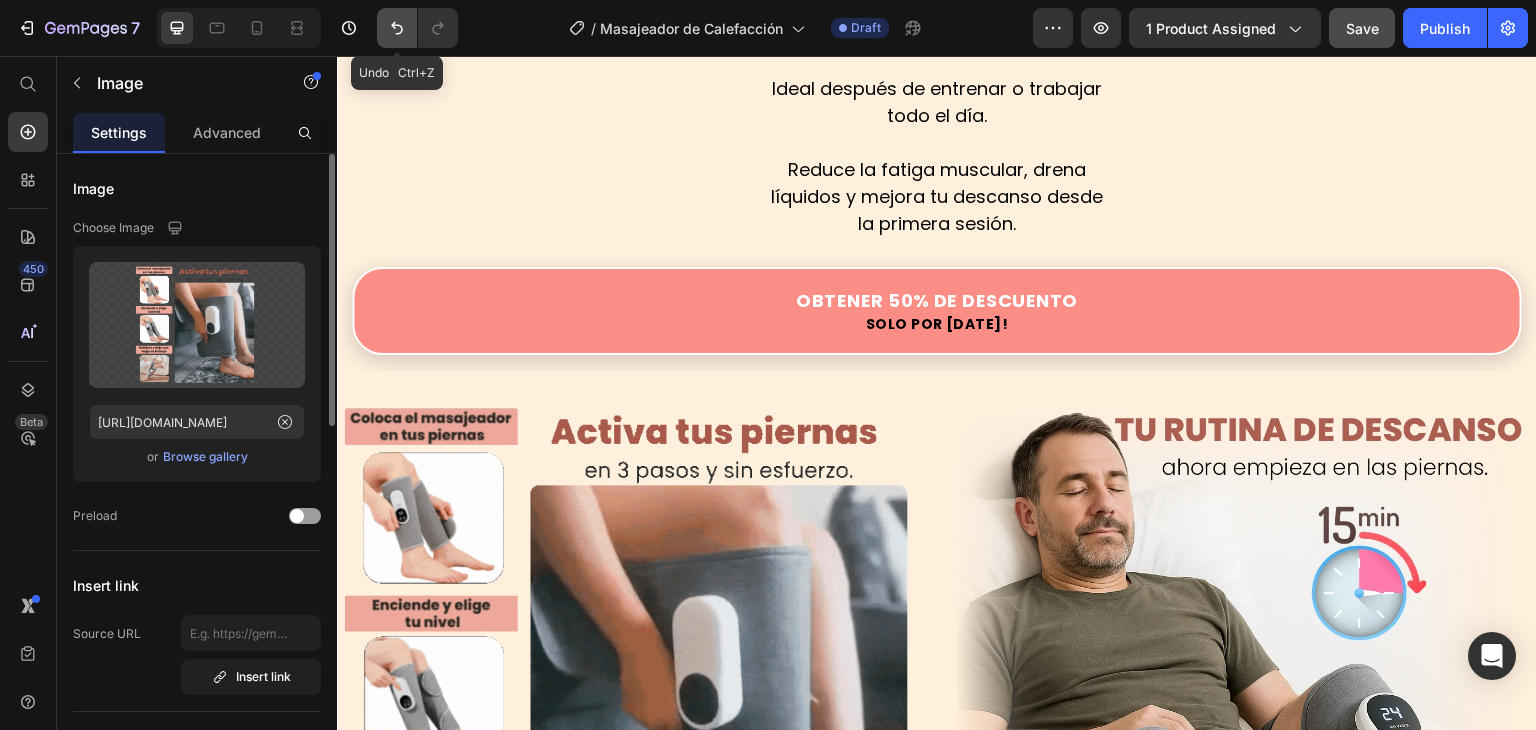 click 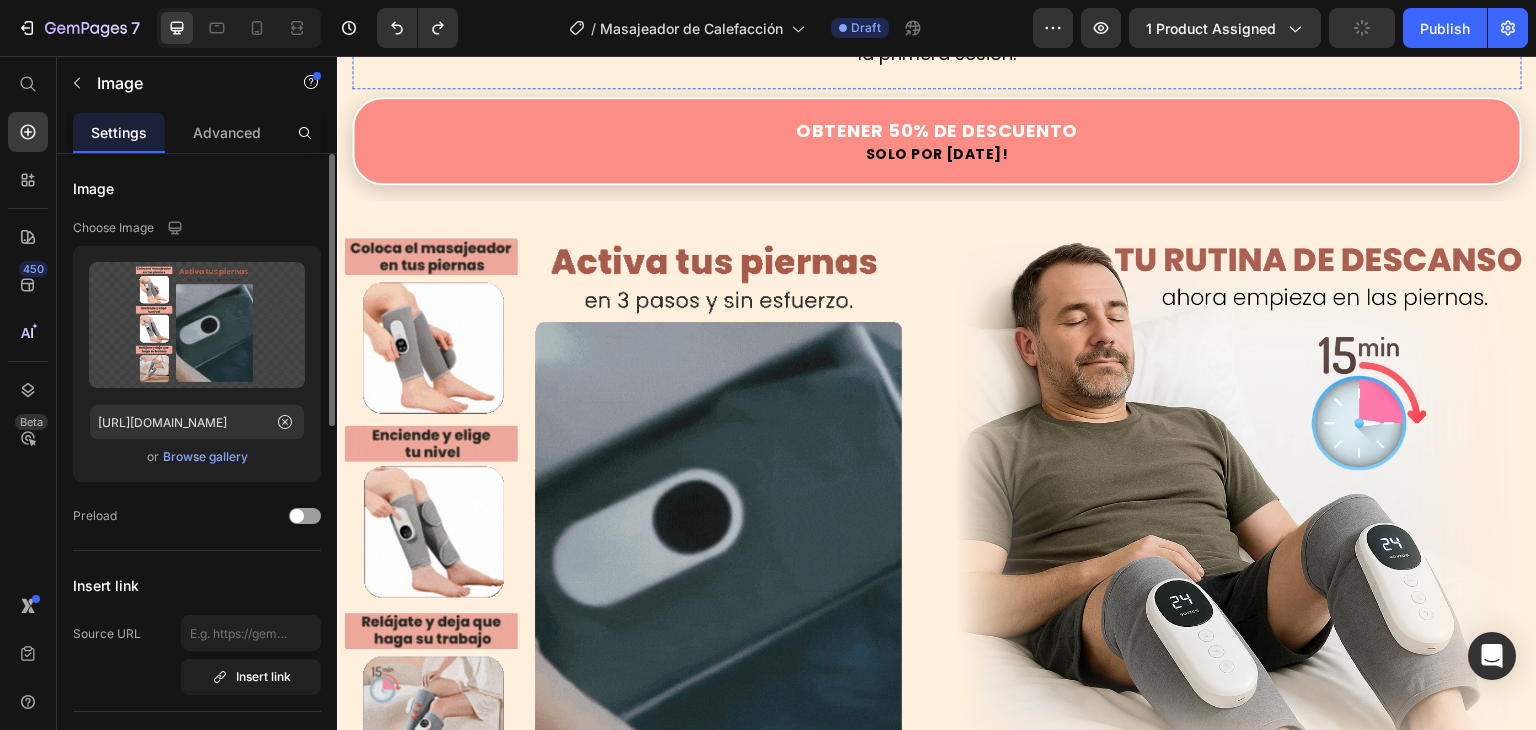 scroll, scrollTop: 2204, scrollLeft: 0, axis: vertical 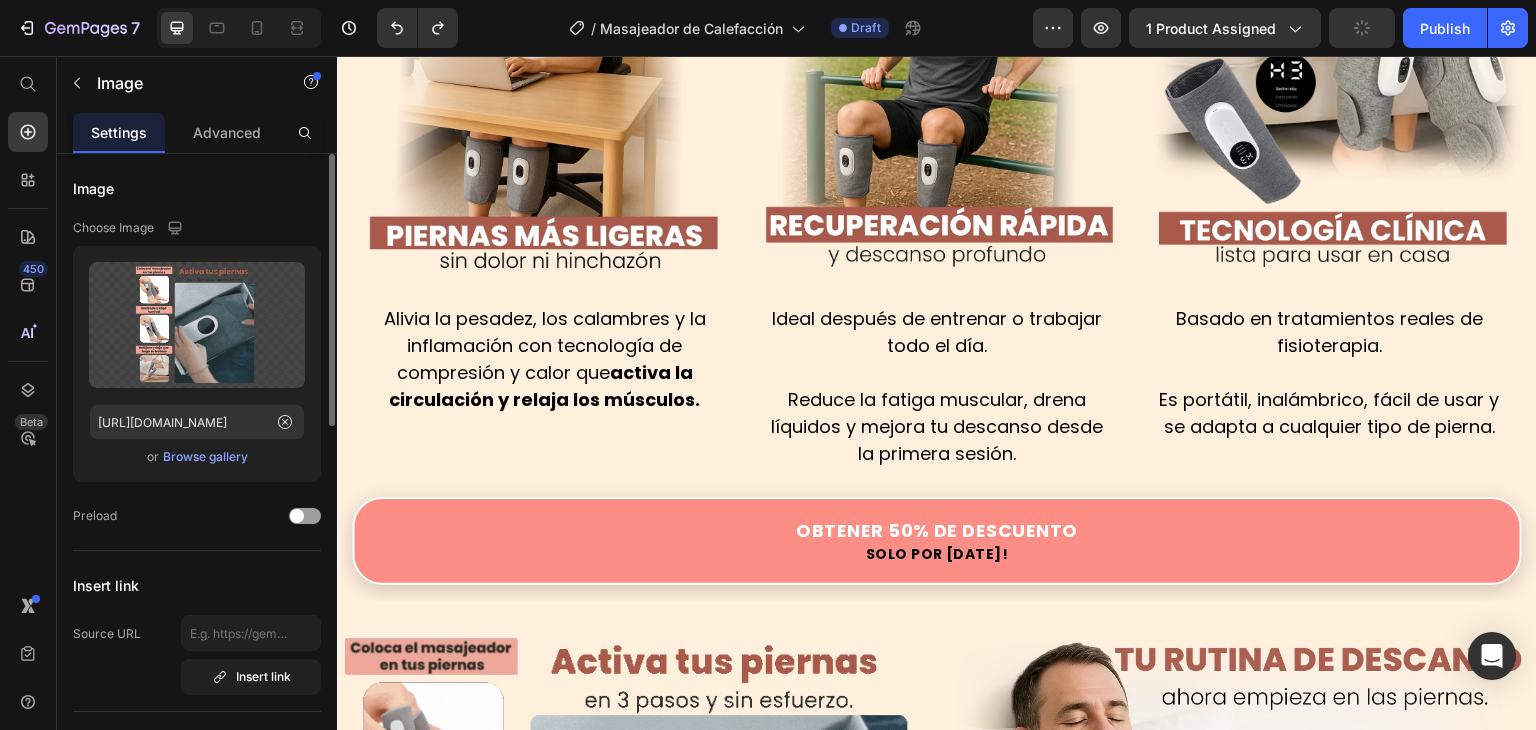 click on "Nuestro Masajeador  te ofrece:" at bounding box center (937, -144) 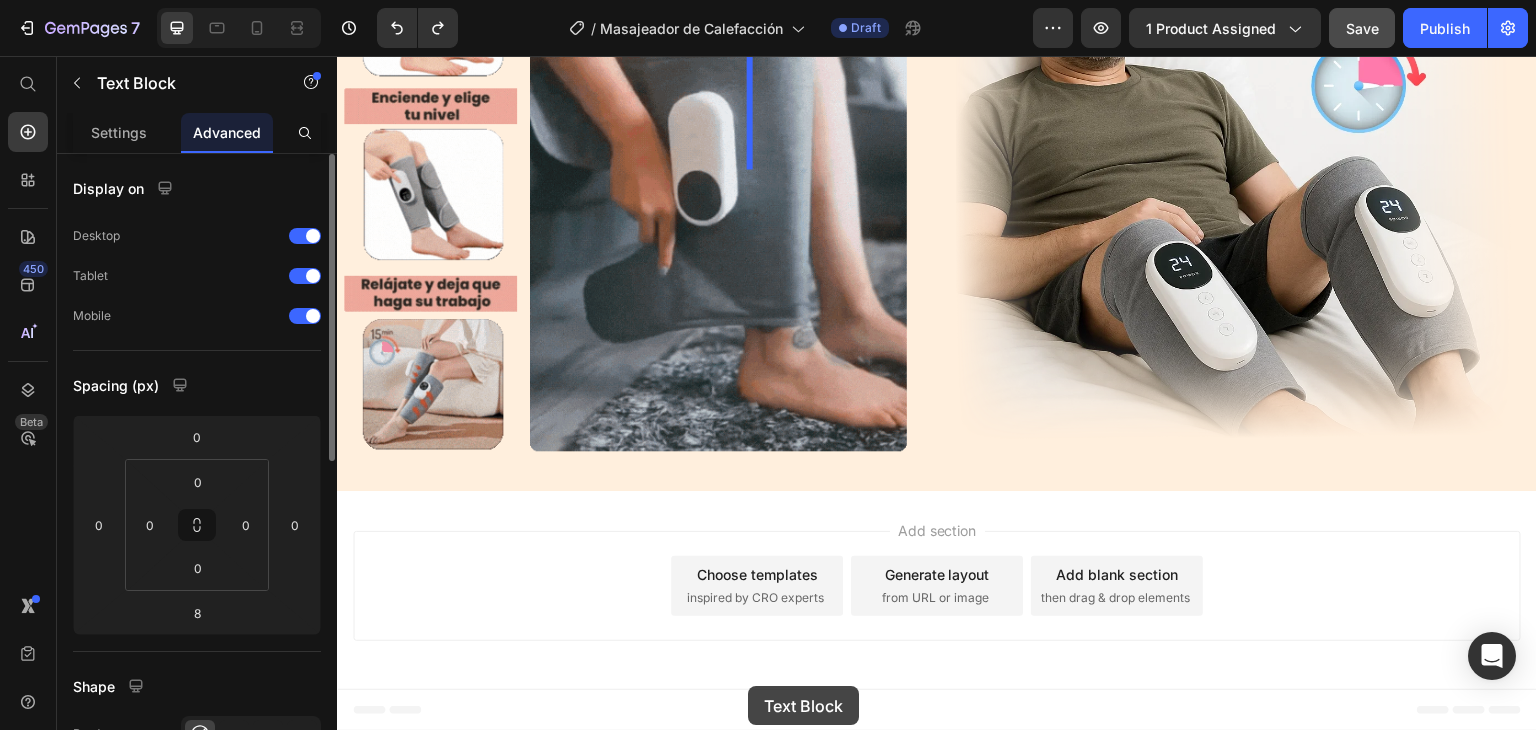 scroll, scrollTop: 3361, scrollLeft: 0, axis: vertical 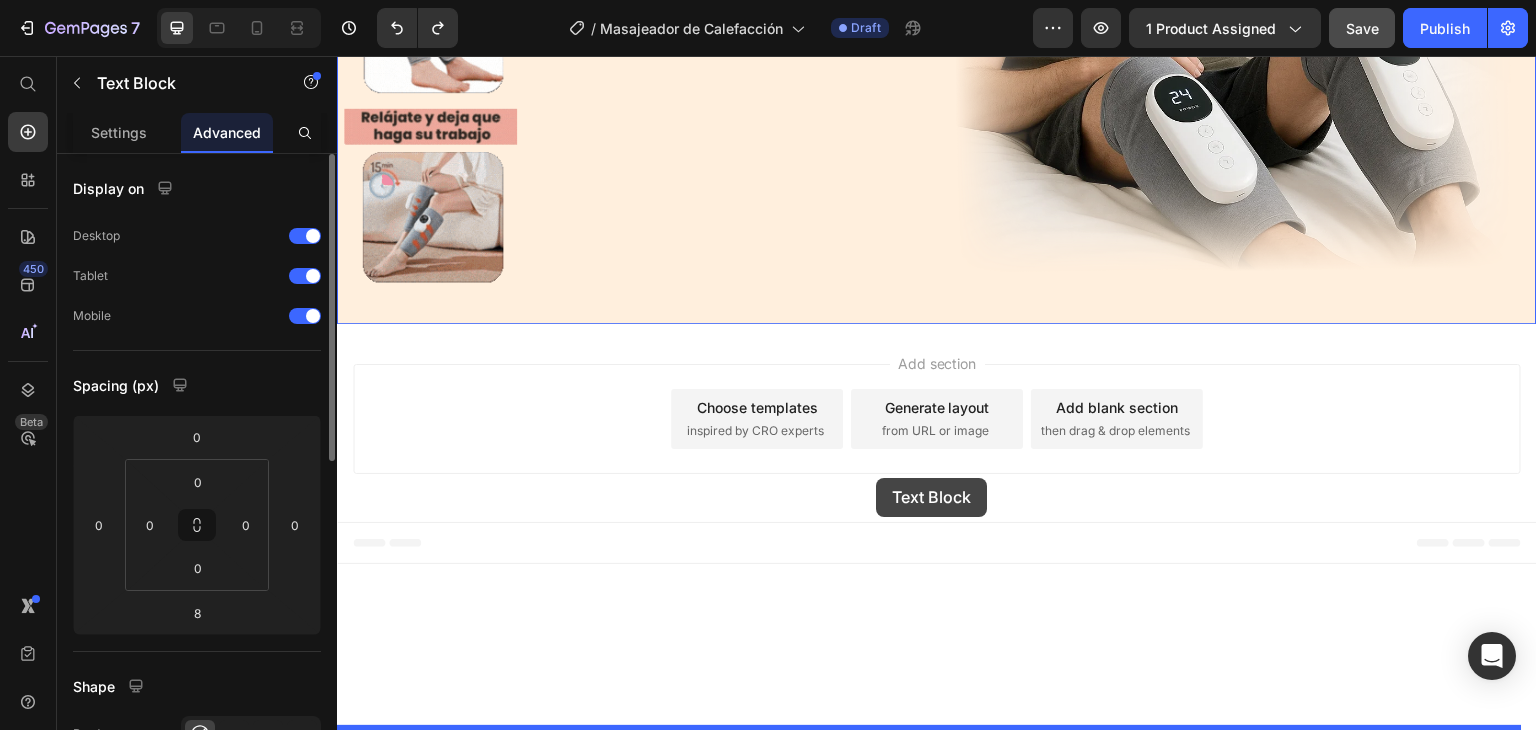 drag, startPoint x: 357, startPoint y: 238, endPoint x: 876, endPoint y: 478, distance: 571.80505 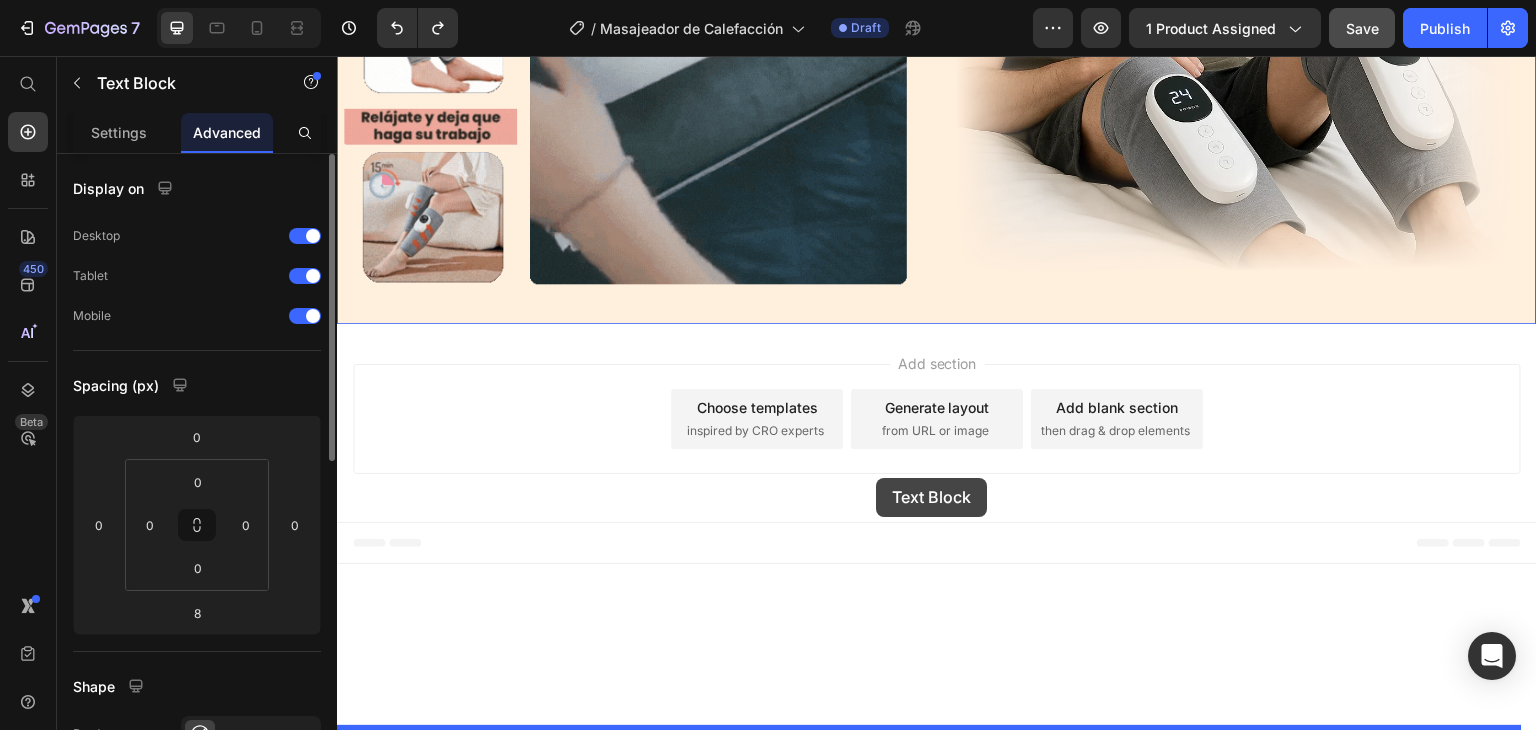 scroll, scrollTop: 3296, scrollLeft: 0, axis: vertical 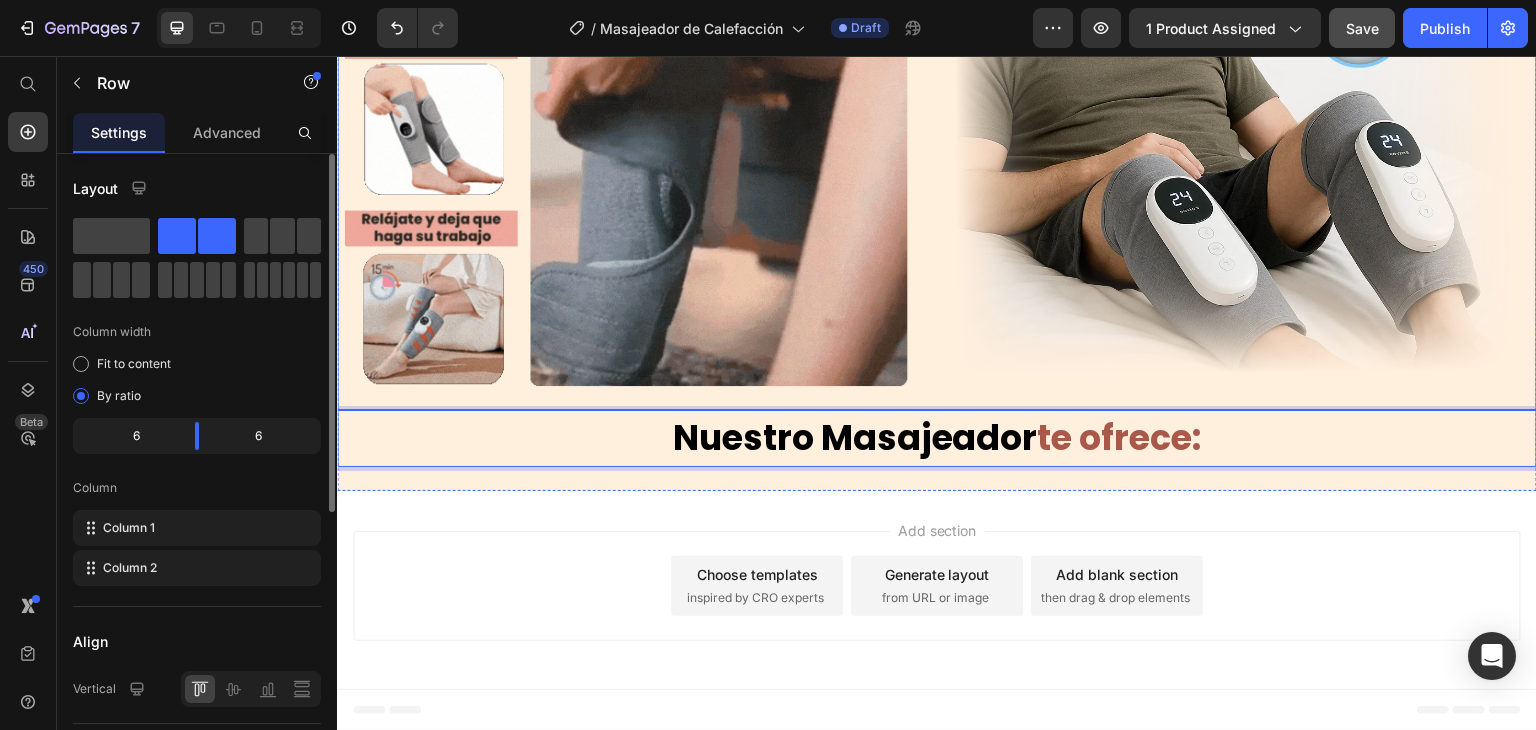click on "Image Image Row" at bounding box center (937, 112) 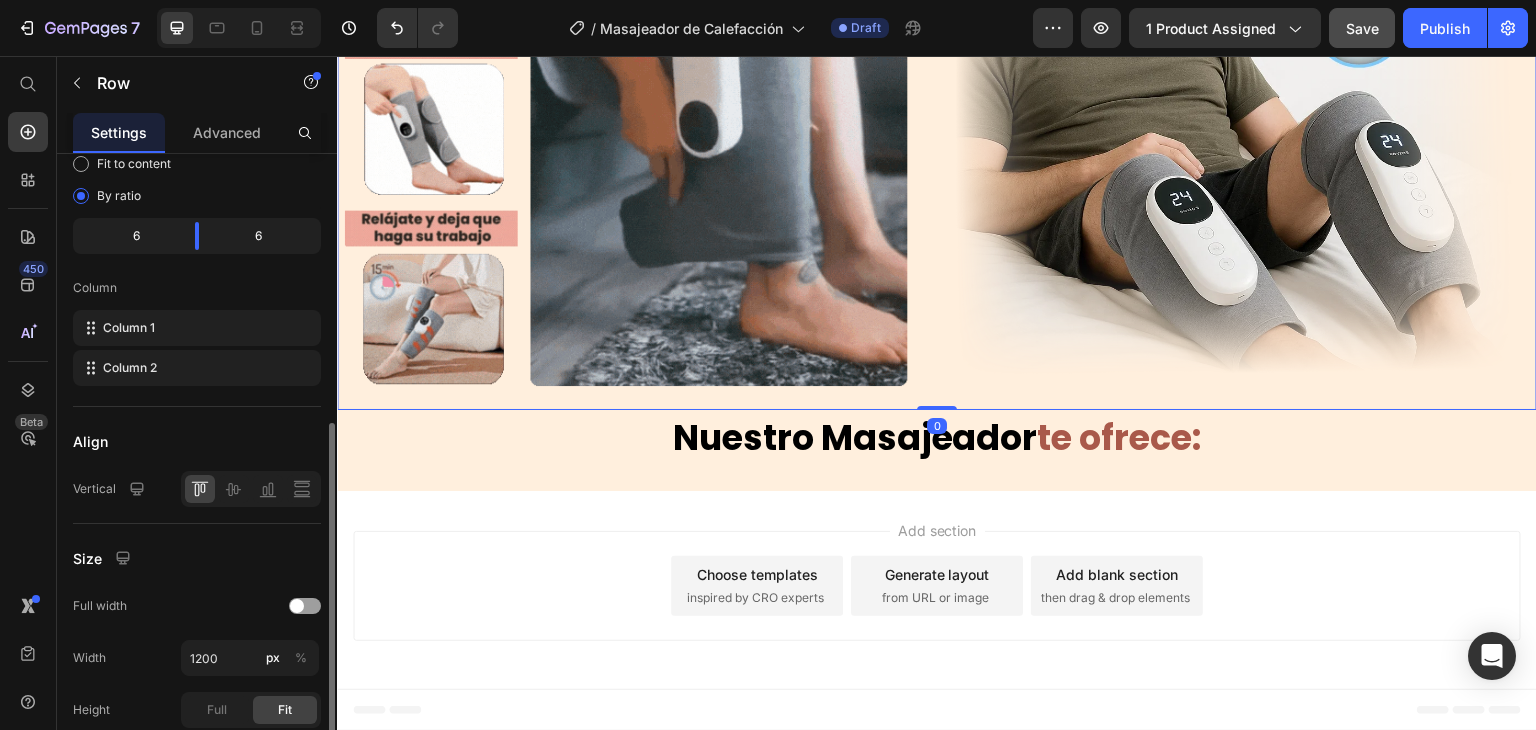 scroll, scrollTop: 300, scrollLeft: 0, axis: vertical 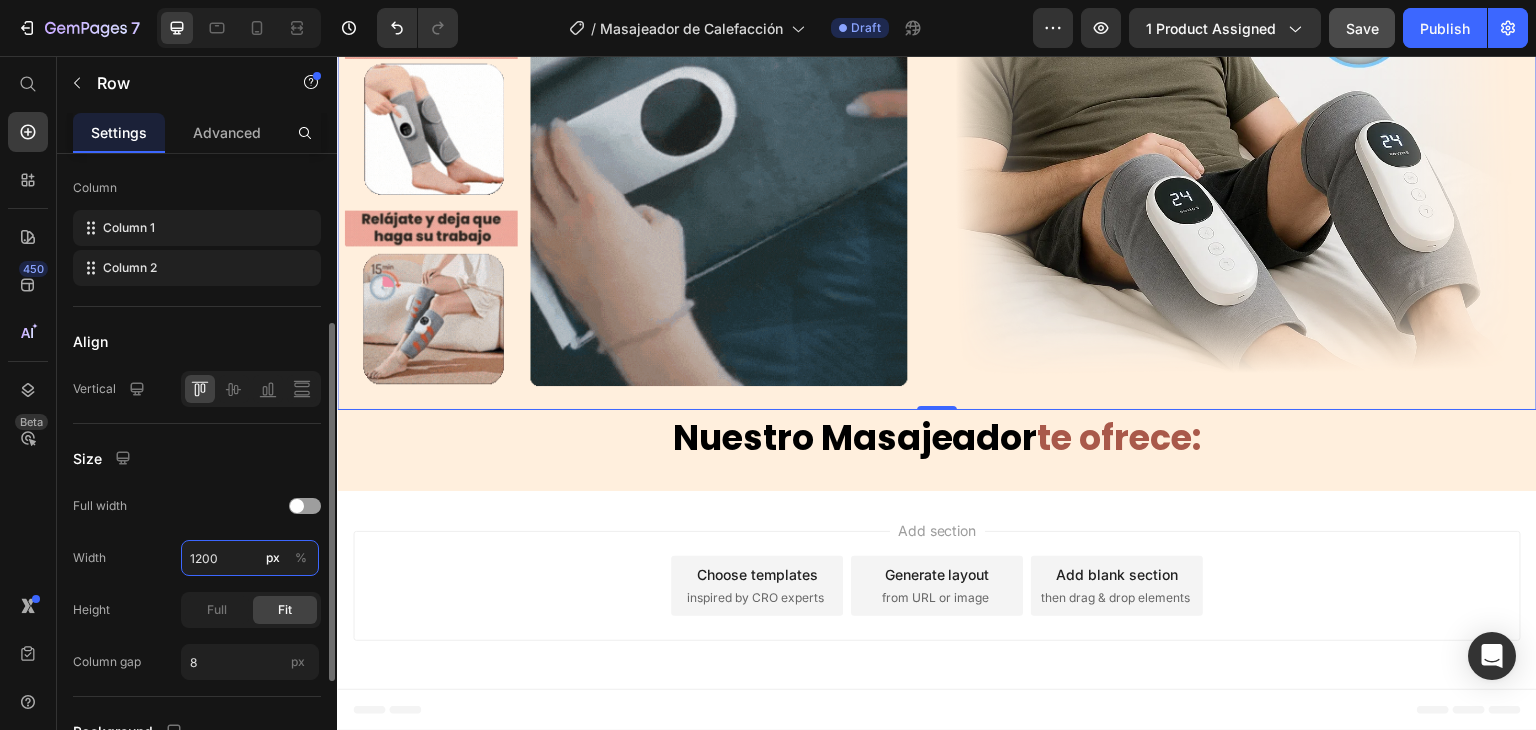 click on "1200" at bounding box center [250, 558] 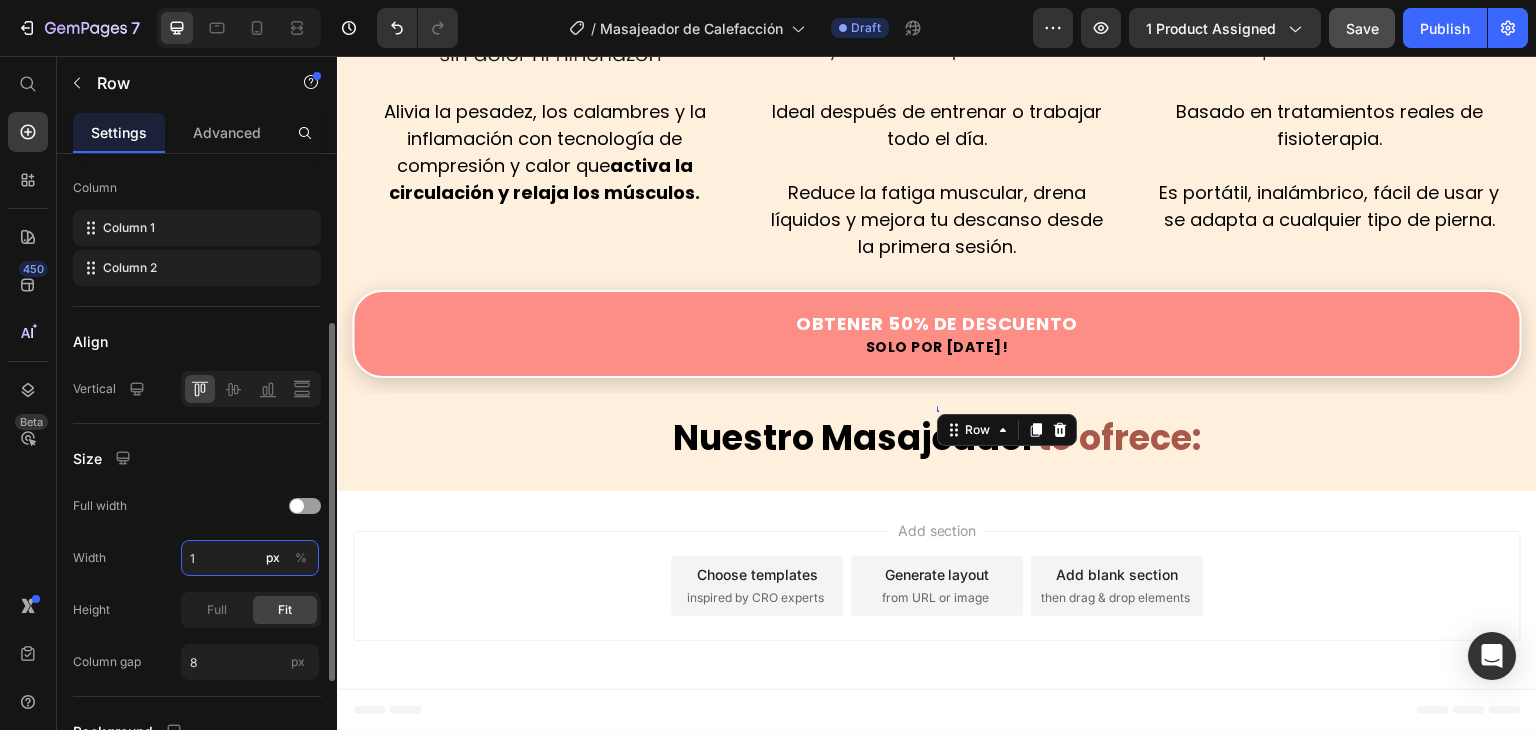 scroll, scrollTop: 2773, scrollLeft: 0, axis: vertical 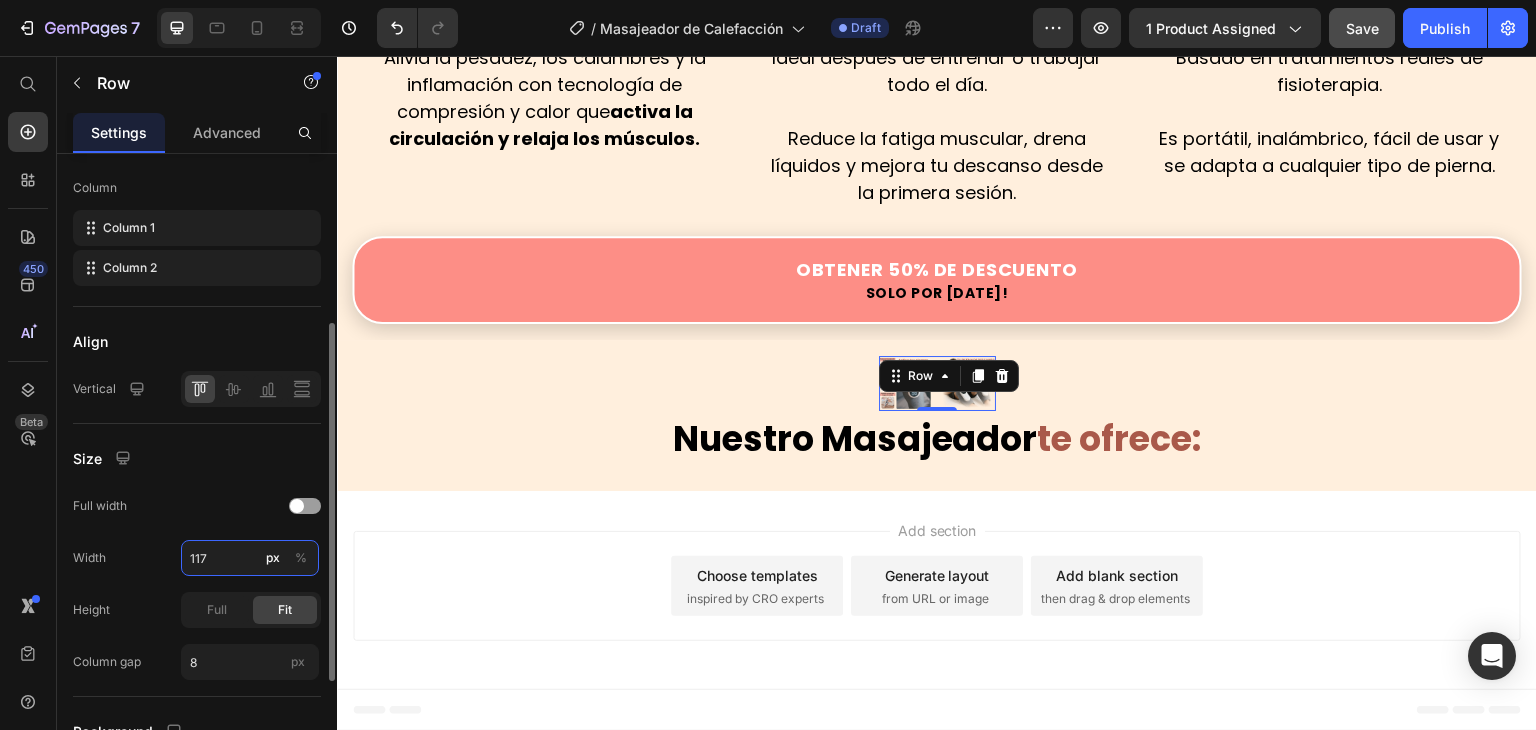 type on "1170" 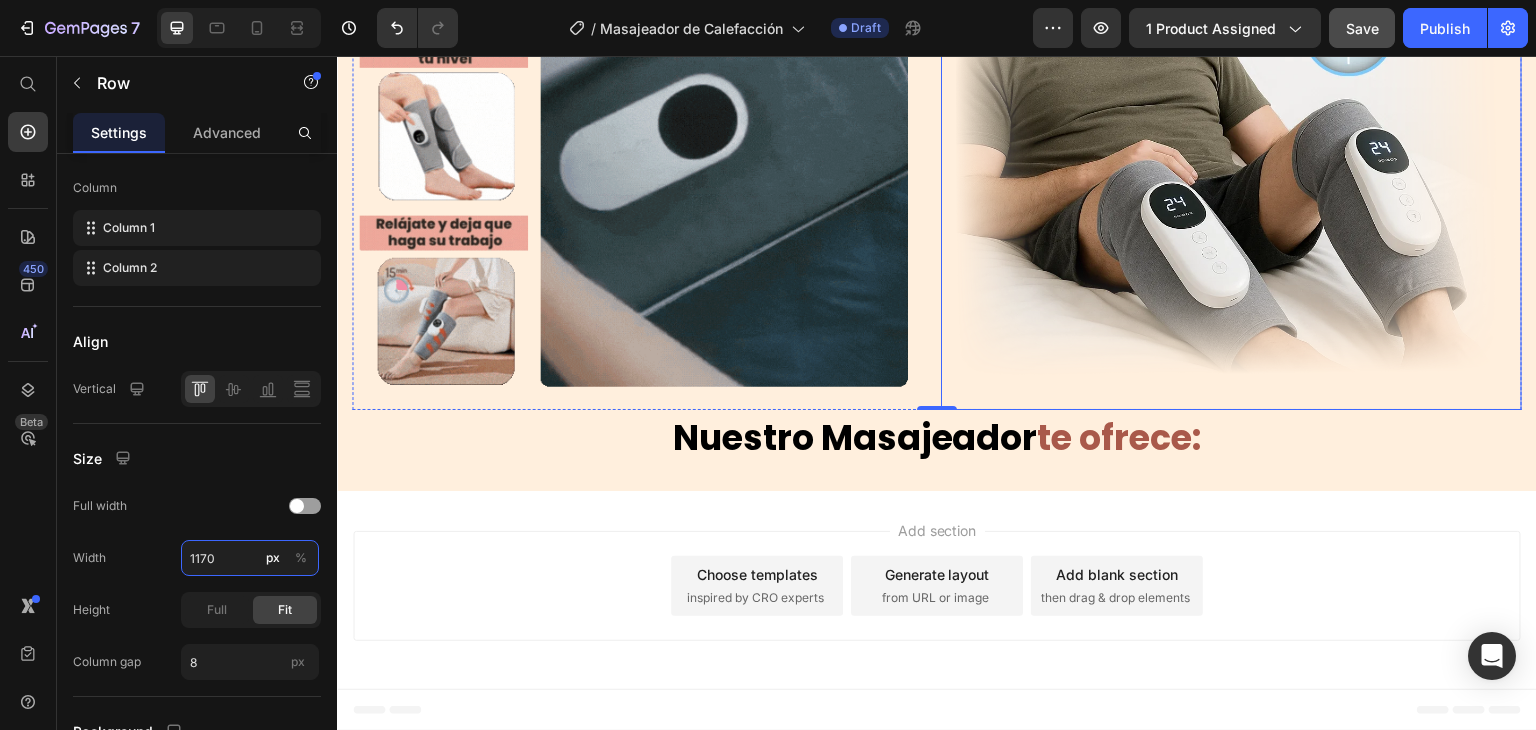 scroll, scrollTop: 3273, scrollLeft: 0, axis: vertical 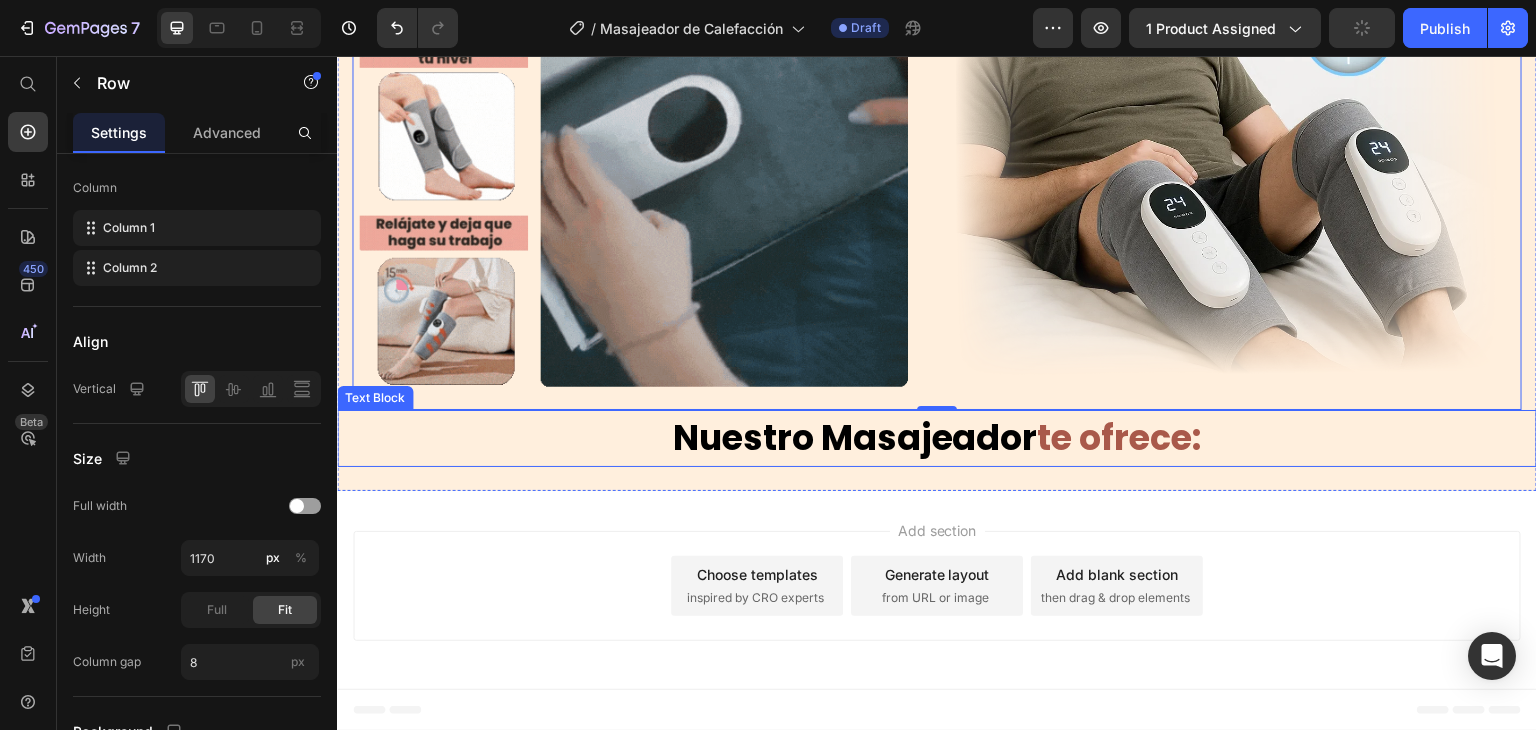 click on "Nuestro Masajeador  te ofrece:" at bounding box center (937, 438) 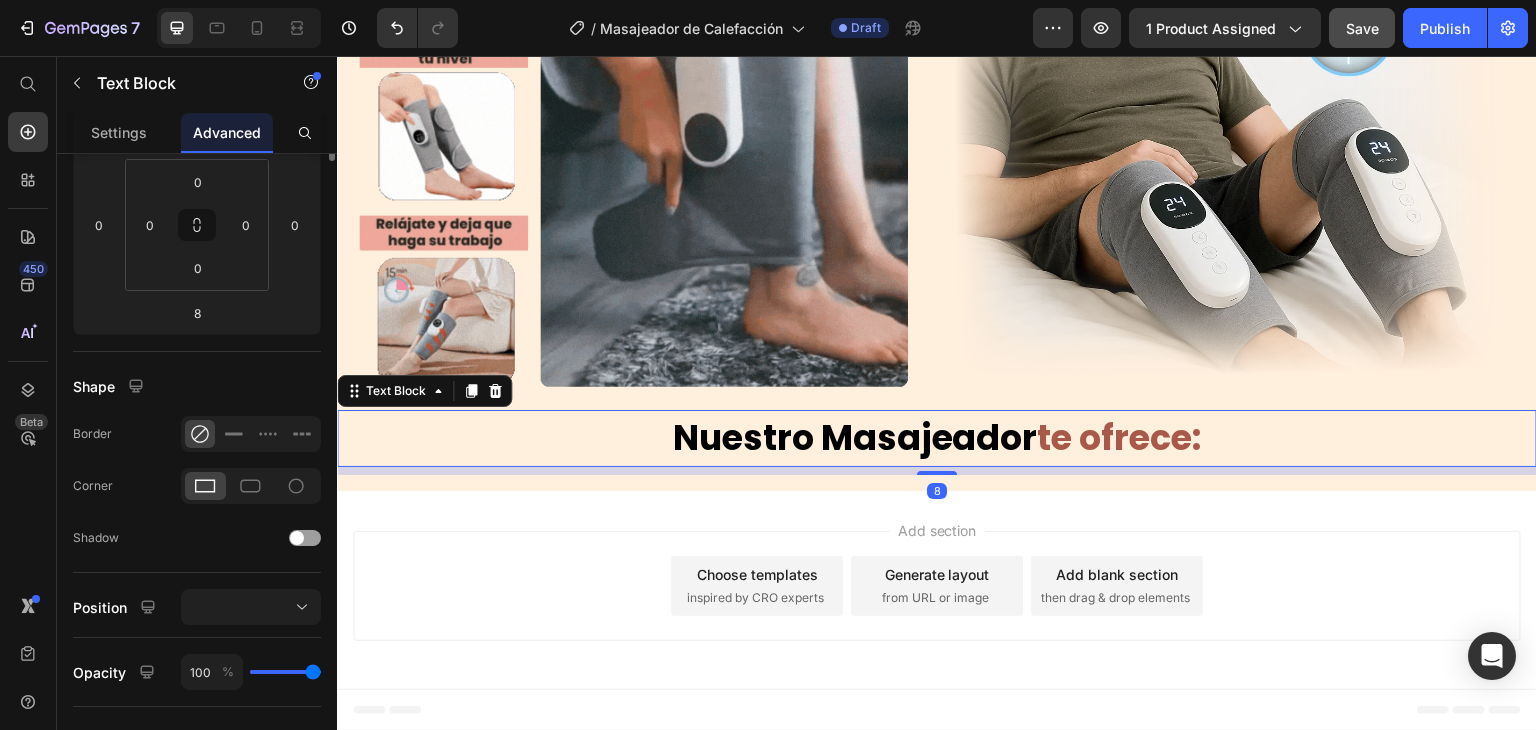scroll, scrollTop: 0, scrollLeft: 0, axis: both 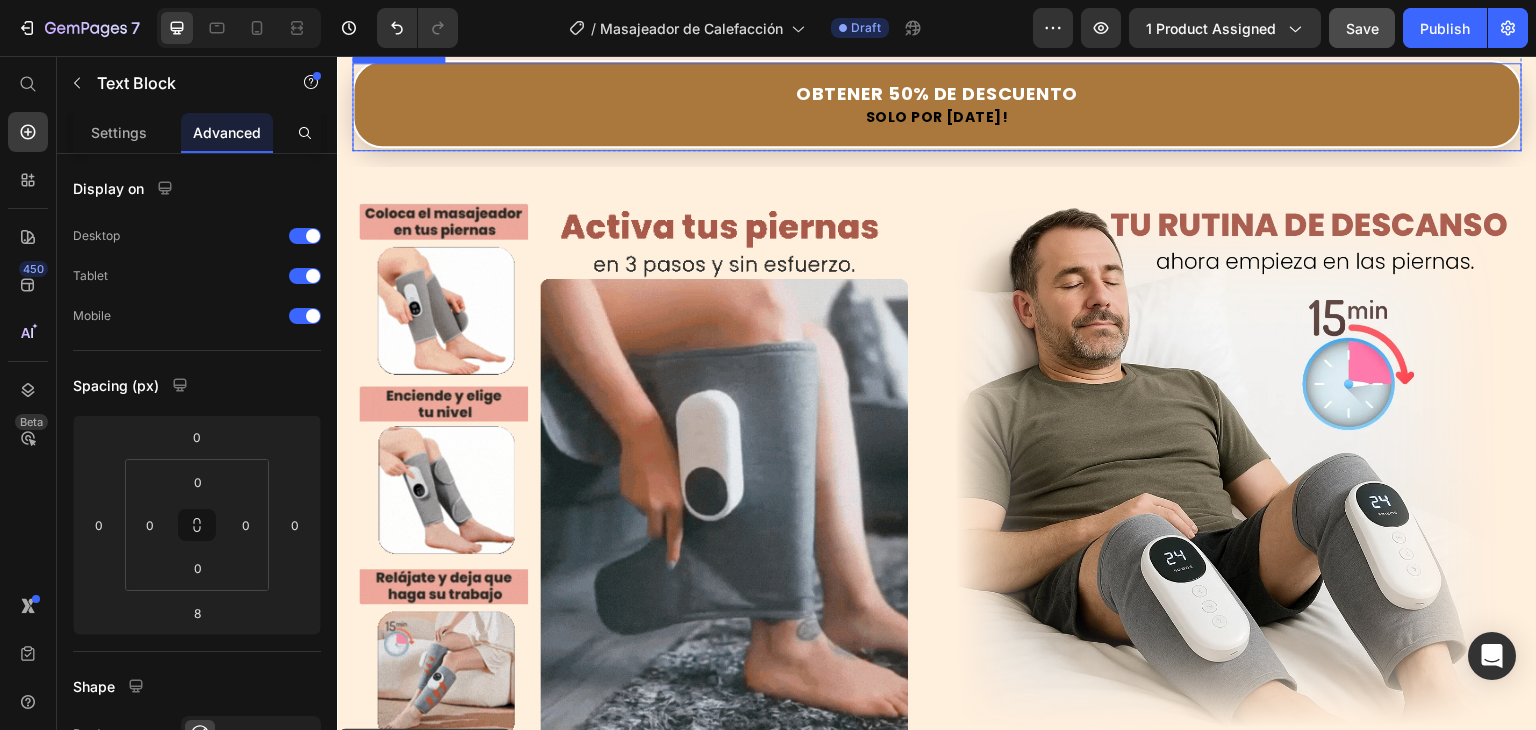 click on "Obtener 50% de Descuento" at bounding box center [937, 93] 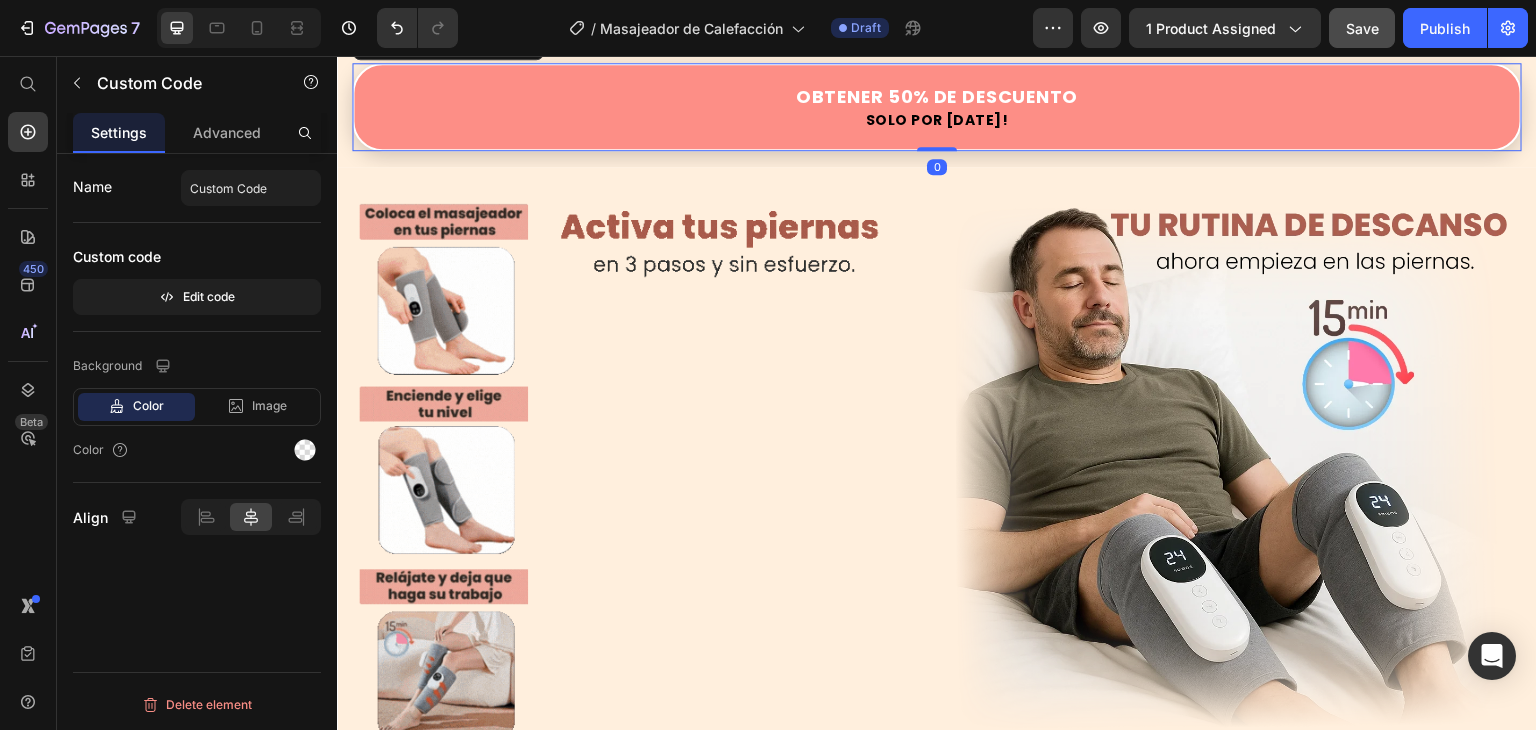 click on "Custom Code" at bounding box center [419, 44] 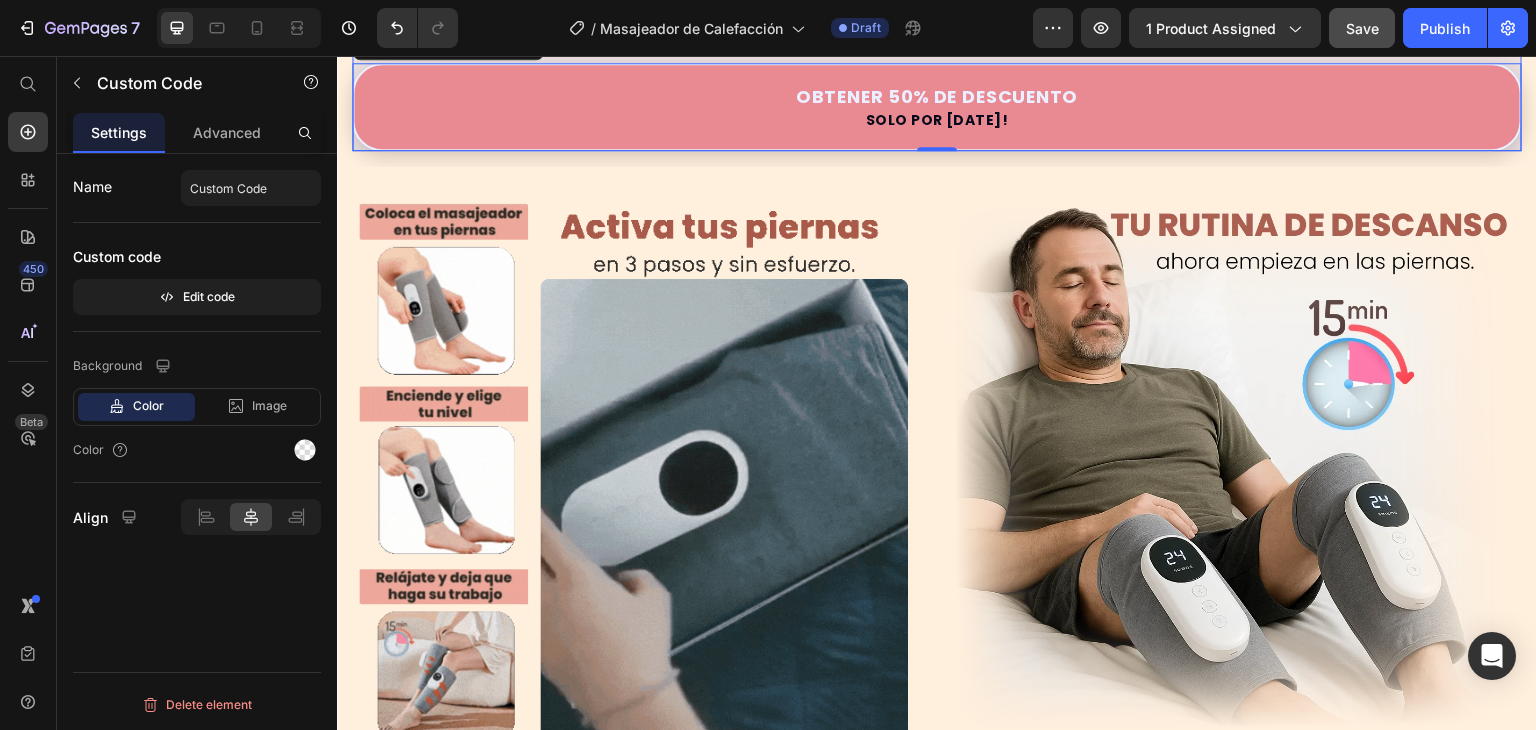 click on "Row 1 col" at bounding box center (391, 9) 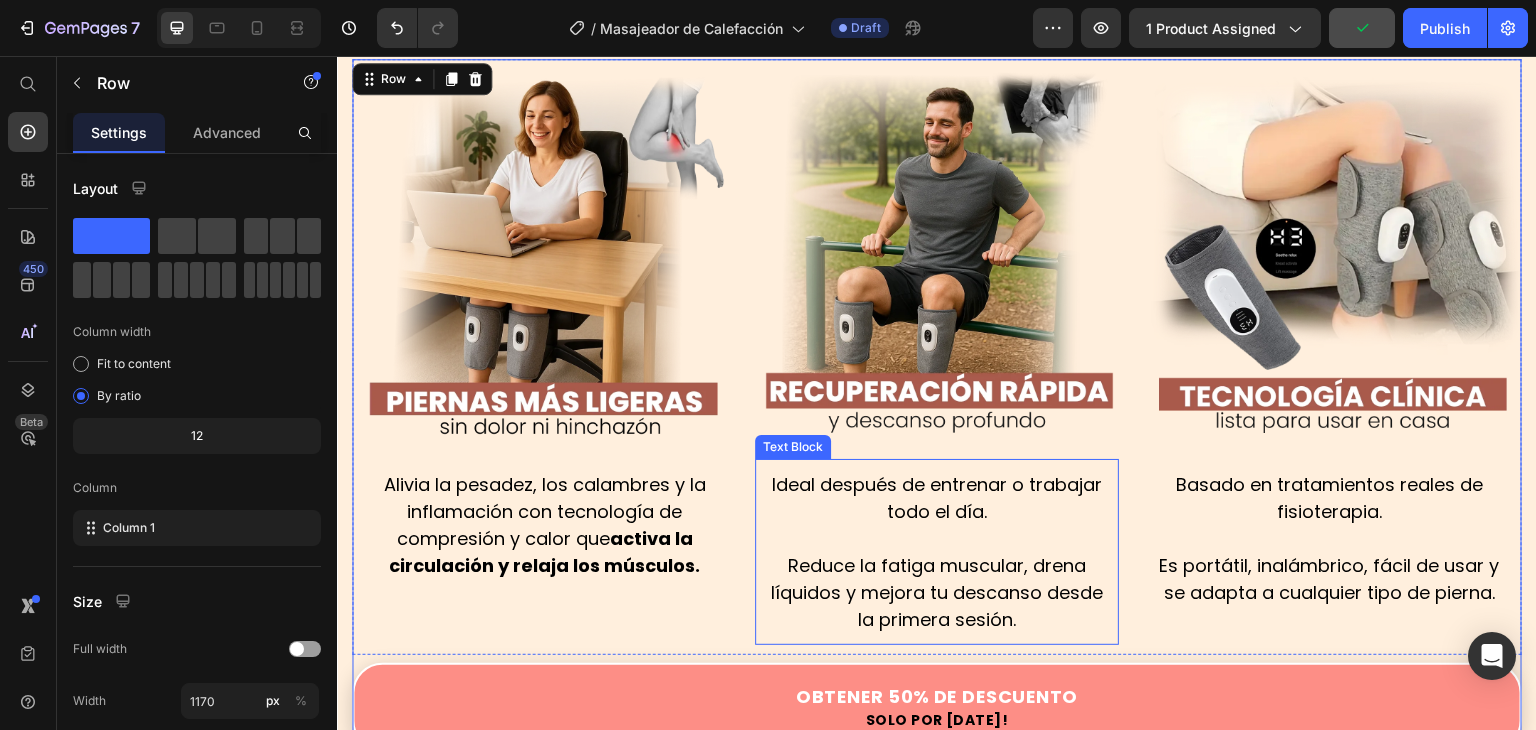 scroll, scrollTop: 1873, scrollLeft: 0, axis: vertical 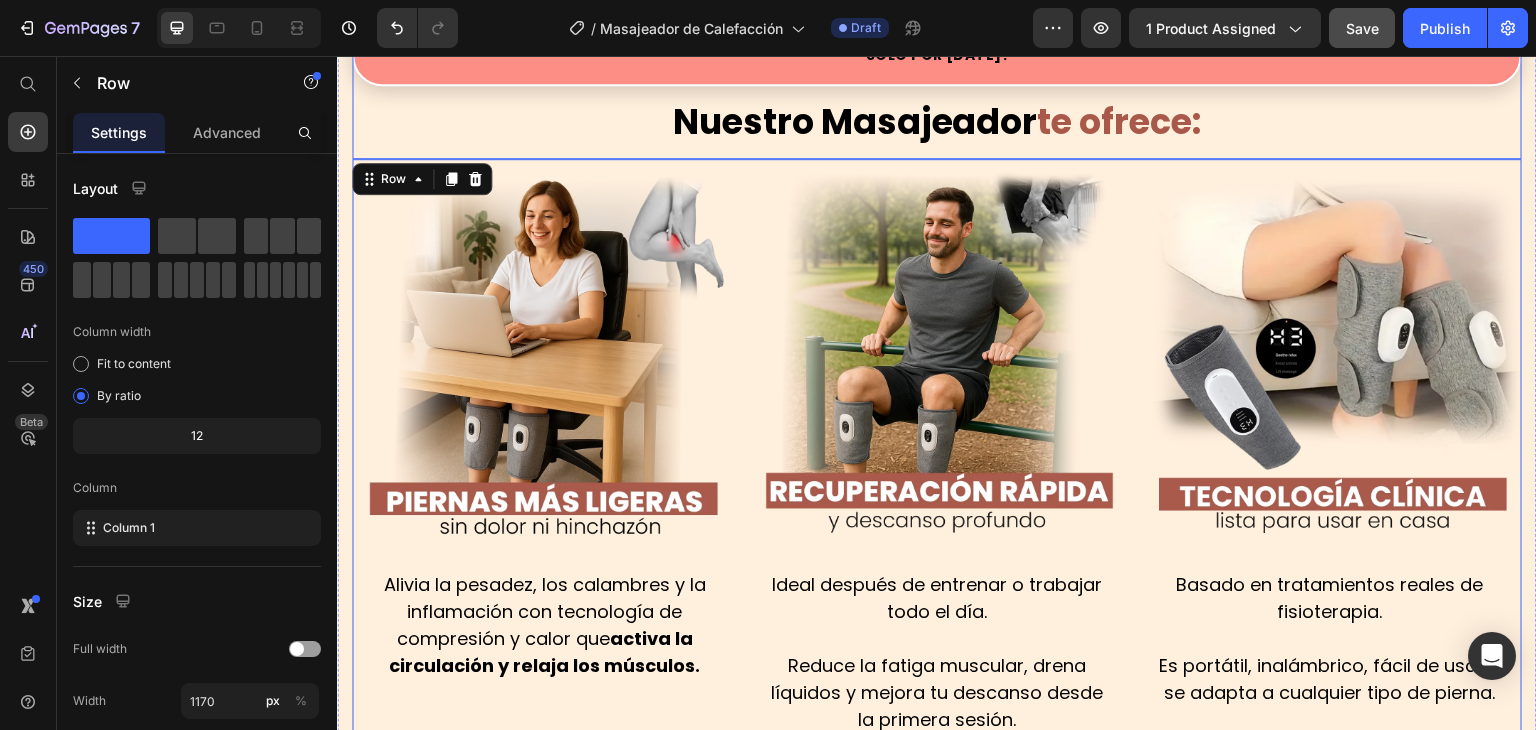 click on "Obtener 50% de Descuento
Solo por [DATE]!
Custom Code  Nuestro Masajeador  te ofrece: Text Block" at bounding box center [937, 78] 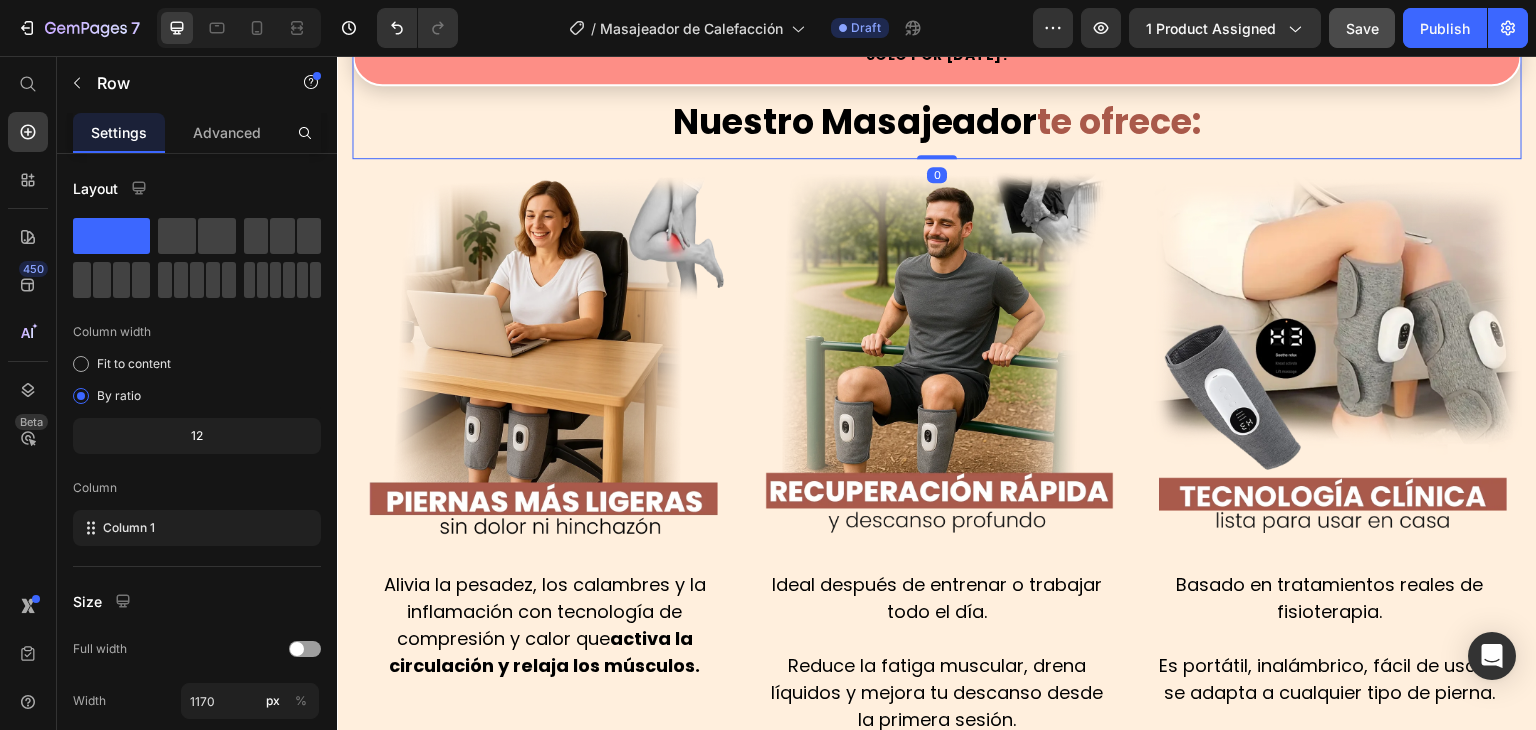 click 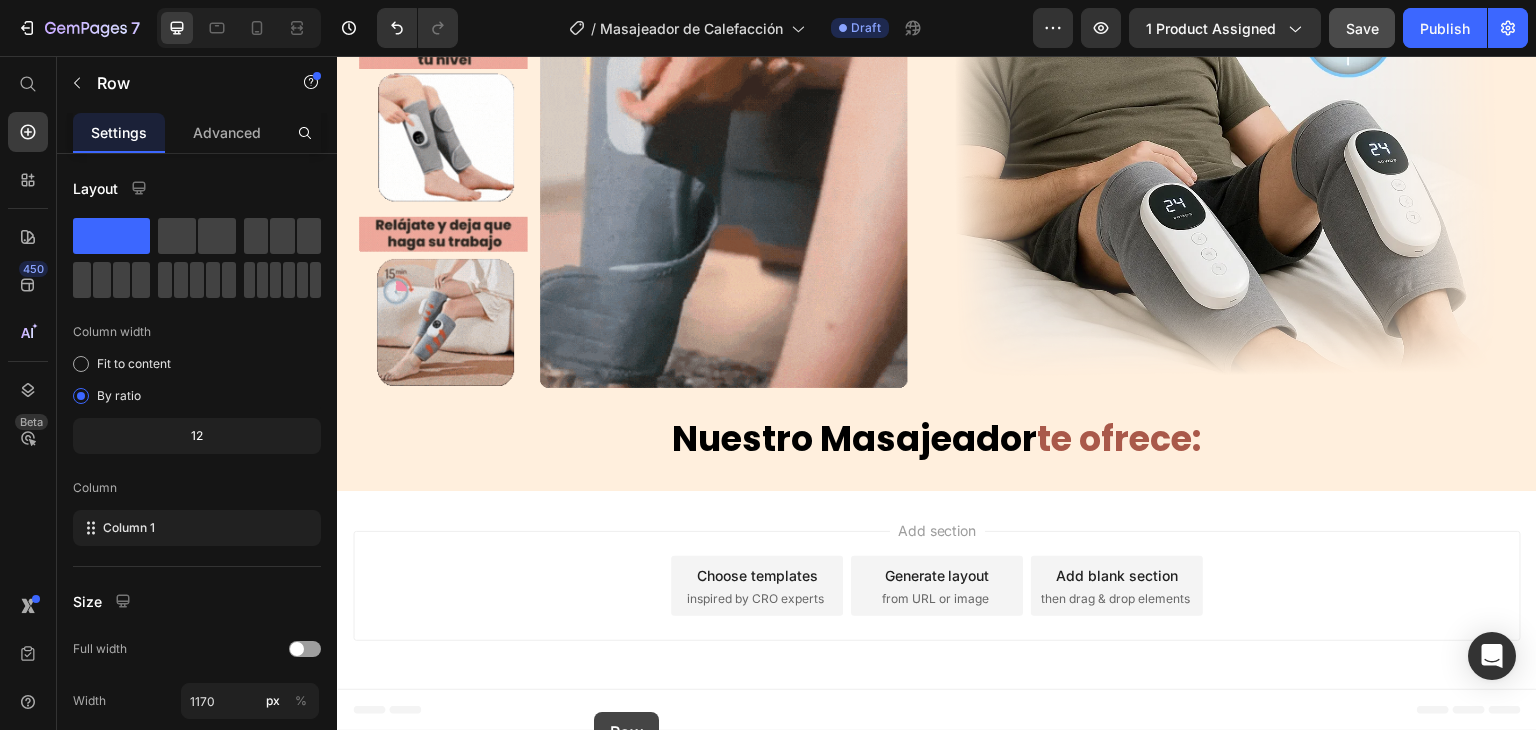 scroll, scrollTop: 3513, scrollLeft: 0, axis: vertical 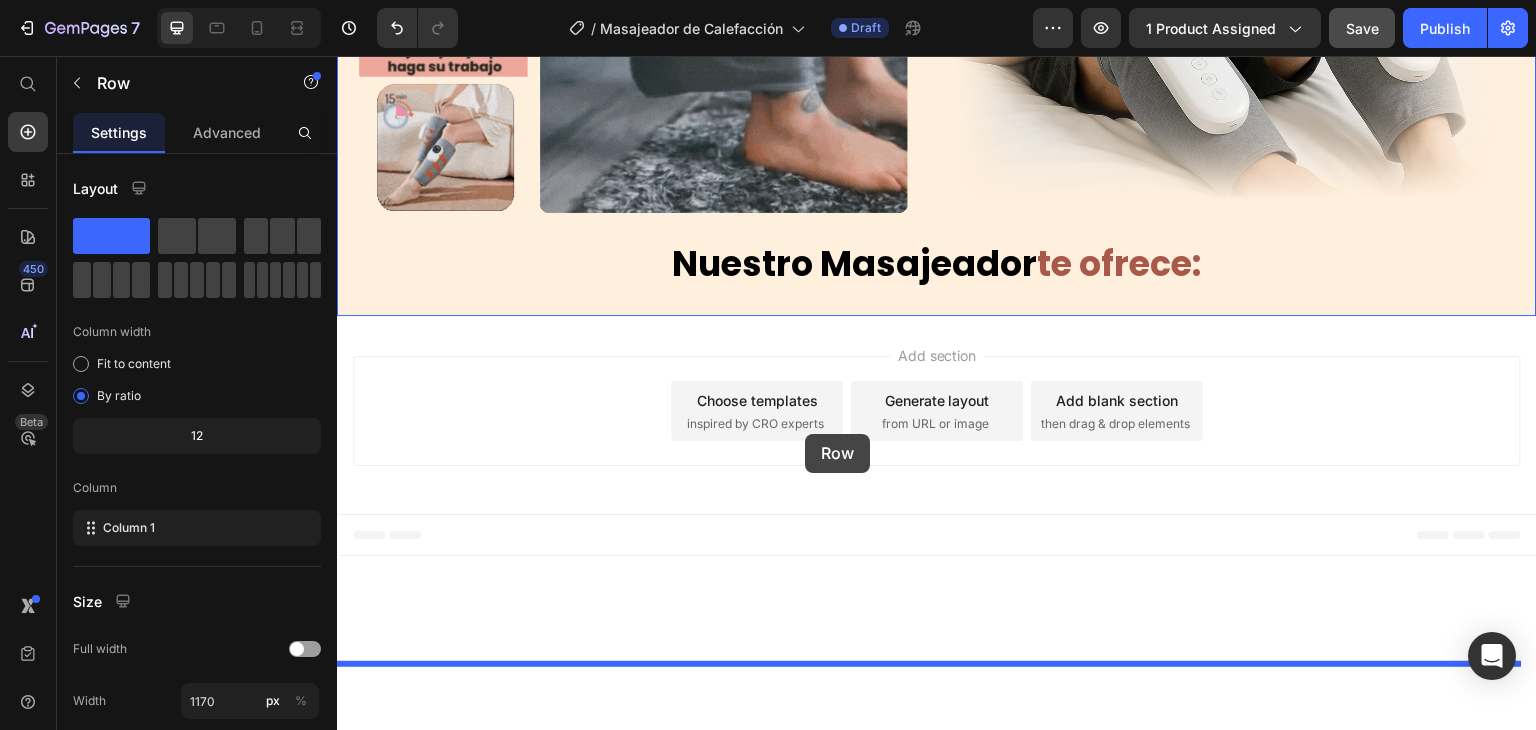 drag, startPoint x: 361, startPoint y: 574, endPoint x: 805, endPoint y: 434, distance: 465.54913 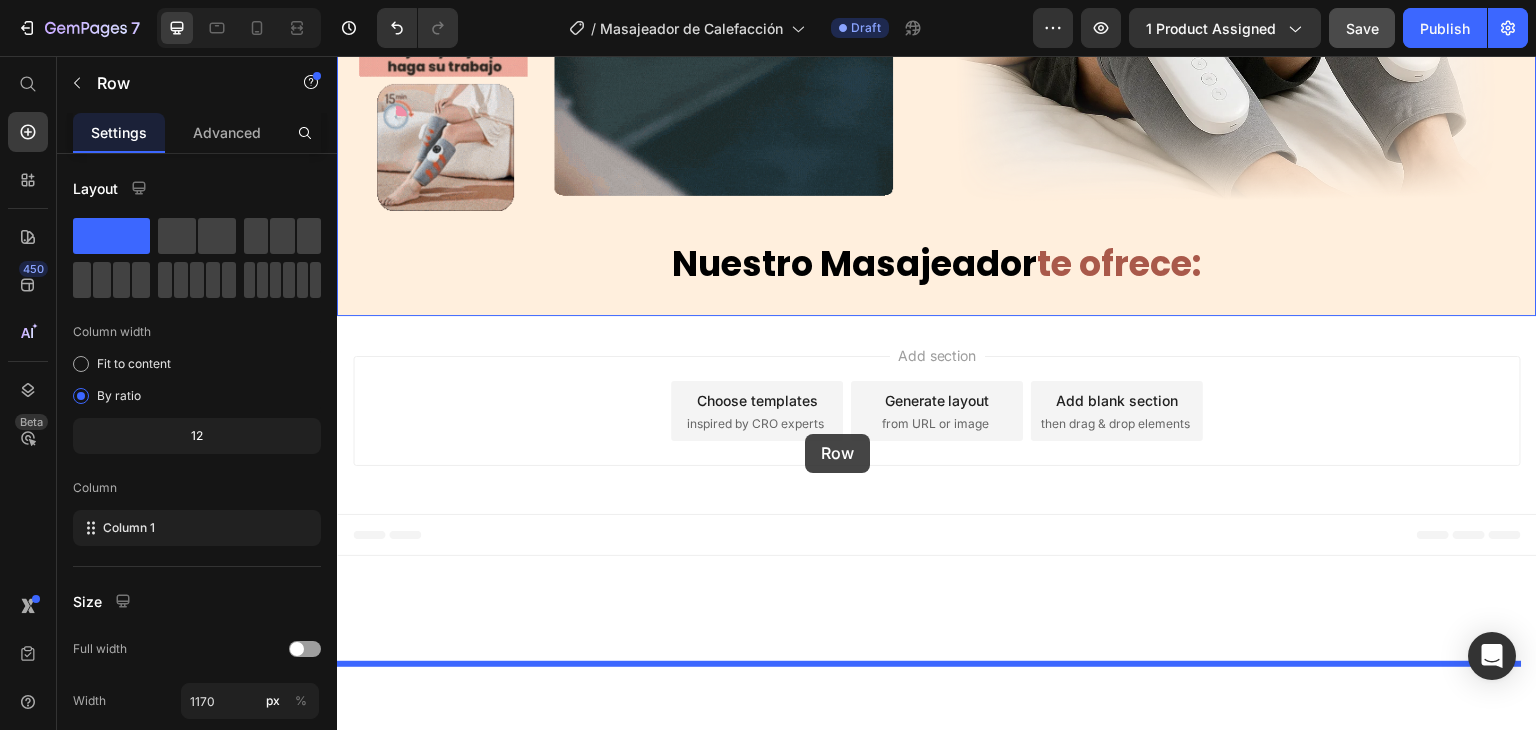 scroll, scrollTop: 3353, scrollLeft: 0, axis: vertical 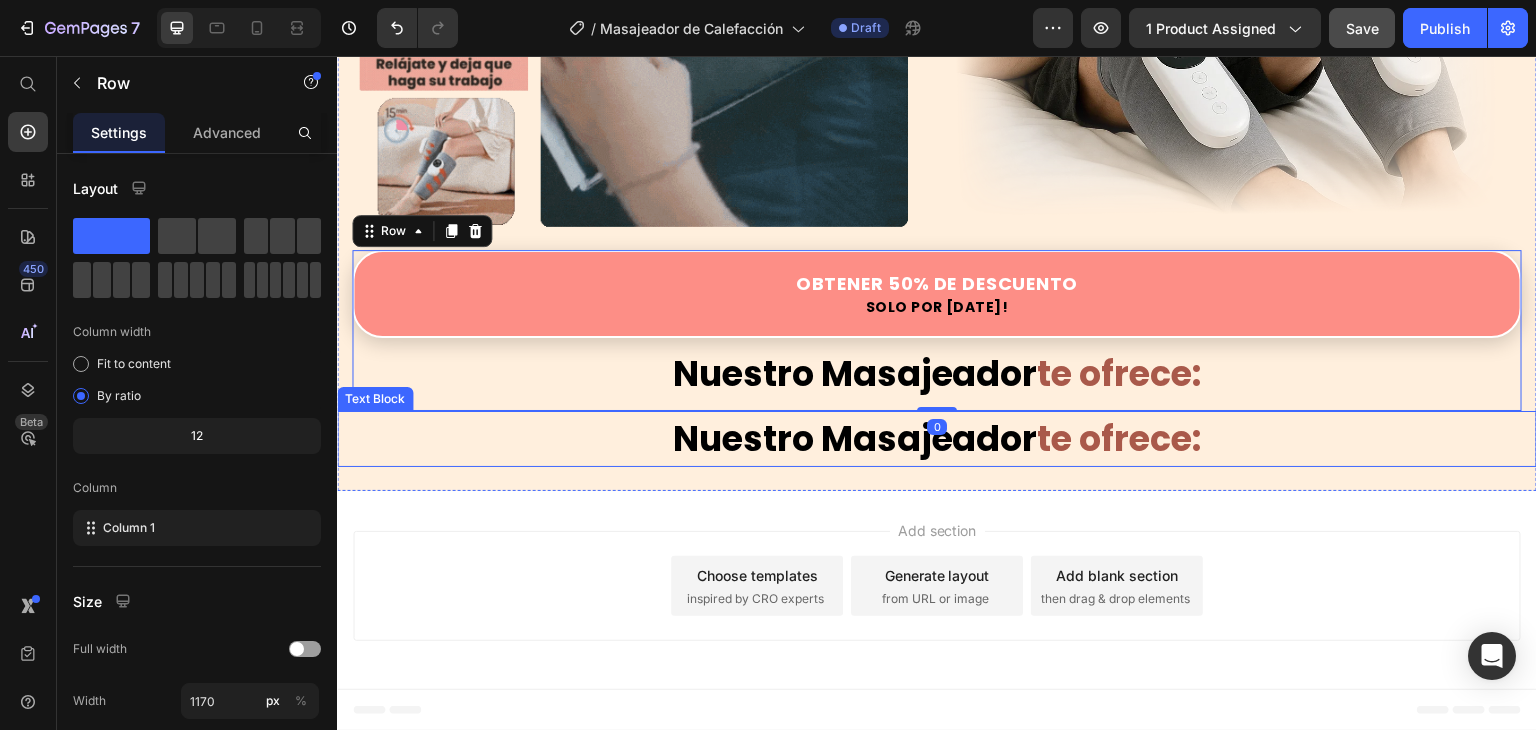 click on "Nuestro Masajeador  te ofrece:" at bounding box center [937, 439] 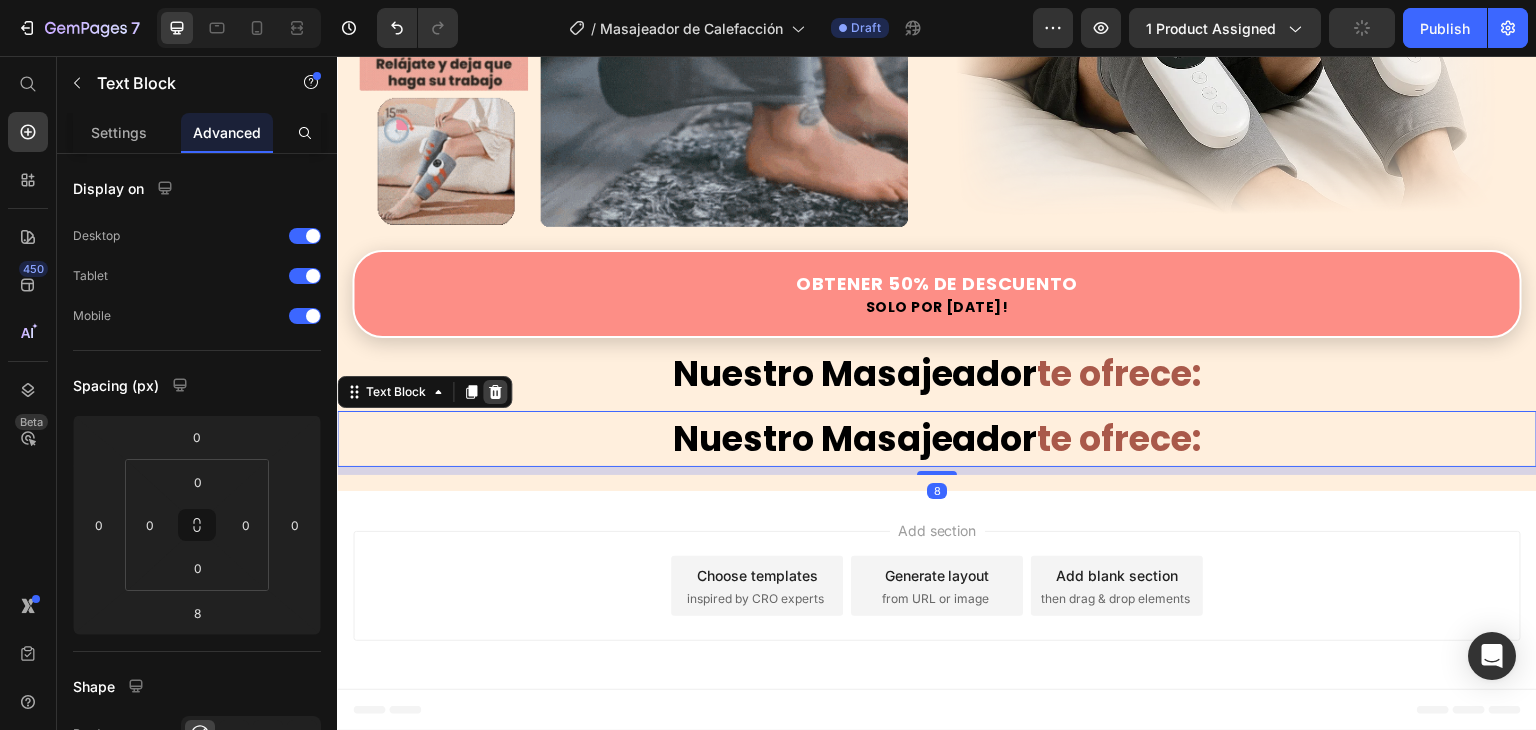 click 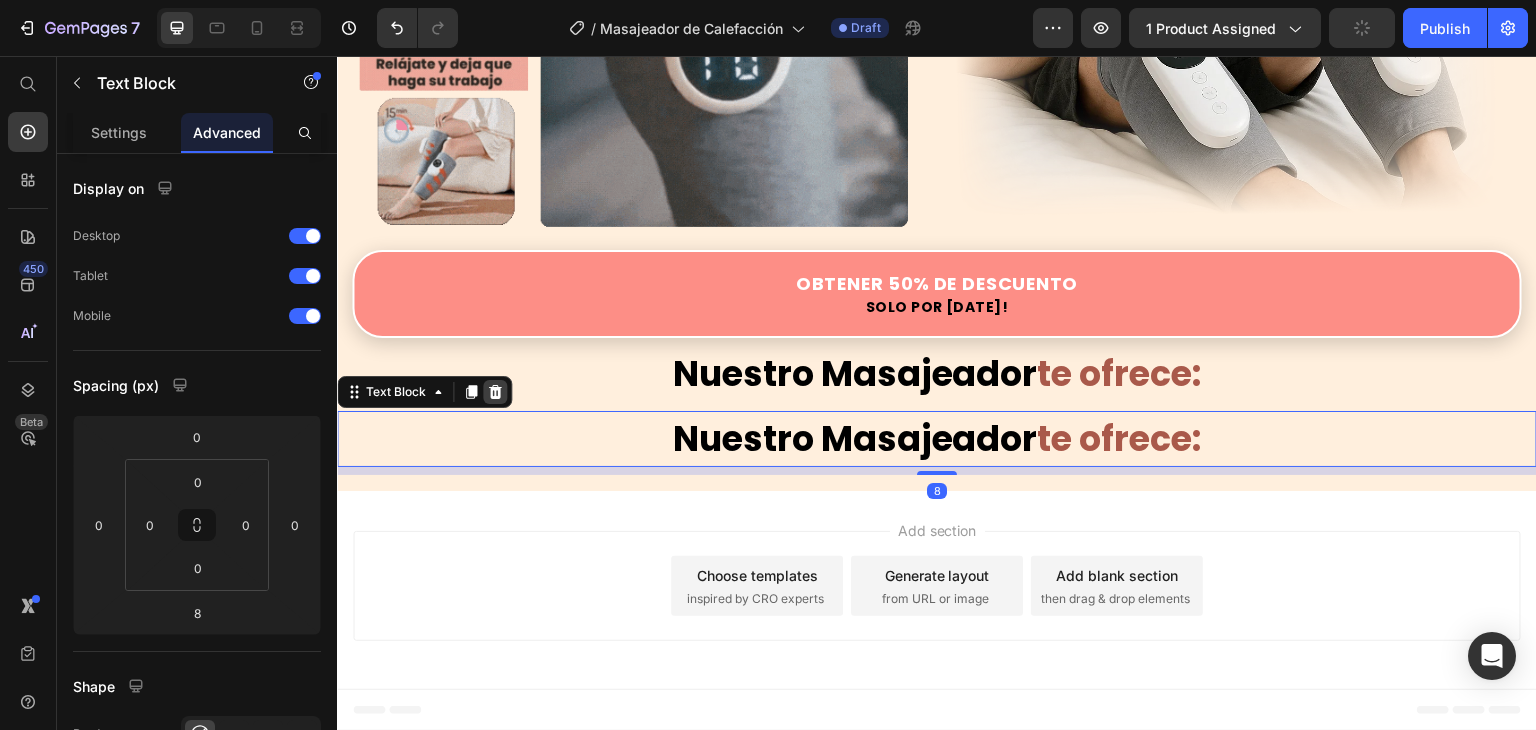 click on "Nuestro Masajeador  te ofrece:" at bounding box center [937, 374] 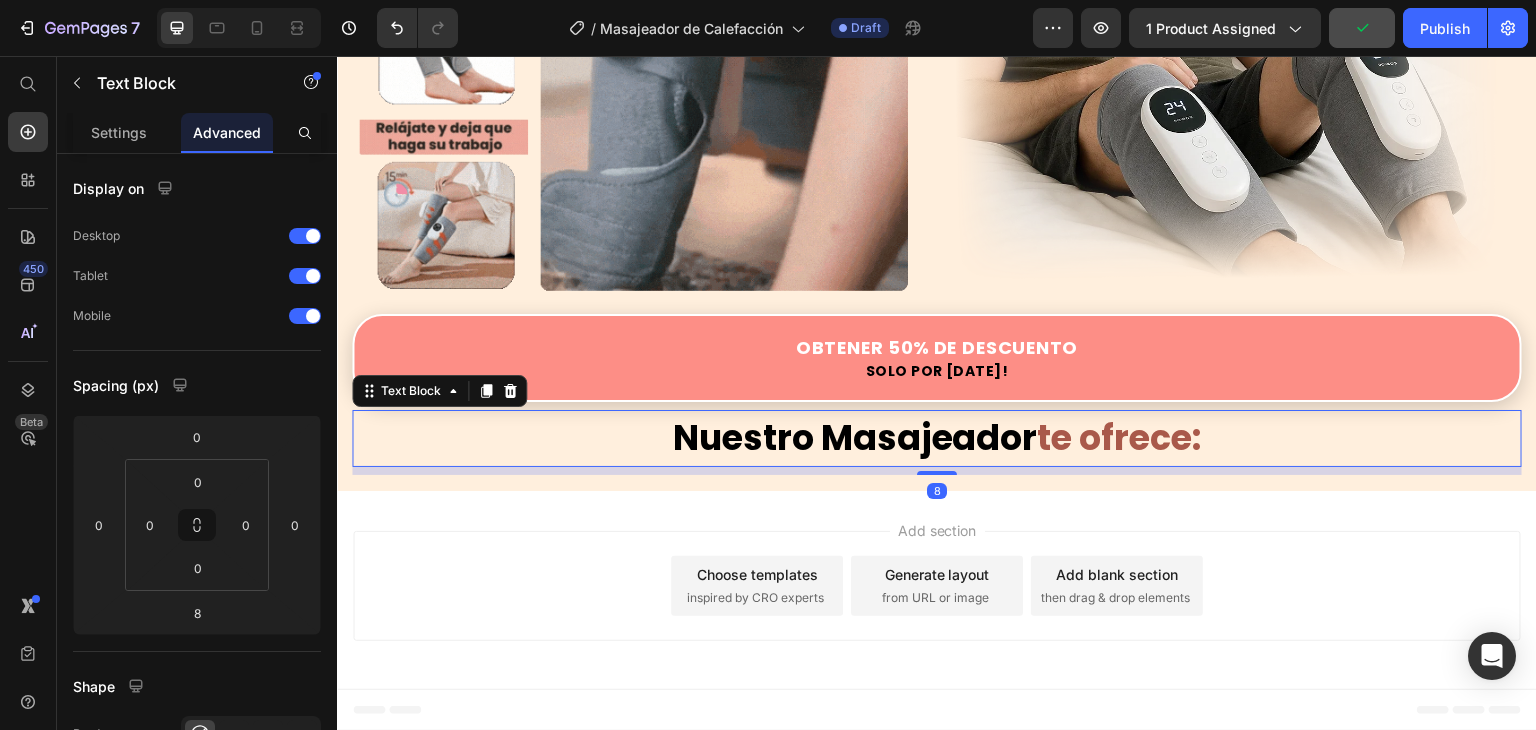 click on "Nuestro Masajeador  te ofrece:" at bounding box center [937, 438] 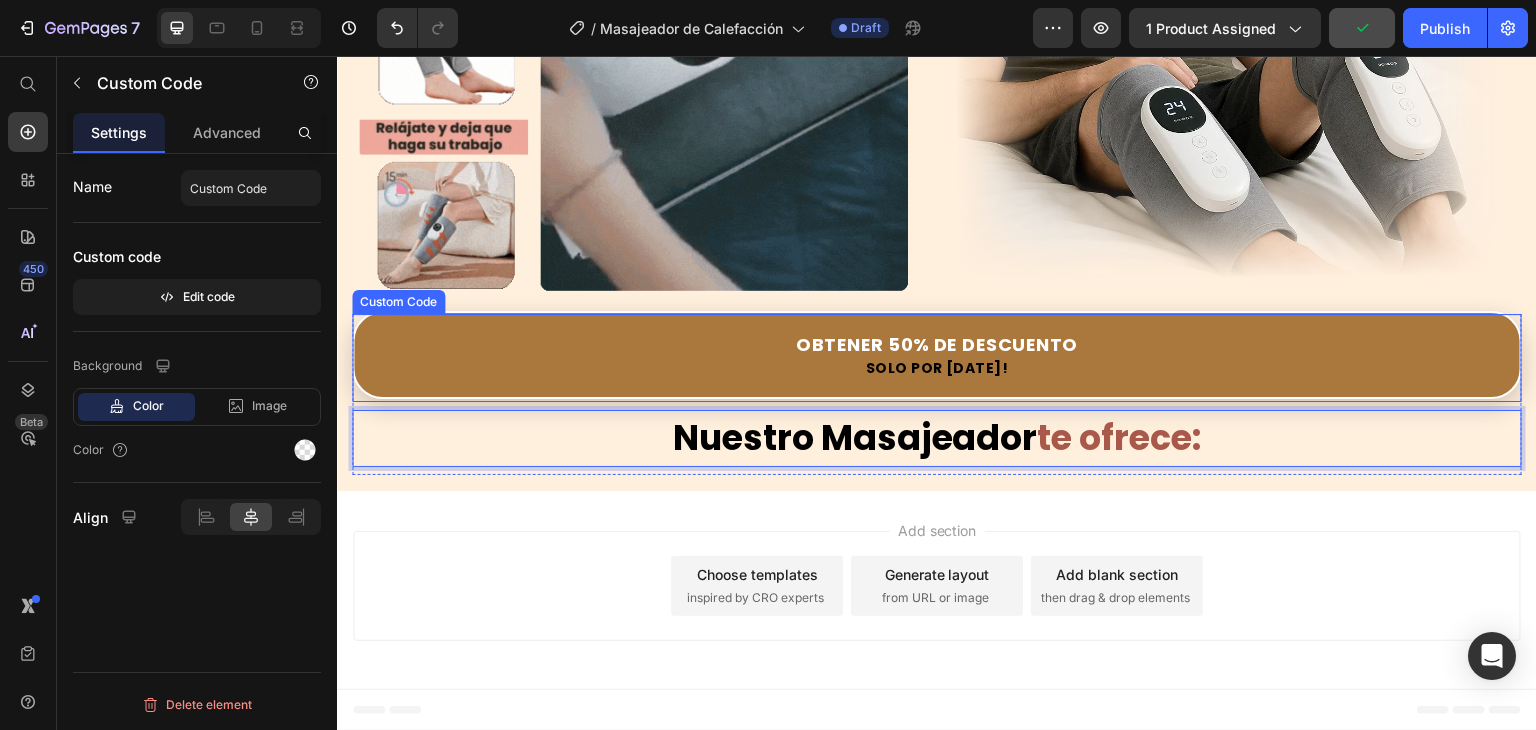 click on "Solo por [DATE]!" at bounding box center (937, 368) 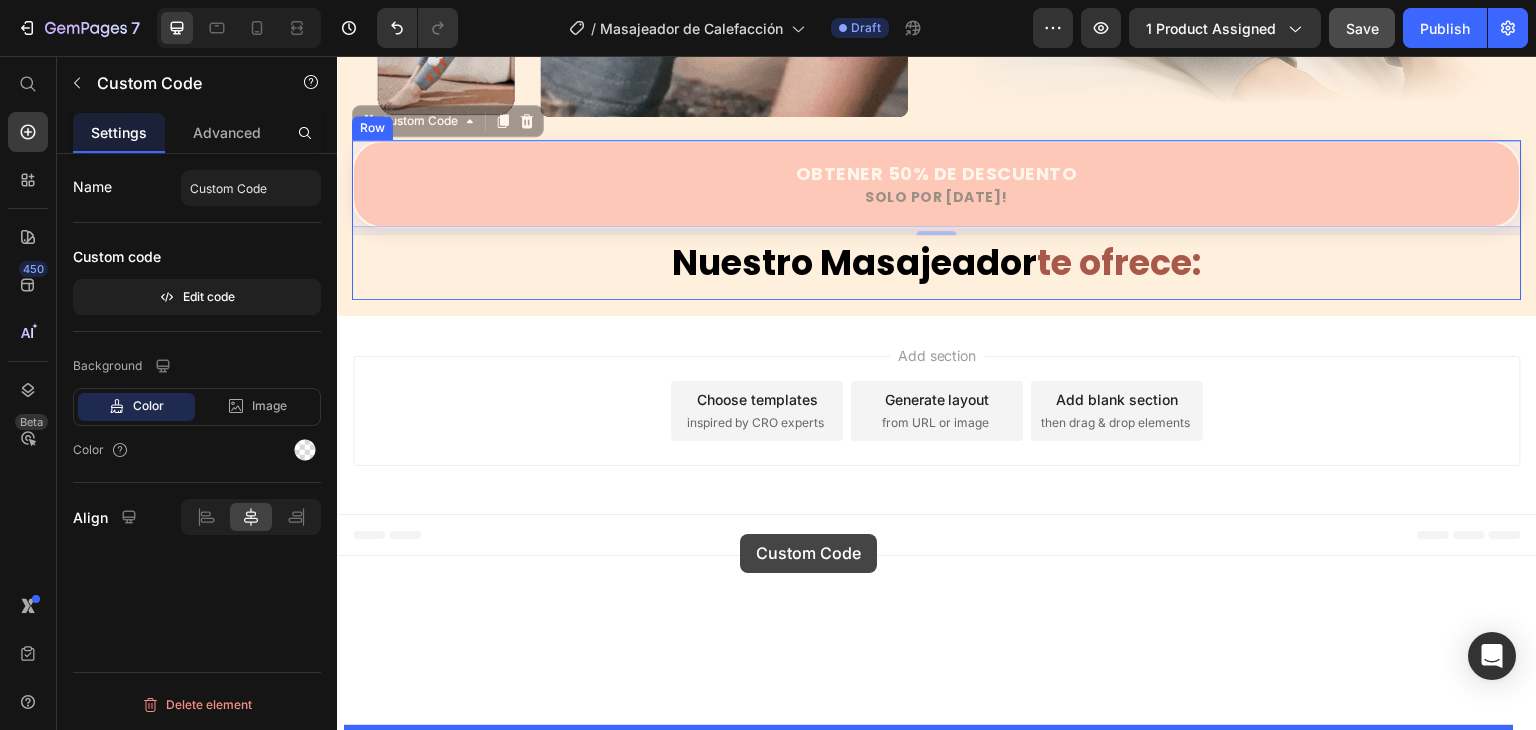 drag, startPoint x: 364, startPoint y: 395, endPoint x: 740, endPoint y: 534, distance: 400.8703 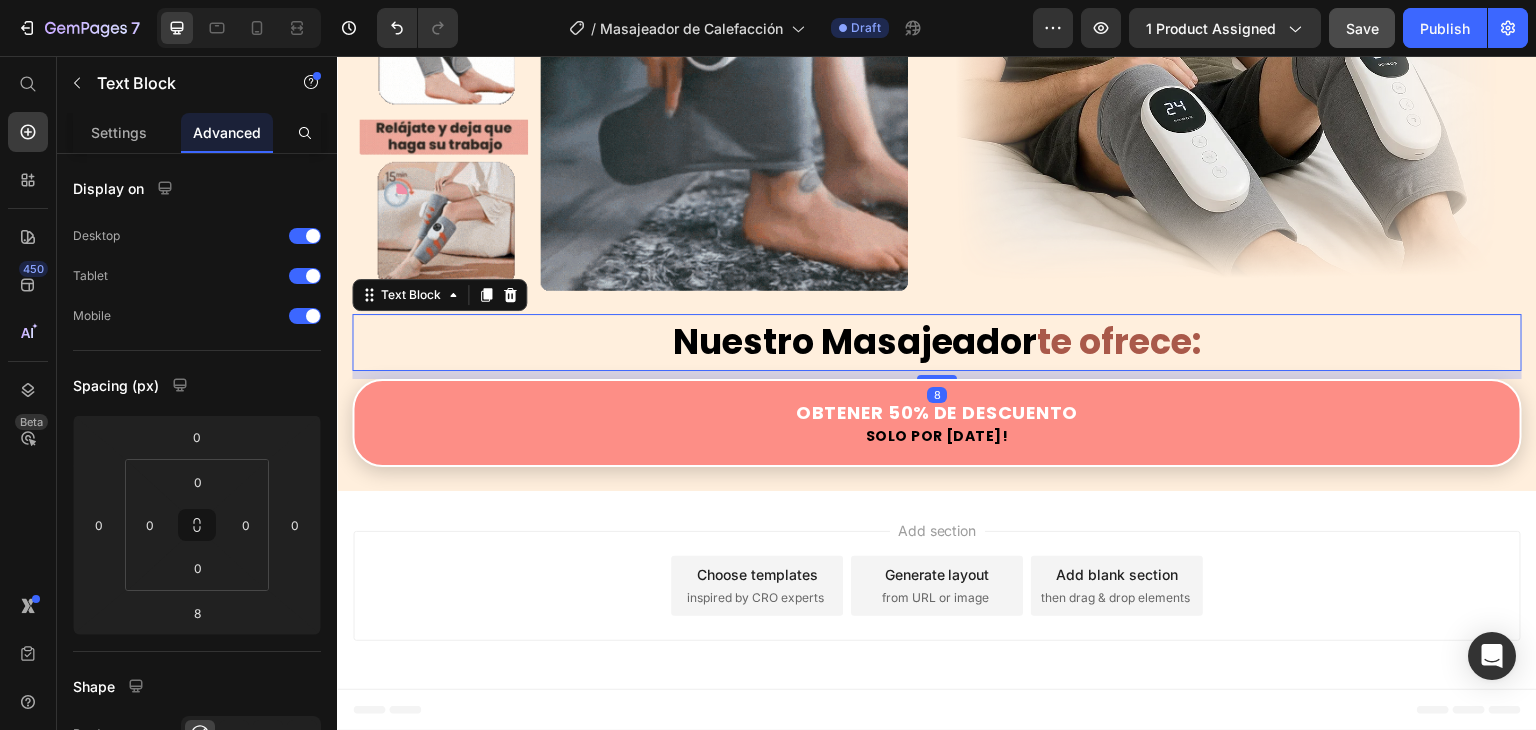 click on "Nuestro Masajeador  te ofrece:" at bounding box center (937, 342) 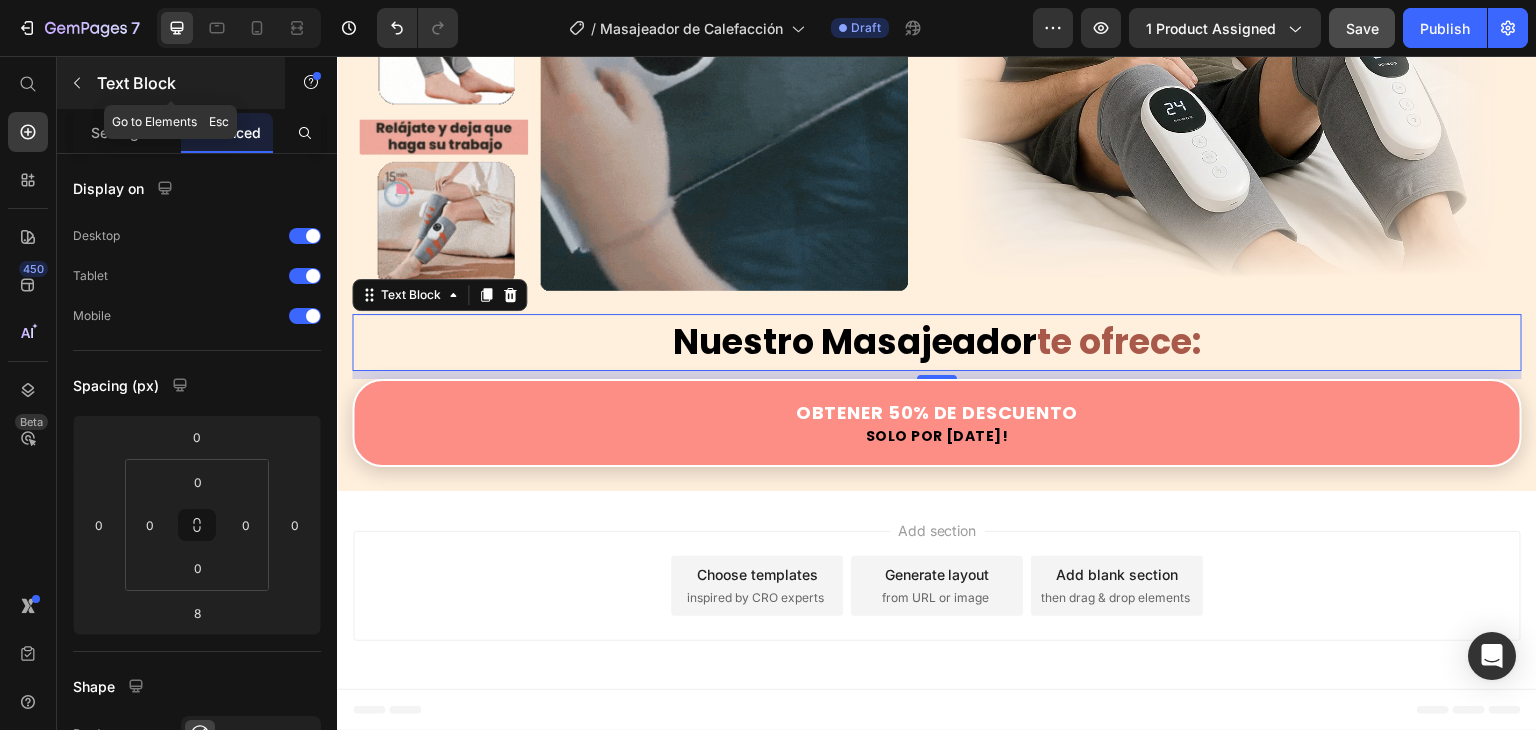 click at bounding box center (77, 83) 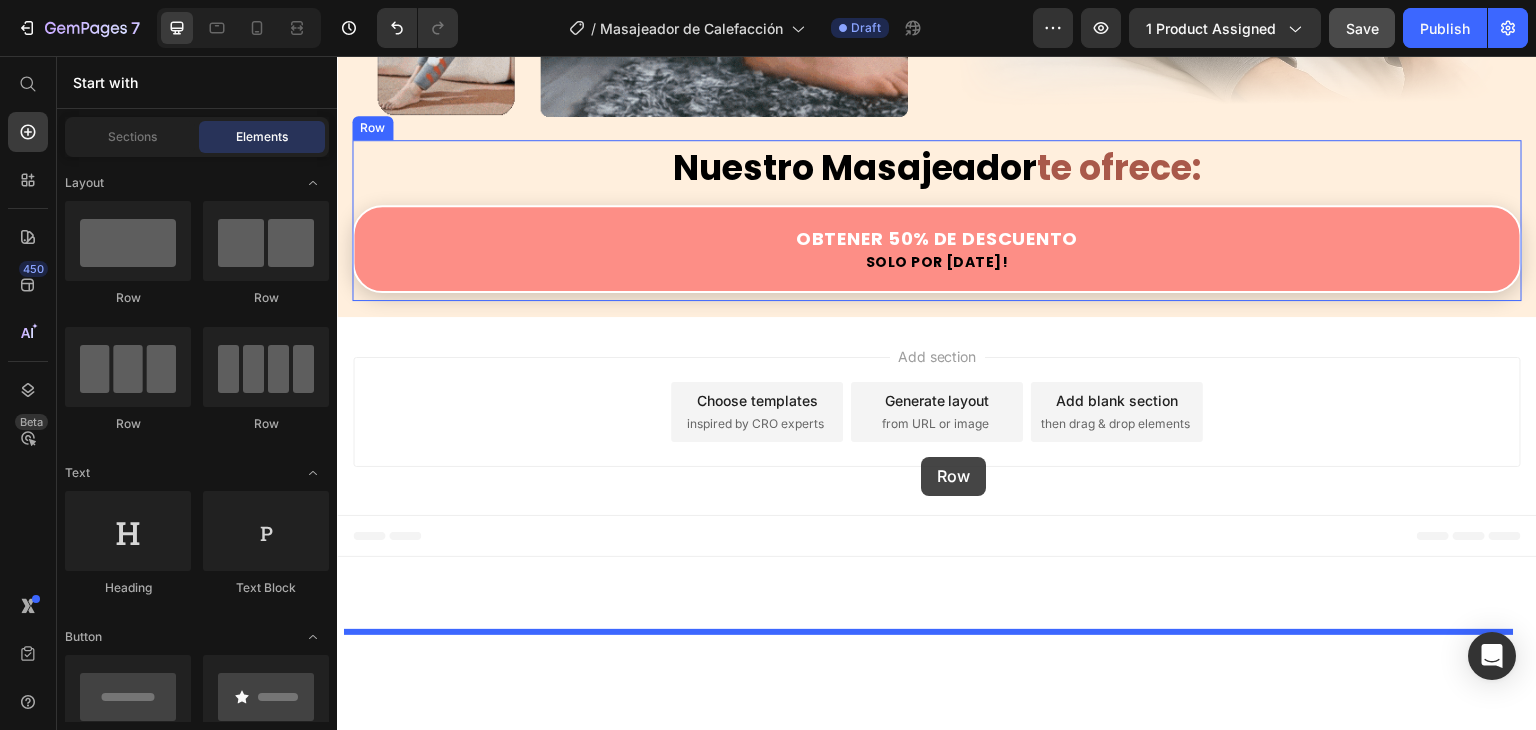 drag, startPoint x: 598, startPoint y: 293, endPoint x: 921, endPoint y: 457, distance: 362.2499 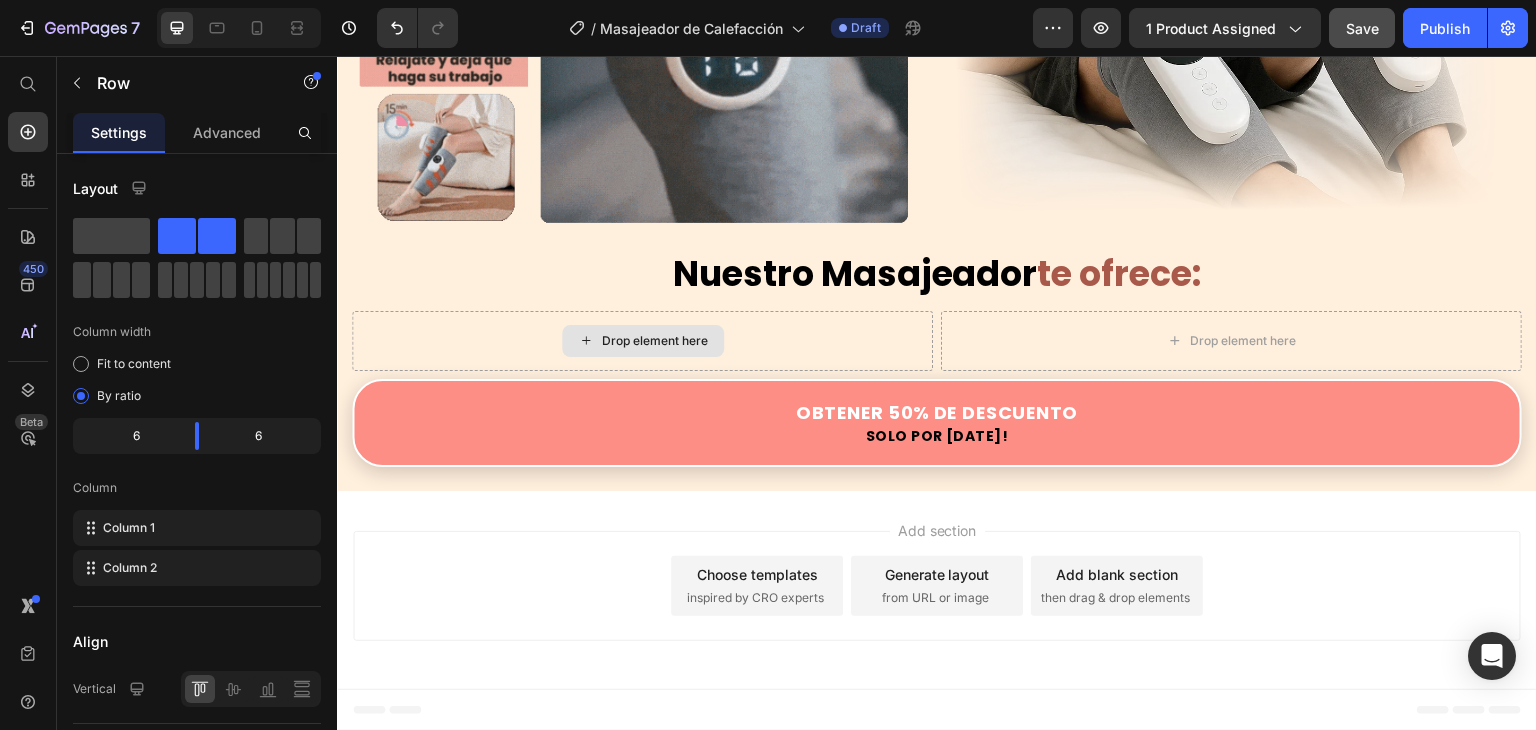 click on "Drop element here" at bounding box center [655, 341] 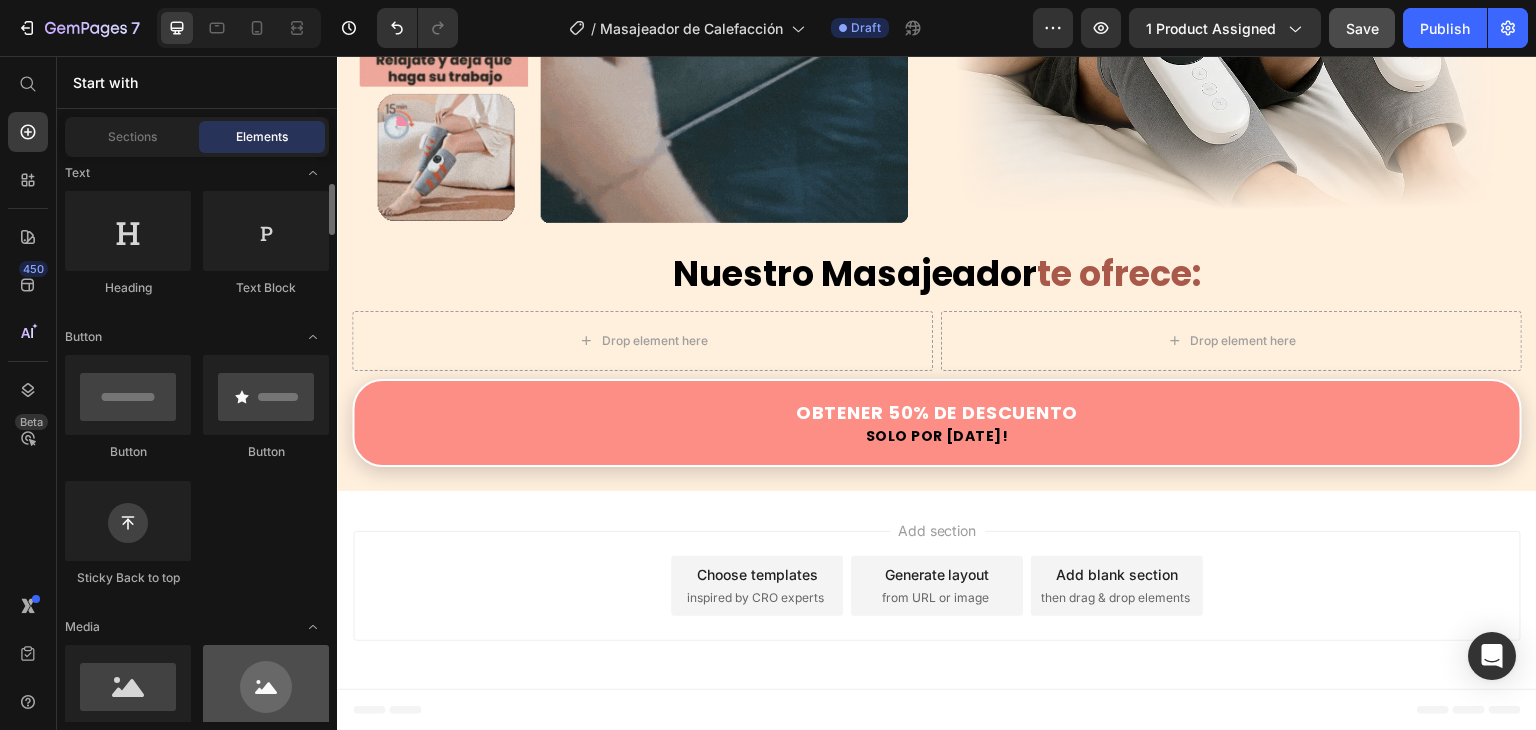 scroll, scrollTop: 600, scrollLeft: 0, axis: vertical 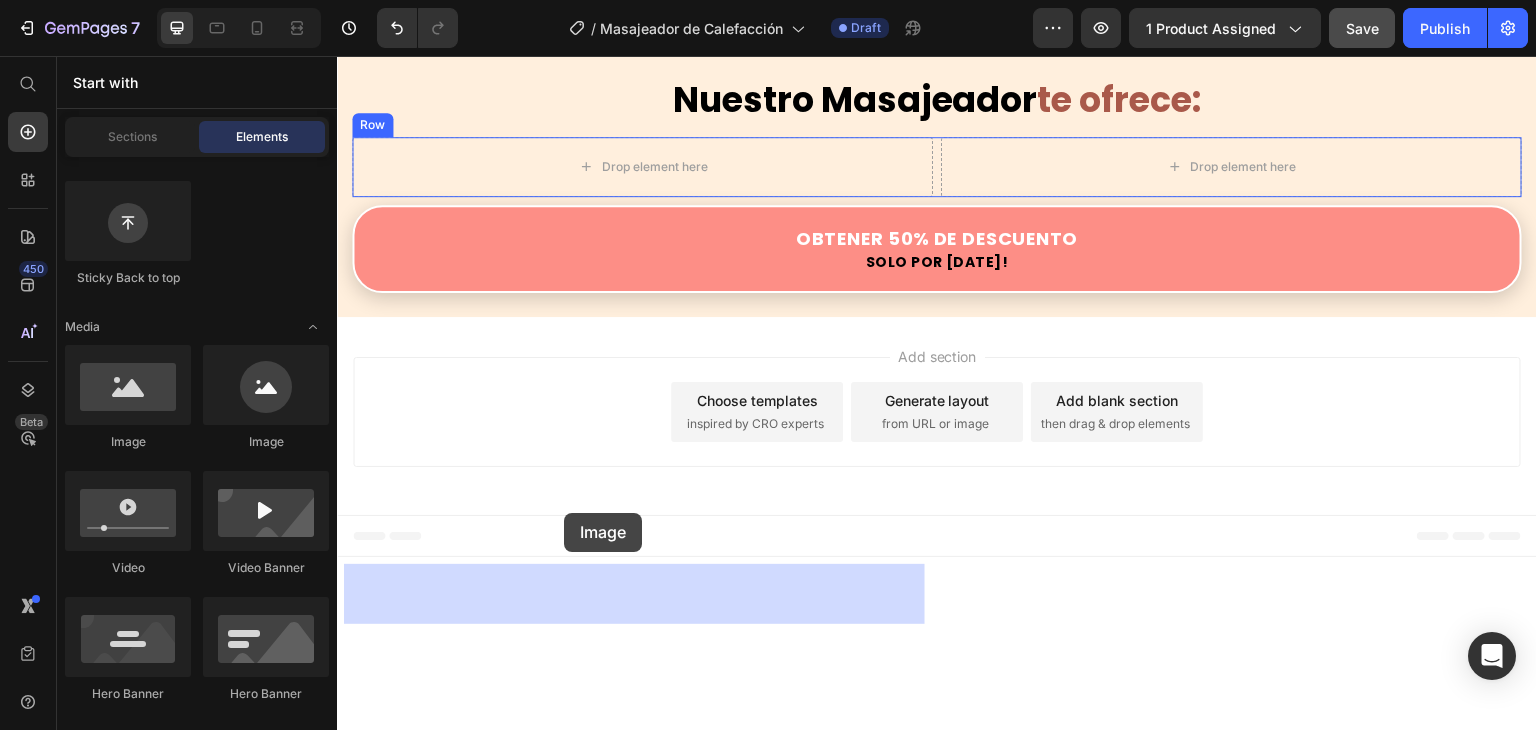 drag, startPoint x: 461, startPoint y: 453, endPoint x: 564, endPoint y: 513, distance: 119.20151 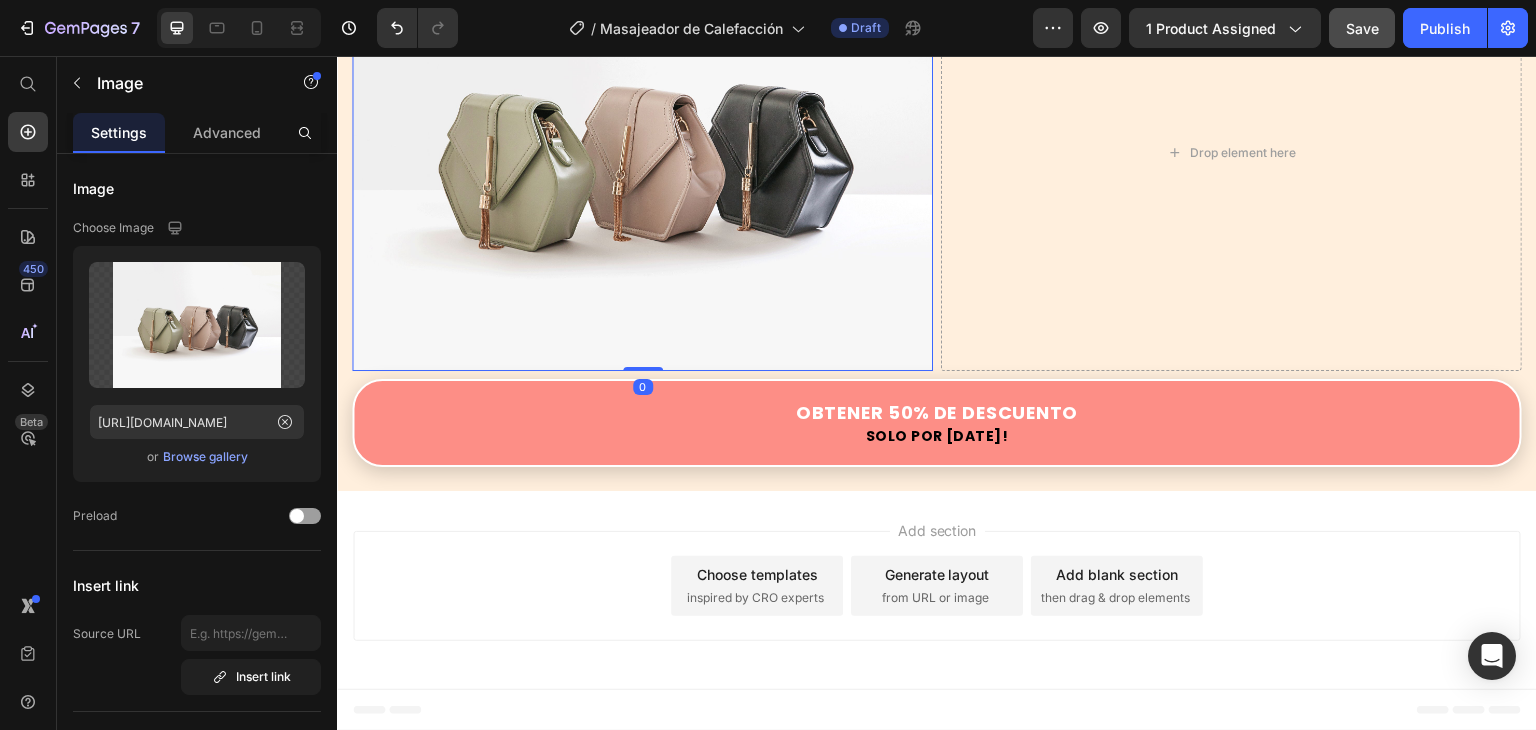 scroll, scrollTop: 3653, scrollLeft: 0, axis: vertical 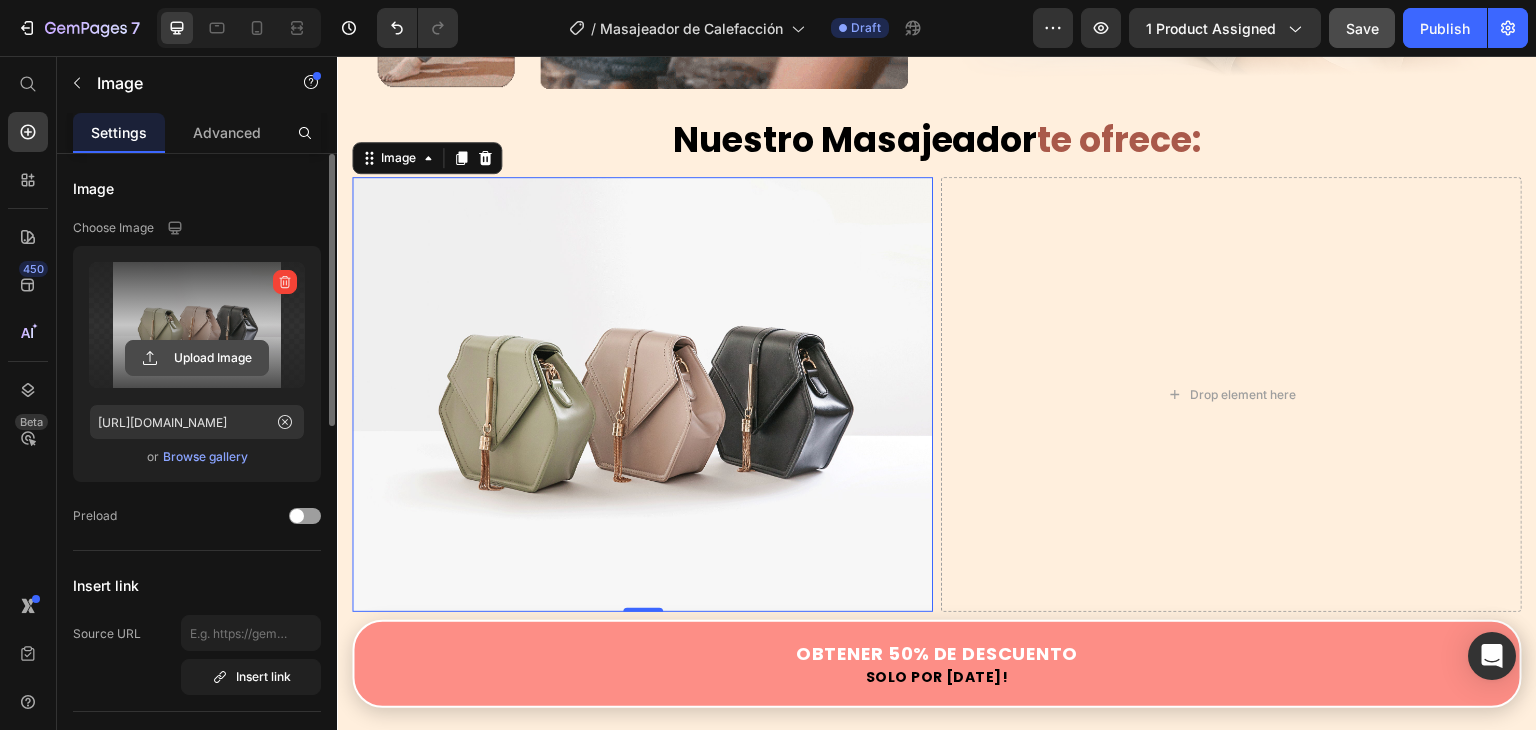 click 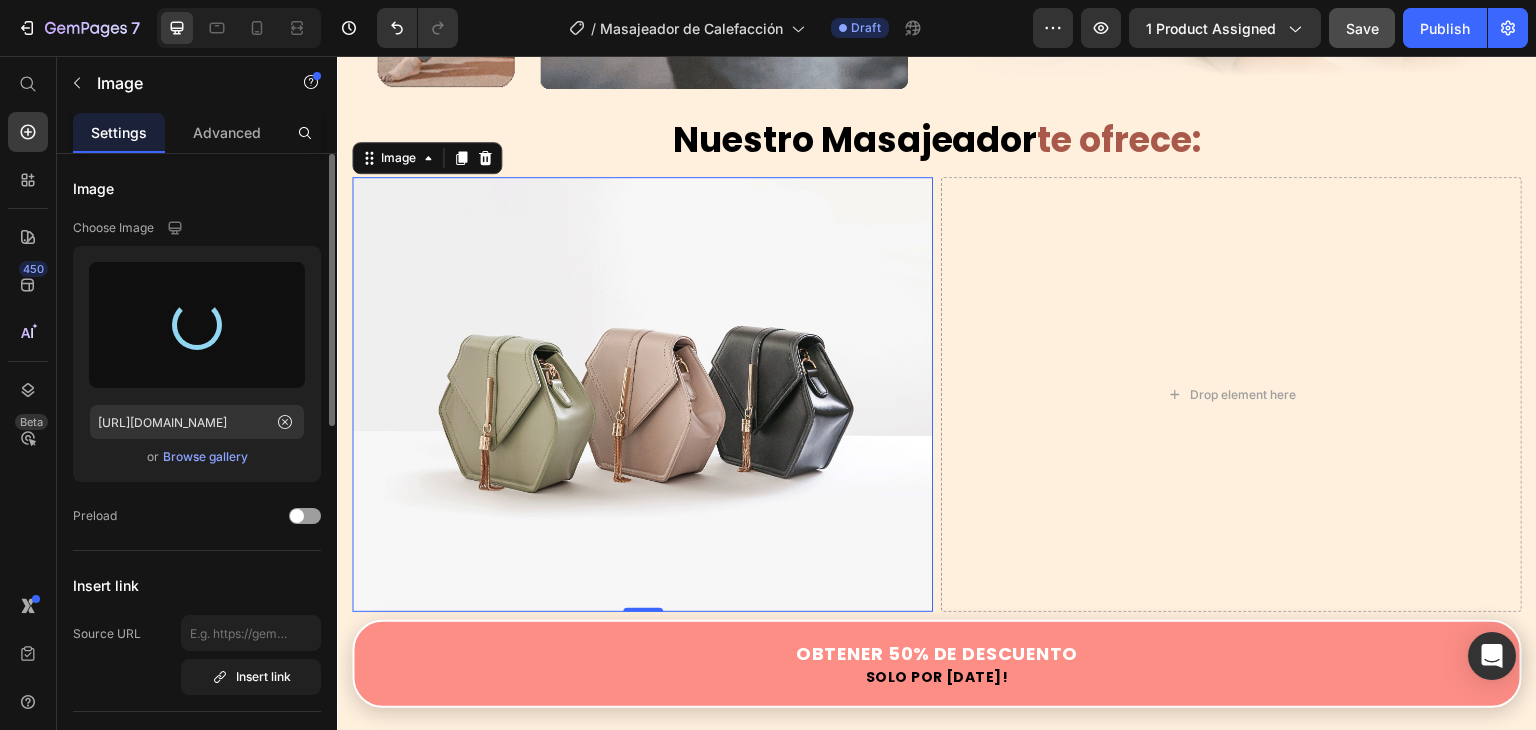 type on "[URL][DOMAIN_NAME]" 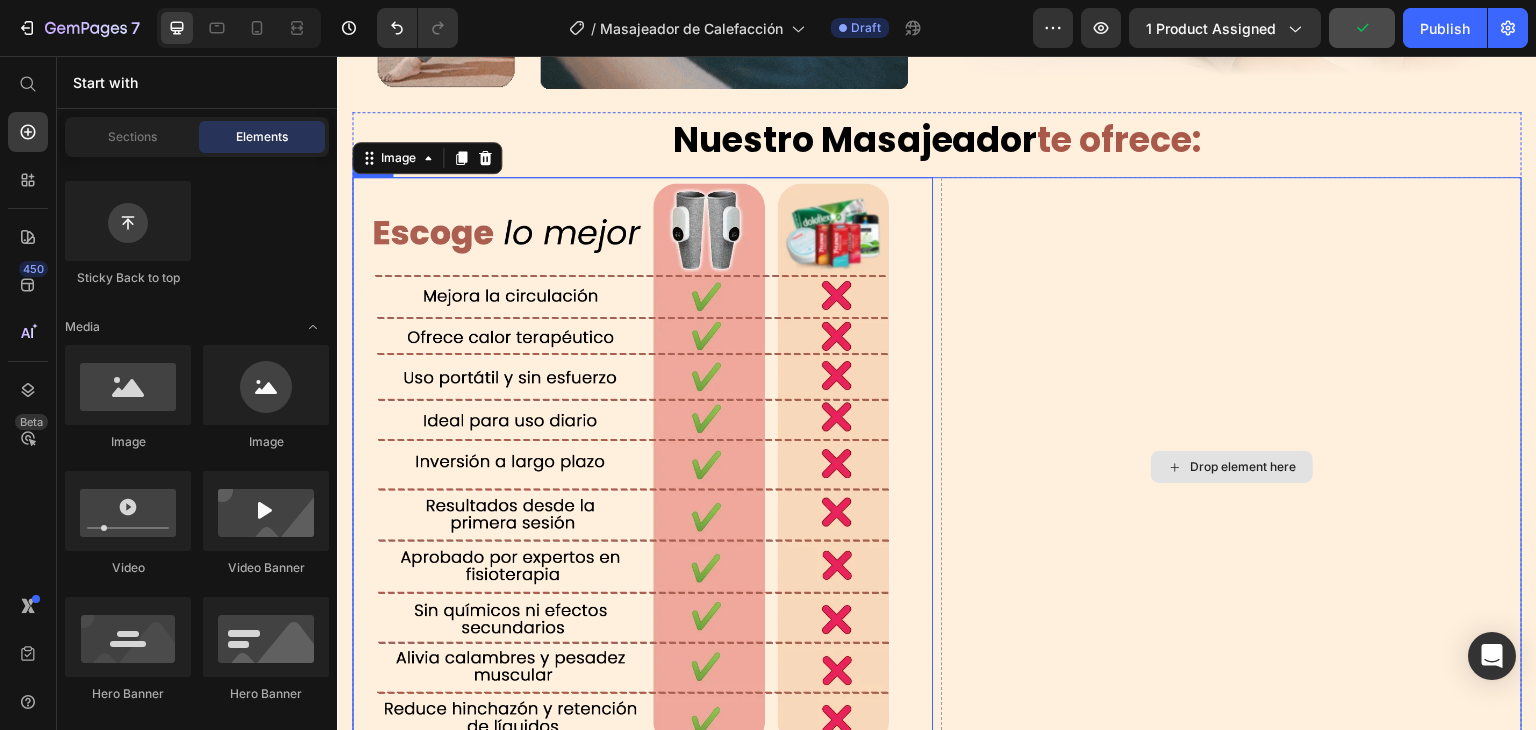 click on "Drop element here" at bounding box center [1244, 467] 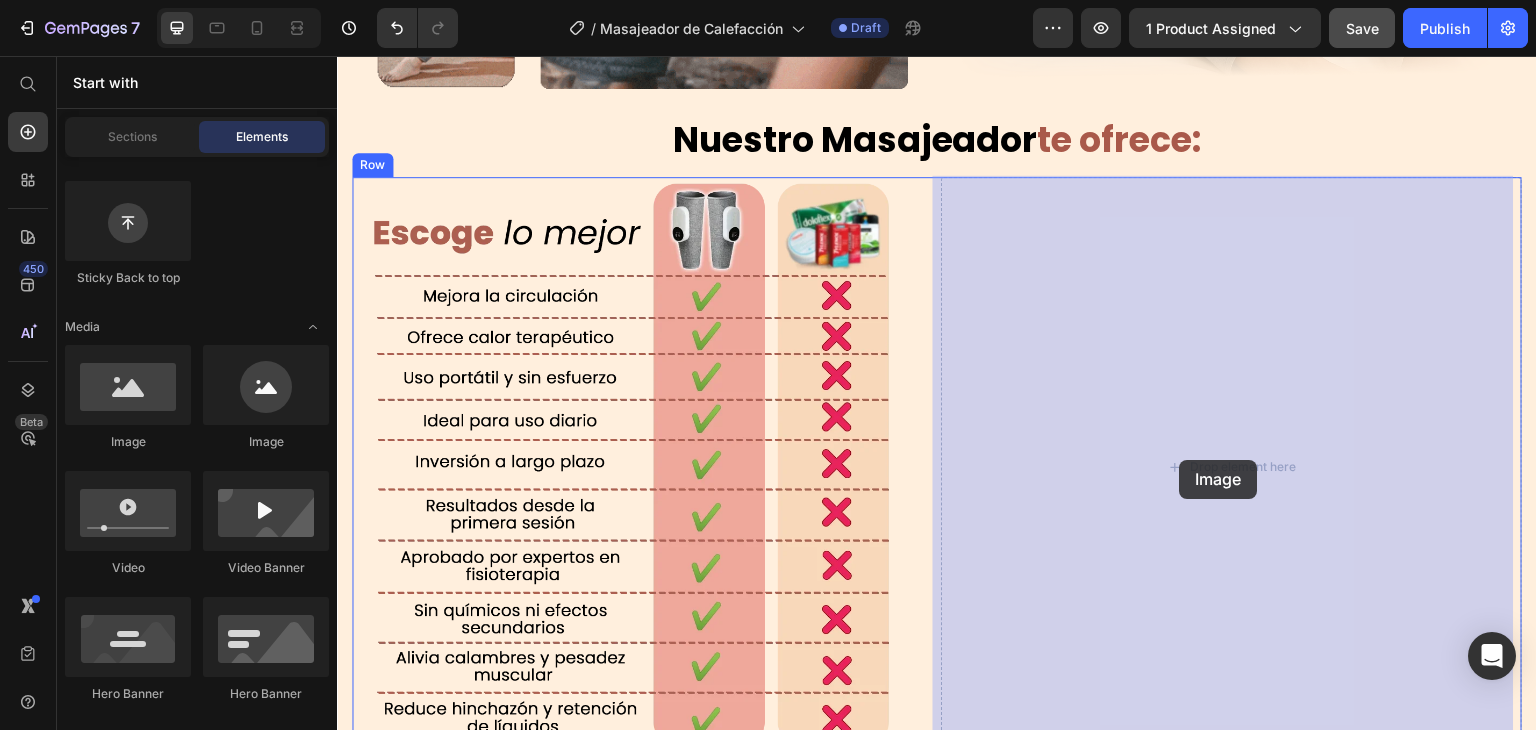 drag, startPoint x: 481, startPoint y: 453, endPoint x: 1180, endPoint y: 460, distance: 699.03503 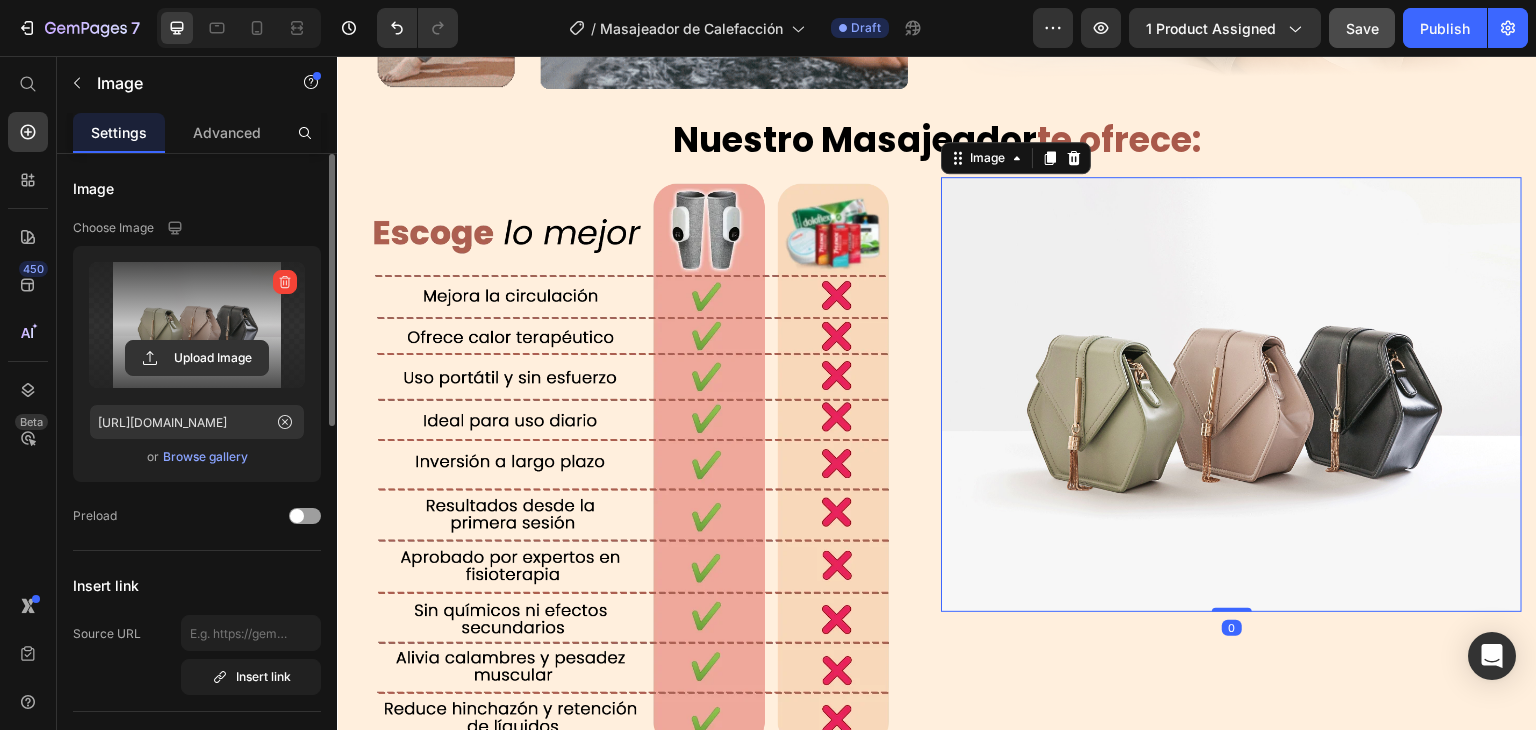 click at bounding box center (197, 325) 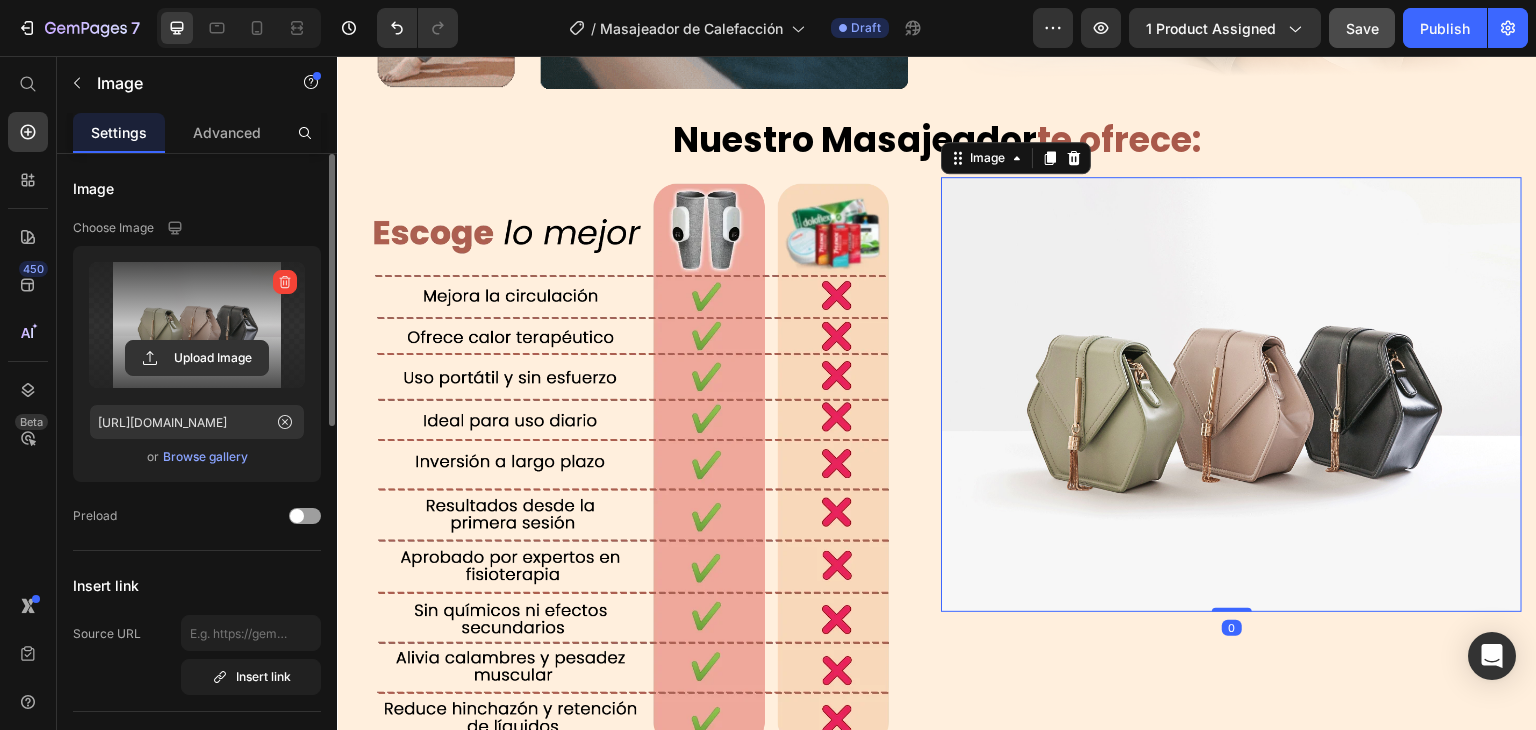 click 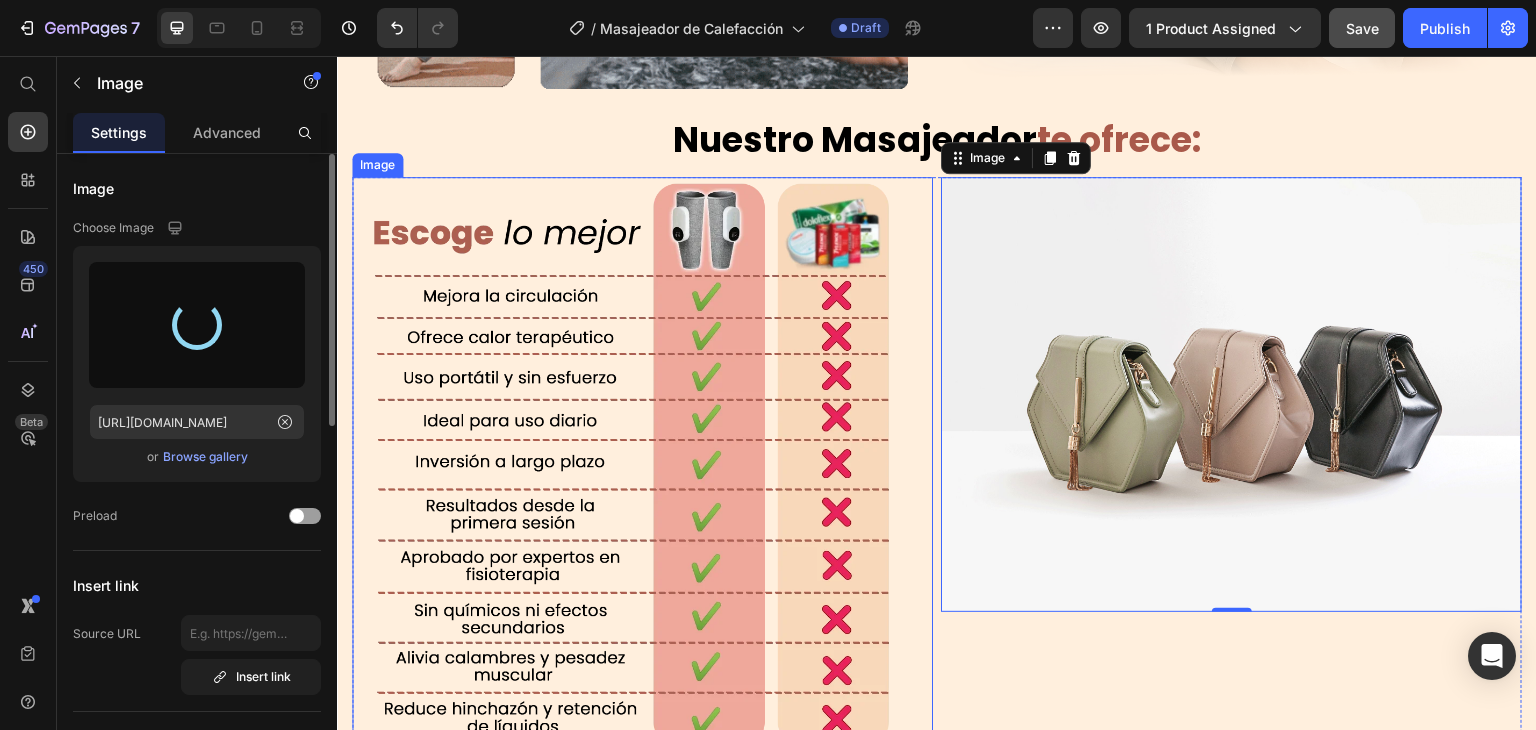 type on "[URL][DOMAIN_NAME]" 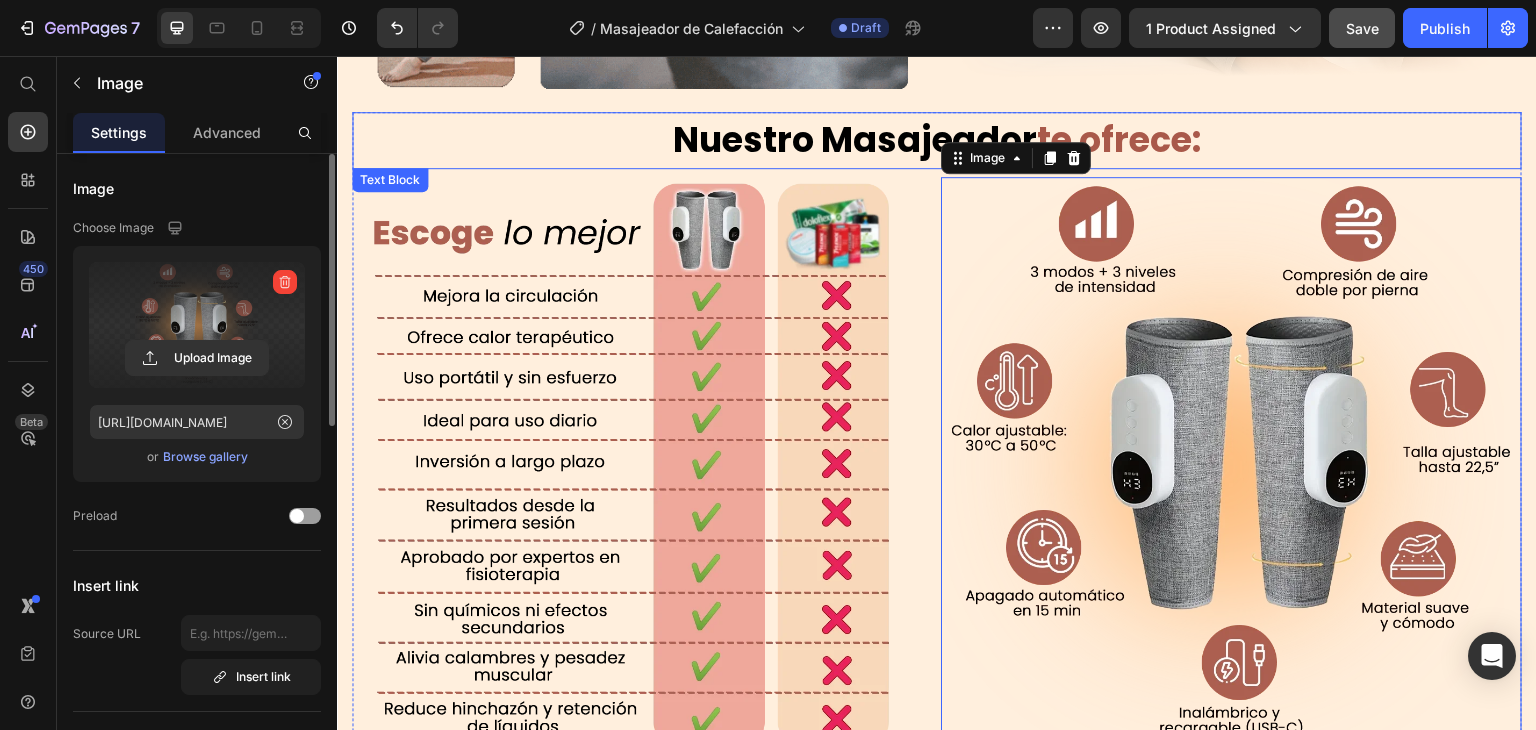 scroll, scrollTop: 4038, scrollLeft: 0, axis: vertical 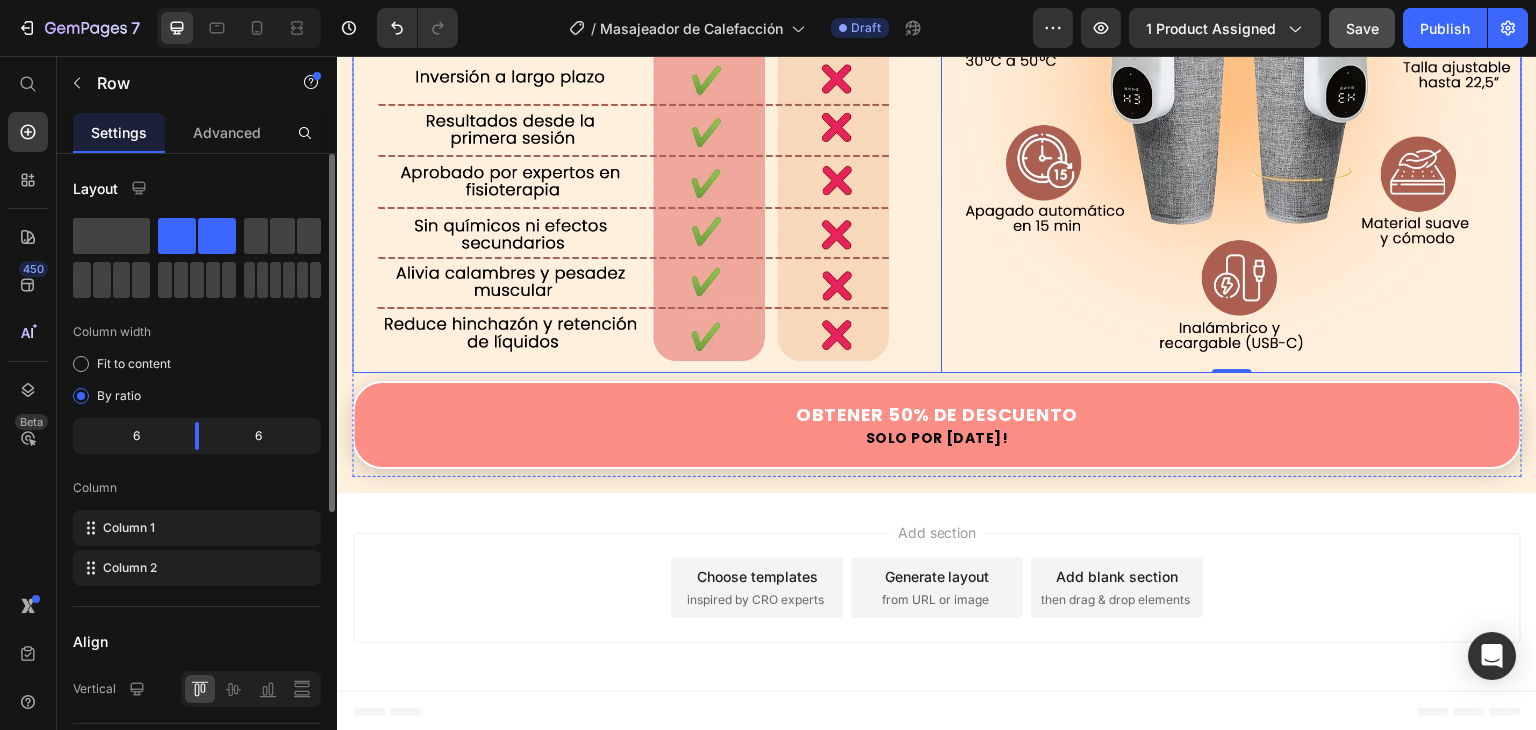 click on "Image Image   0 Row" at bounding box center [937, 82] 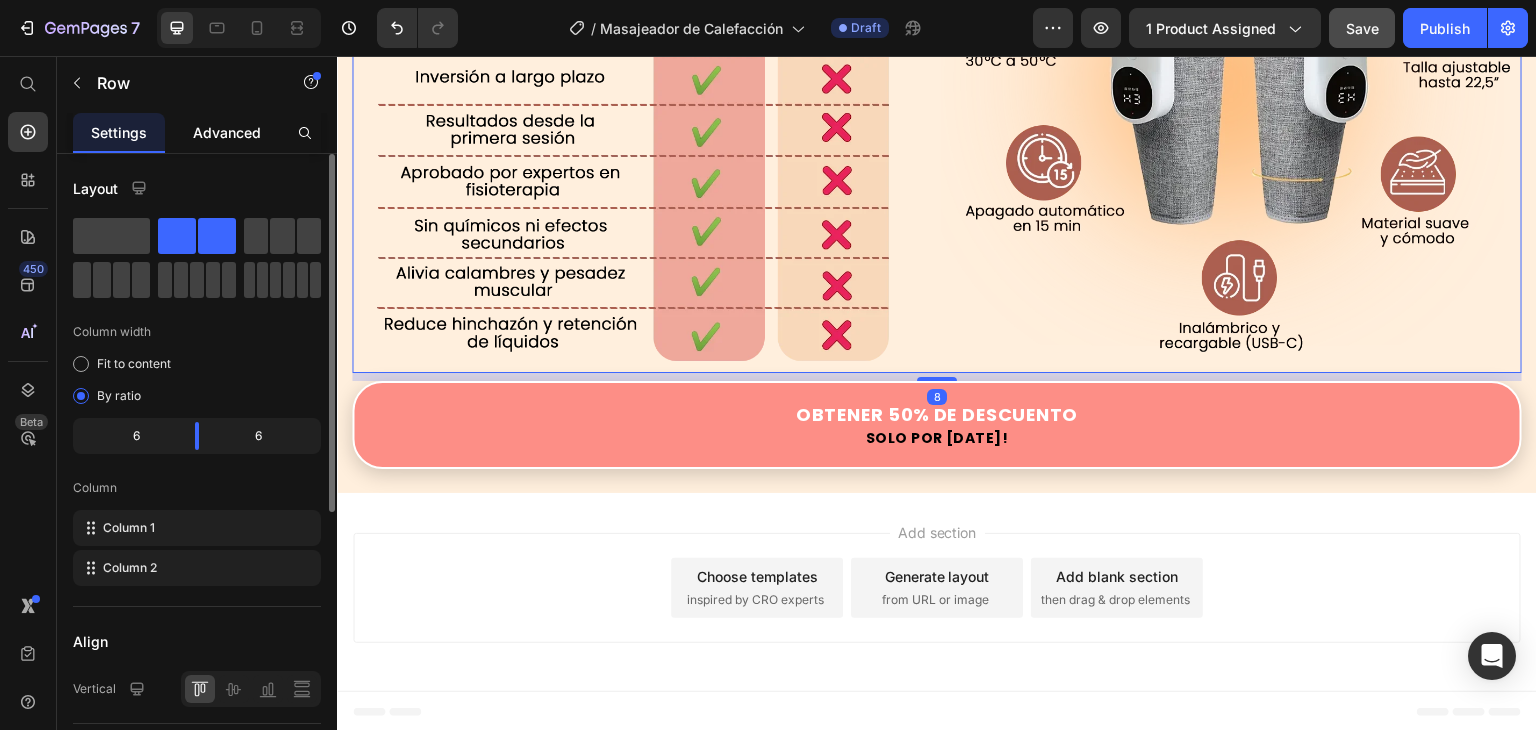 click on "Advanced" at bounding box center (227, 132) 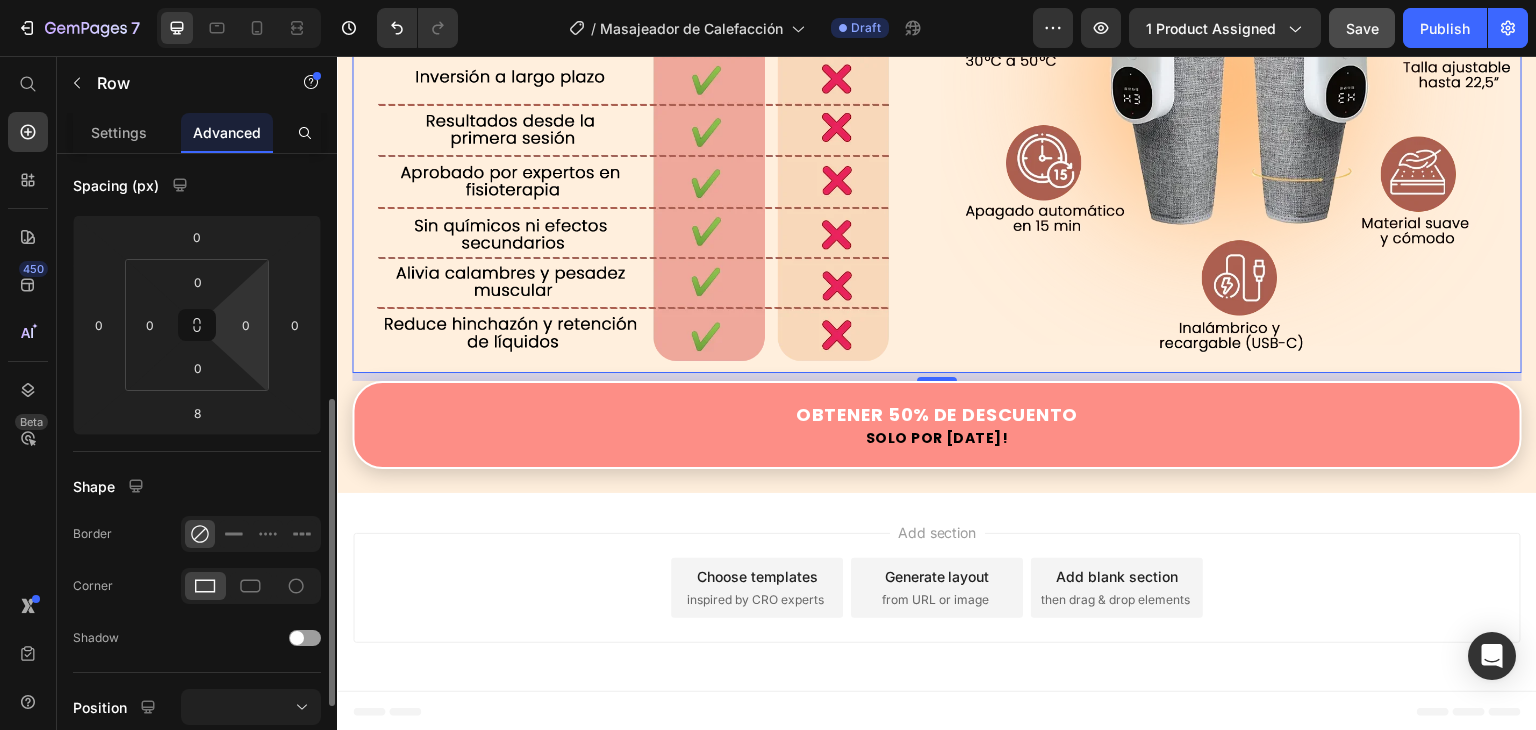 scroll, scrollTop: 300, scrollLeft: 0, axis: vertical 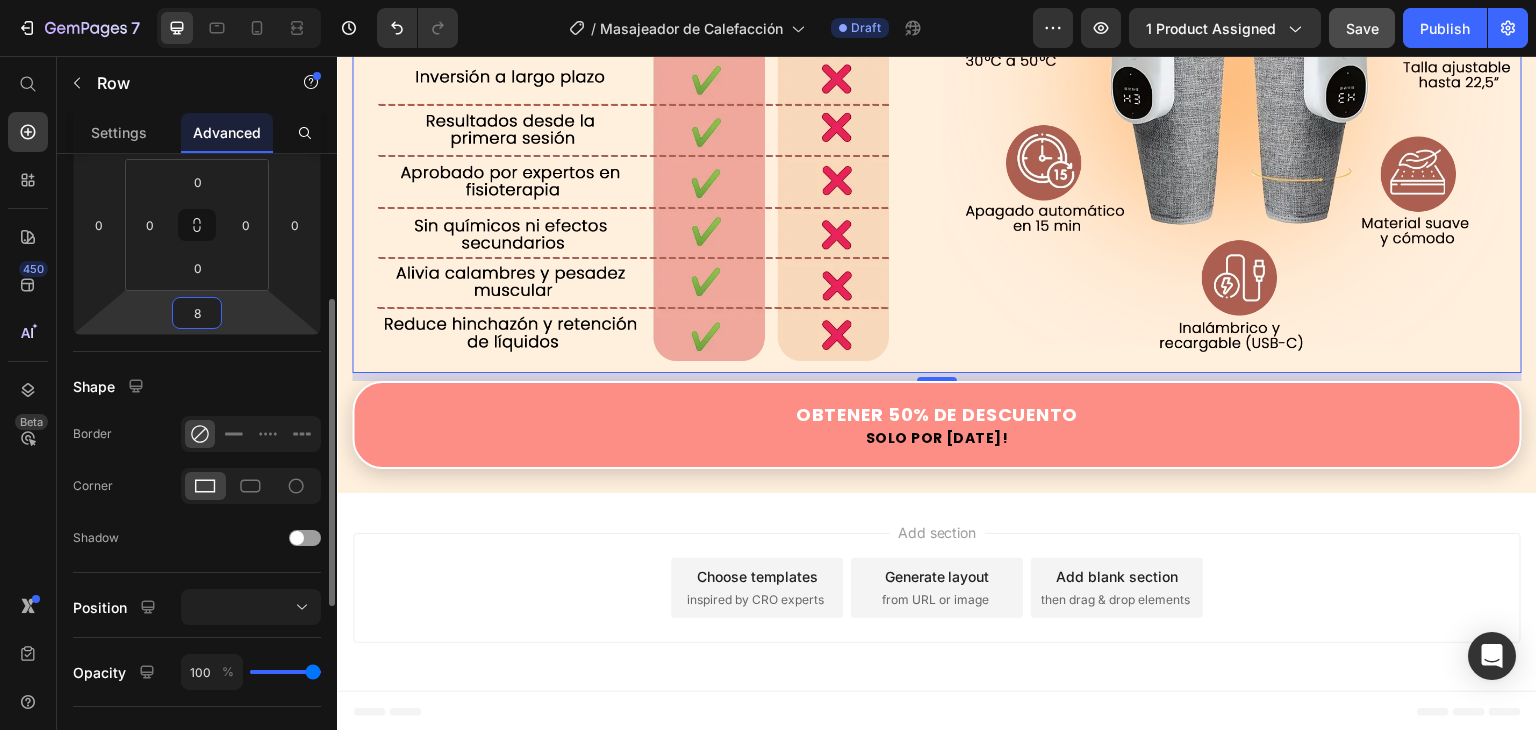 click on "8" at bounding box center (197, 313) 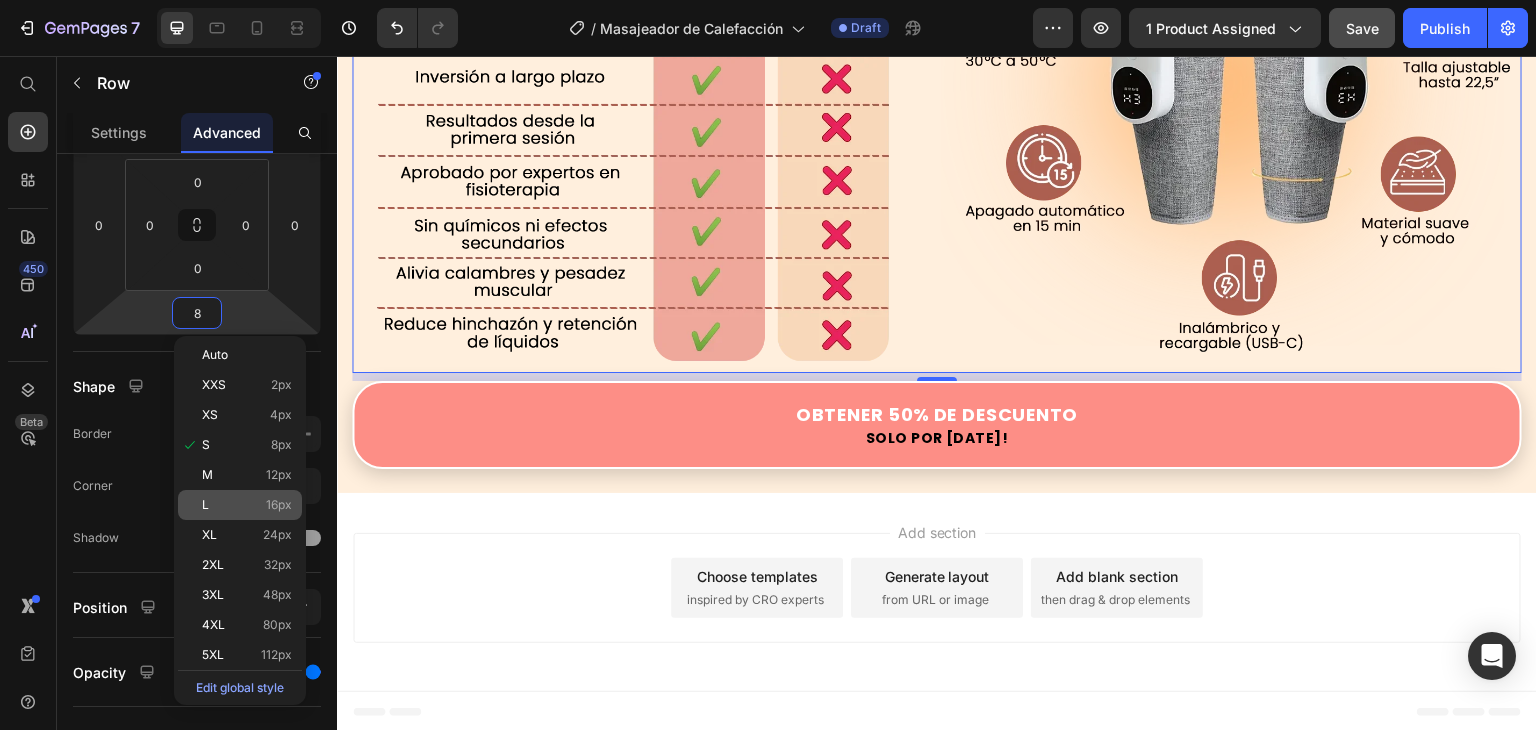 click on "L 16px" 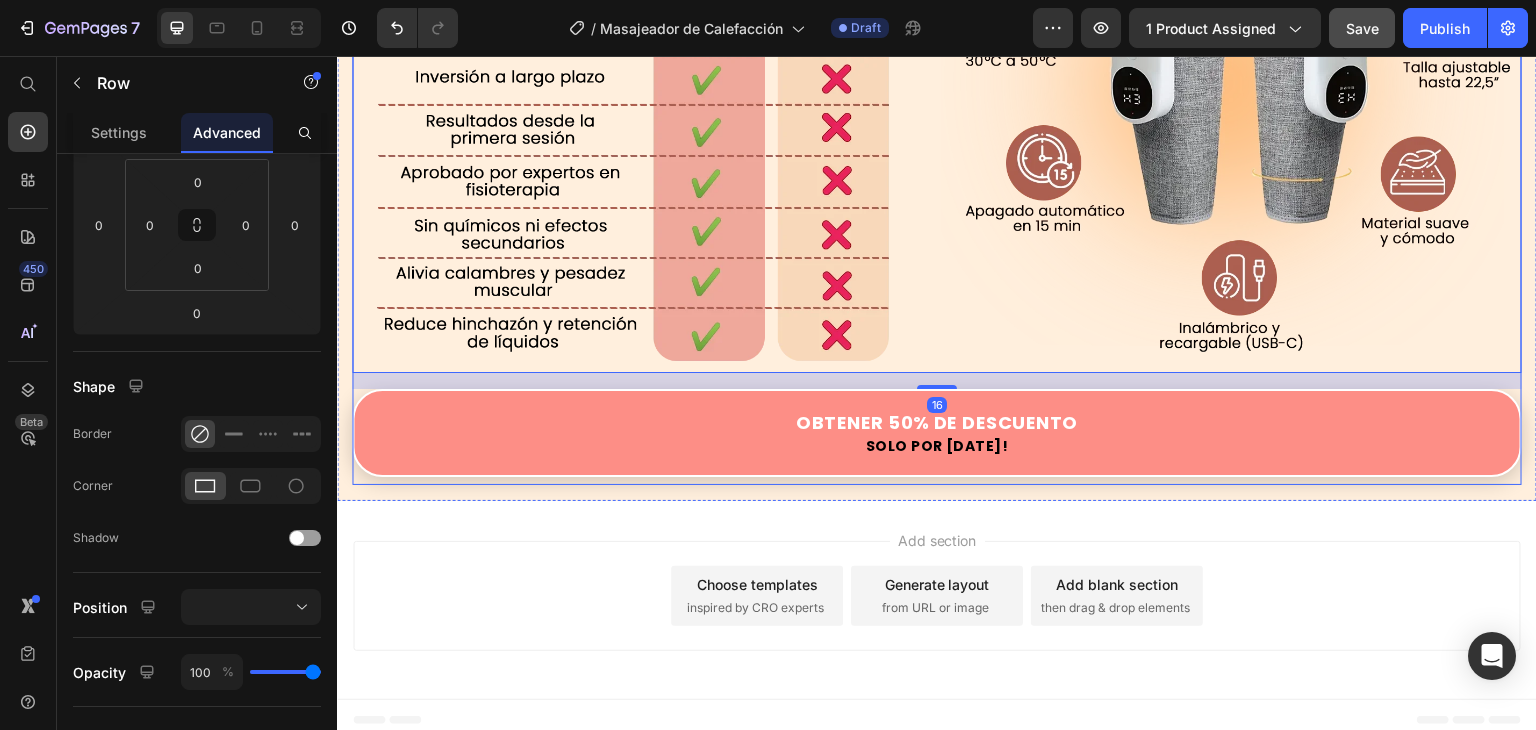 click on "Nuestro Masajeador  te ofrece: Text Block Image Image Row   16
Obtener 50% de Descuento
Solo por [DATE]!
Custom Code" at bounding box center (937, 106) 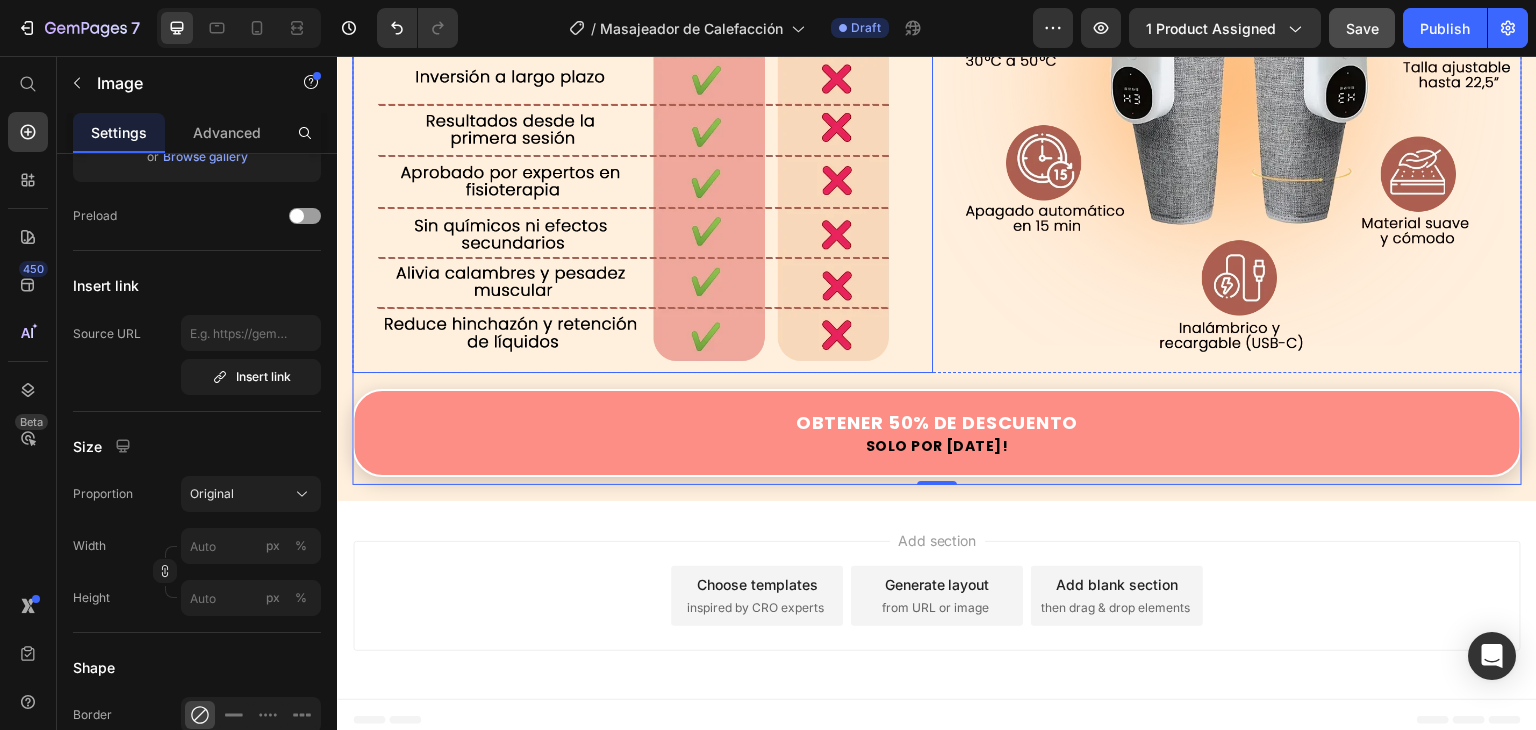 click at bounding box center (642, 82) 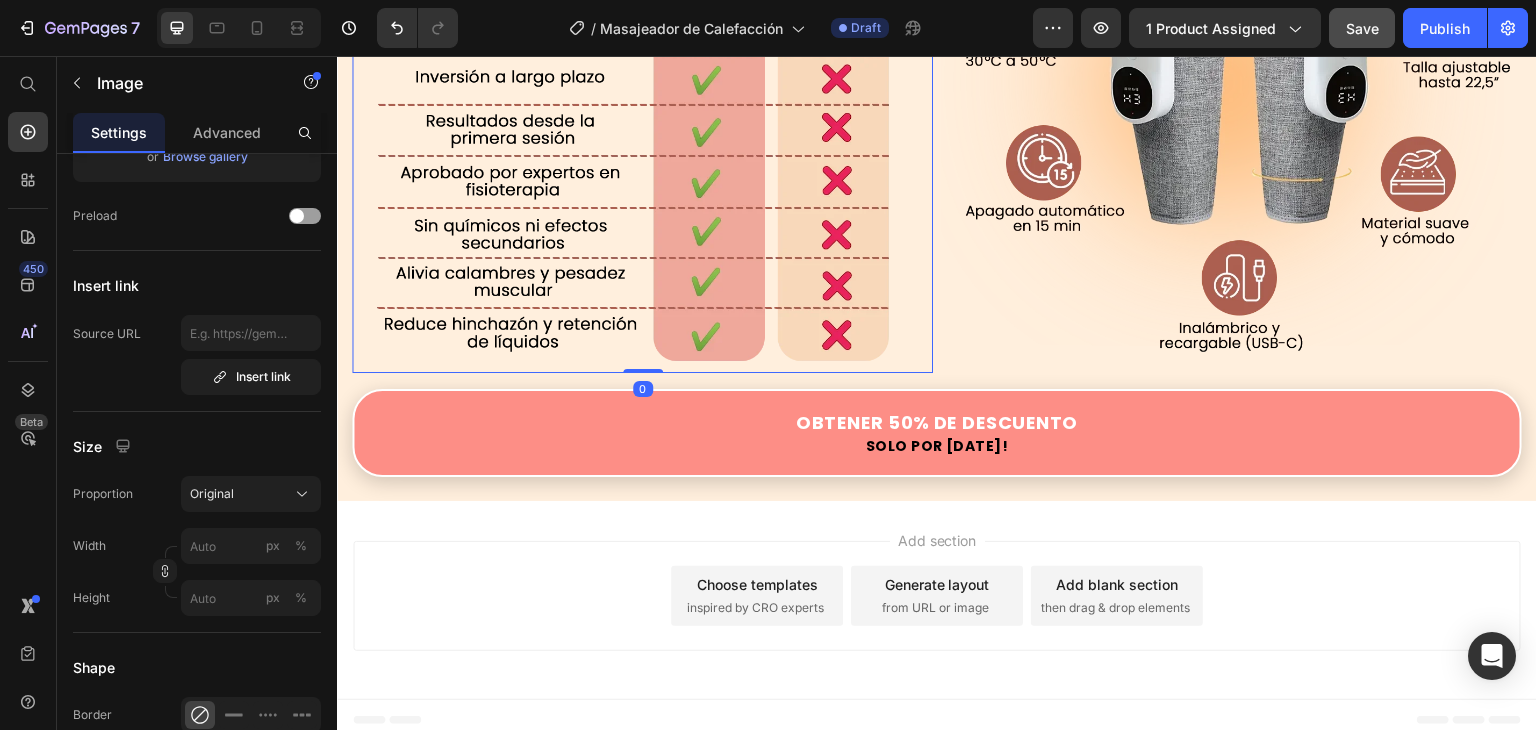 scroll, scrollTop: 0, scrollLeft: 0, axis: both 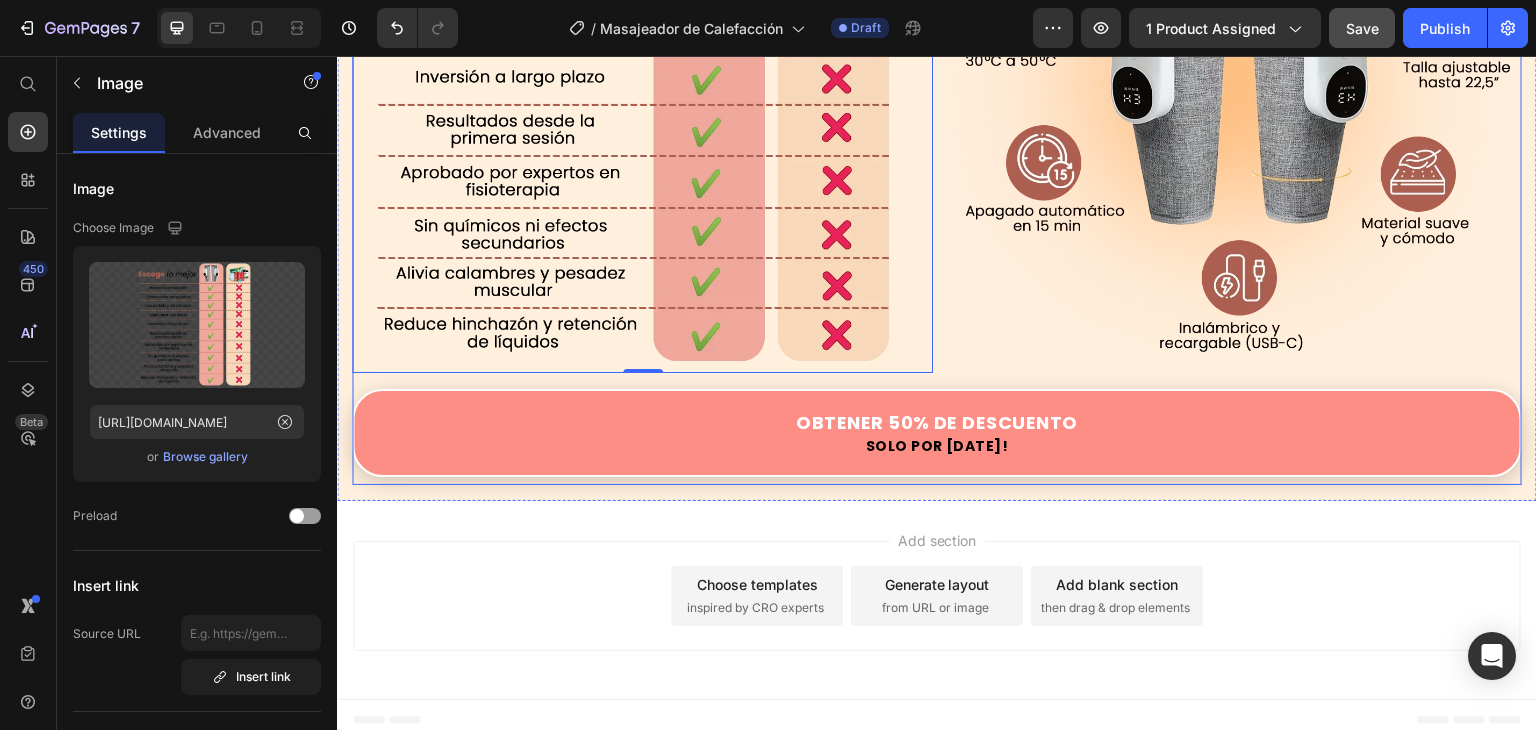click on "Nuestro Masajeador  te ofrece: Text Block Image   0 Image Row
Obtener 50% de Descuento
Solo por [DATE]!
Custom Code" at bounding box center [937, 106] 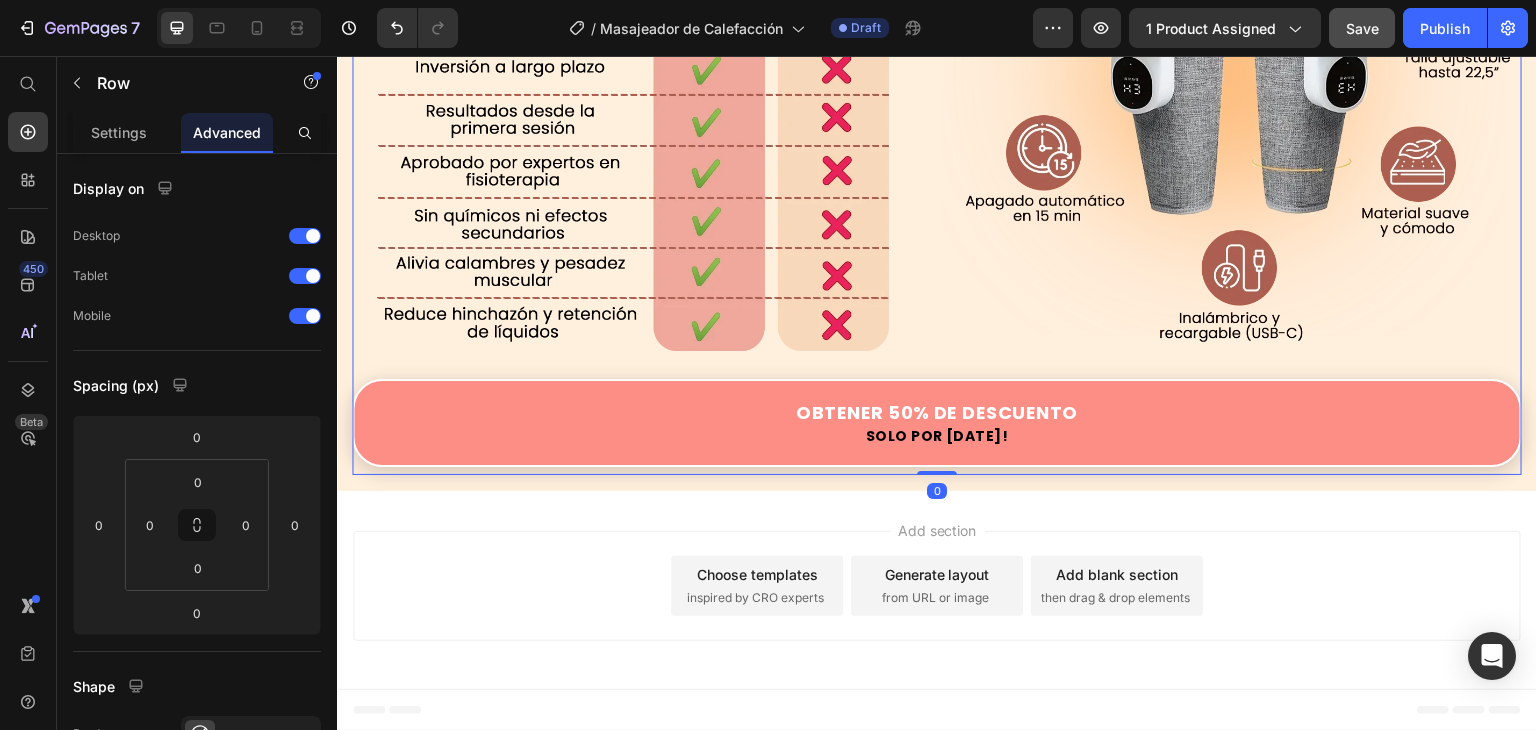 scroll, scrollTop: 1940, scrollLeft: 0, axis: vertical 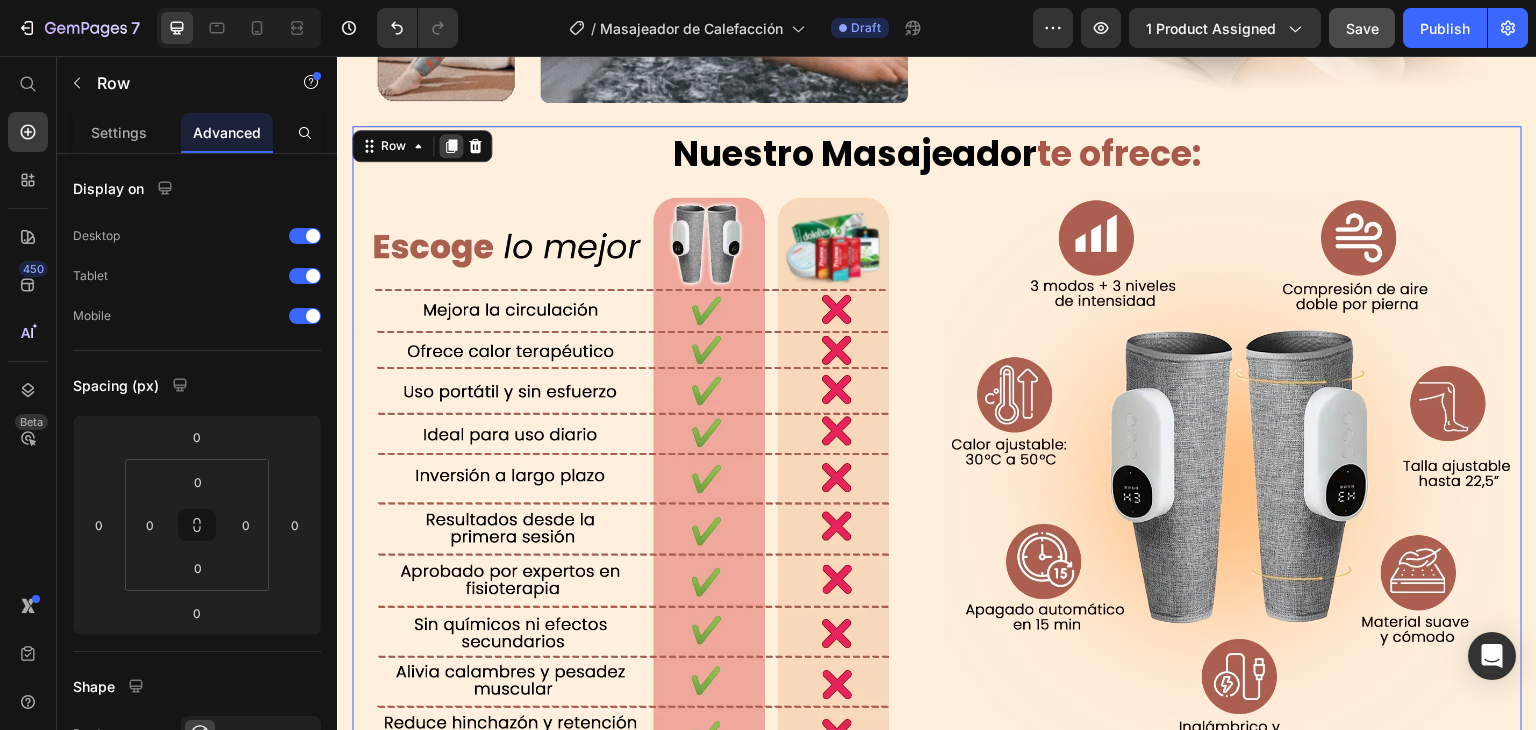 click 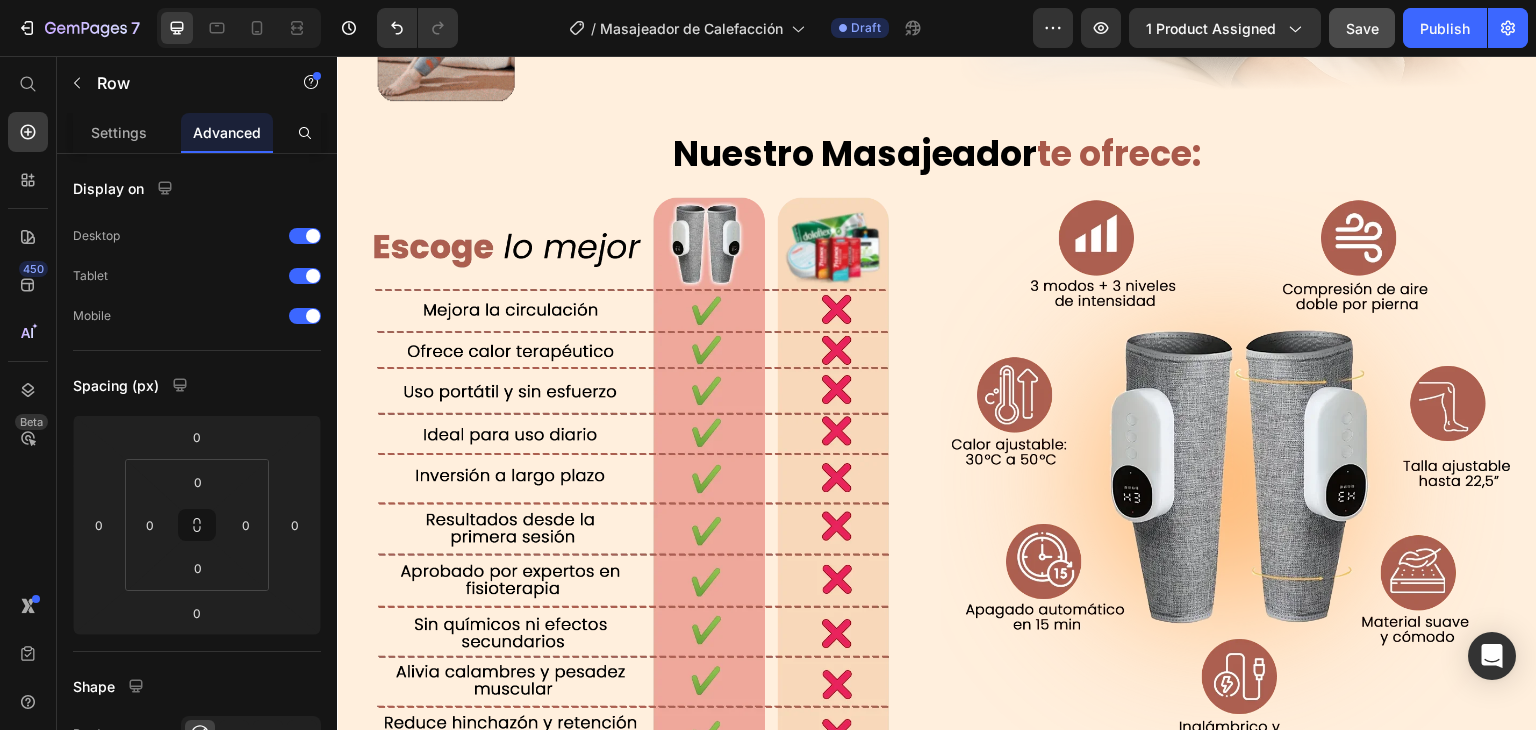 scroll, scrollTop: 2696, scrollLeft: 0, axis: vertical 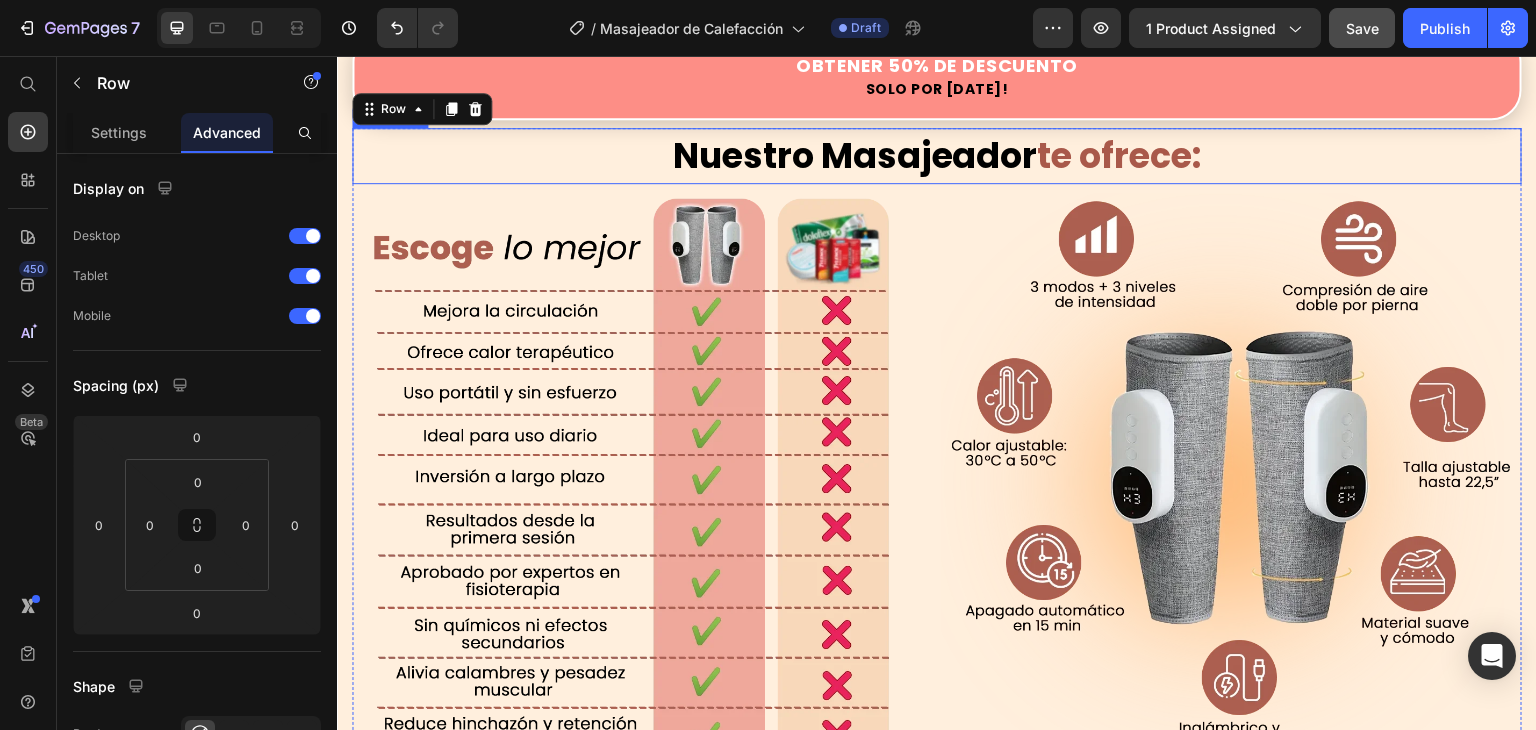 click on "Nuestro Masajeador  te ofrece:" at bounding box center [937, 156] 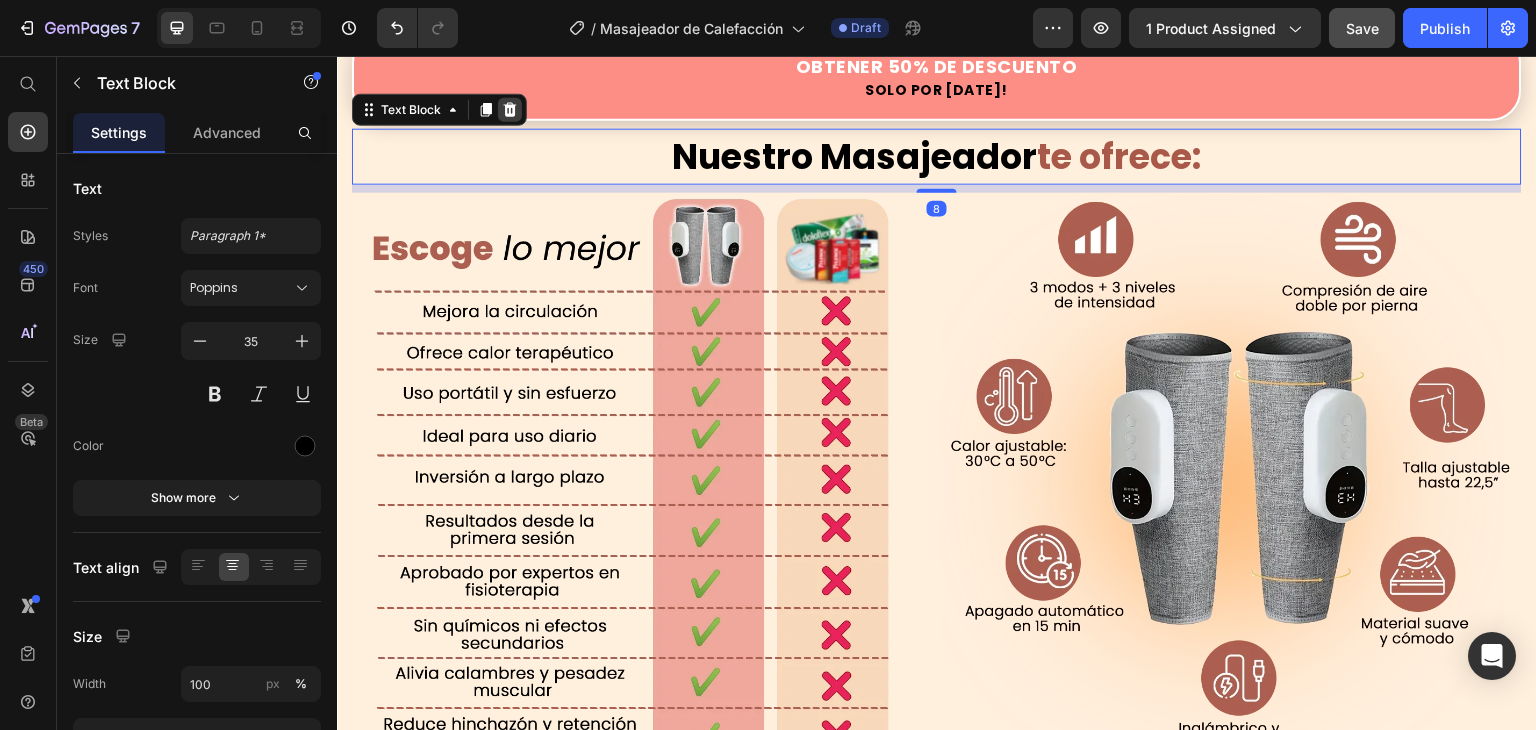 click 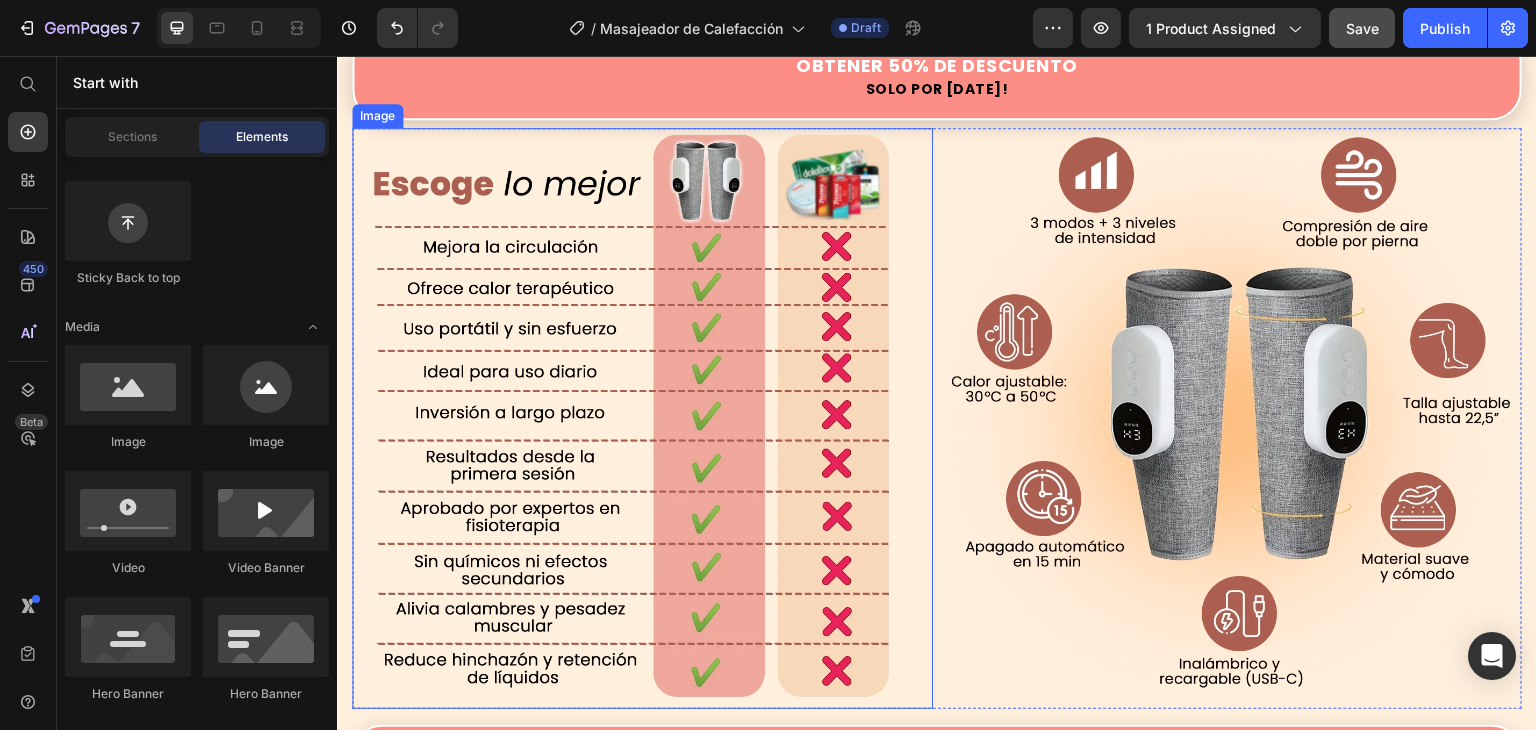 click at bounding box center [642, 418] 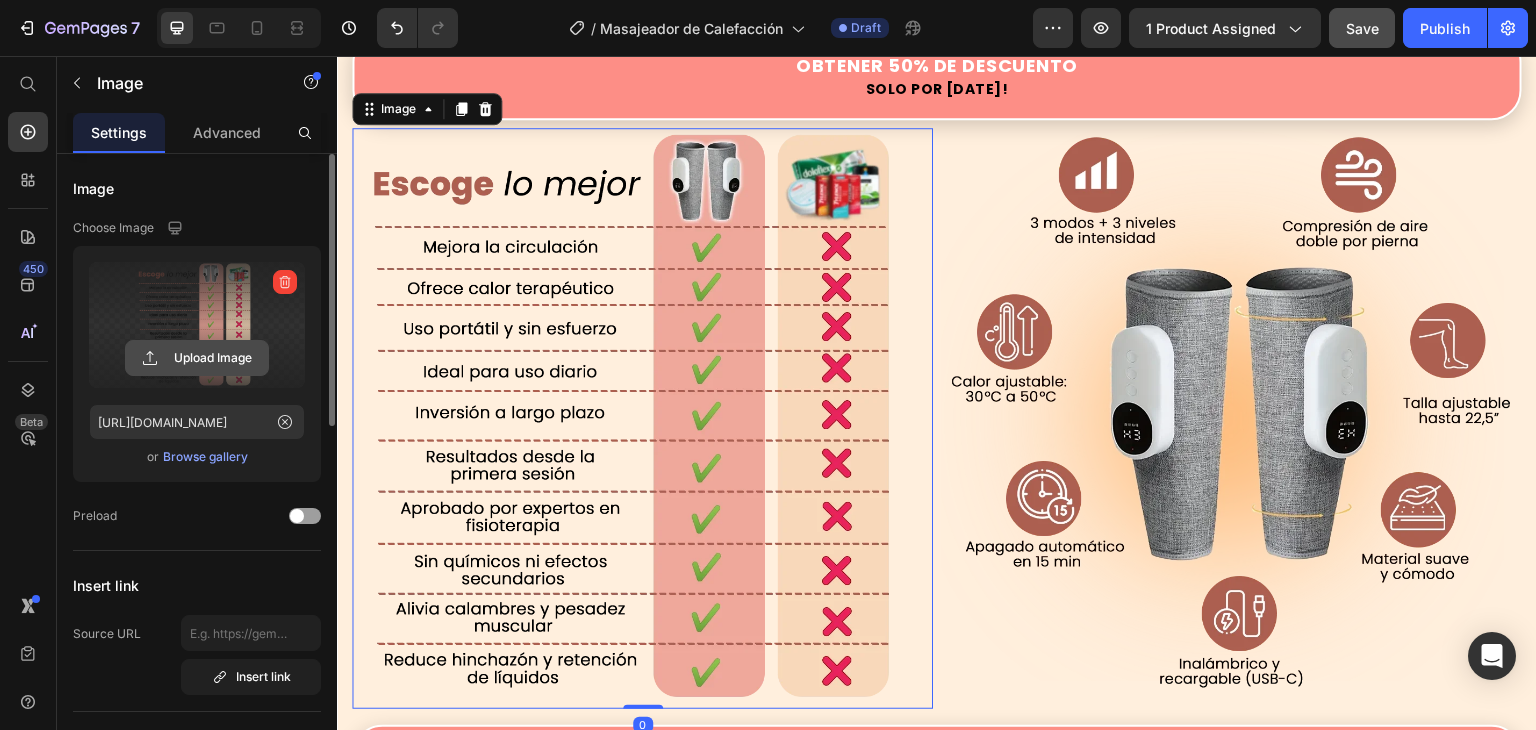 click 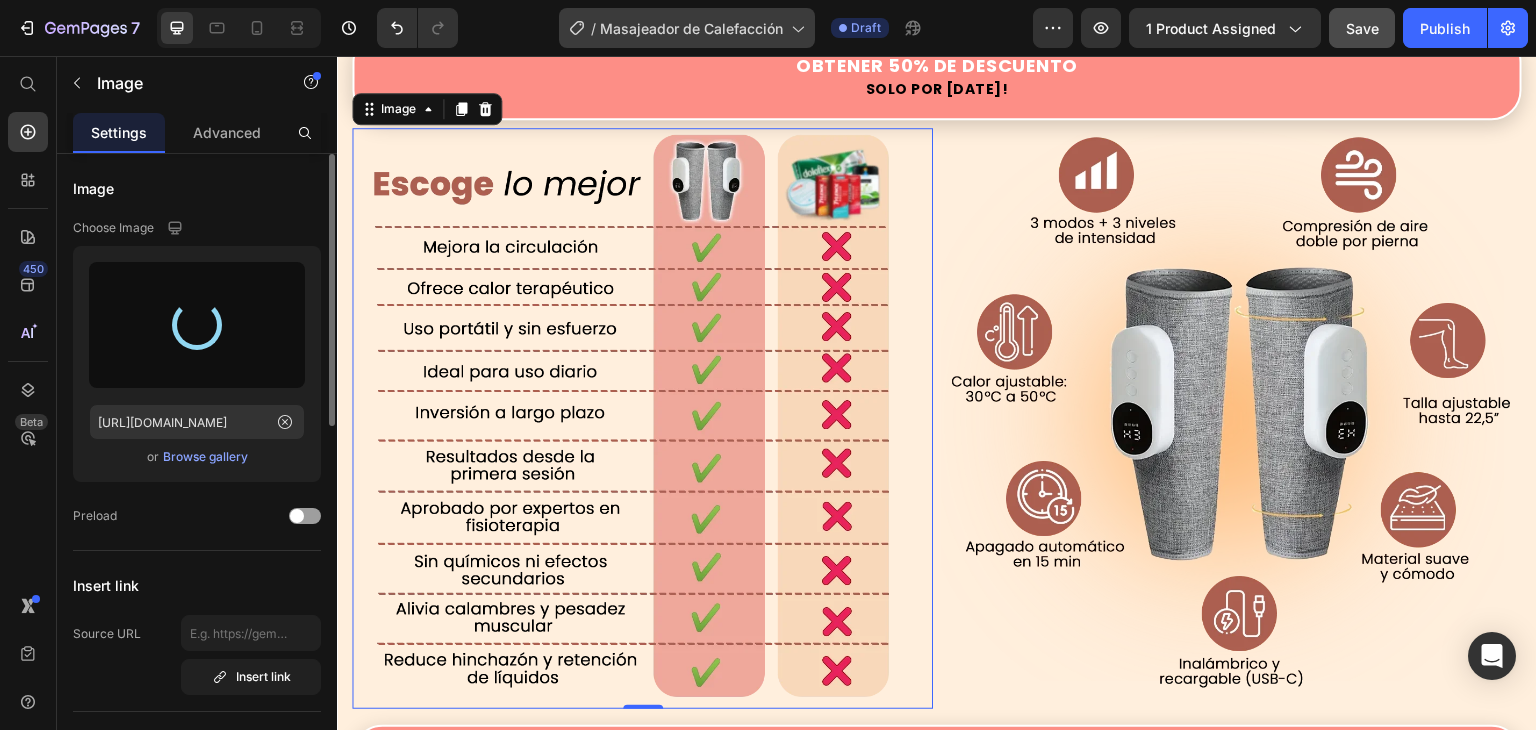 type on "[URL][DOMAIN_NAME]" 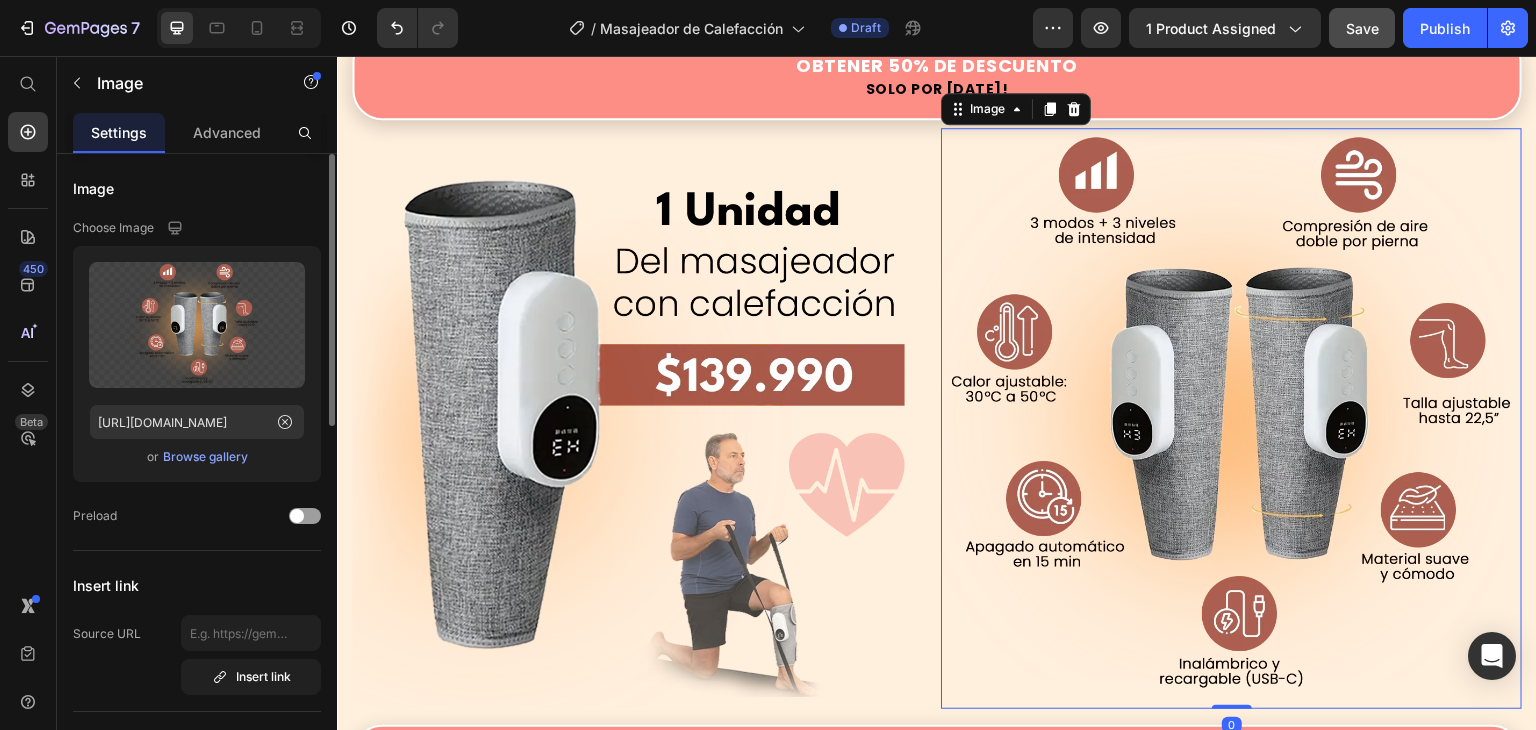 click at bounding box center (1231, 418) 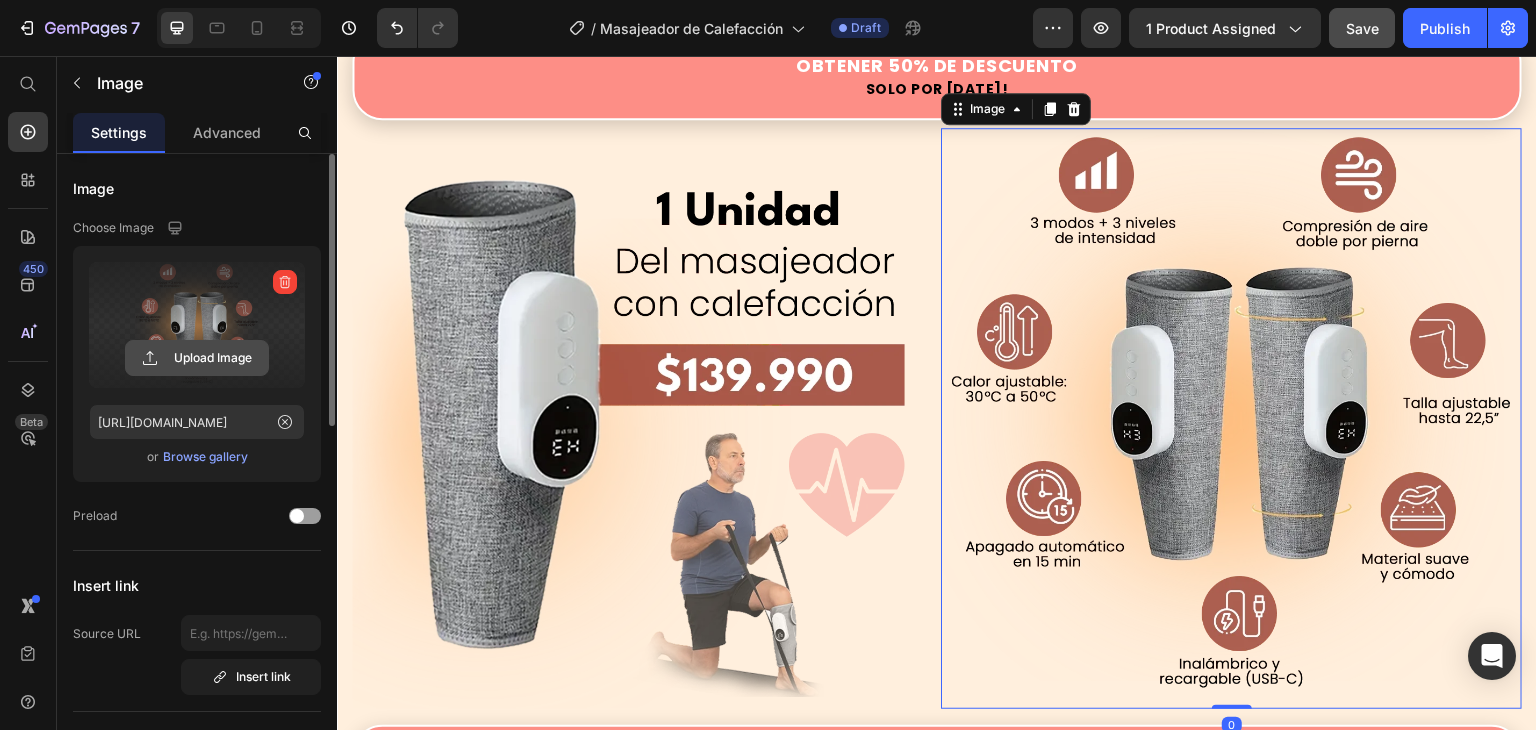 click 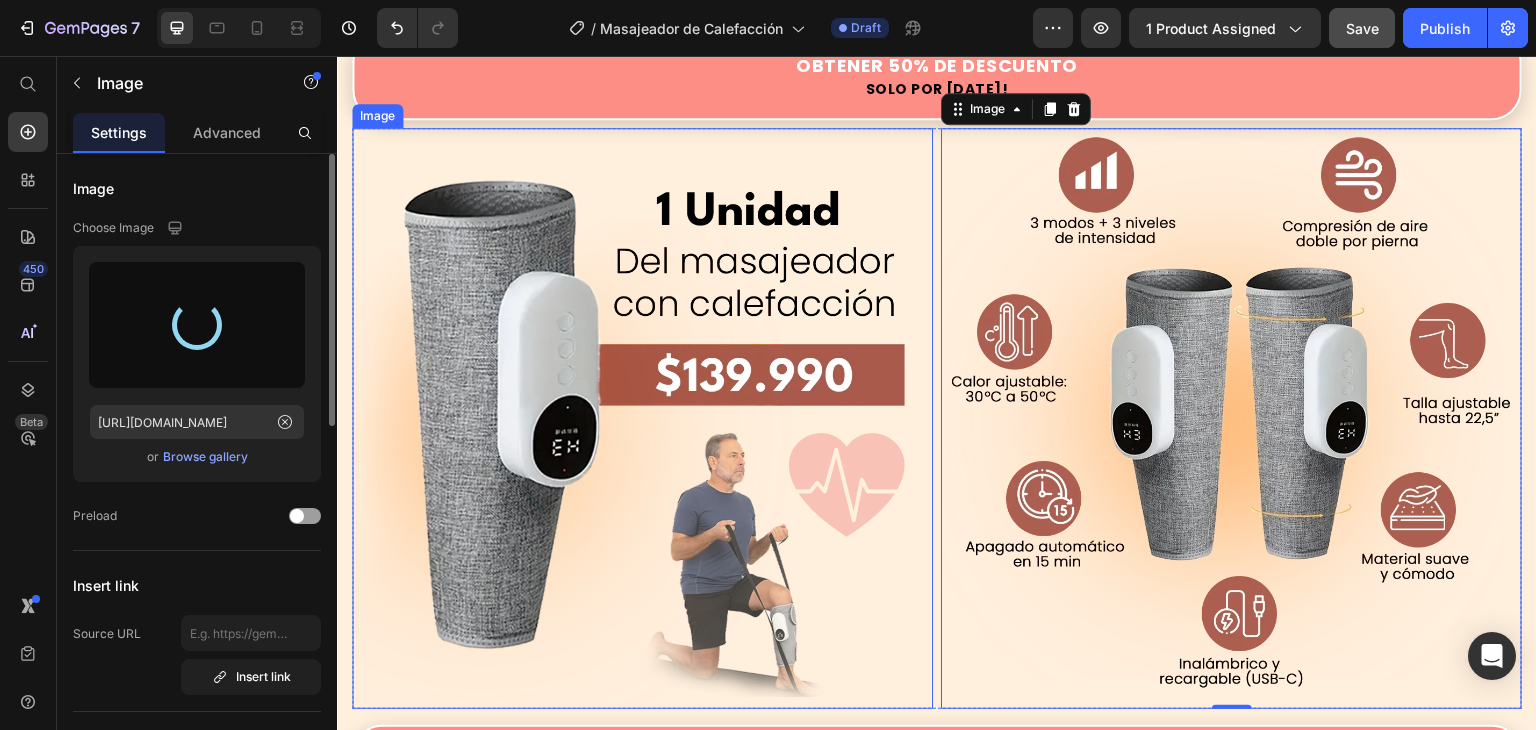 type on "[URL][DOMAIN_NAME]" 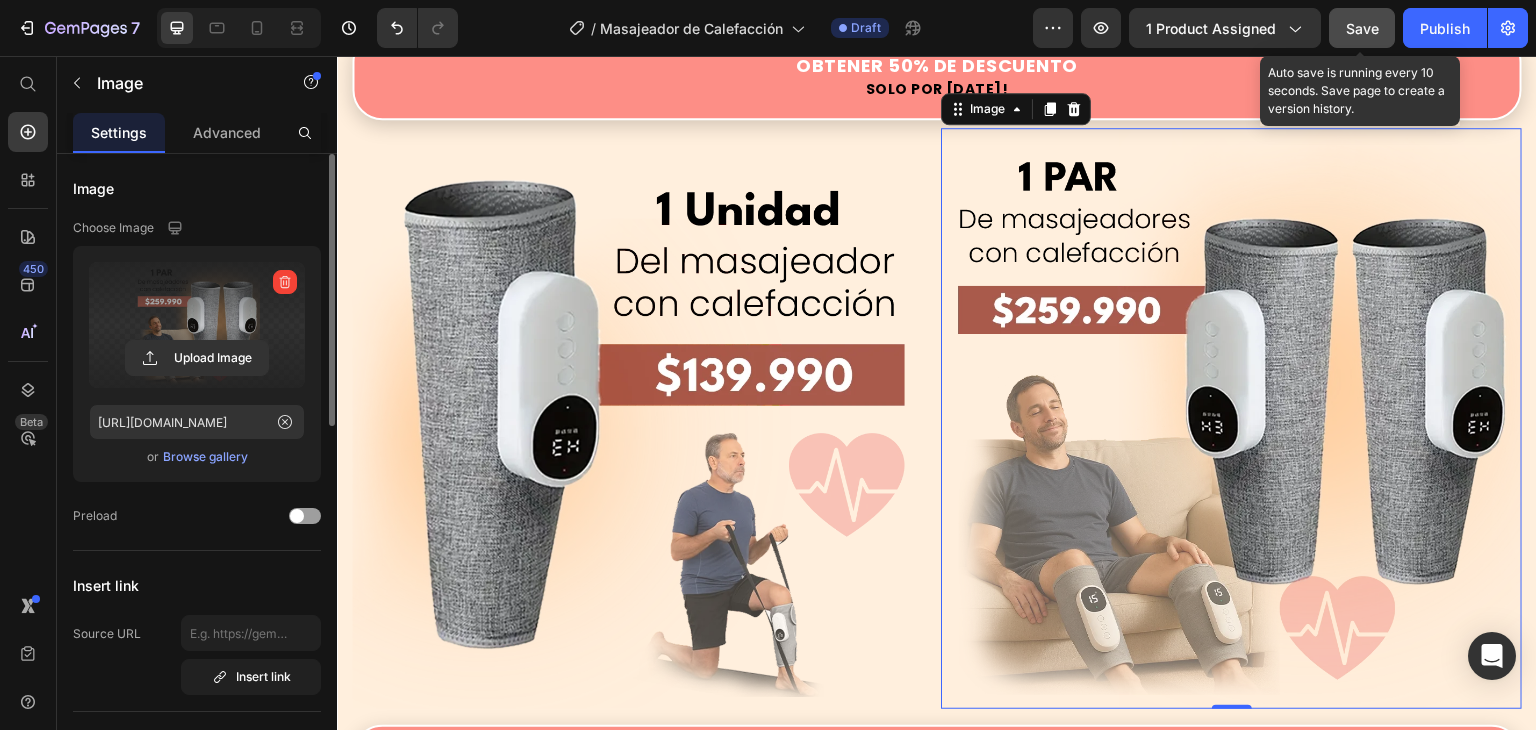click on "Save" 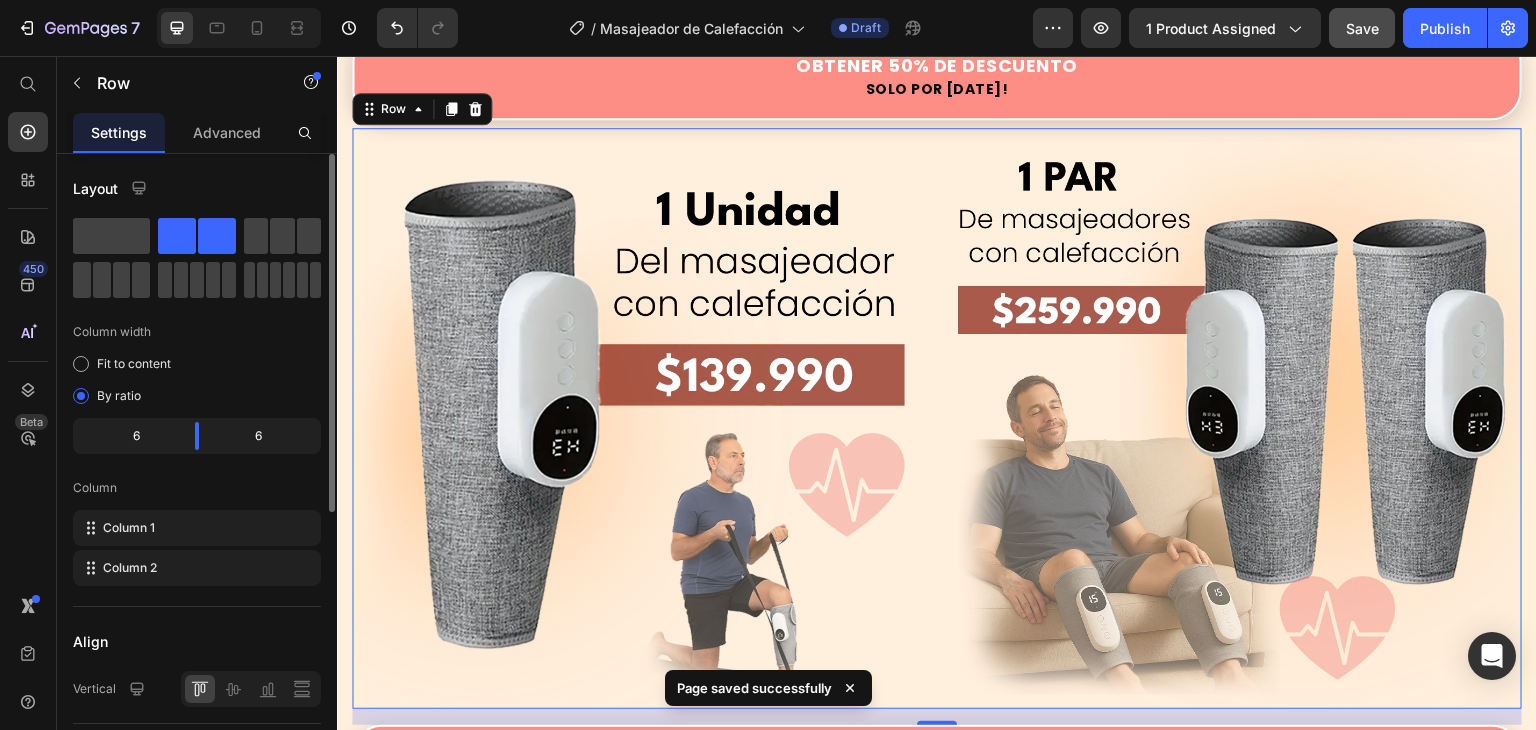 click on "Image Image Row   16" at bounding box center (937, 418) 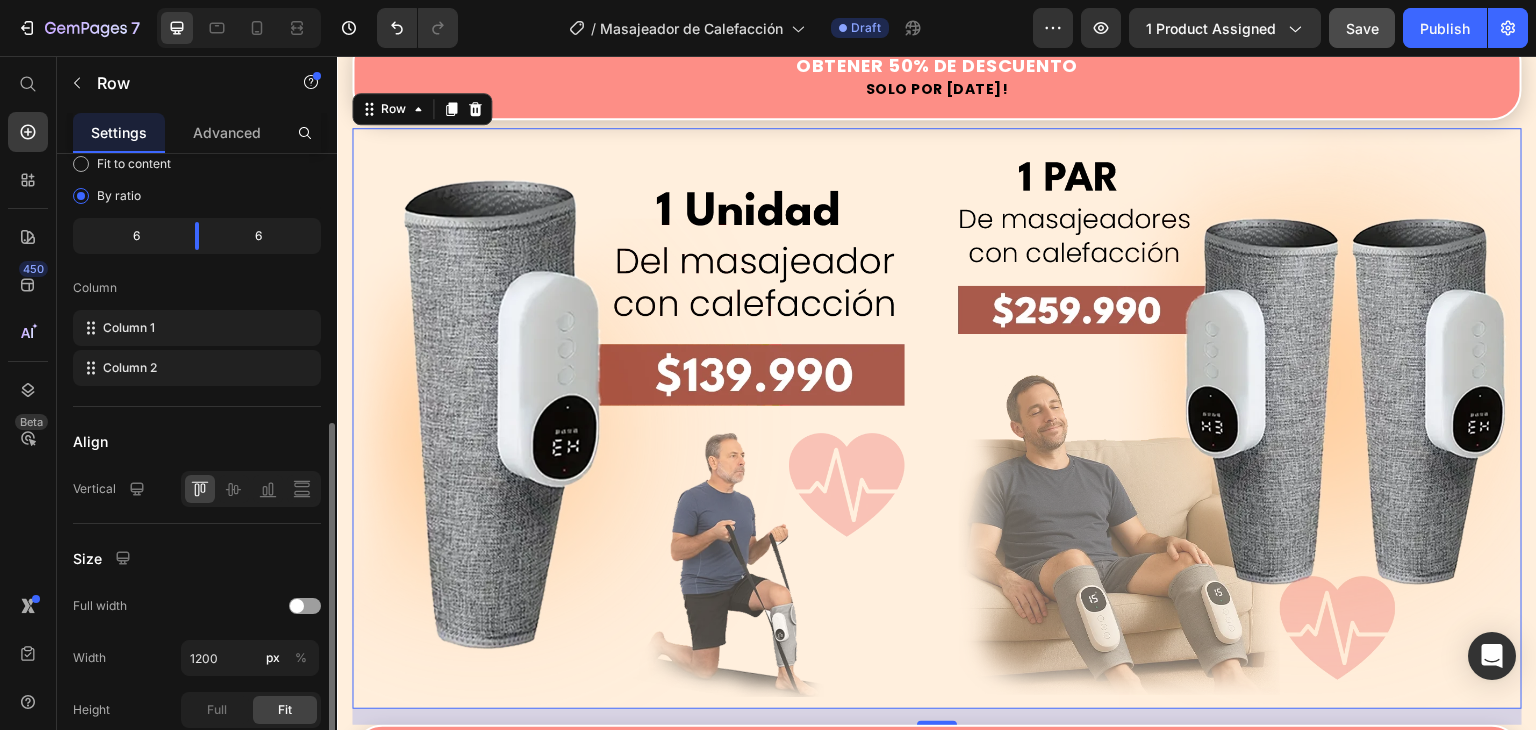 scroll, scrollTop: 300, scrollLeft: 0, axis: vertical 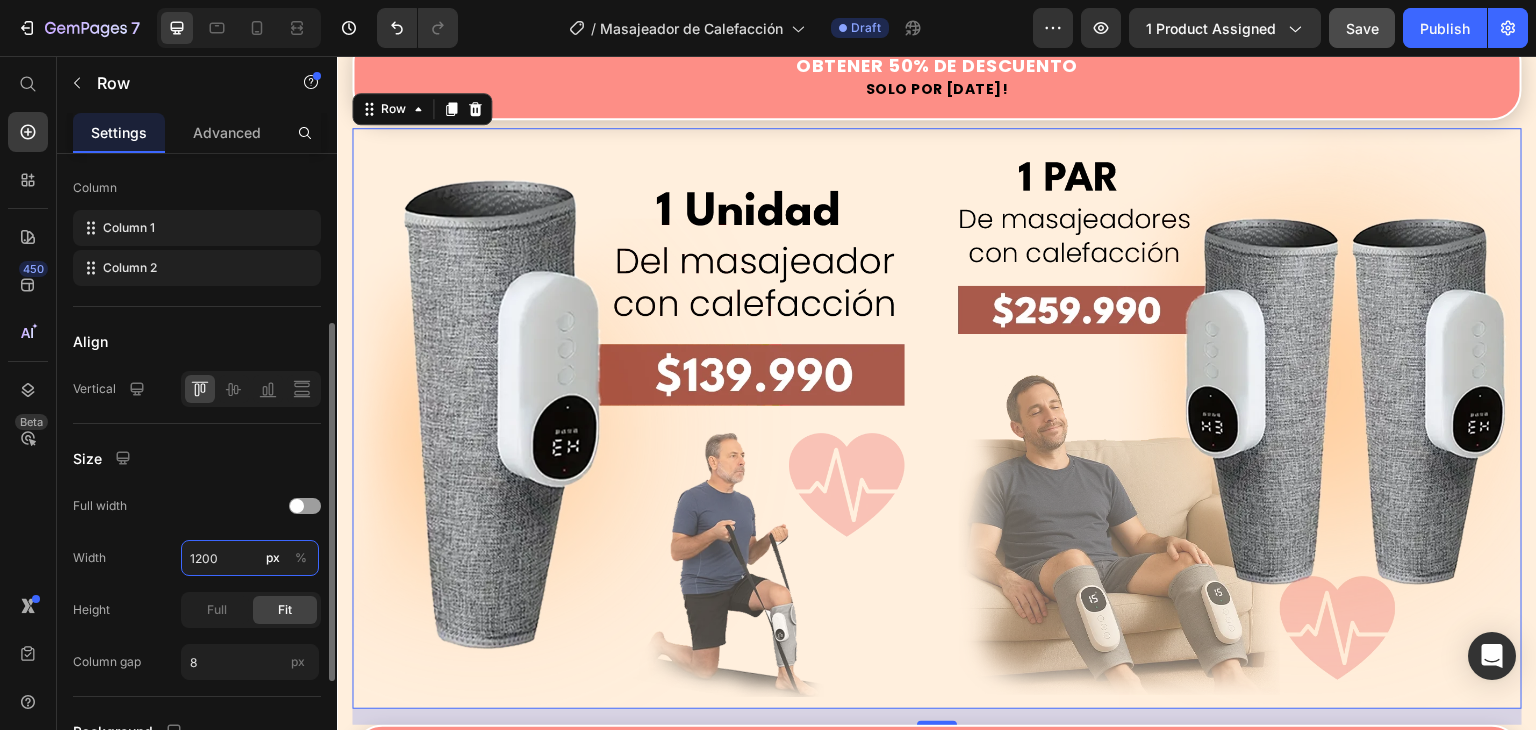 click on "1200" at bounding box center (250, 558) 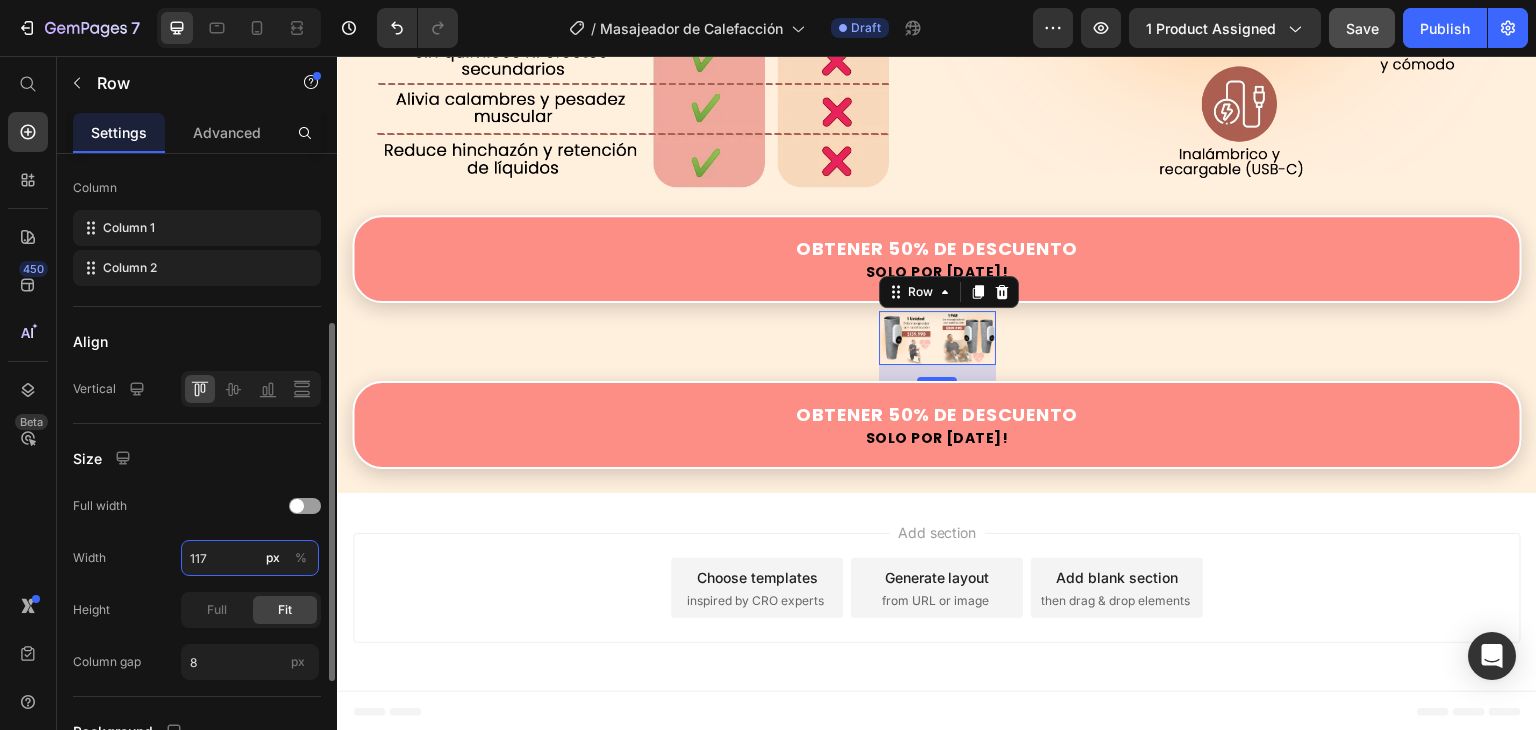 scroll, scrollTop: 2696, scrollLeft: 0, axis: vertical 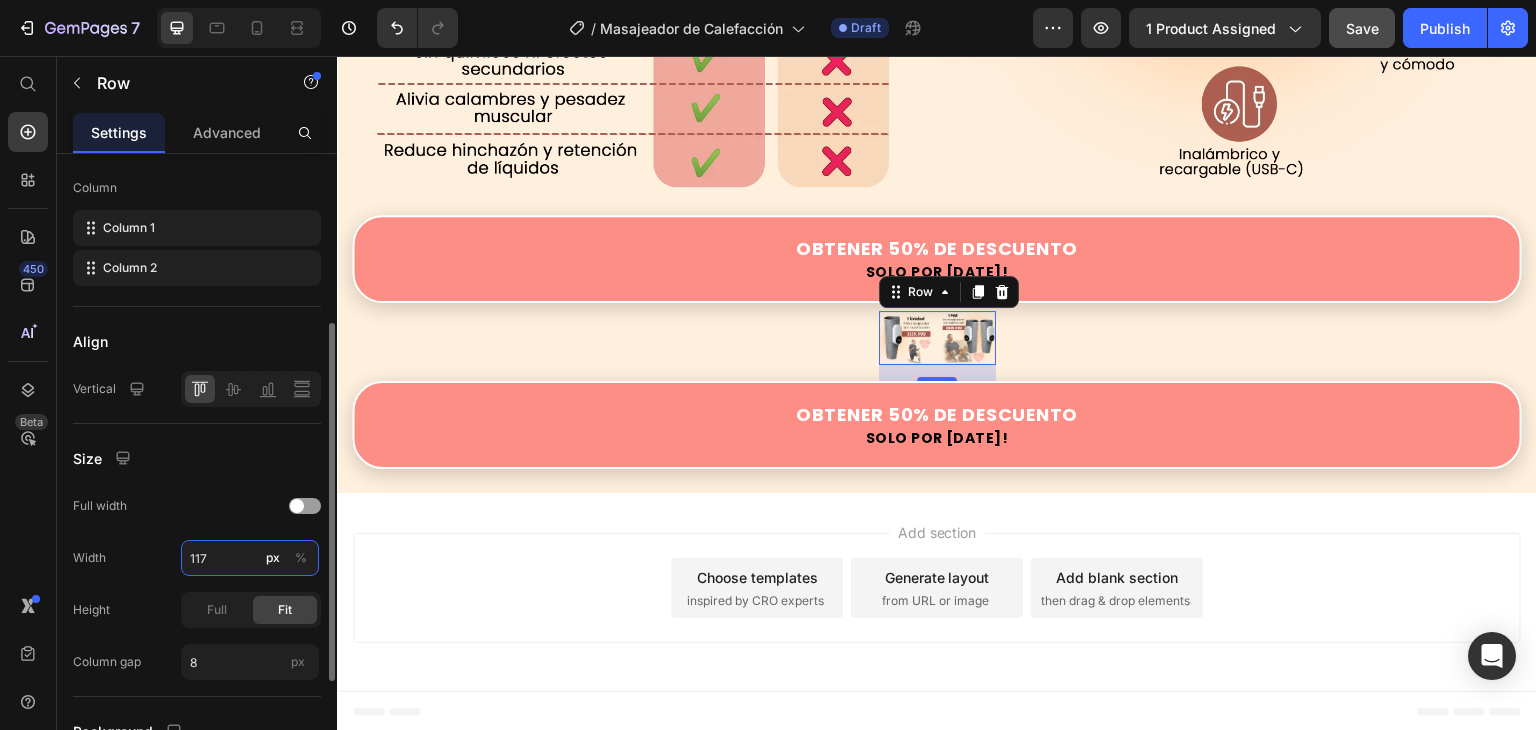 type on "1170" 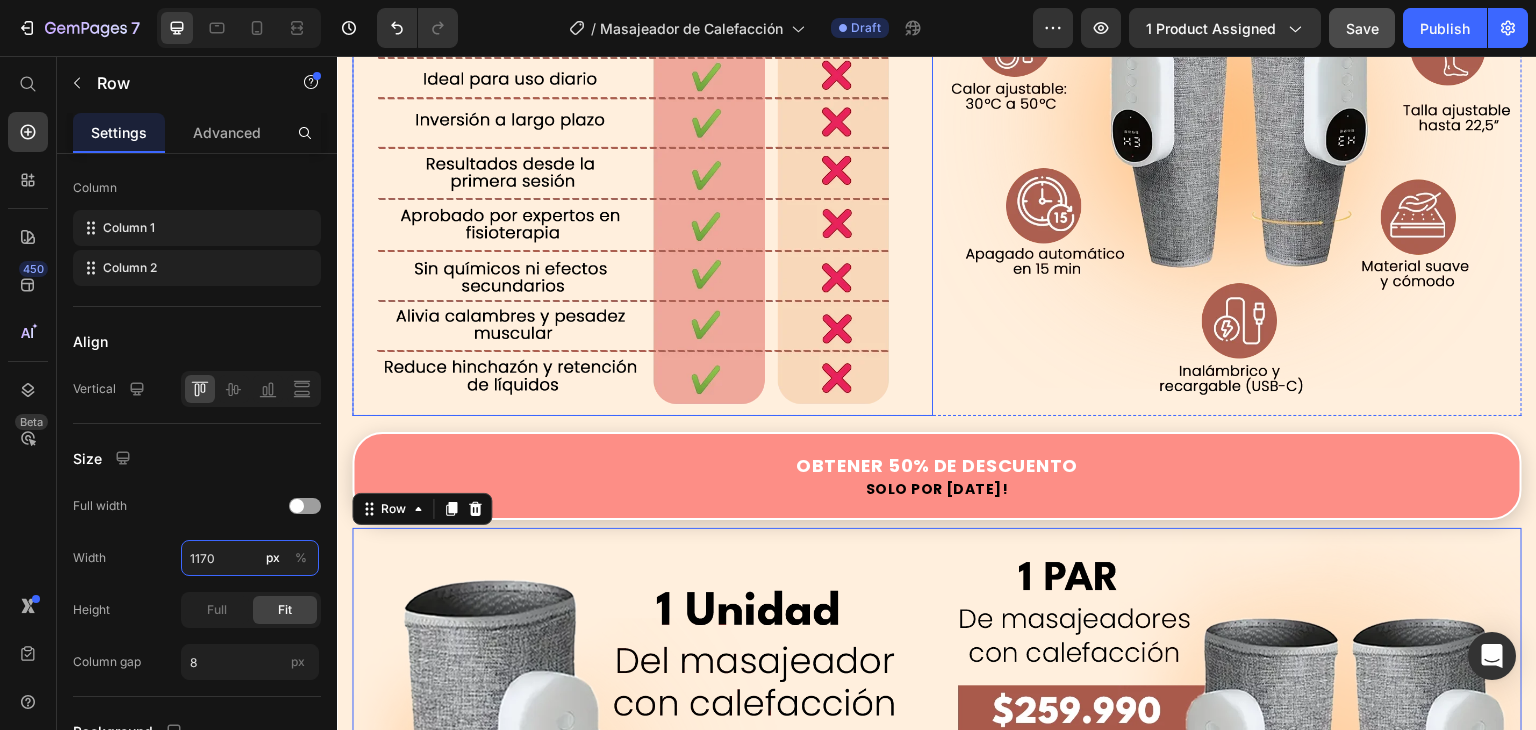 scroll, scrollTop: 2196, scrollLeft: 0, axis: vertical 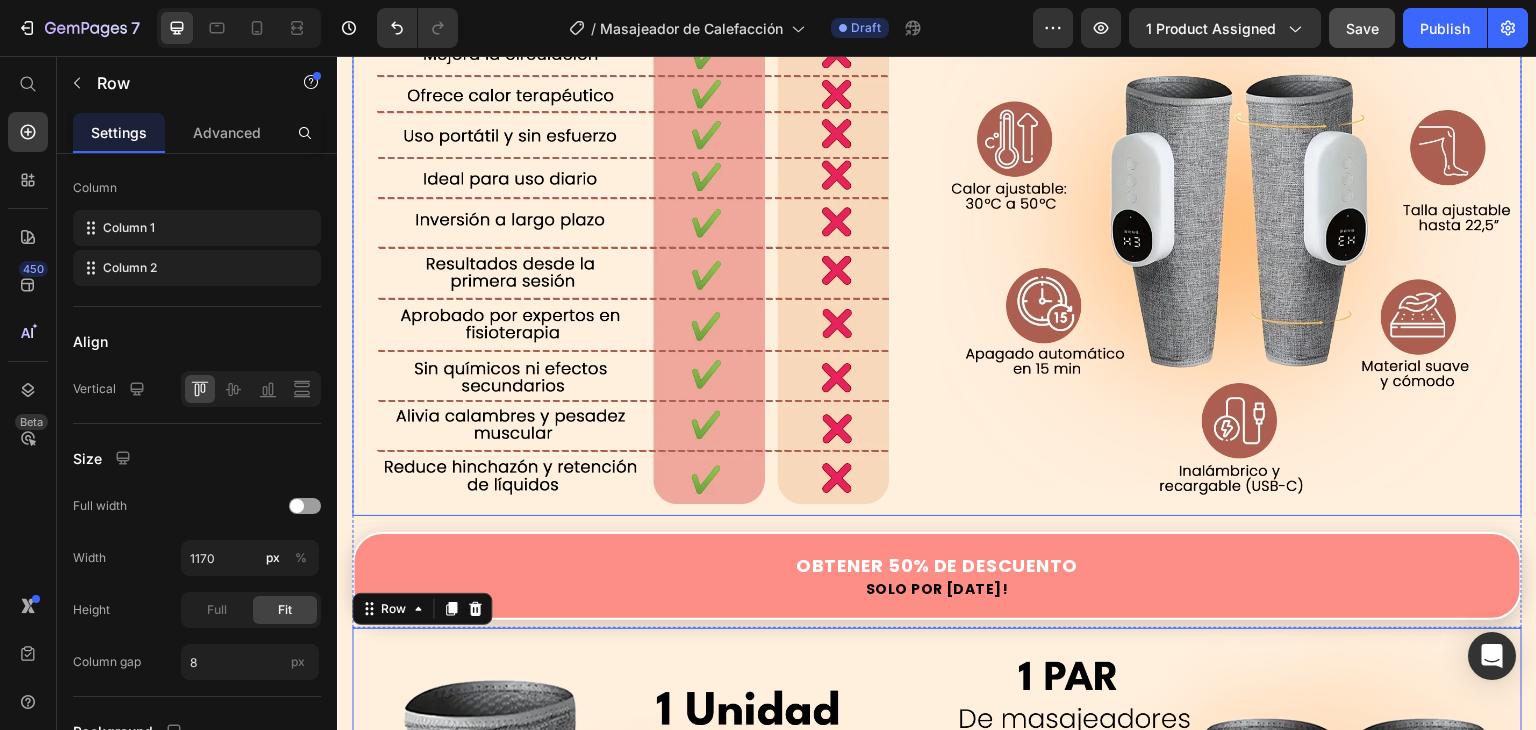 click on "Image Image Row" at bounding box center (937, 225) 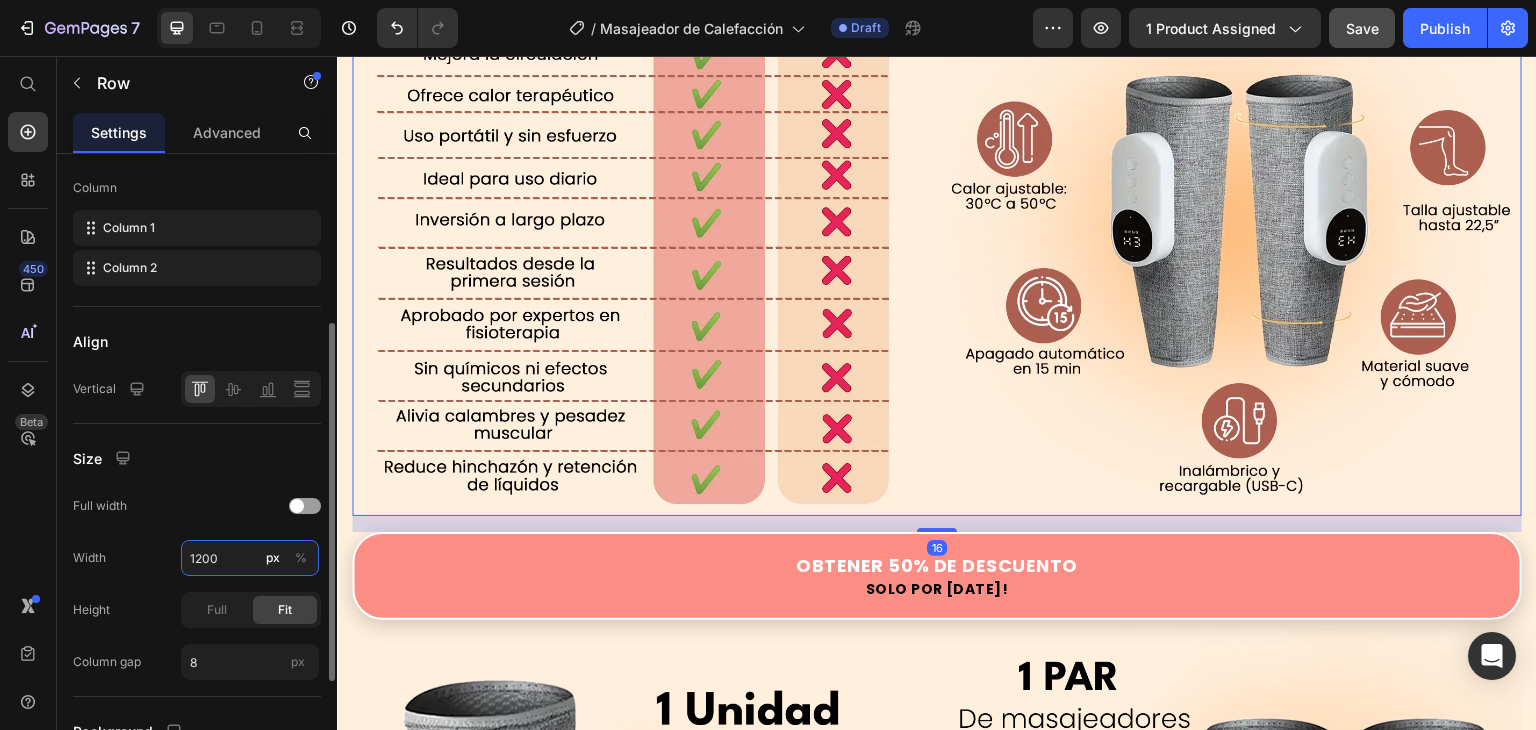 click on "1200" at bounding box center (250, 558) 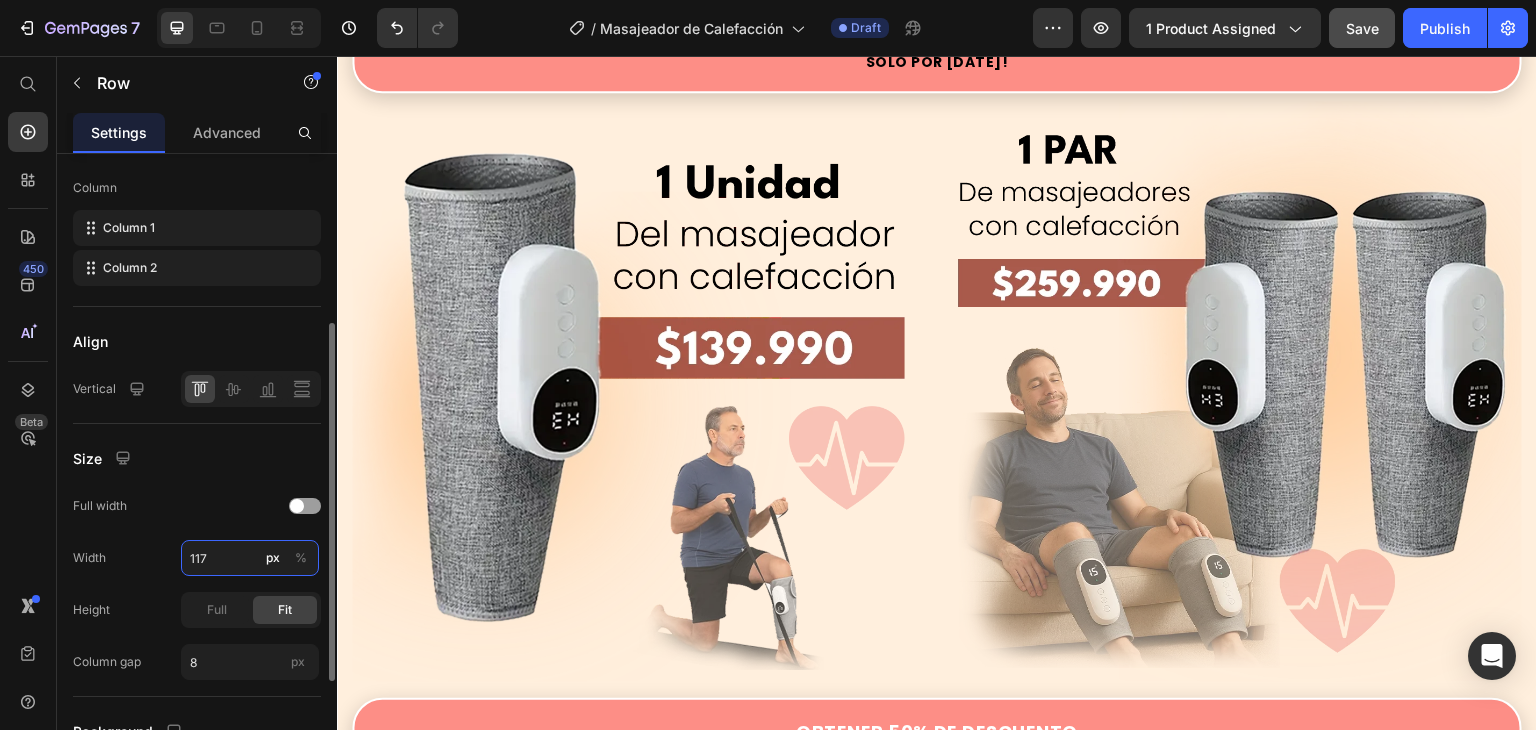 type on "1170" 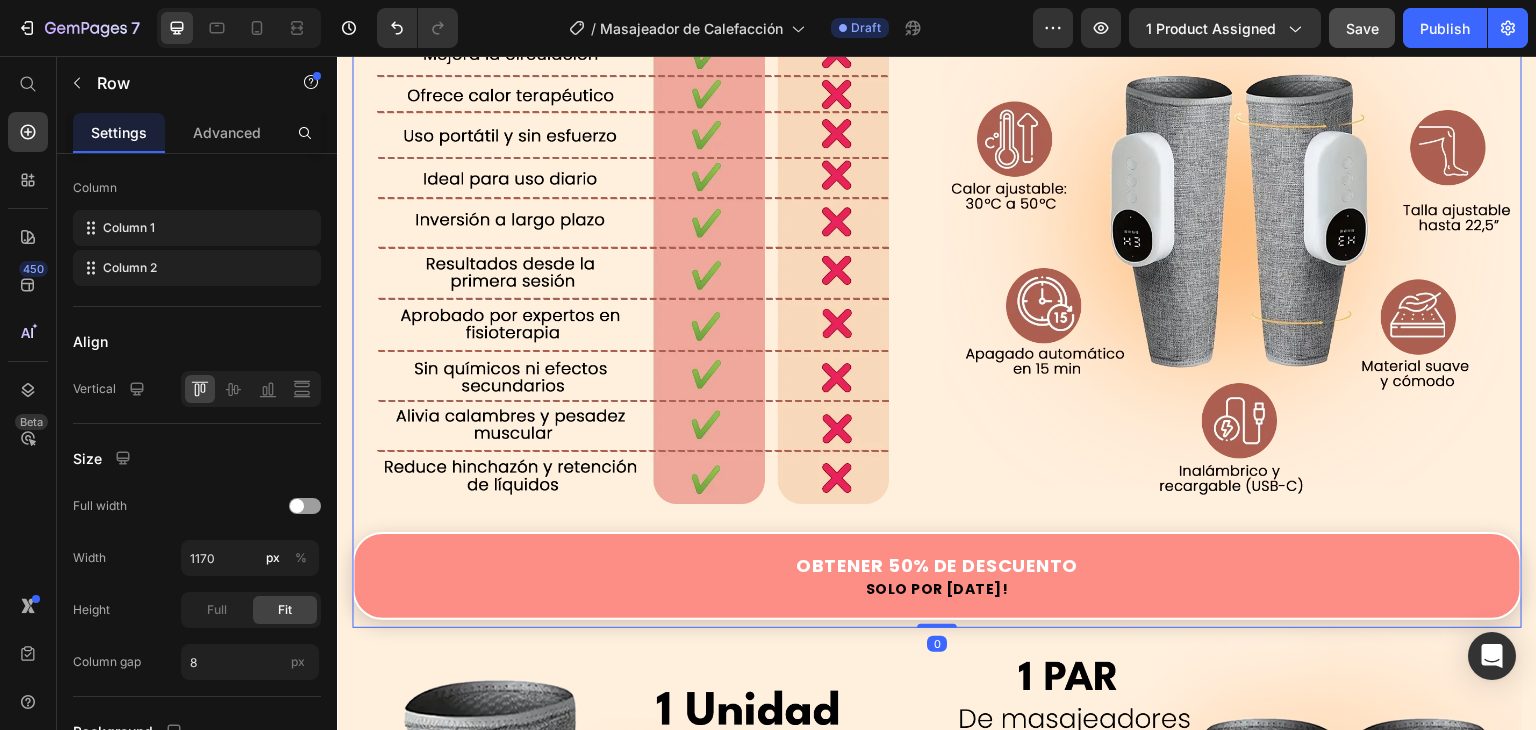 click on "Nuestro Masajeador  te ofrece: Text Block Image Image Row
Obtener 50% de Descuento
Solo por [DATE]!
Custom Code" at bounding box center (937, 249) 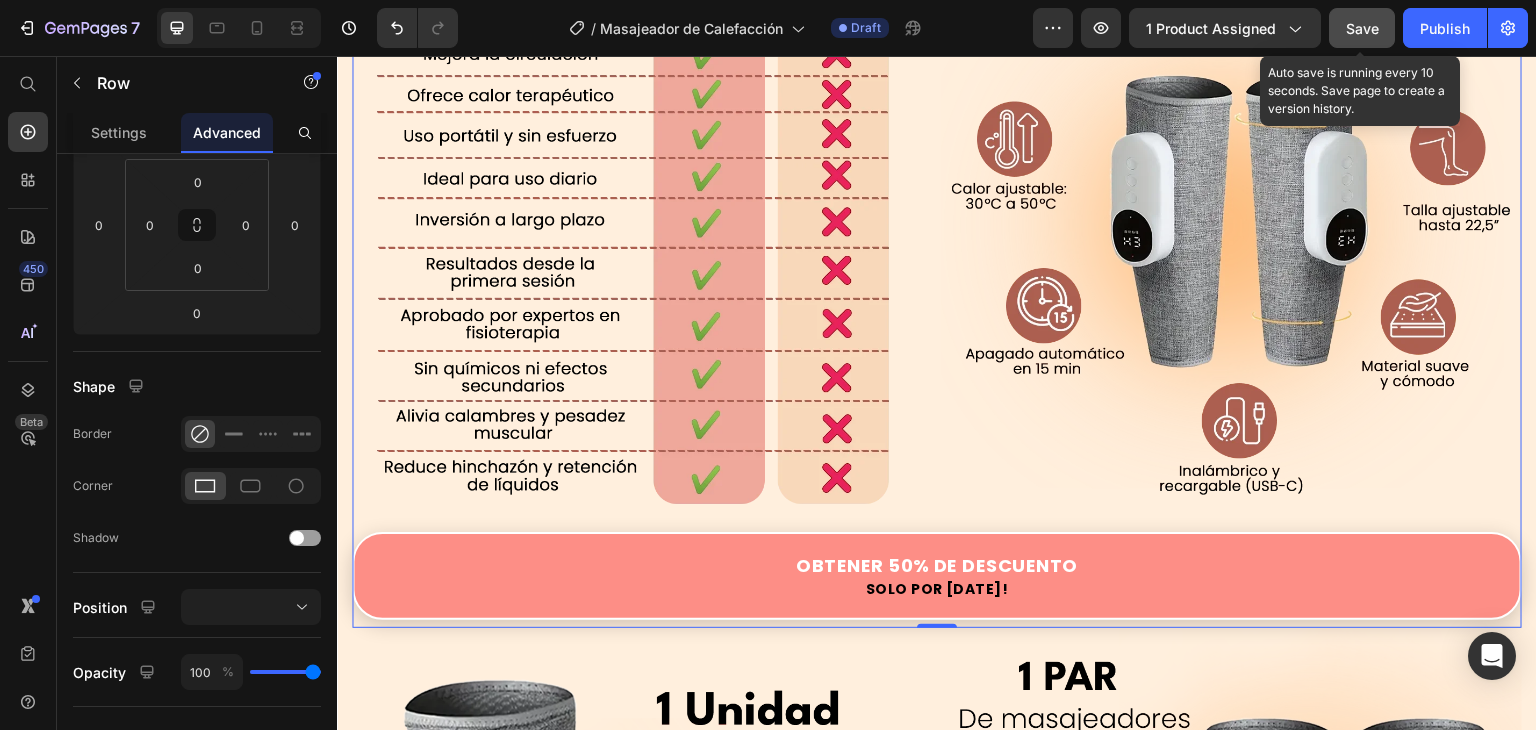 click on "Save" 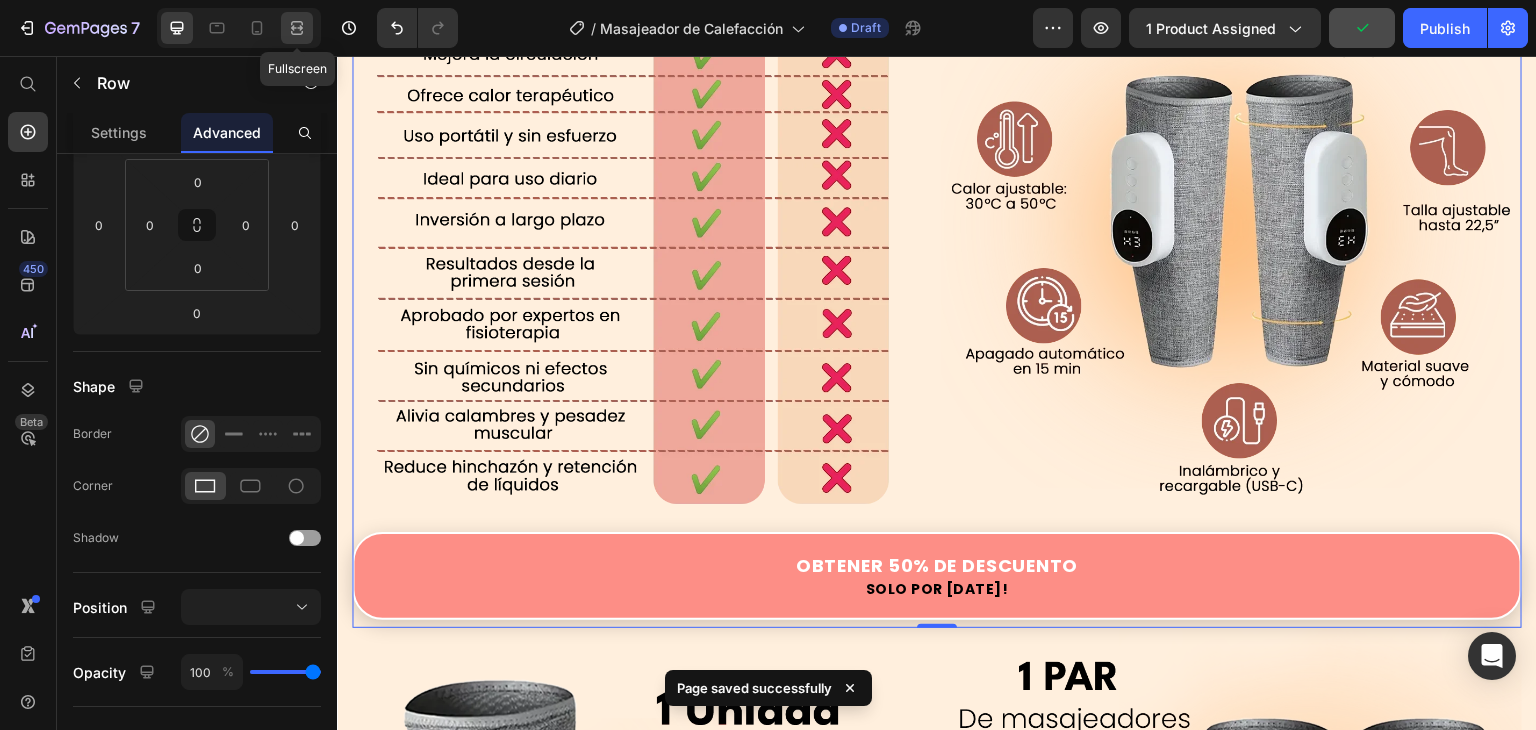 click 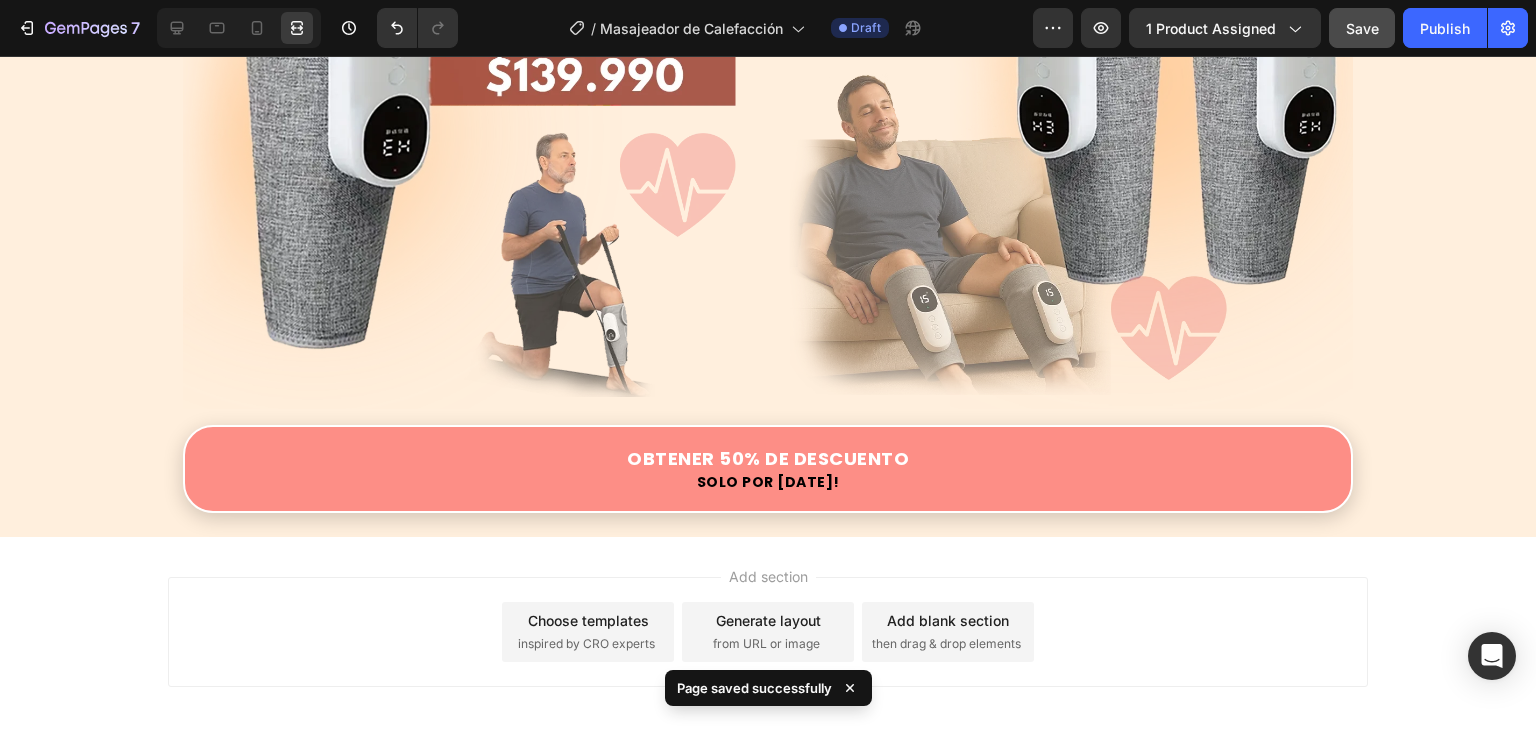 scroll, scrollTop: 3040, scrollLeft: 0, axis: vertical 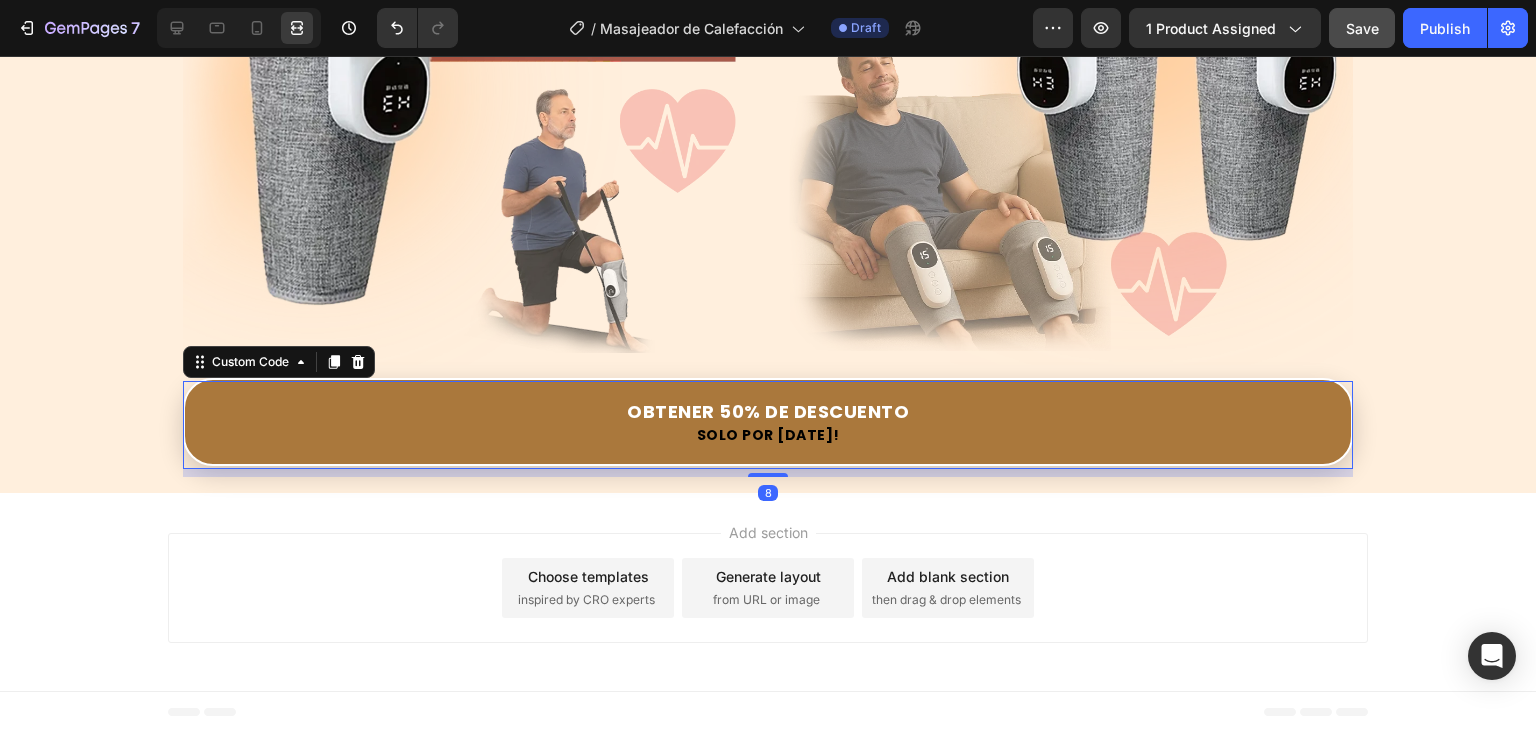 click on "Obtener 50% de Descuento" at bounding box center (768, 411) 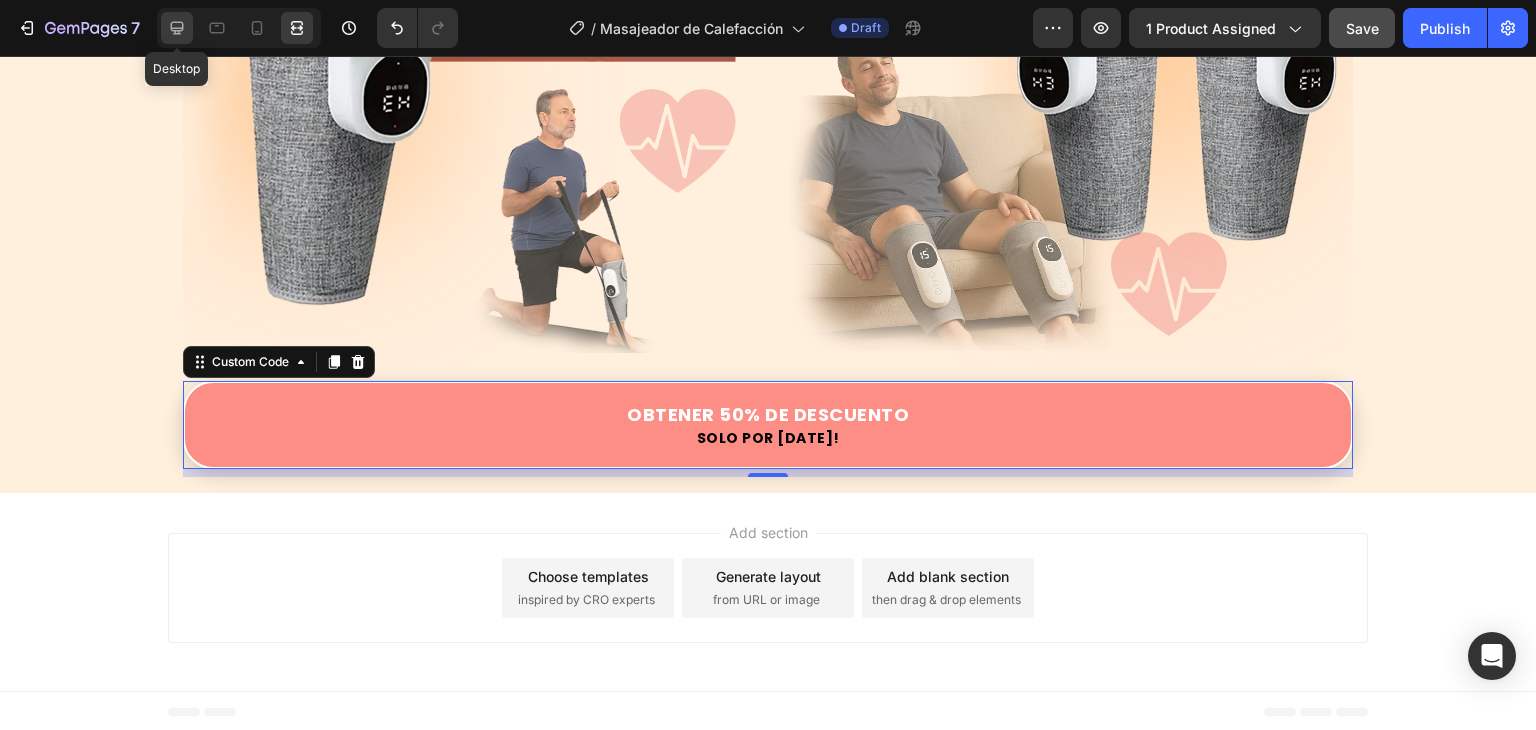 click 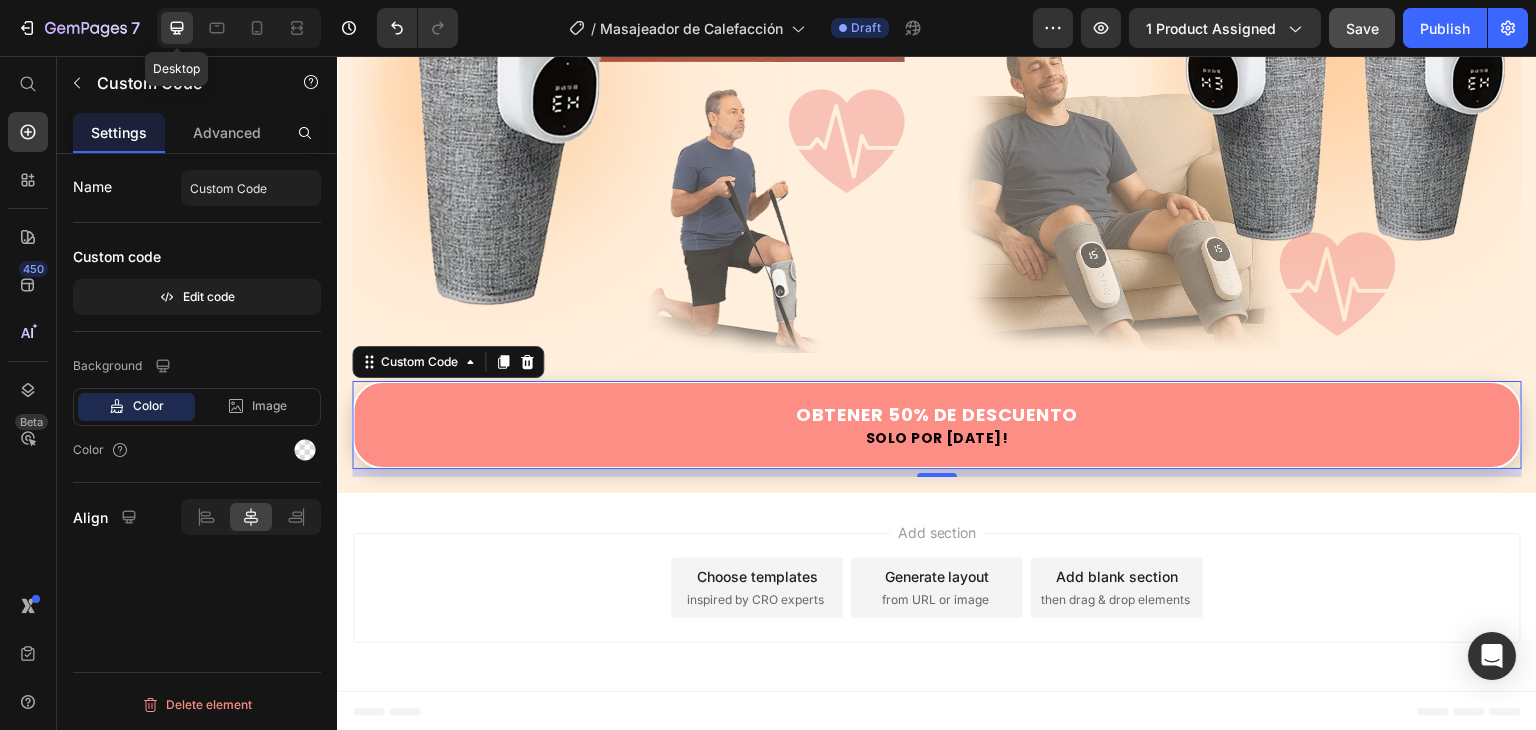scroll, scrollTop: 3040, scrollLeft: 0, axis: vertical 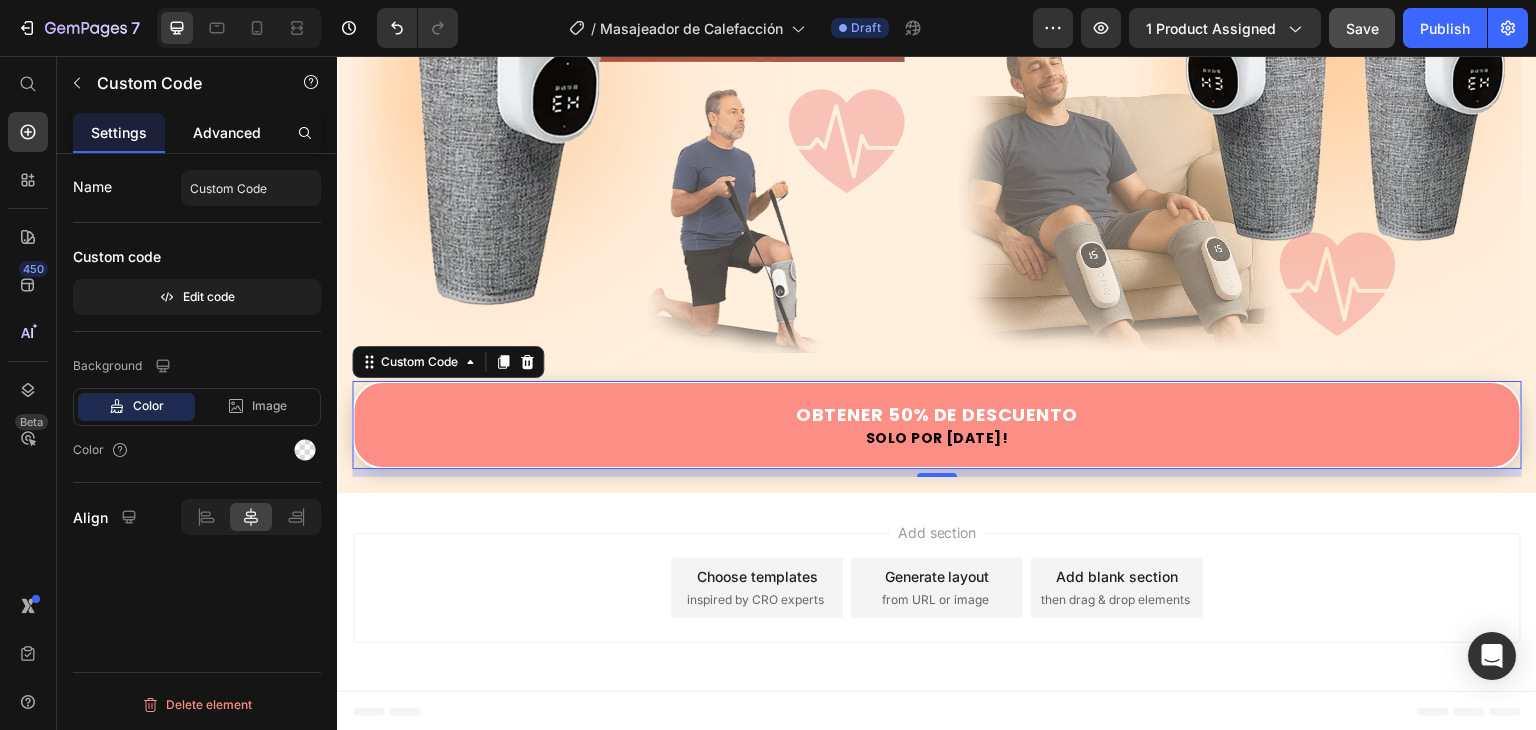 click on "Advanced" at bounding box center (227, 132) 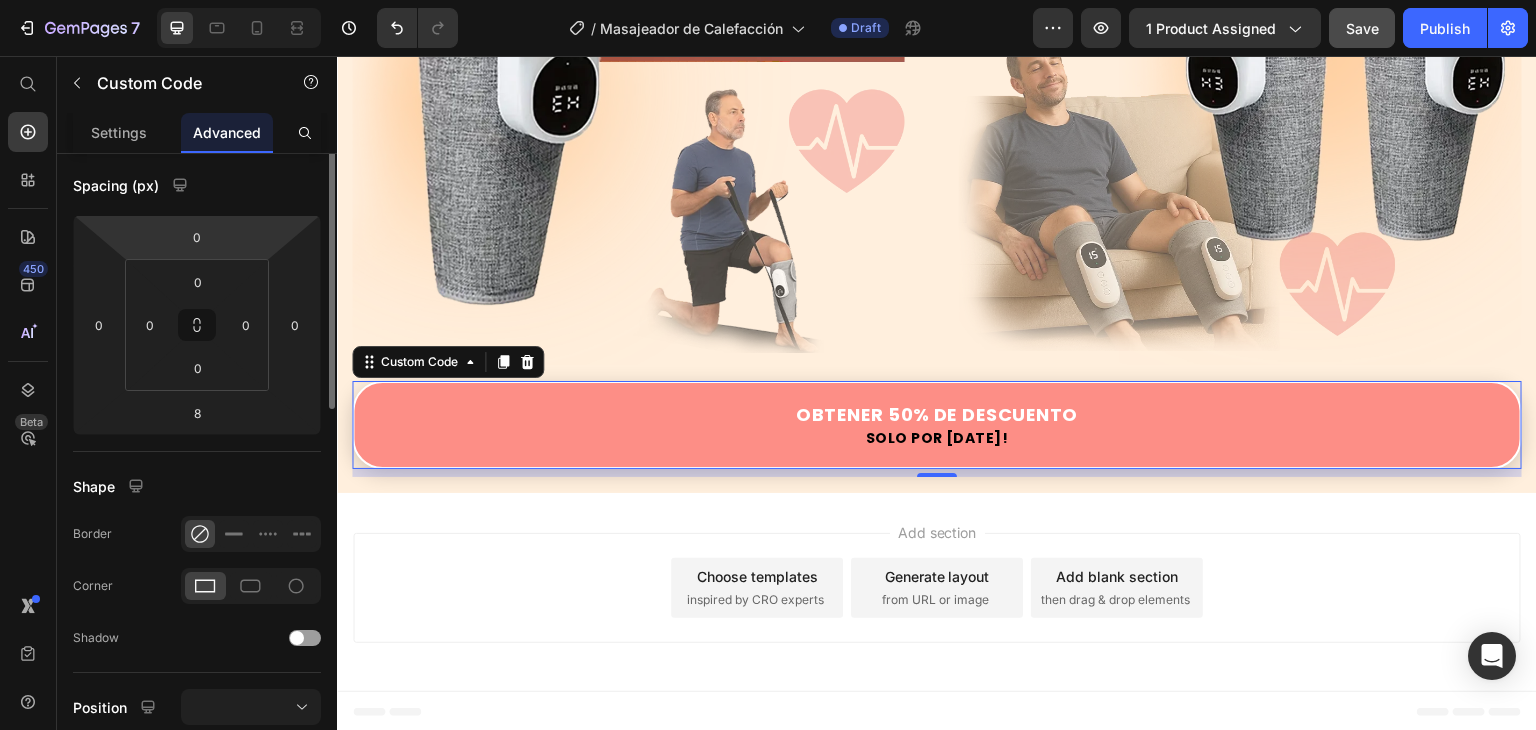 scroll, scrollTop: 400, scrollLeft: 0, axis: vertical 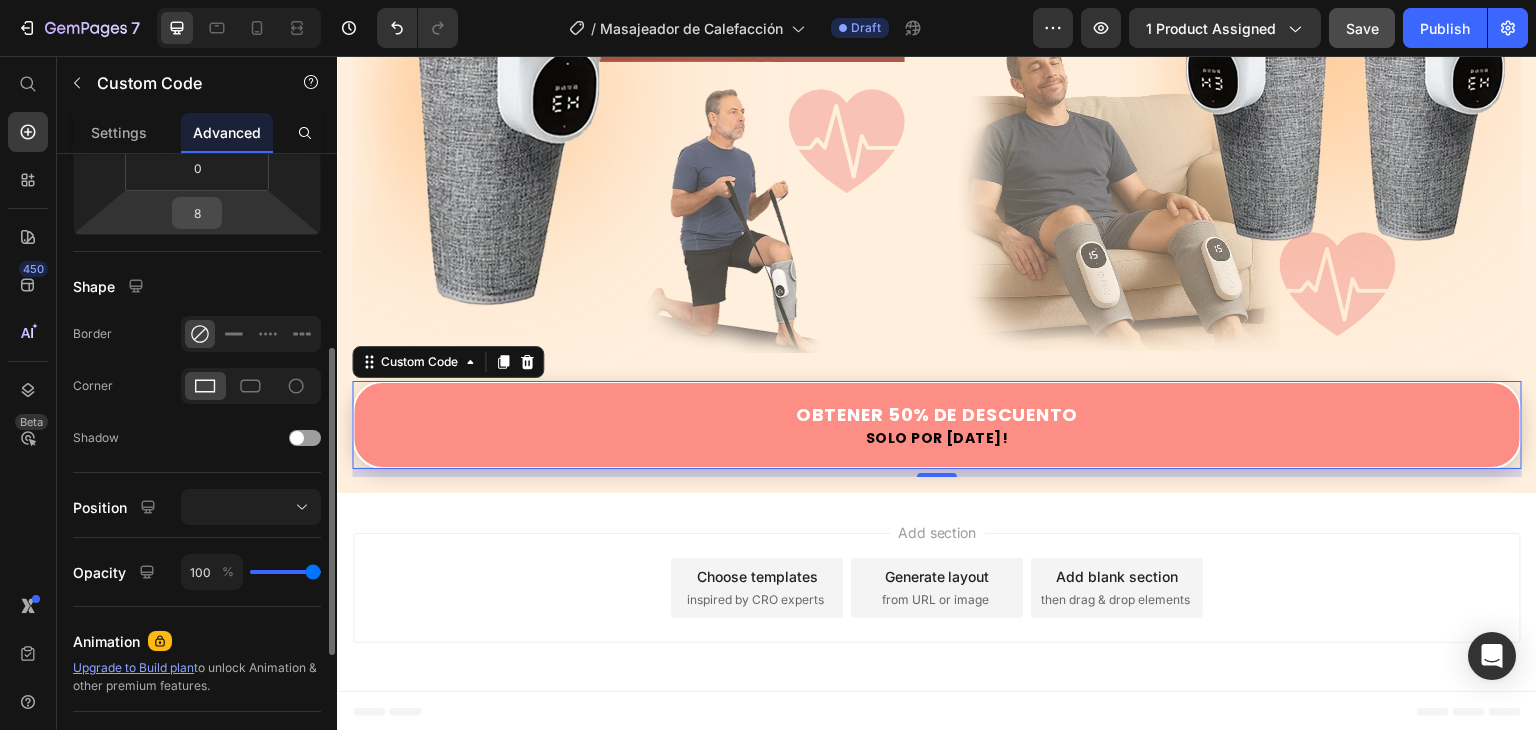 click on "8" at bounding box center [197, 213] 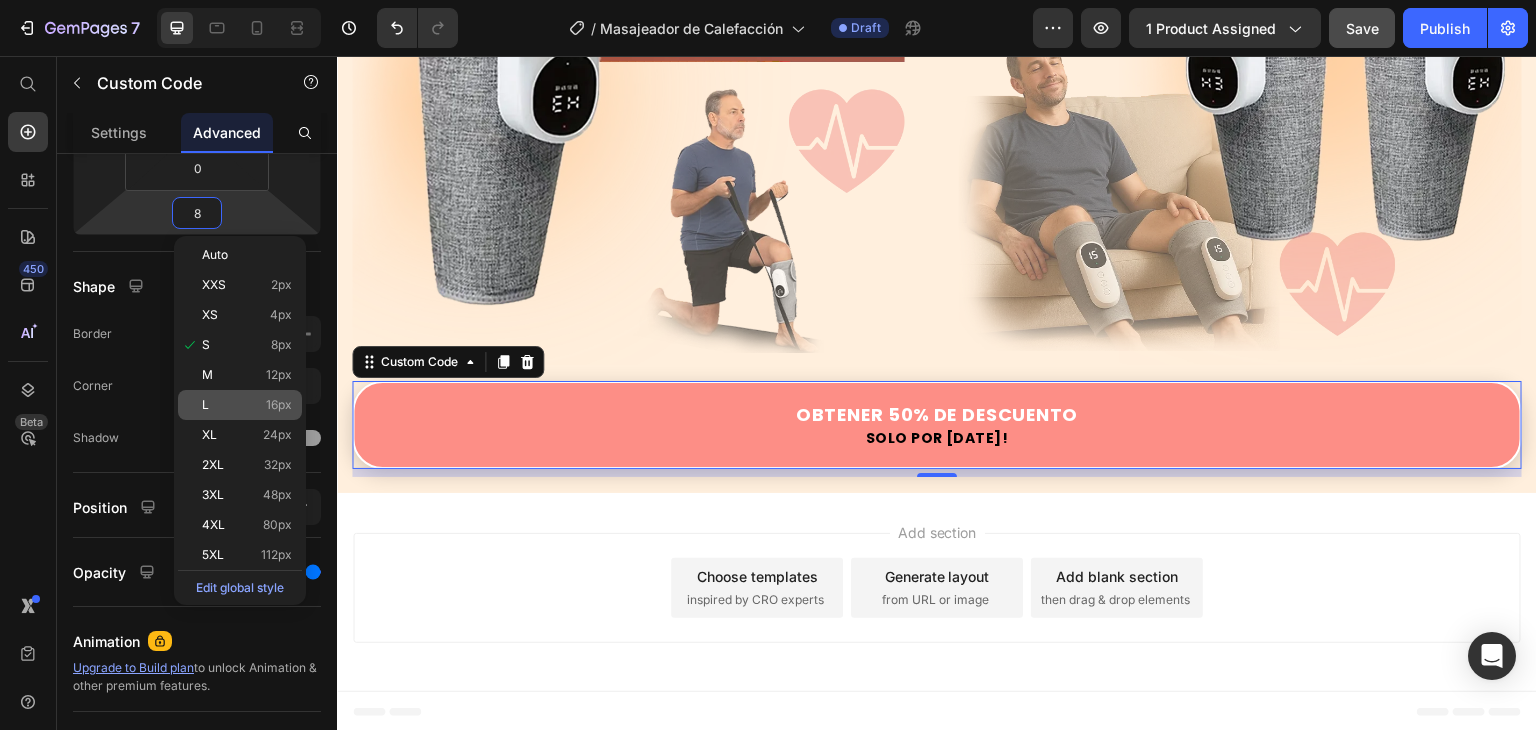 click on "L 16px" 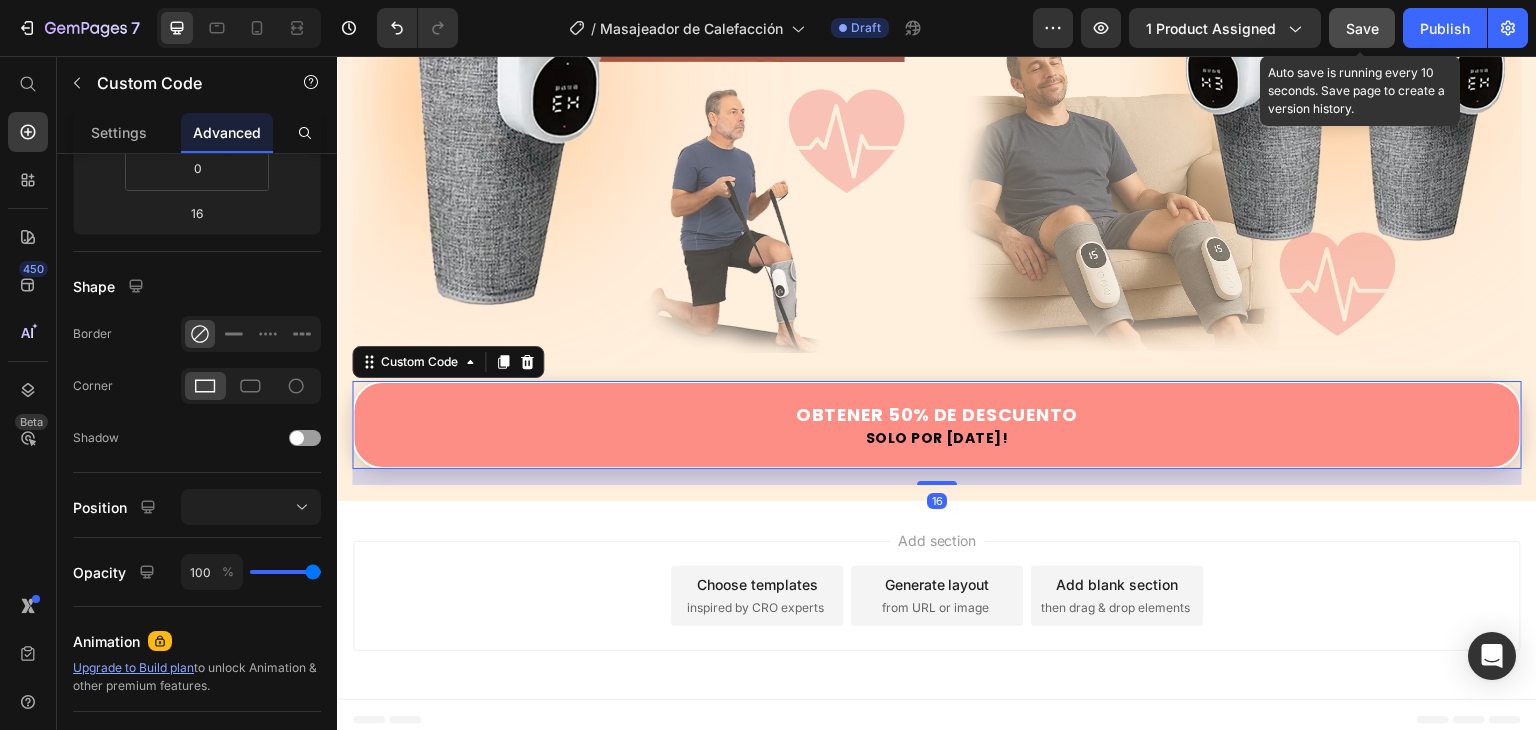 click on "Save" at bounding box center (1362, 28) 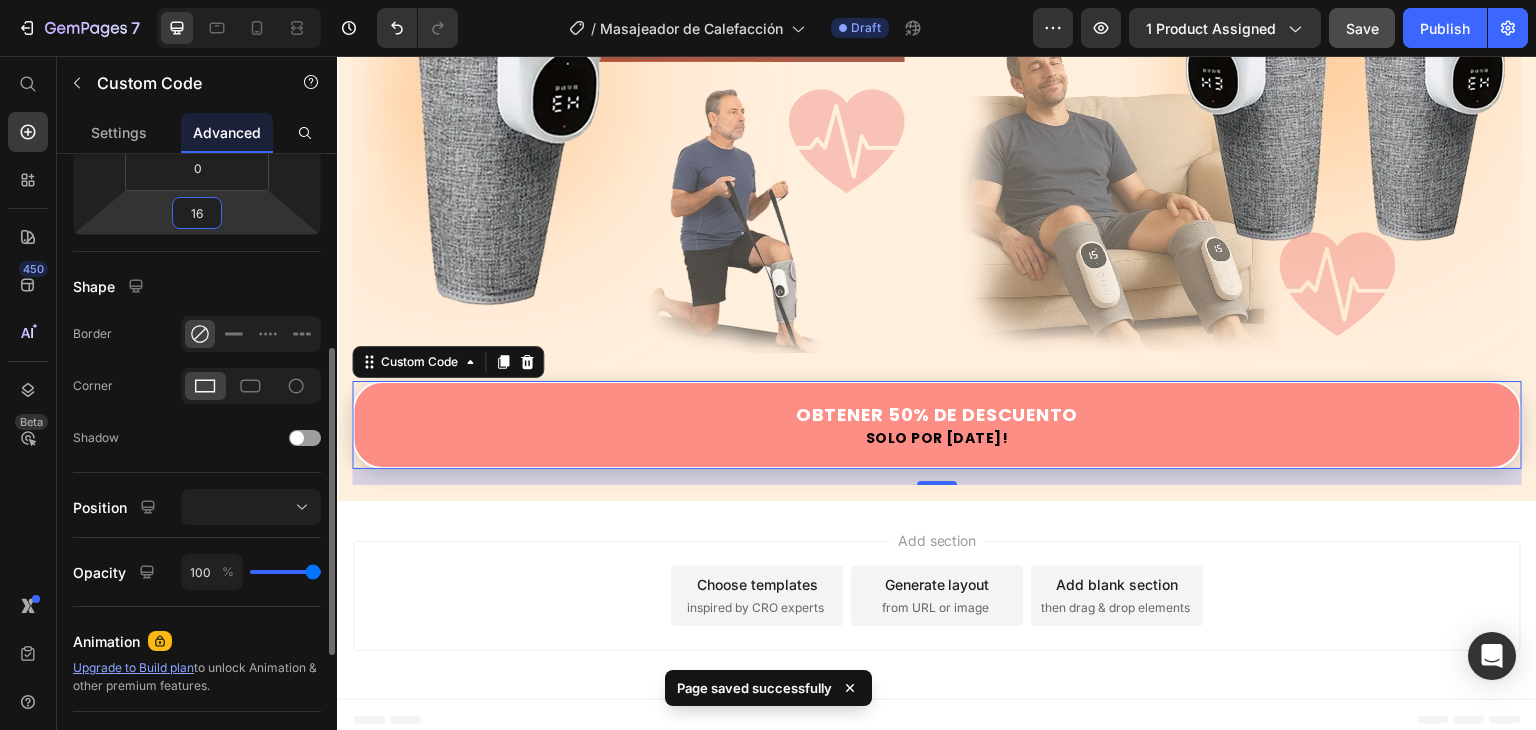 click on "16" at bounding box center [197, 213] 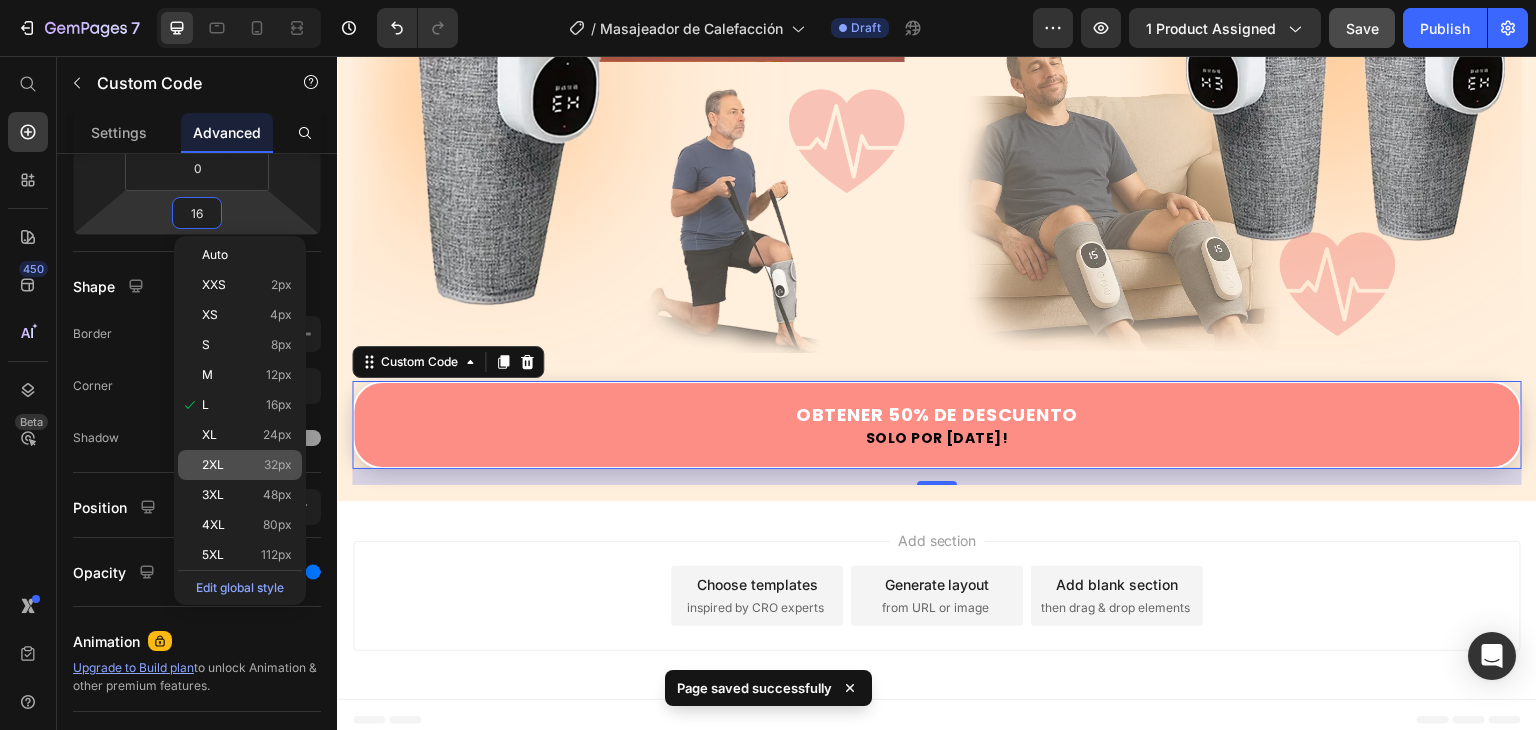 click on "2XL 32px" at bounding box center [247, 465] 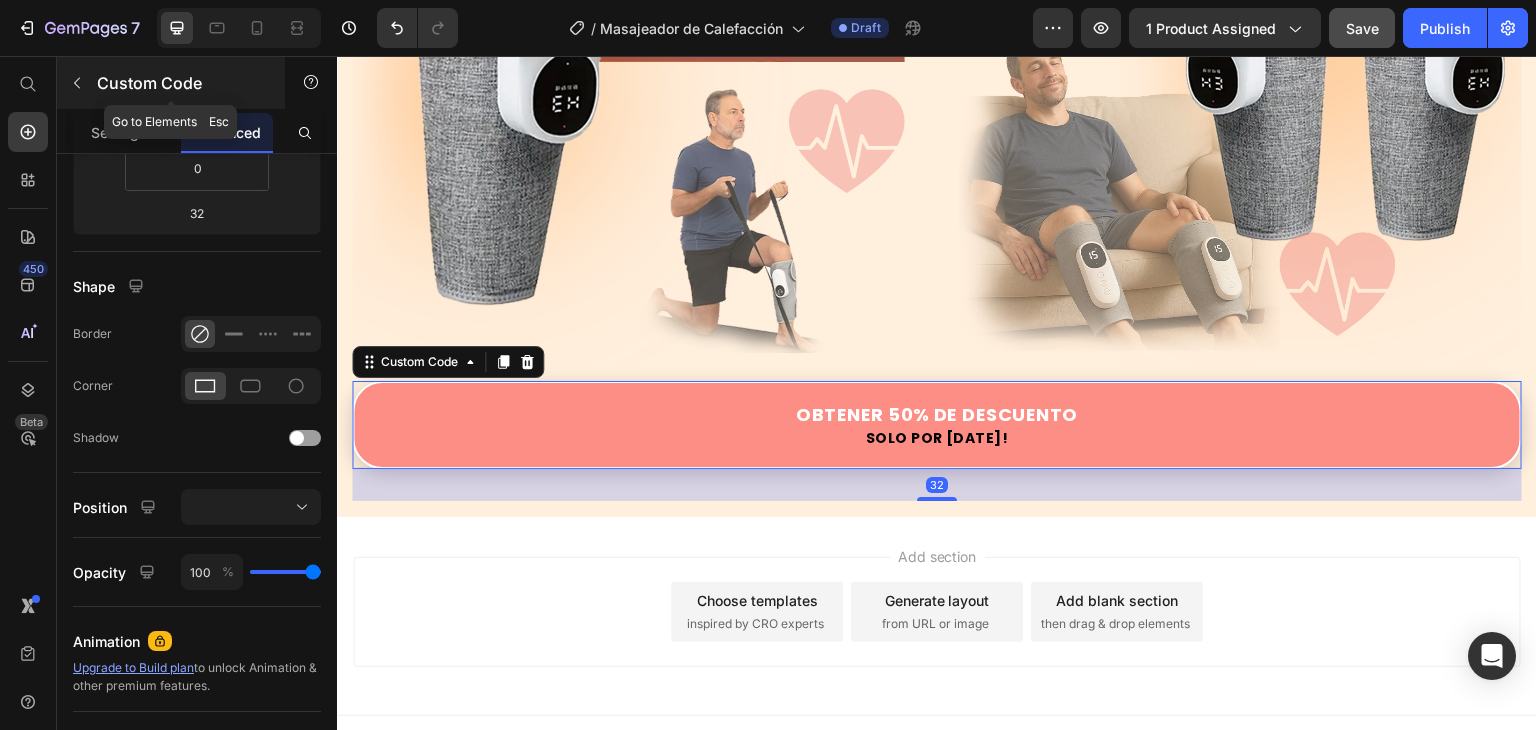 click 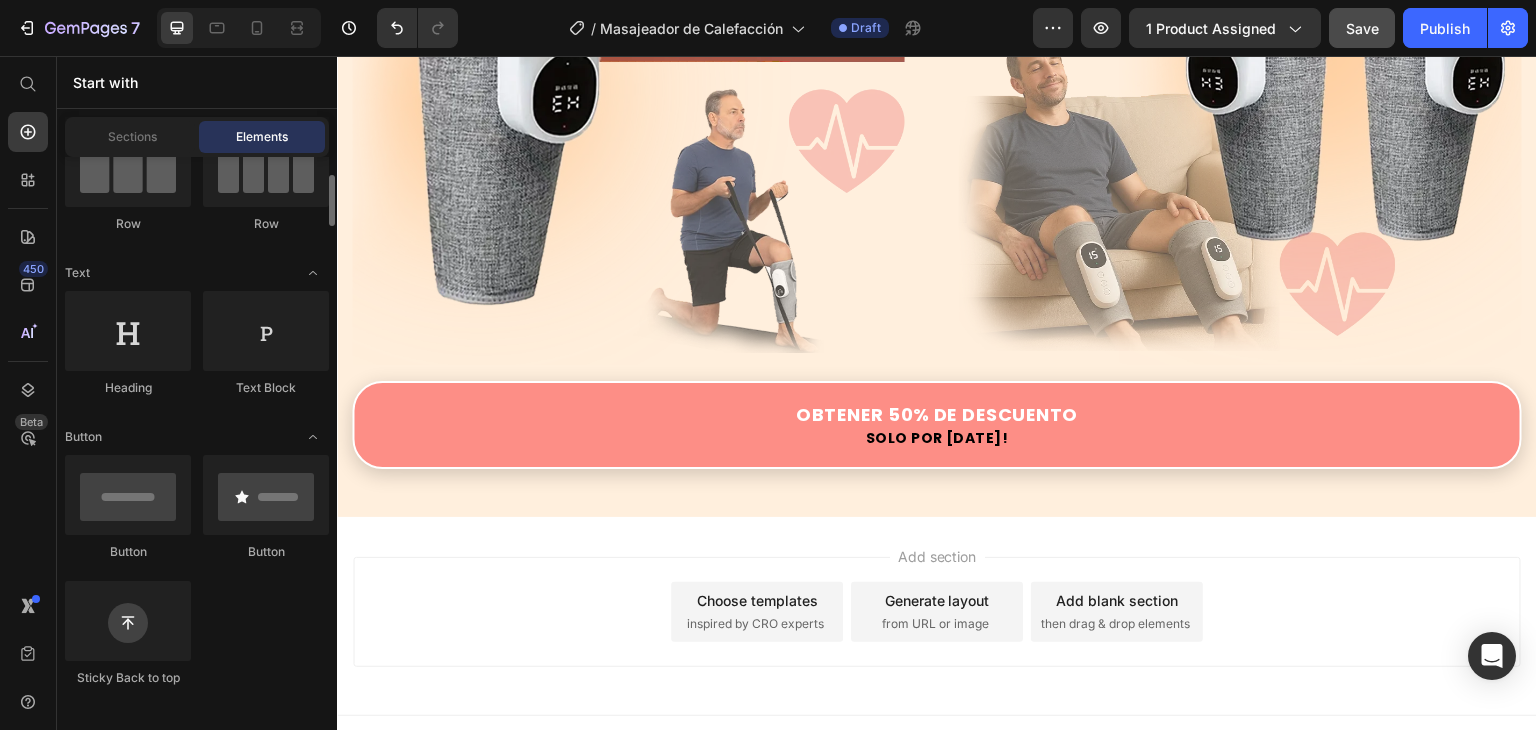 scroll, scrollTop: 100, scrollLeft: 0, axis: vertical 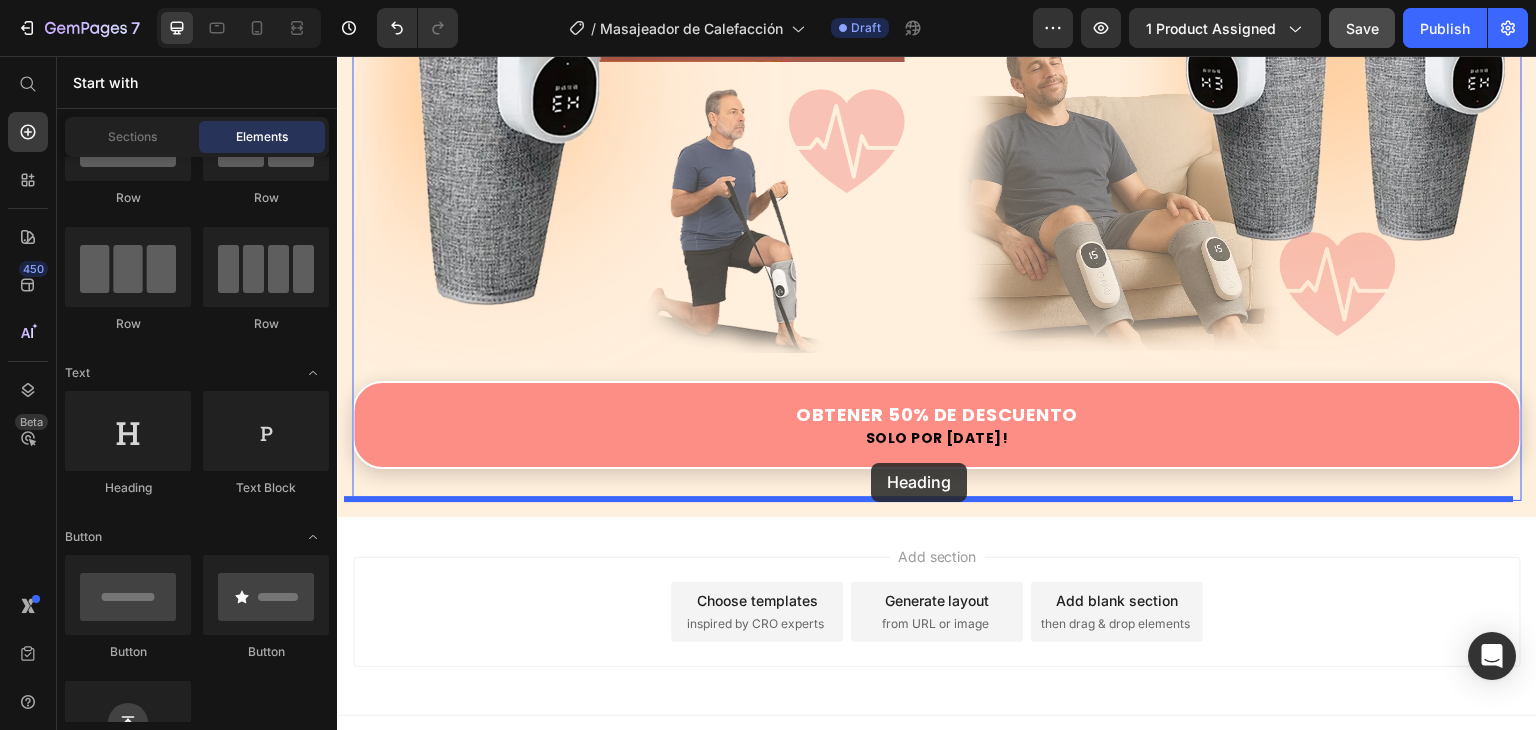 drag, startPoint x: 470, startPoint y: 487, endPoint x: 871, endPoint y: 463, distance: 401.71756 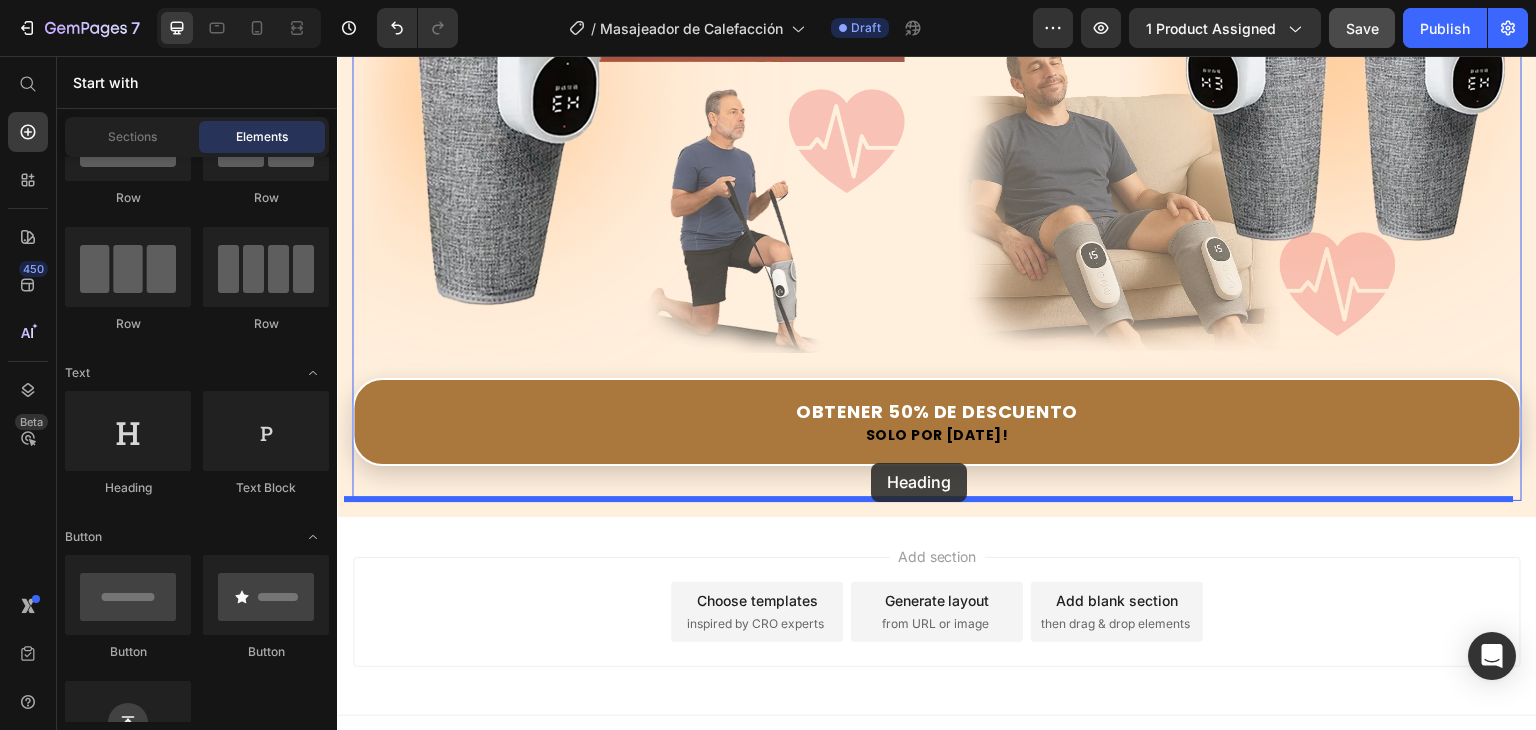 click on "Obtener 50% de Descuento
Solo por [DATE]!" at bounding box center (937, 422) 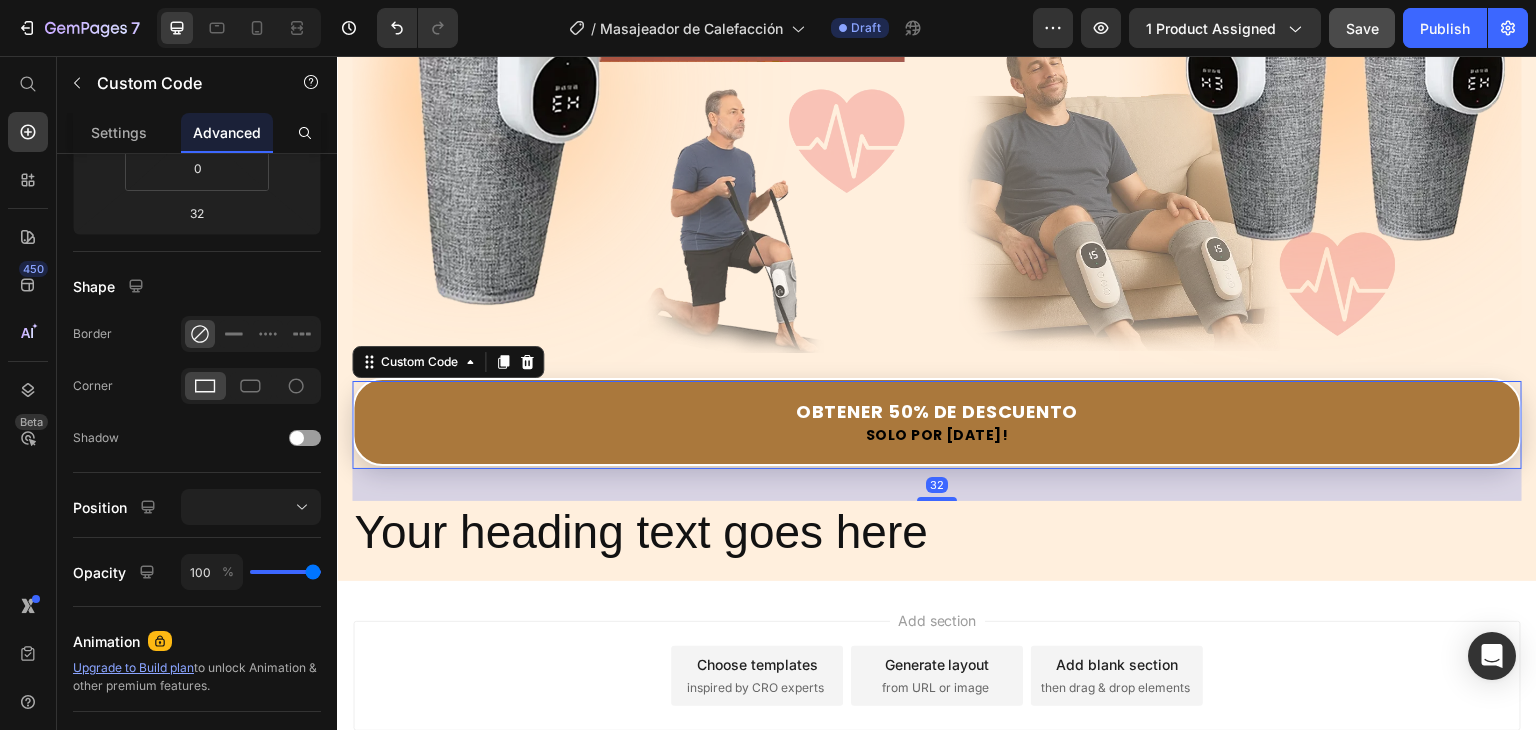 scroll, scrollTop: 0, scrollLeft: 0, axis: both 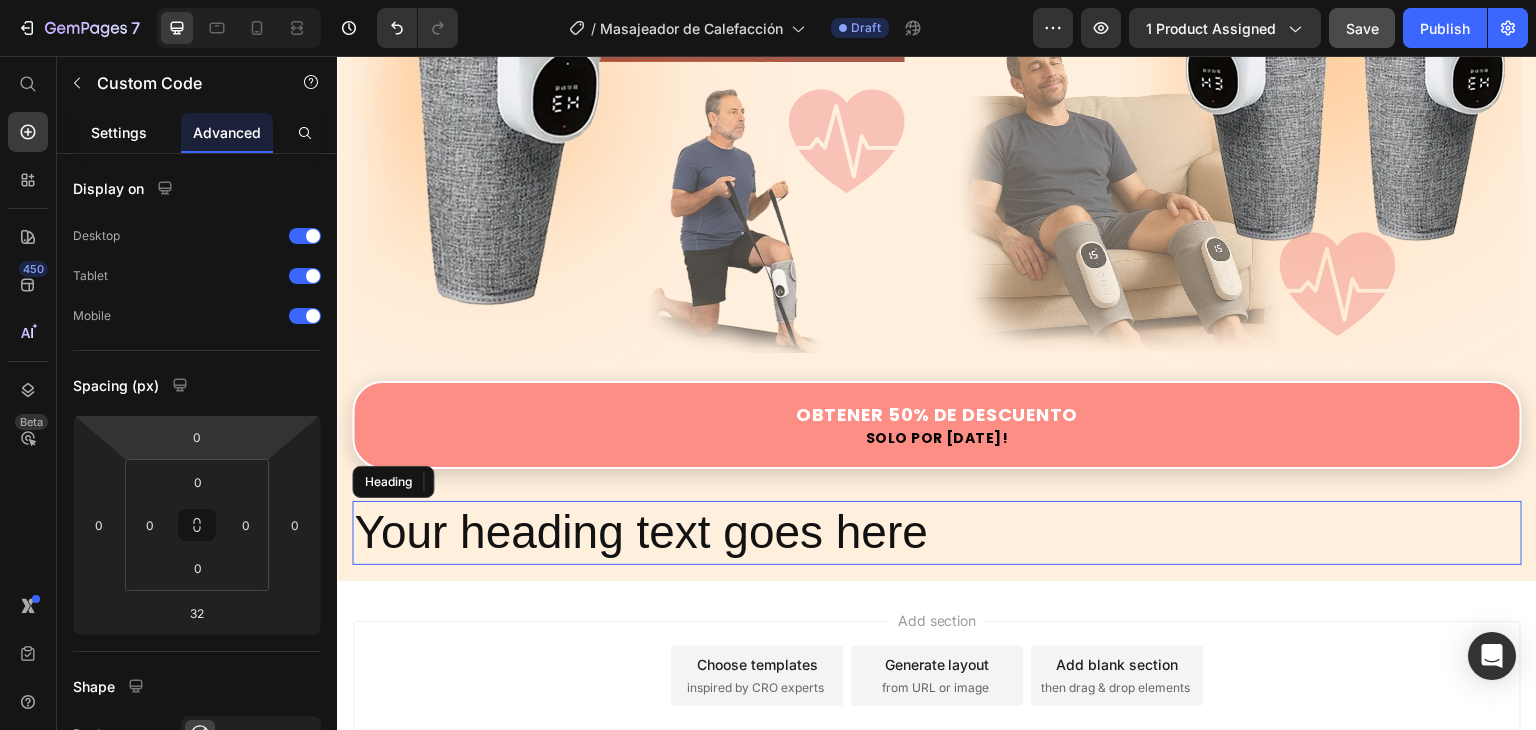click on "Settings" at bounding box center (119, 132) 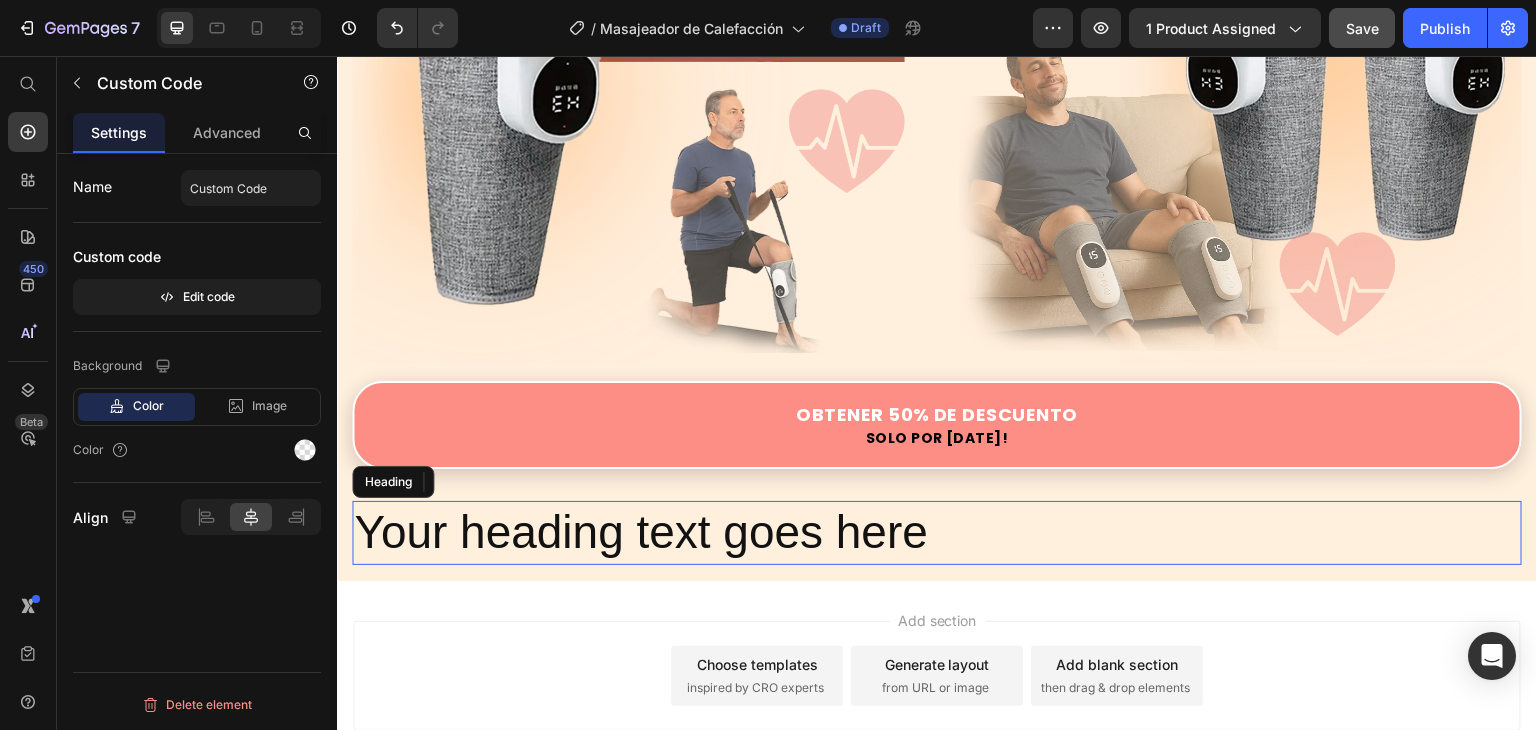 click on "Your heading text goes here" at bounding box center (937, 533) 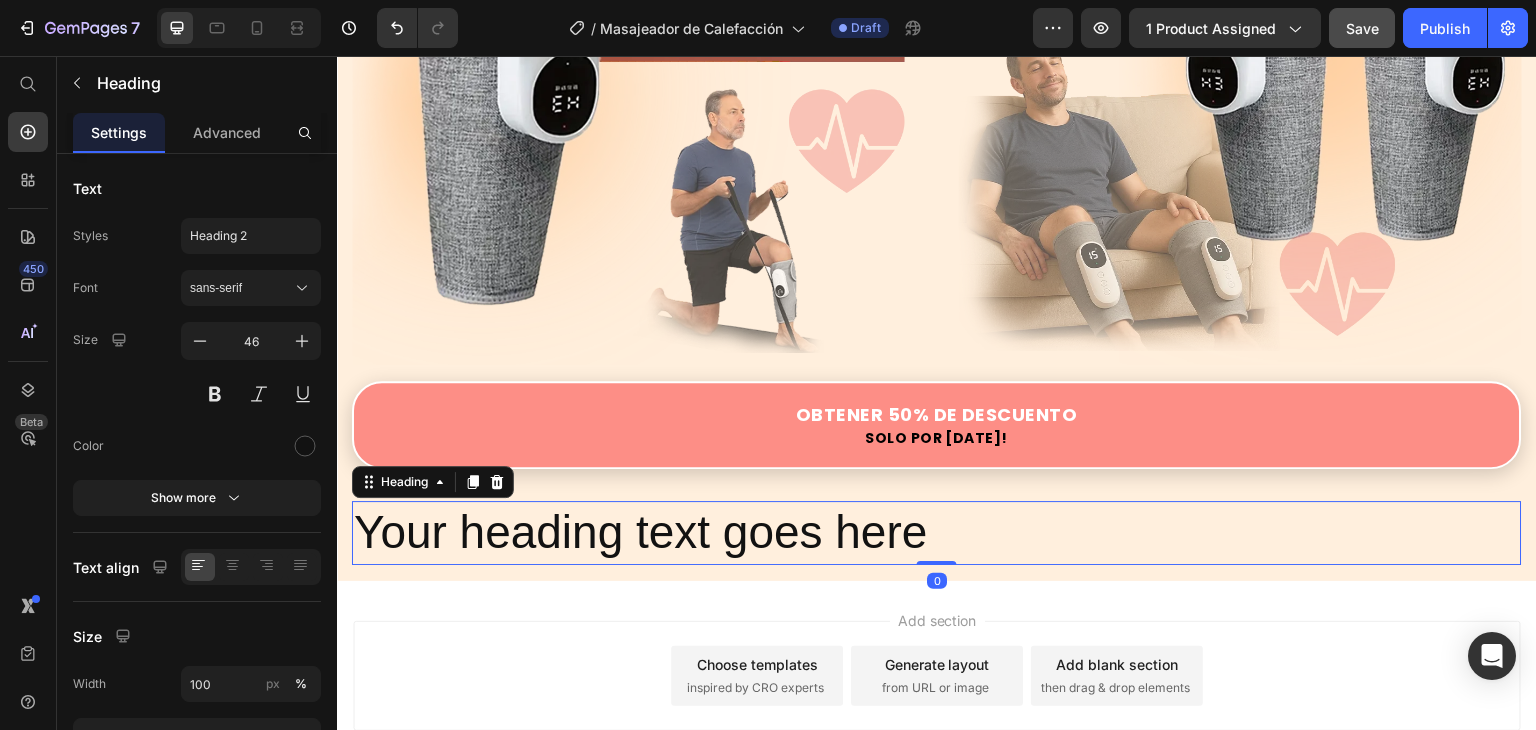 click on "Your heading text goes here" at bounding box center (937, 533) 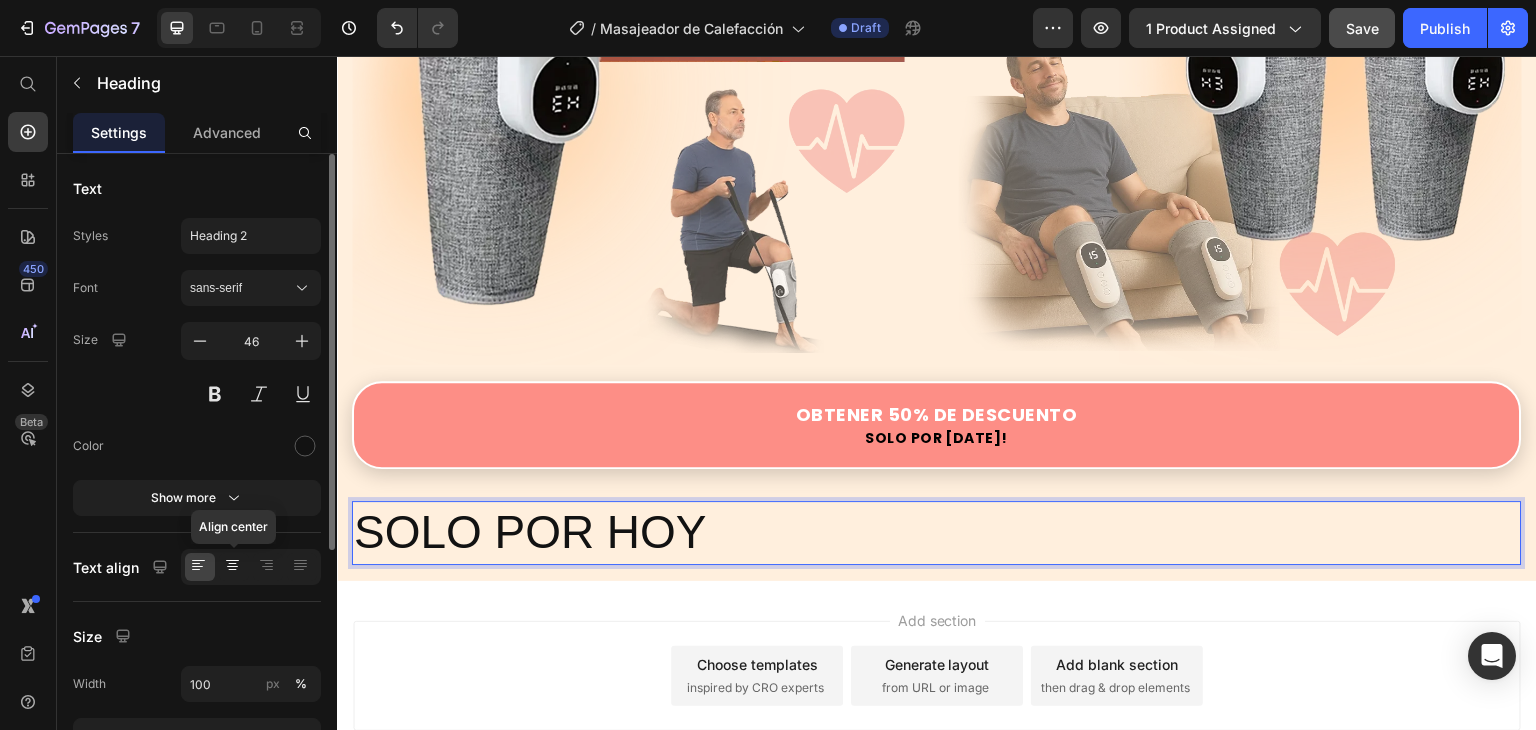 click 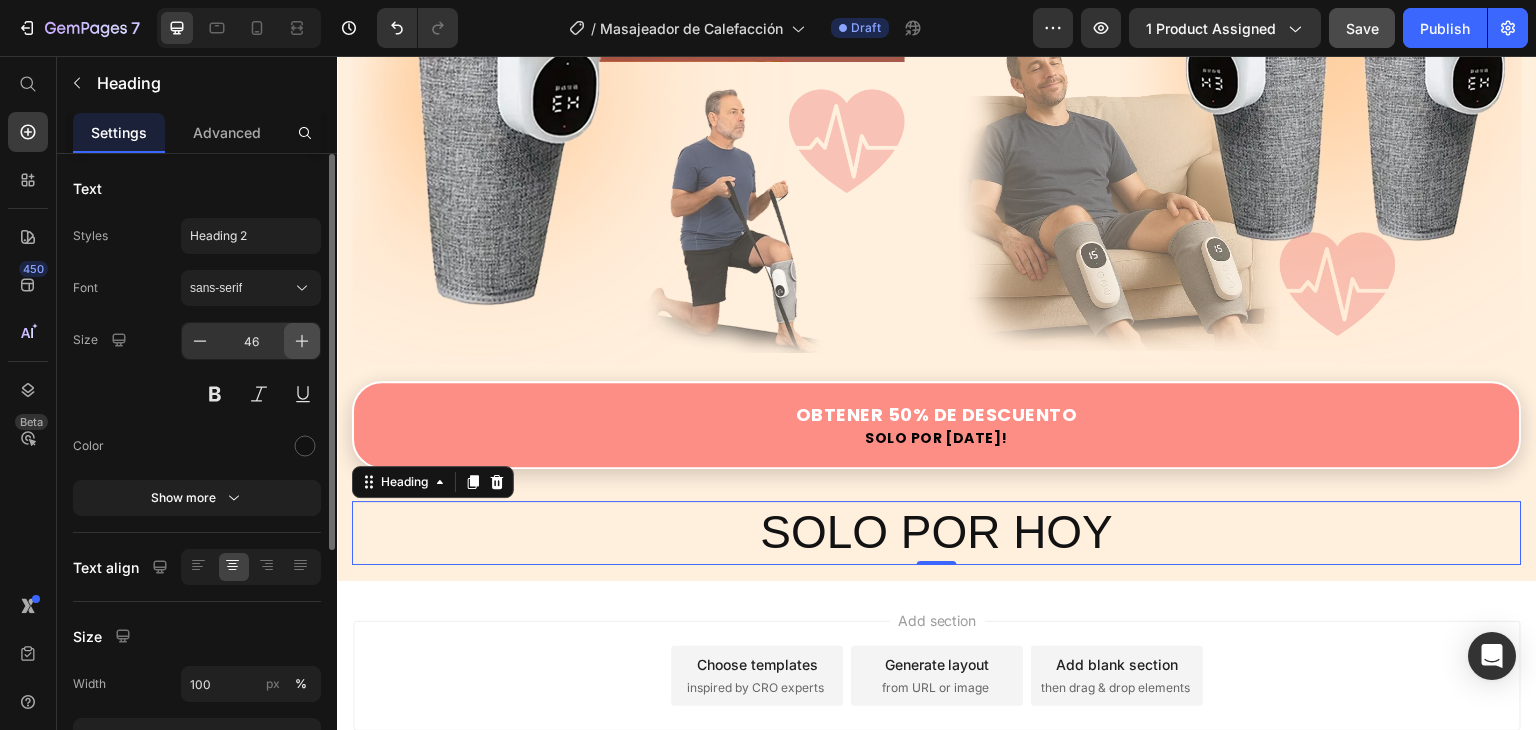 click 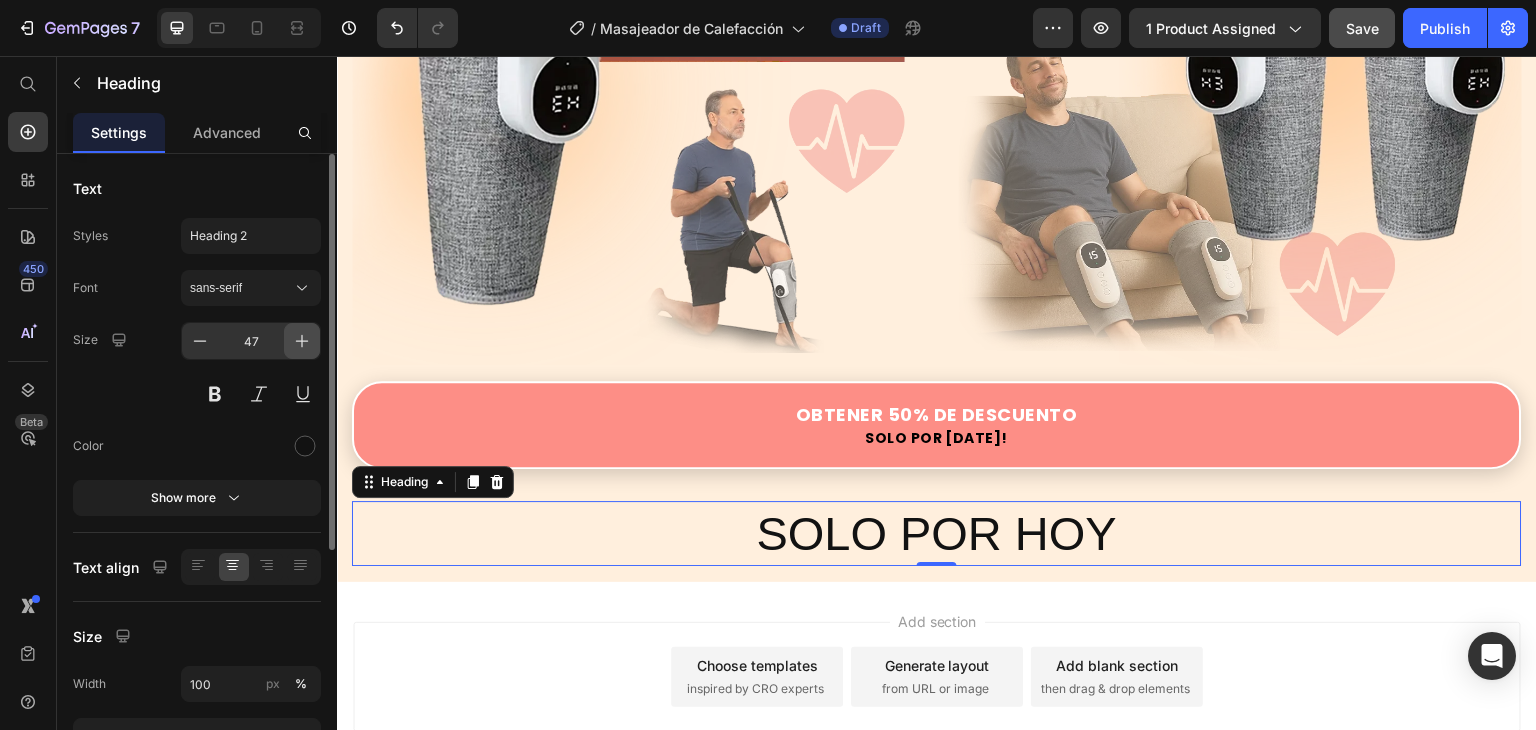 click 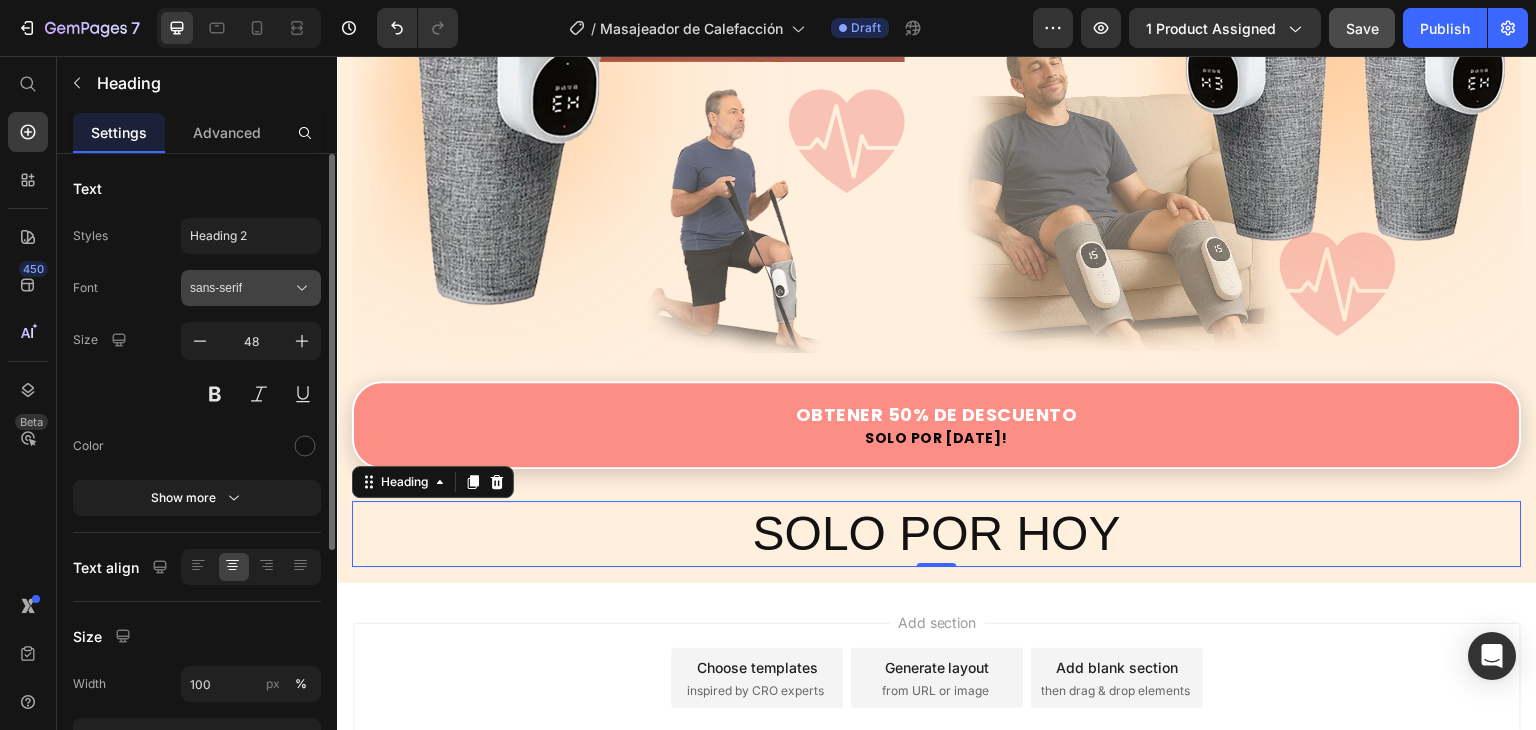 click on "sans-serif" at bounding box center (251, 288) 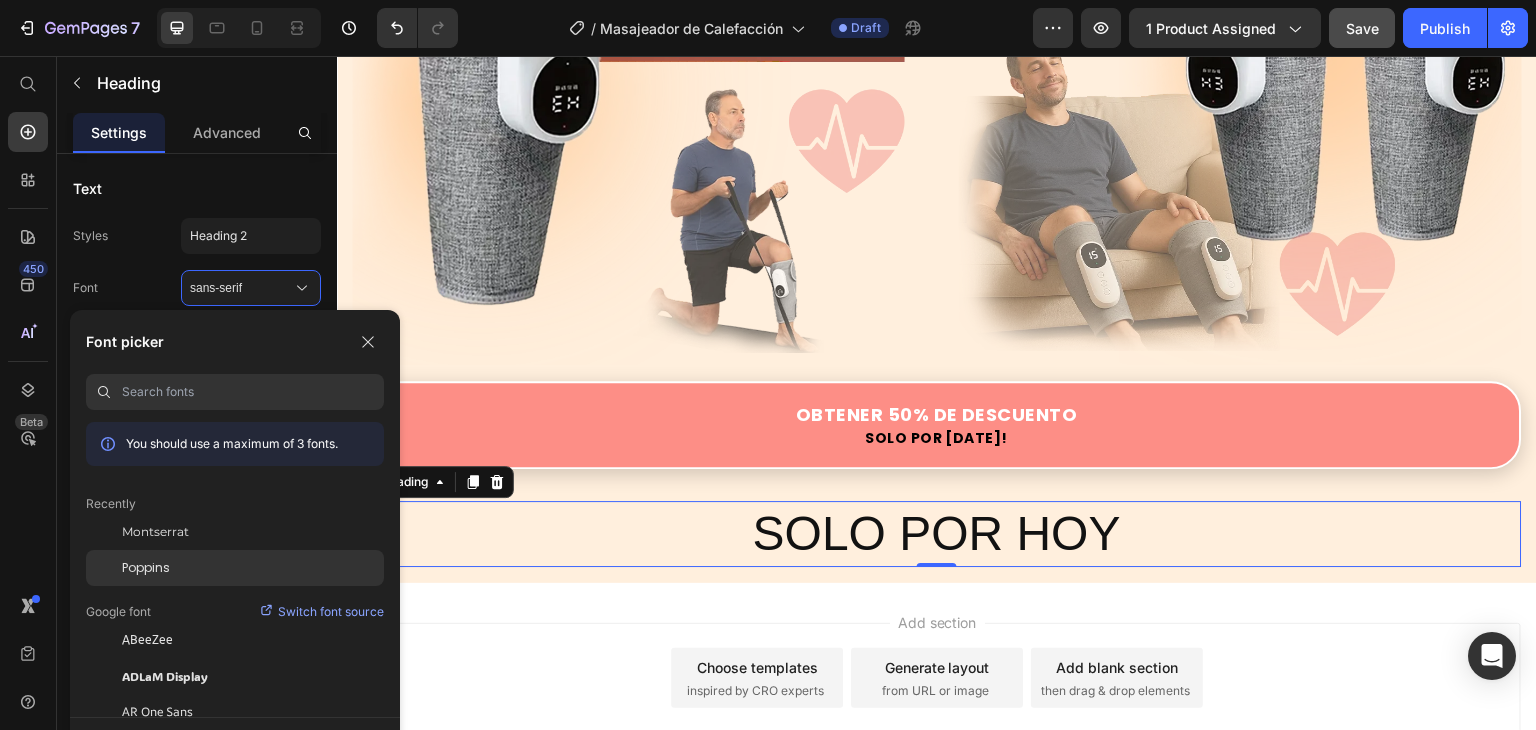 click on "Poppins" 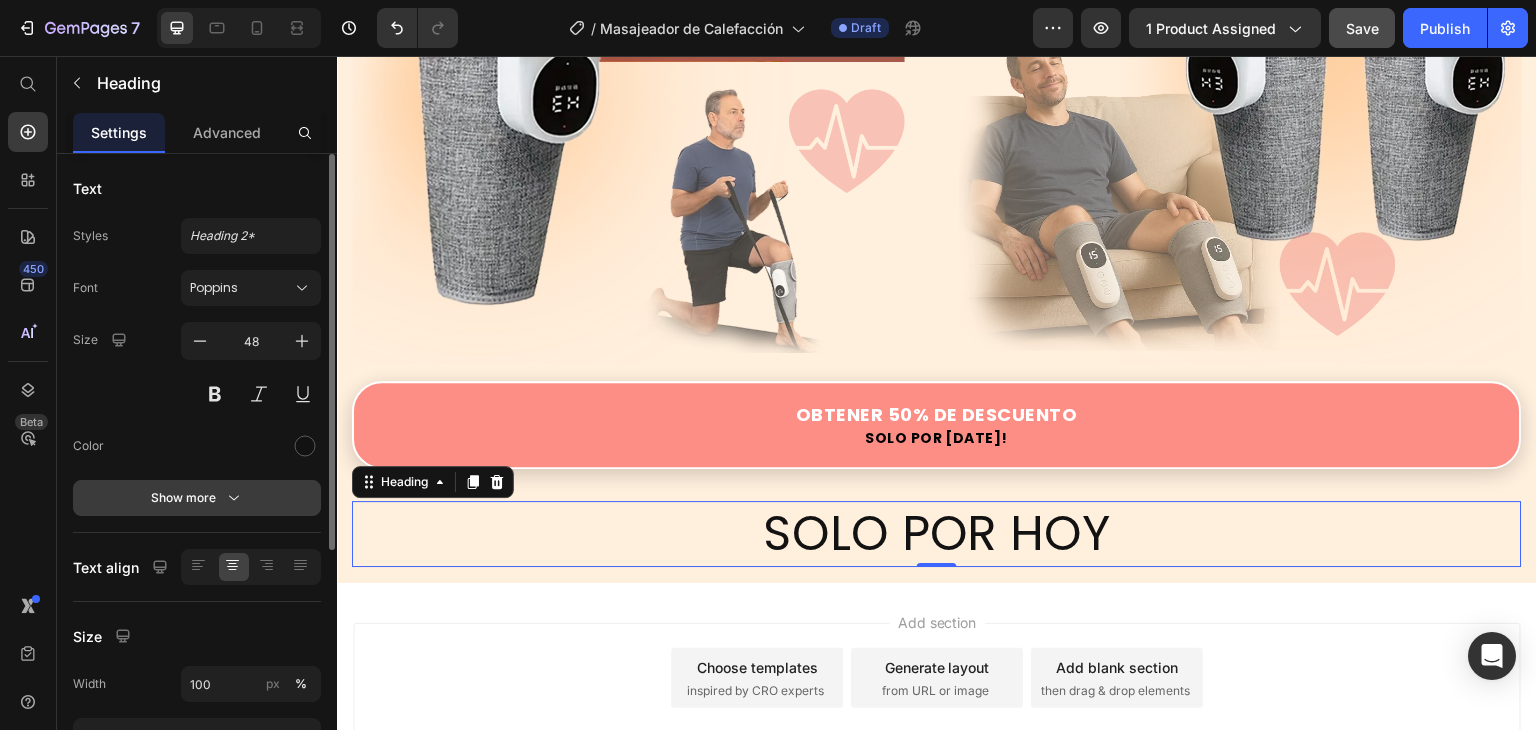 click on "Show more" at bounding box center (197, 498) 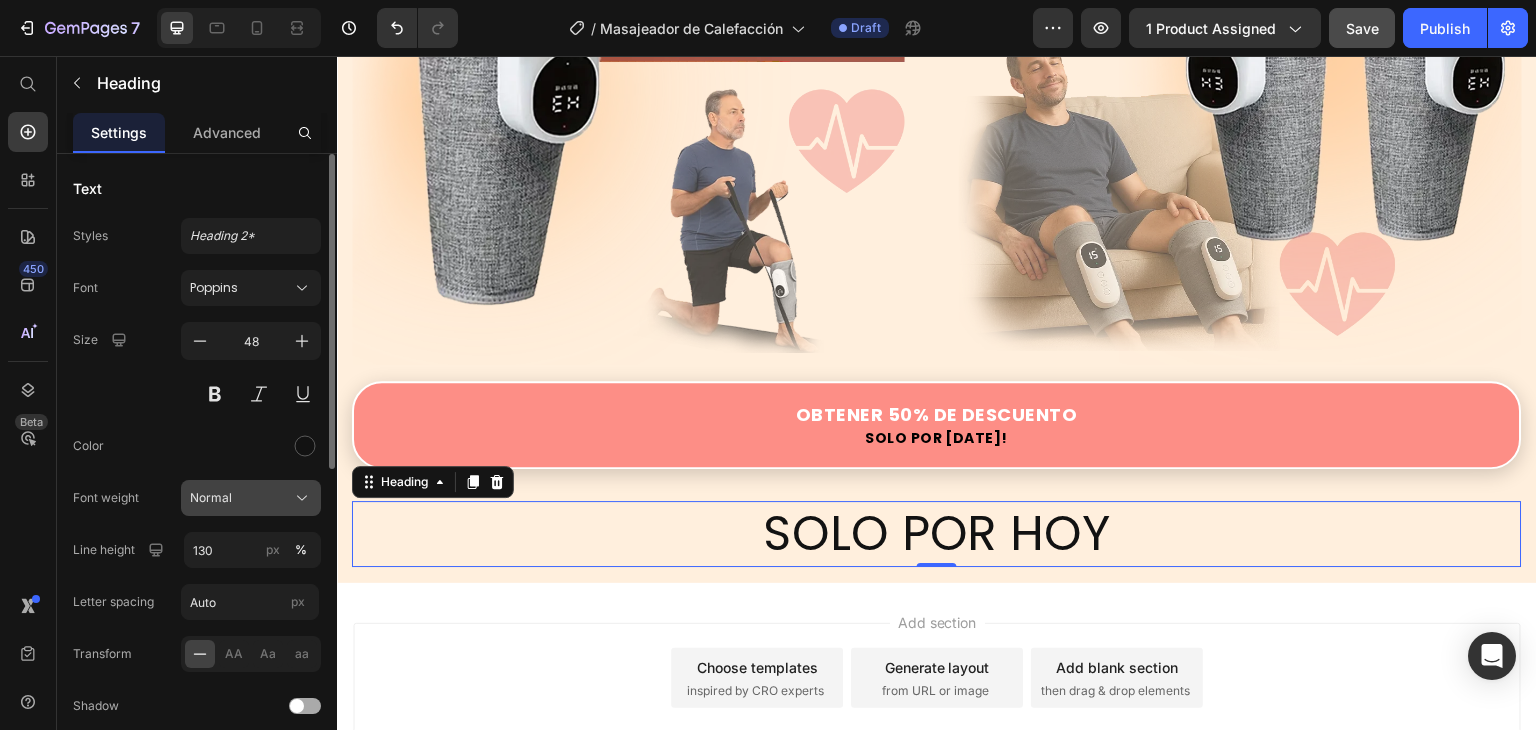 click on "Normal" 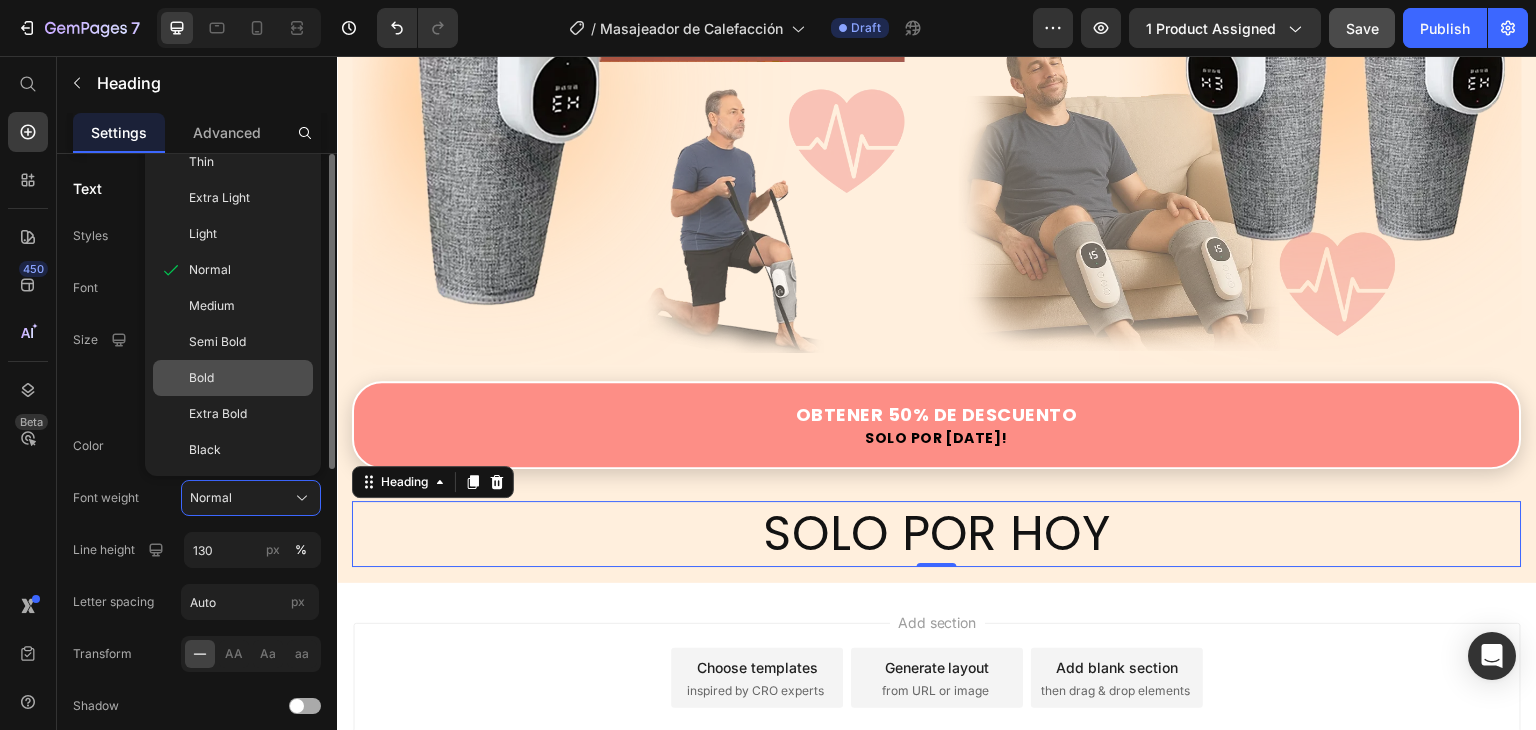 click on "Bold" at bounding box center (247, 378) 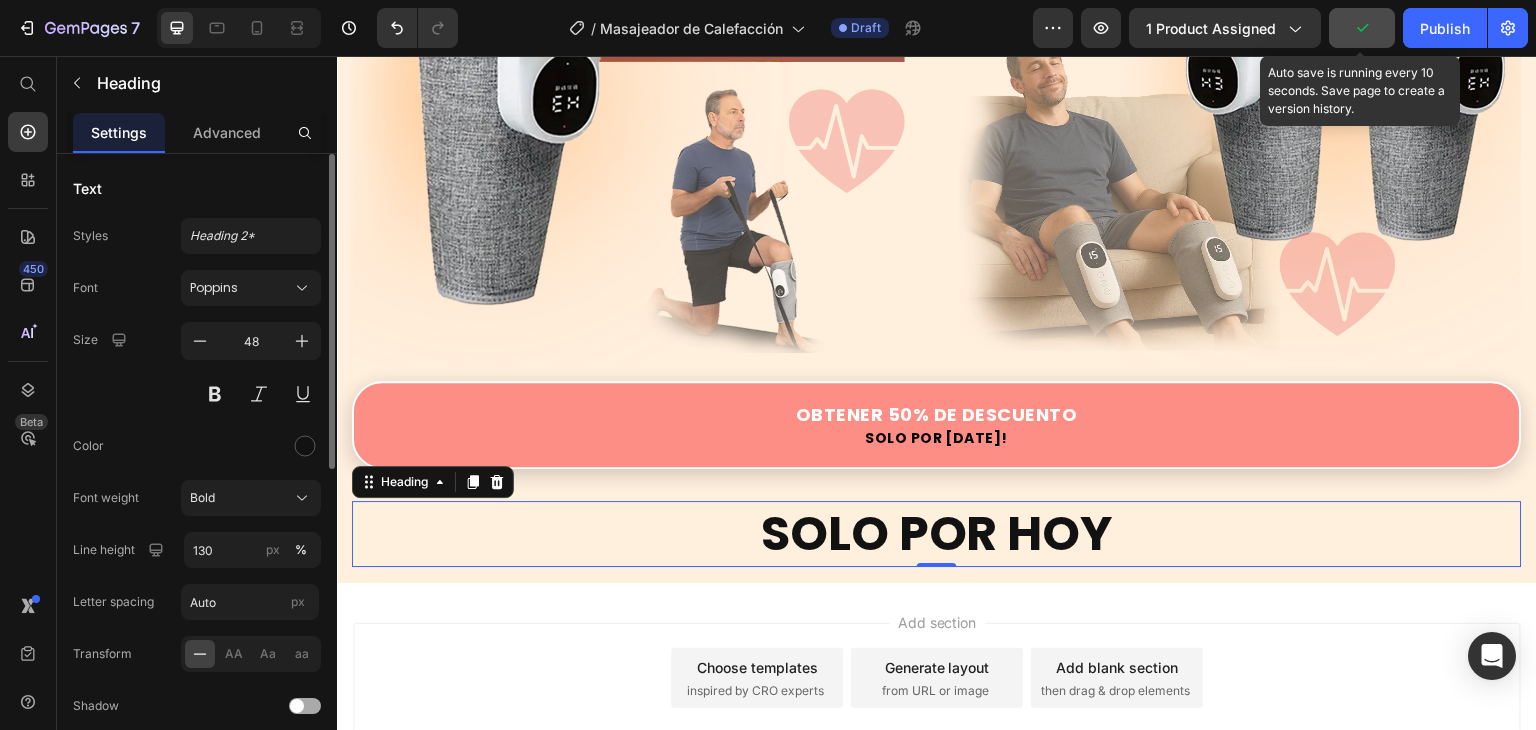 click 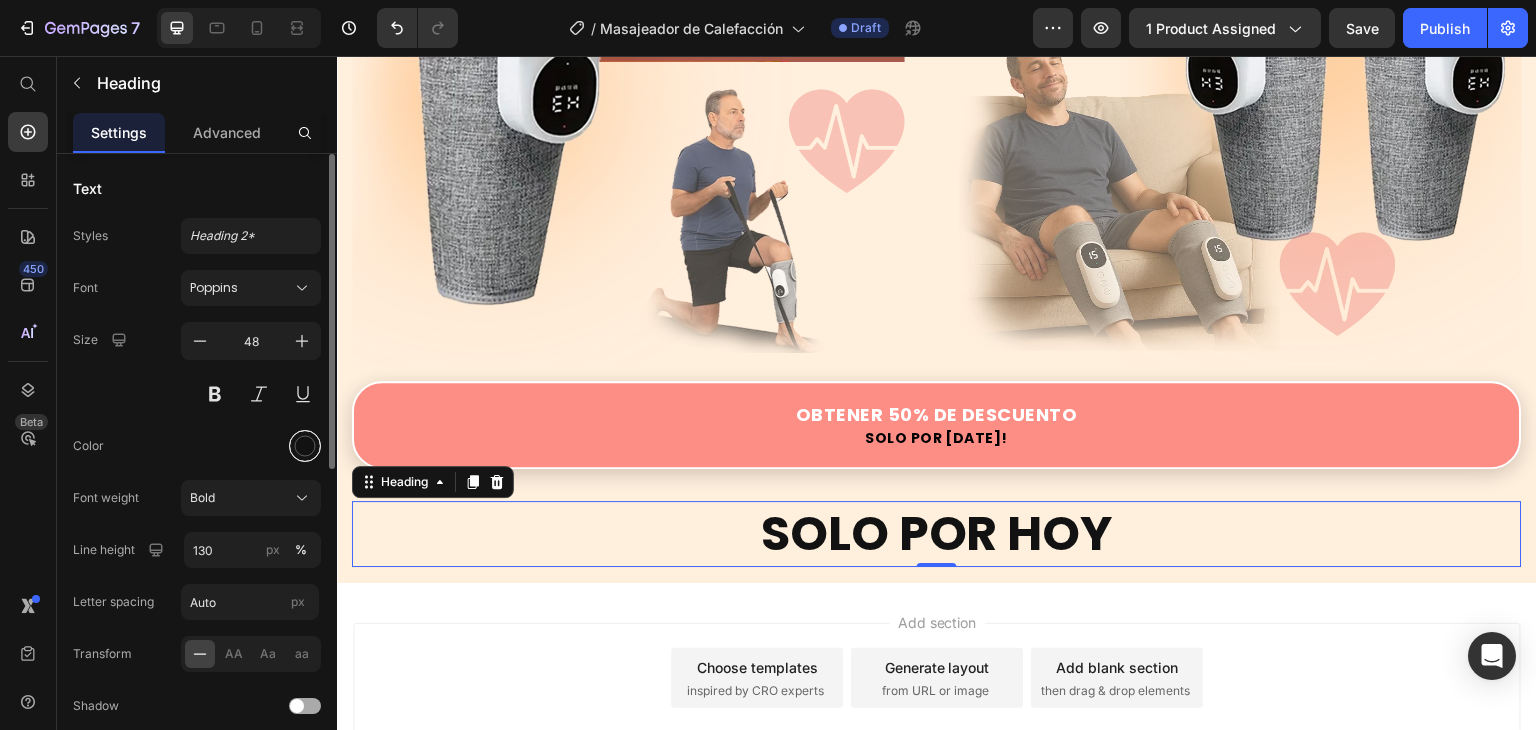 click at bounding box center [305, 446] 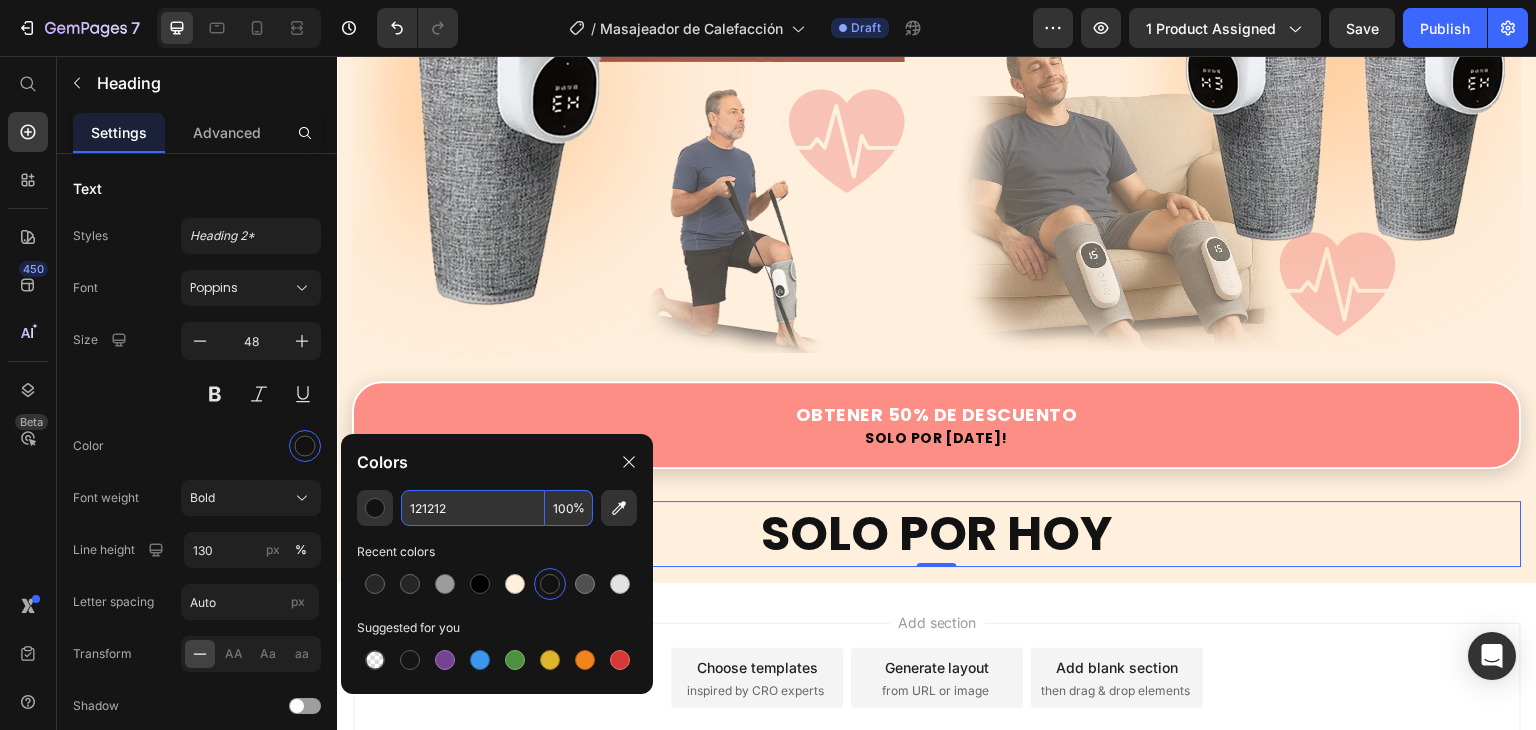 click on "121212" at bounding box center [473, 508] 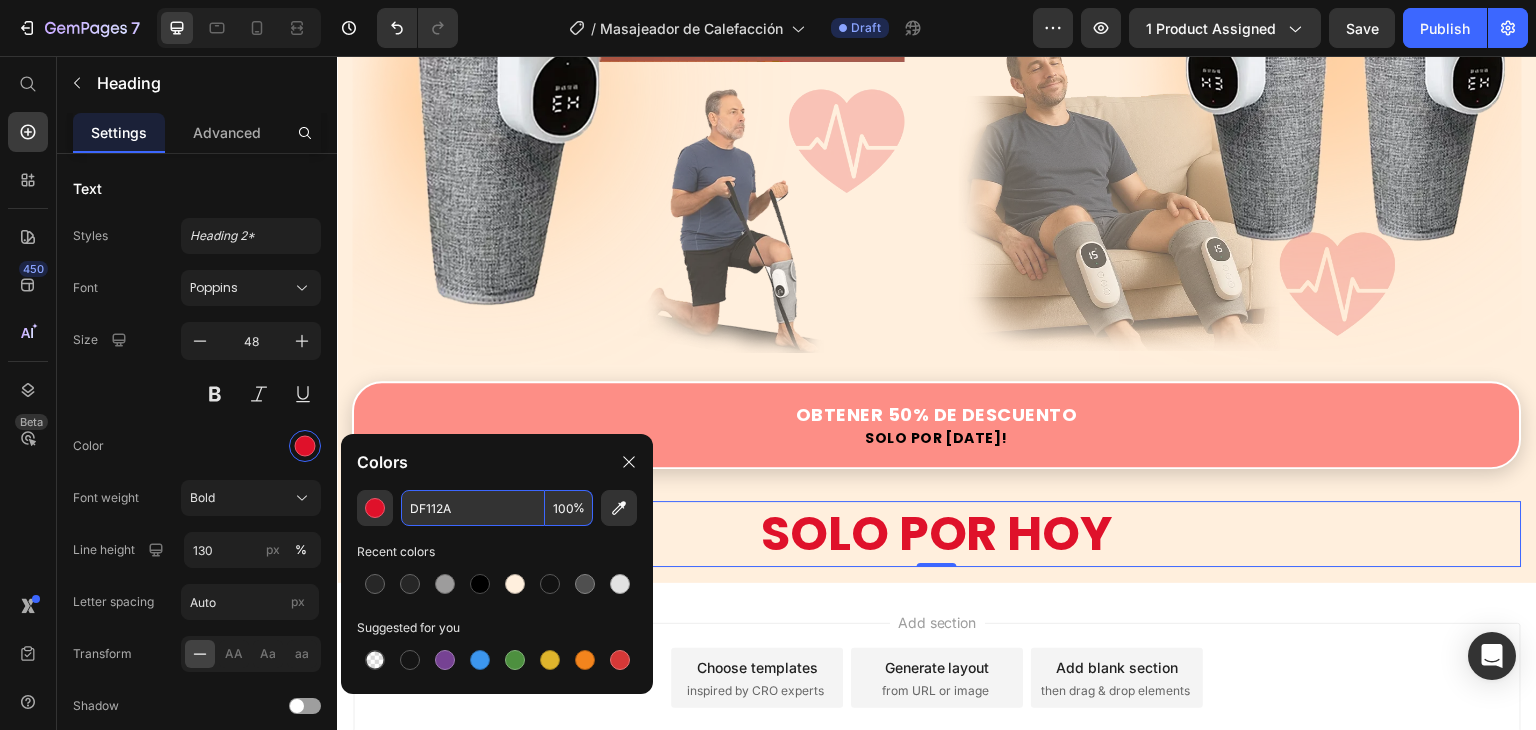 type on "DF112A" 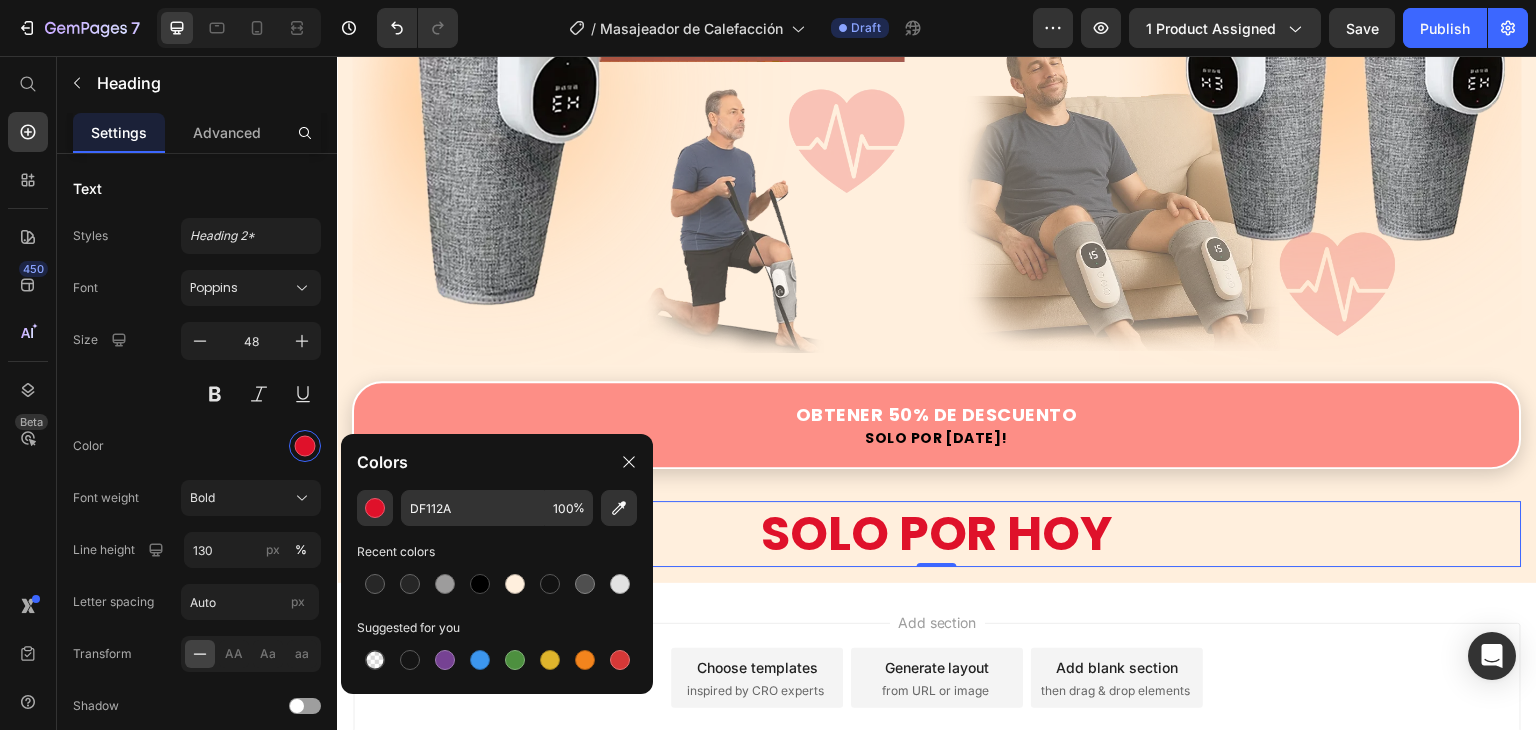 click on "Colors" 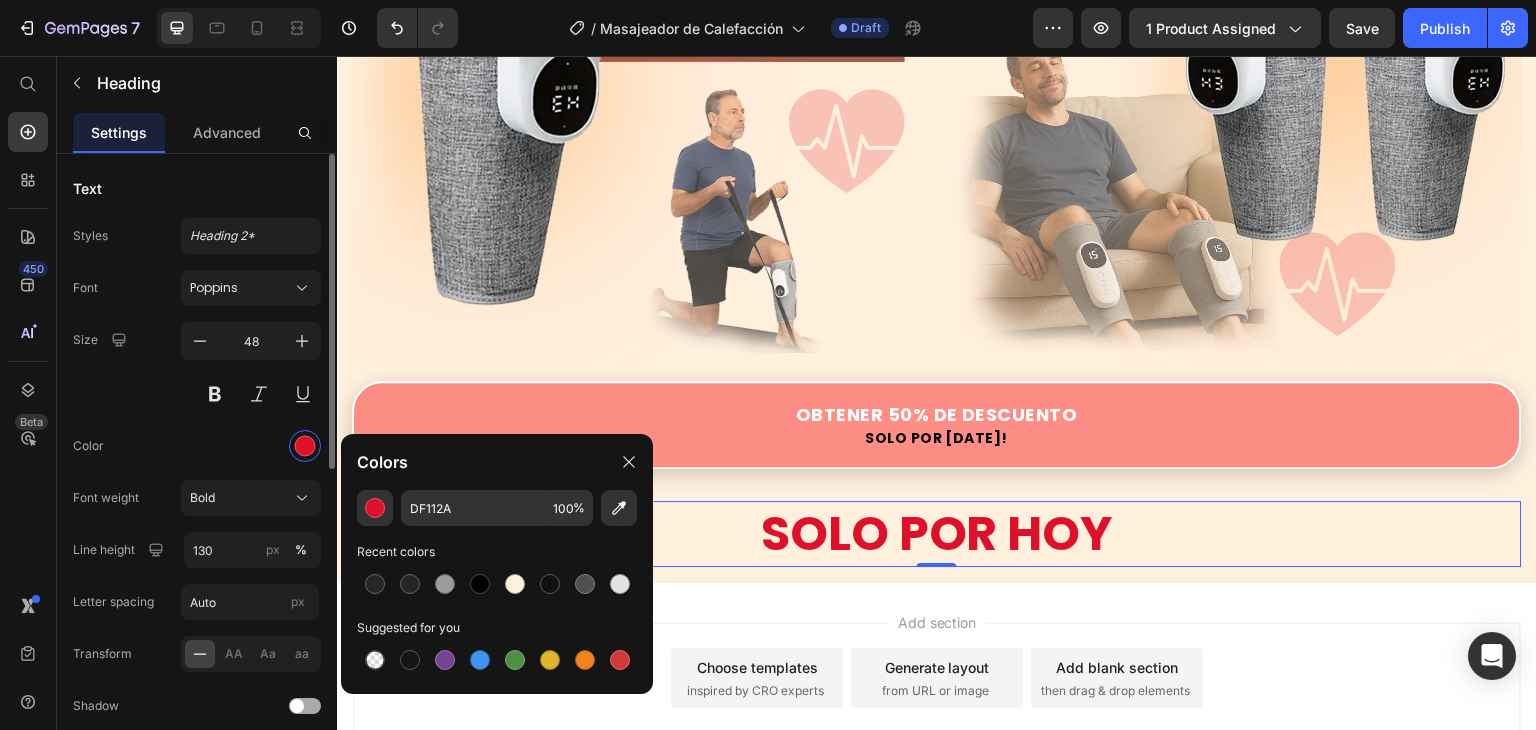 click at bounding box center (251, 446) 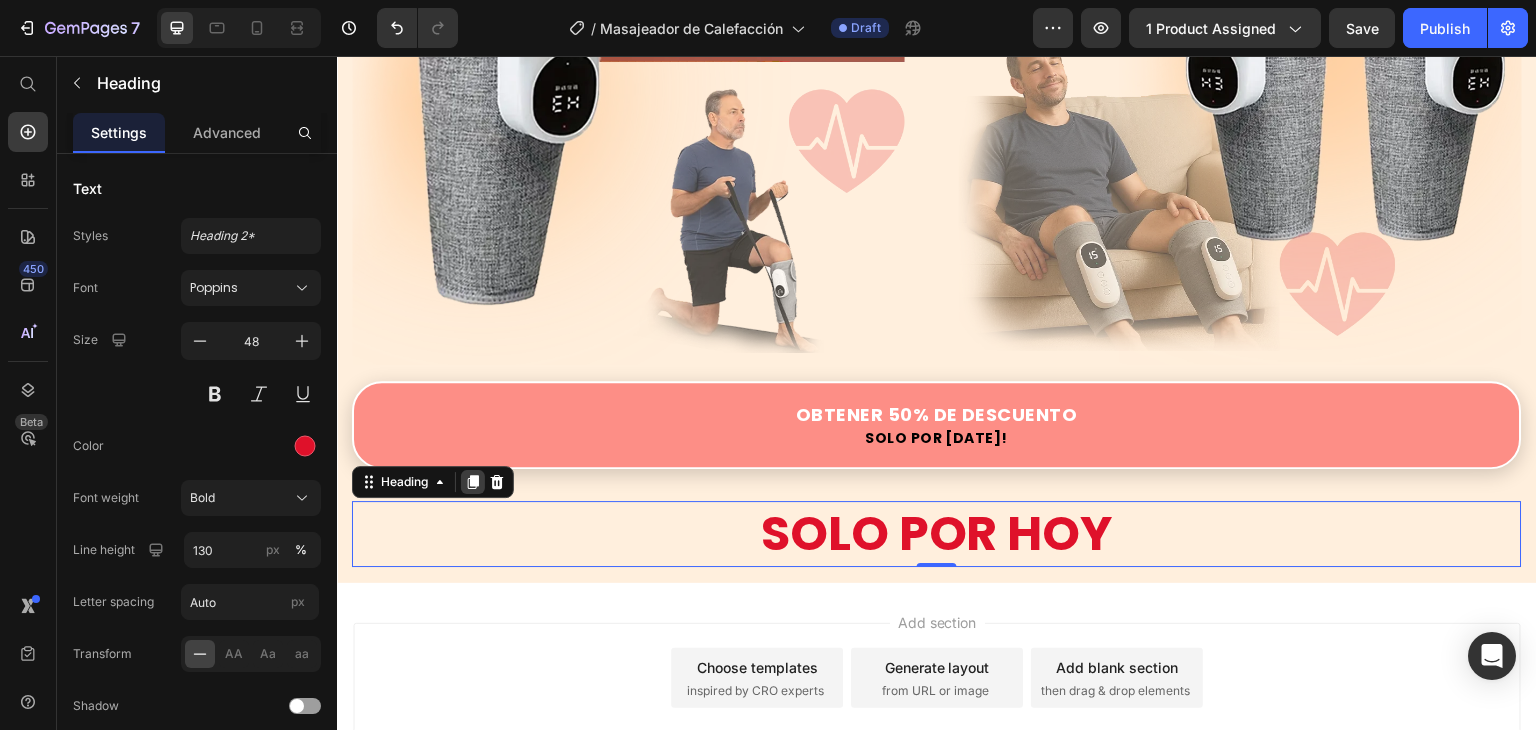 click 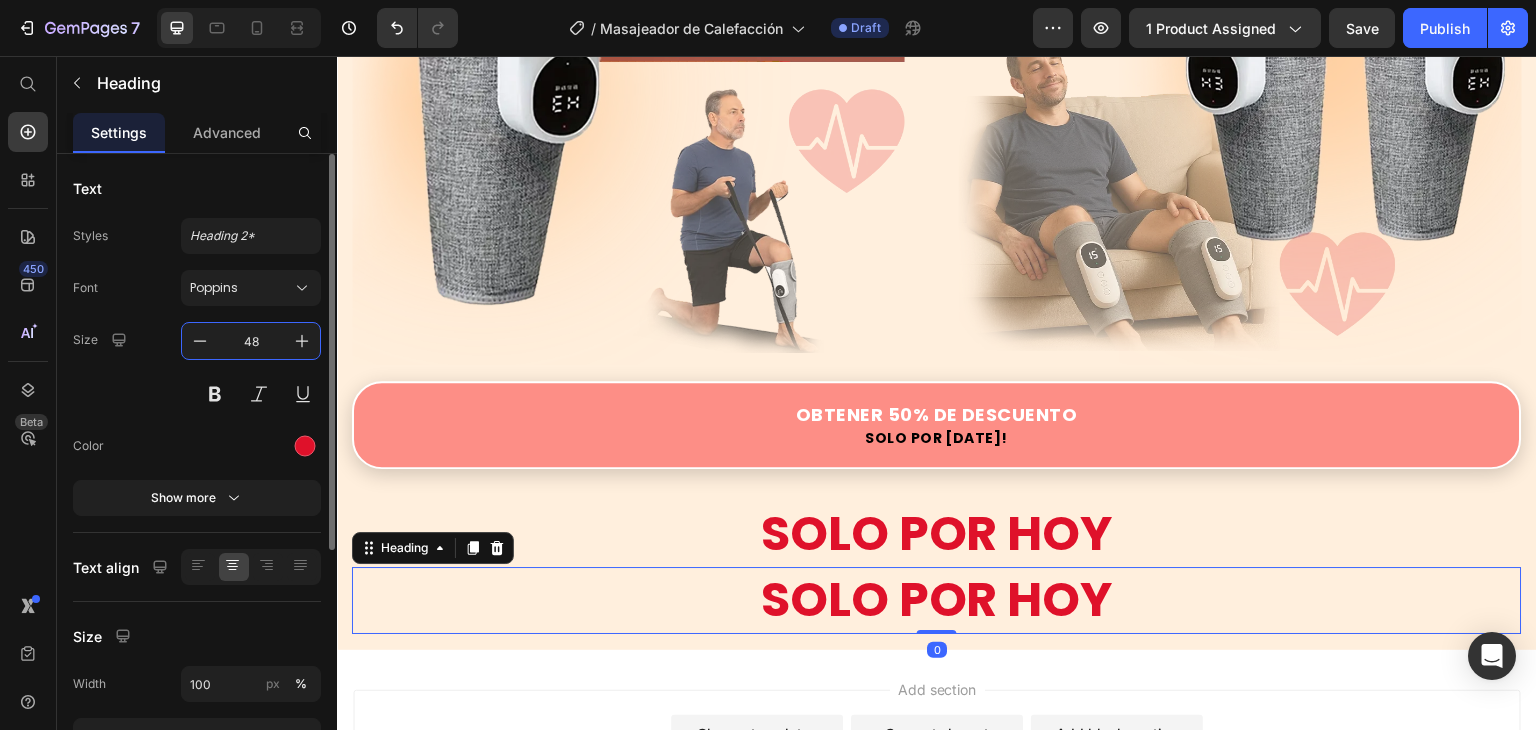 click on "48" at bounding box center (251, 341) 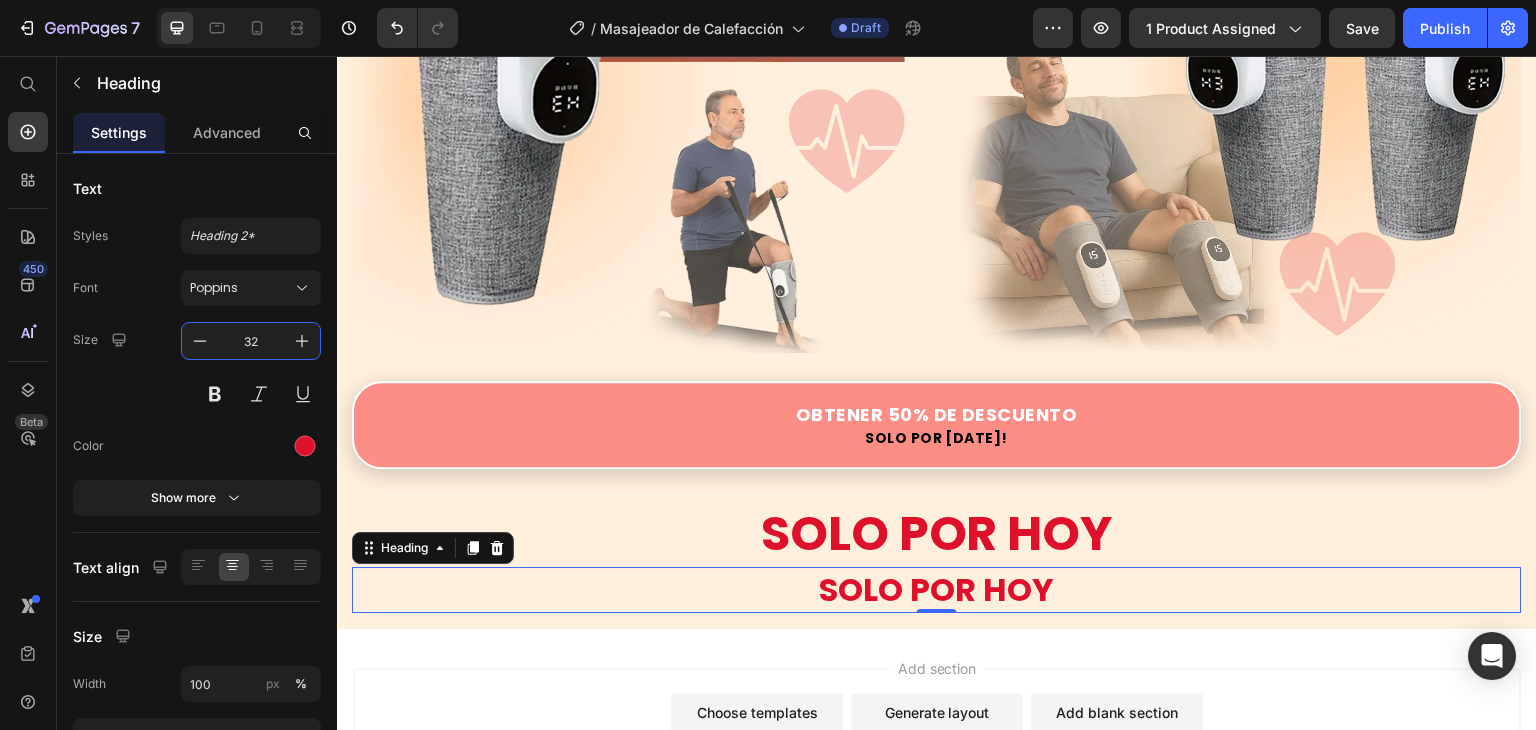 type on "32" 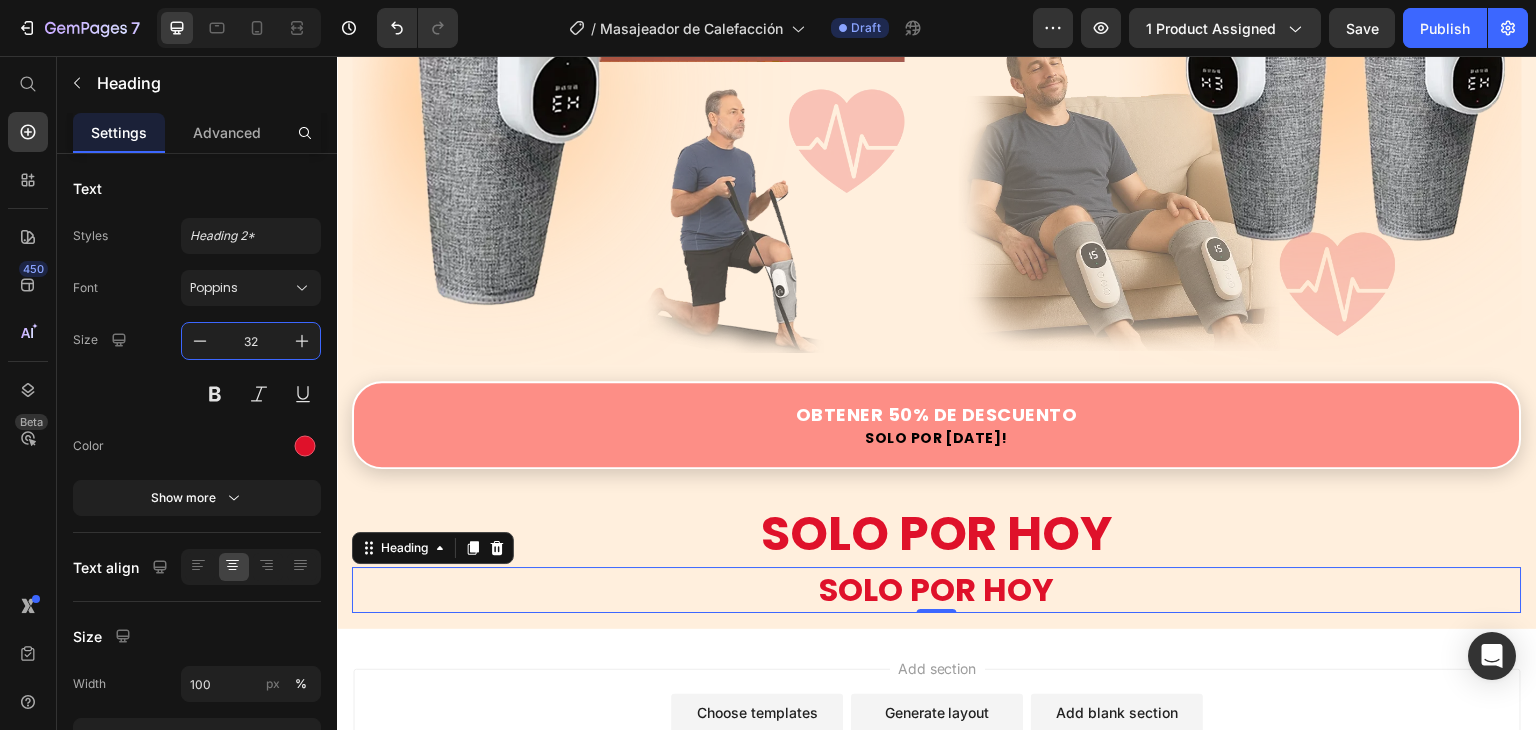 click on "SOLO POR HOY" at bounding box center [937, 590] 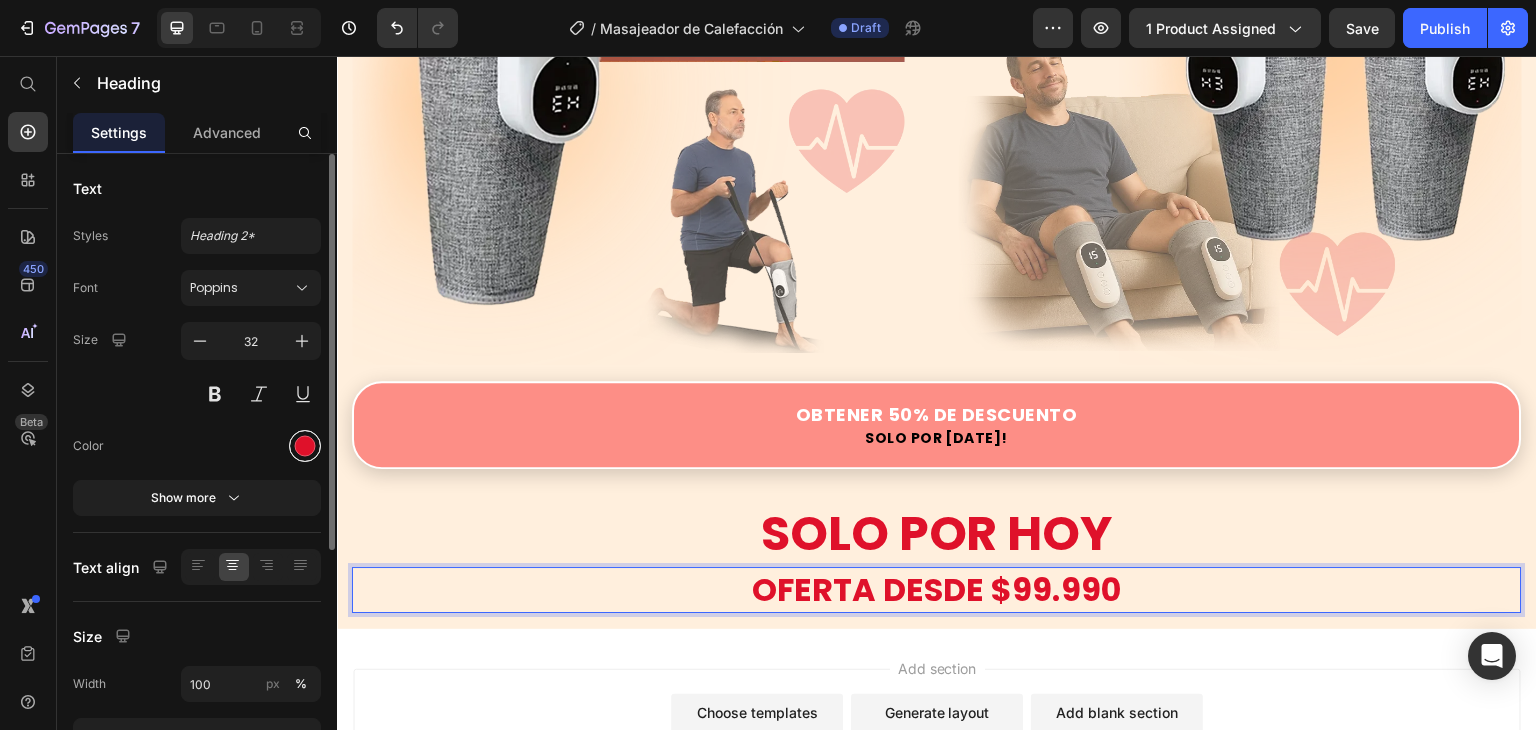 click at bounding box center (305, 446) 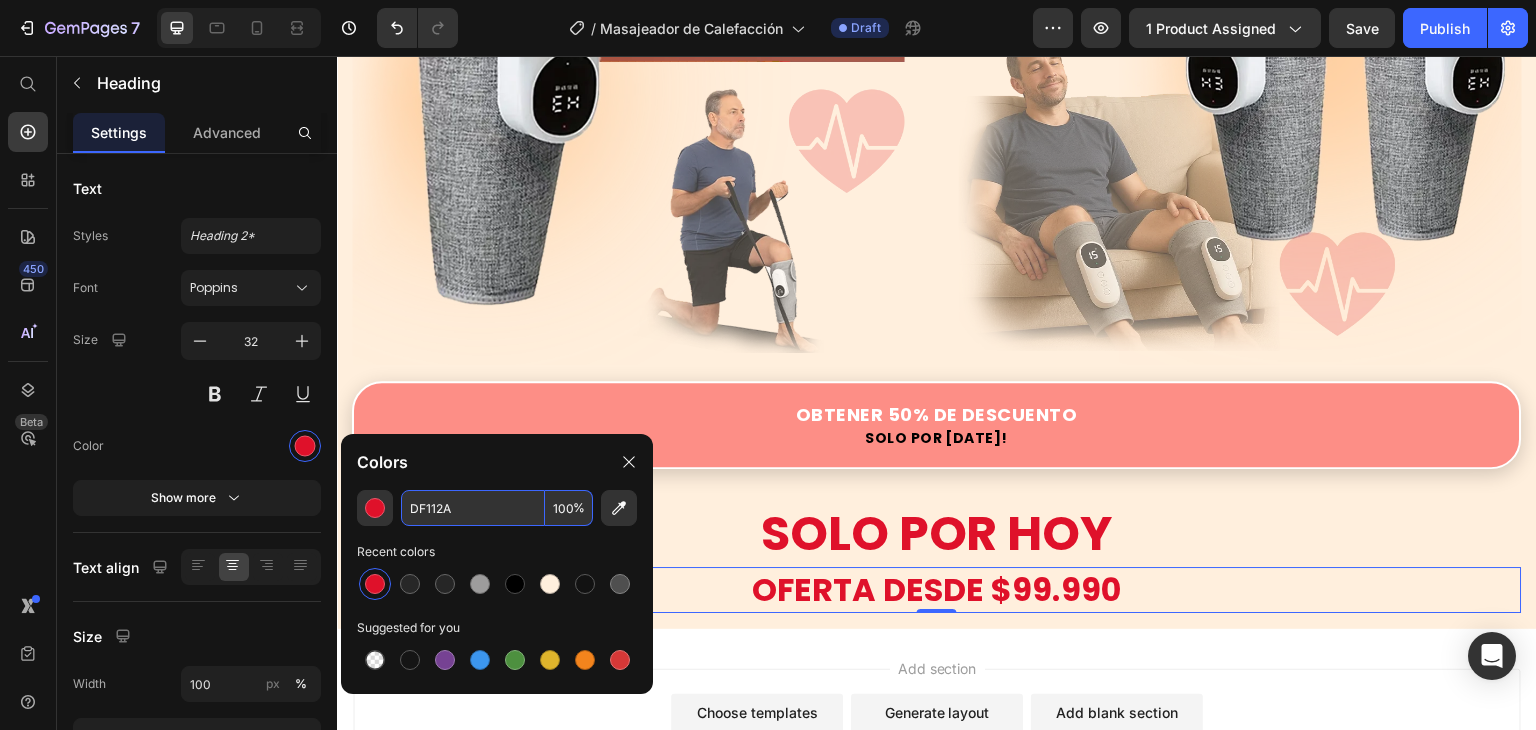 click on "DF112A" at bounding box center [473, 508] 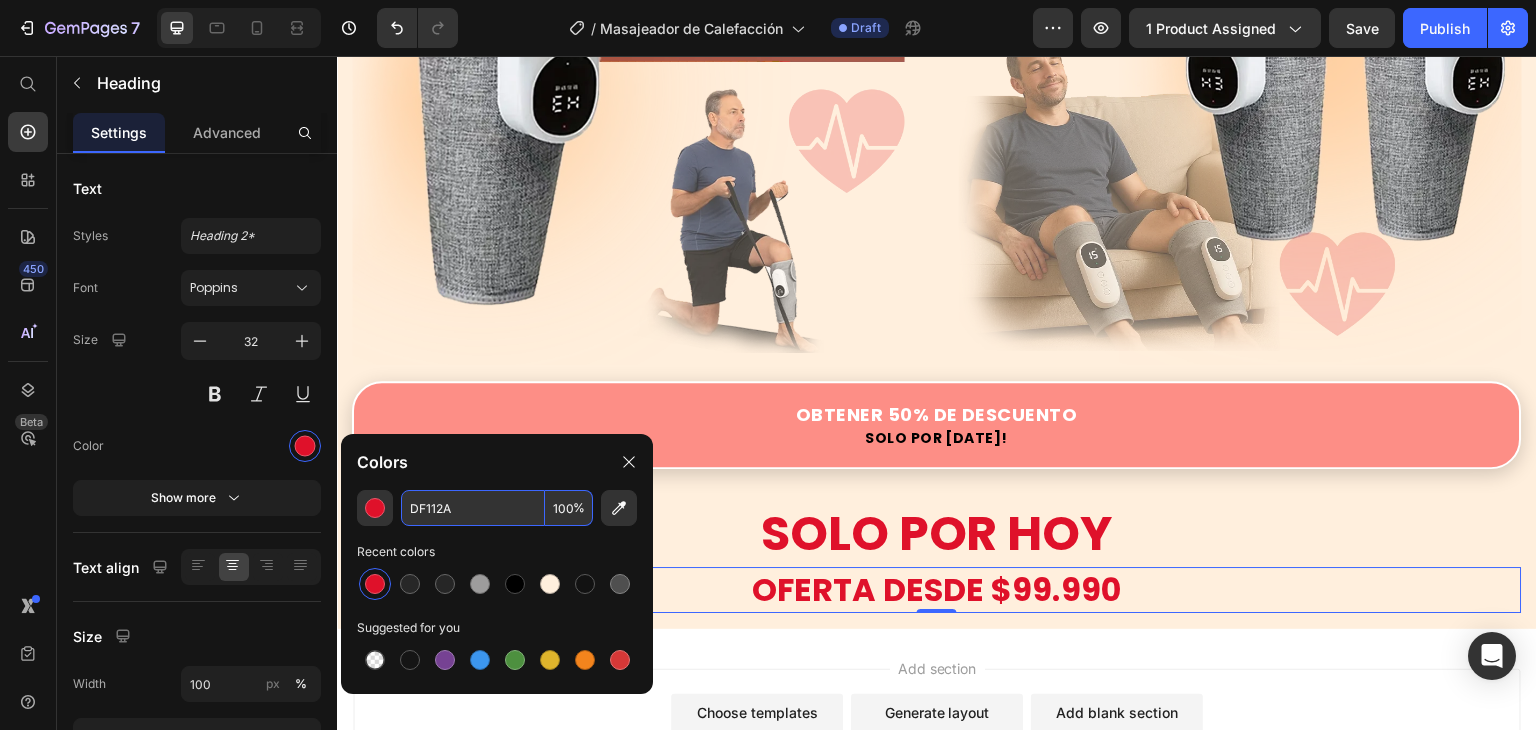 paste on "#df112a" 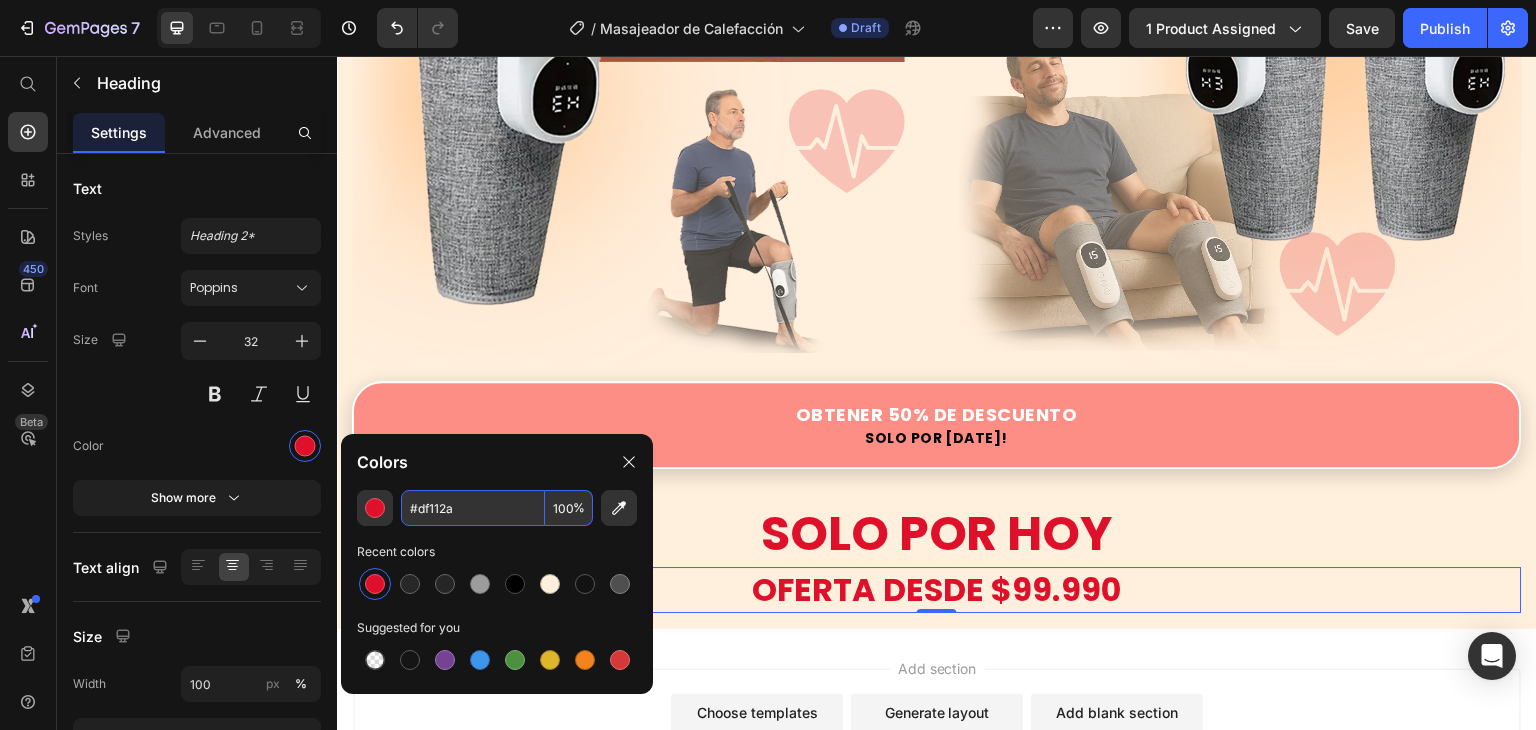 type on "DF112A" 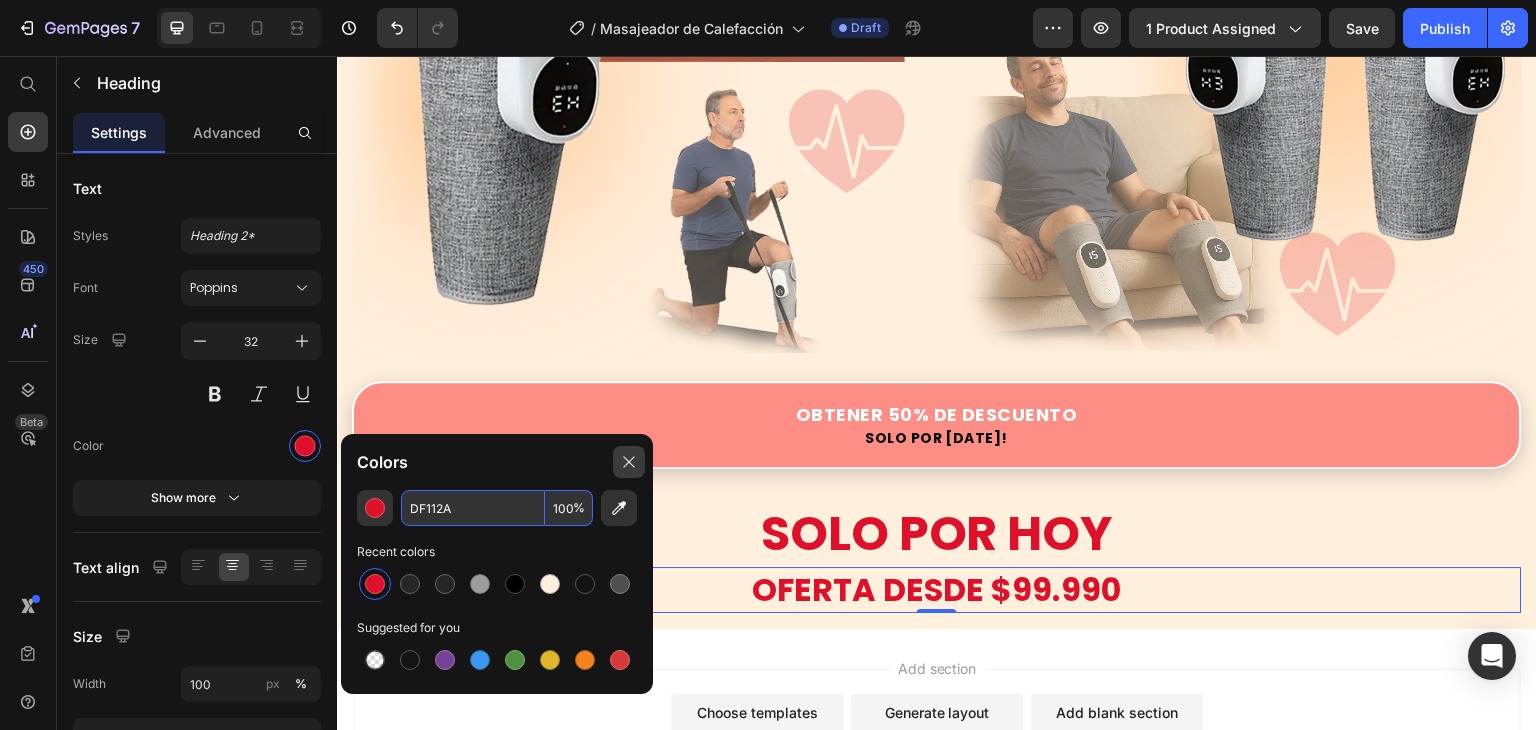 click at bounding box center (629, 462) 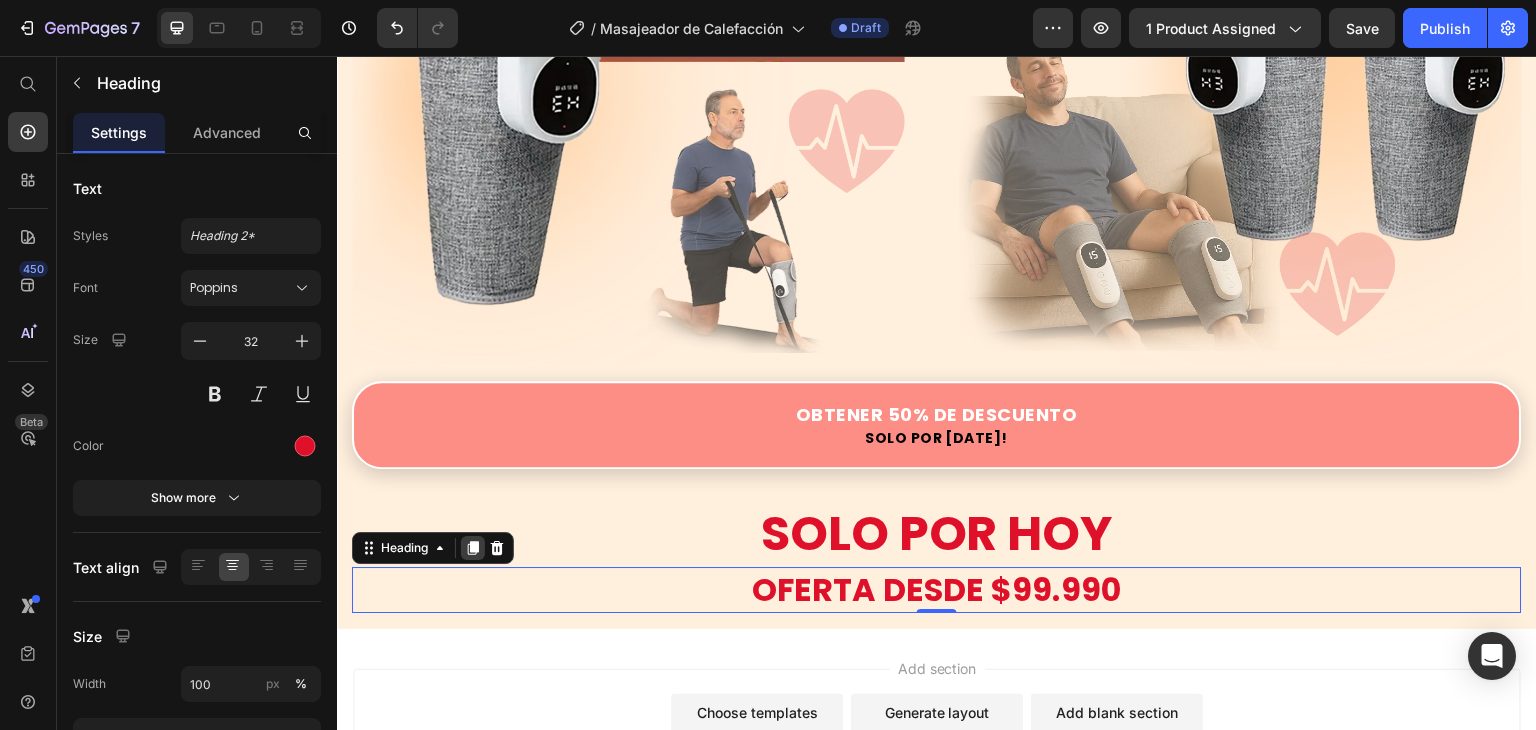 click 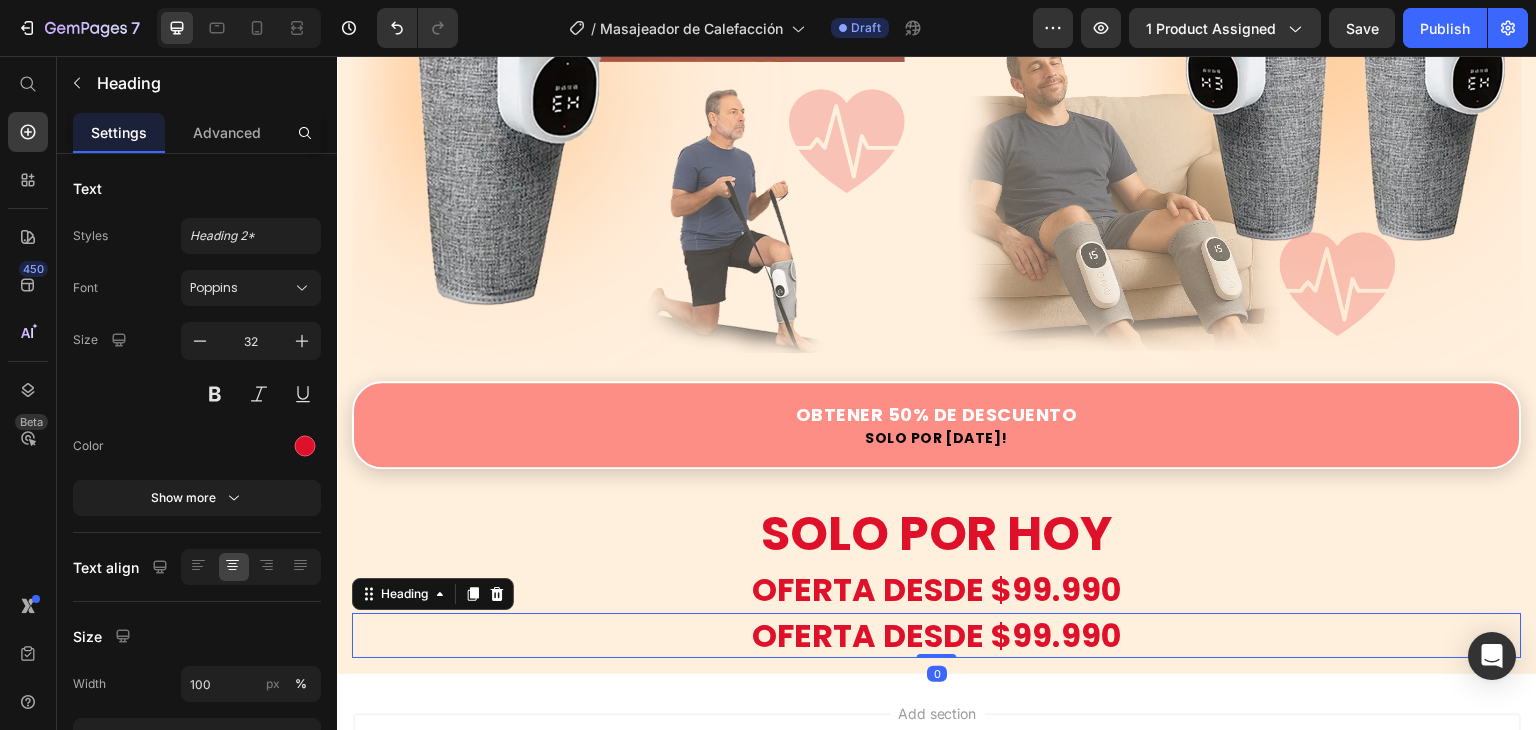 click on "OFERTA DESDE $99.990" at bounding box center (937, 636) 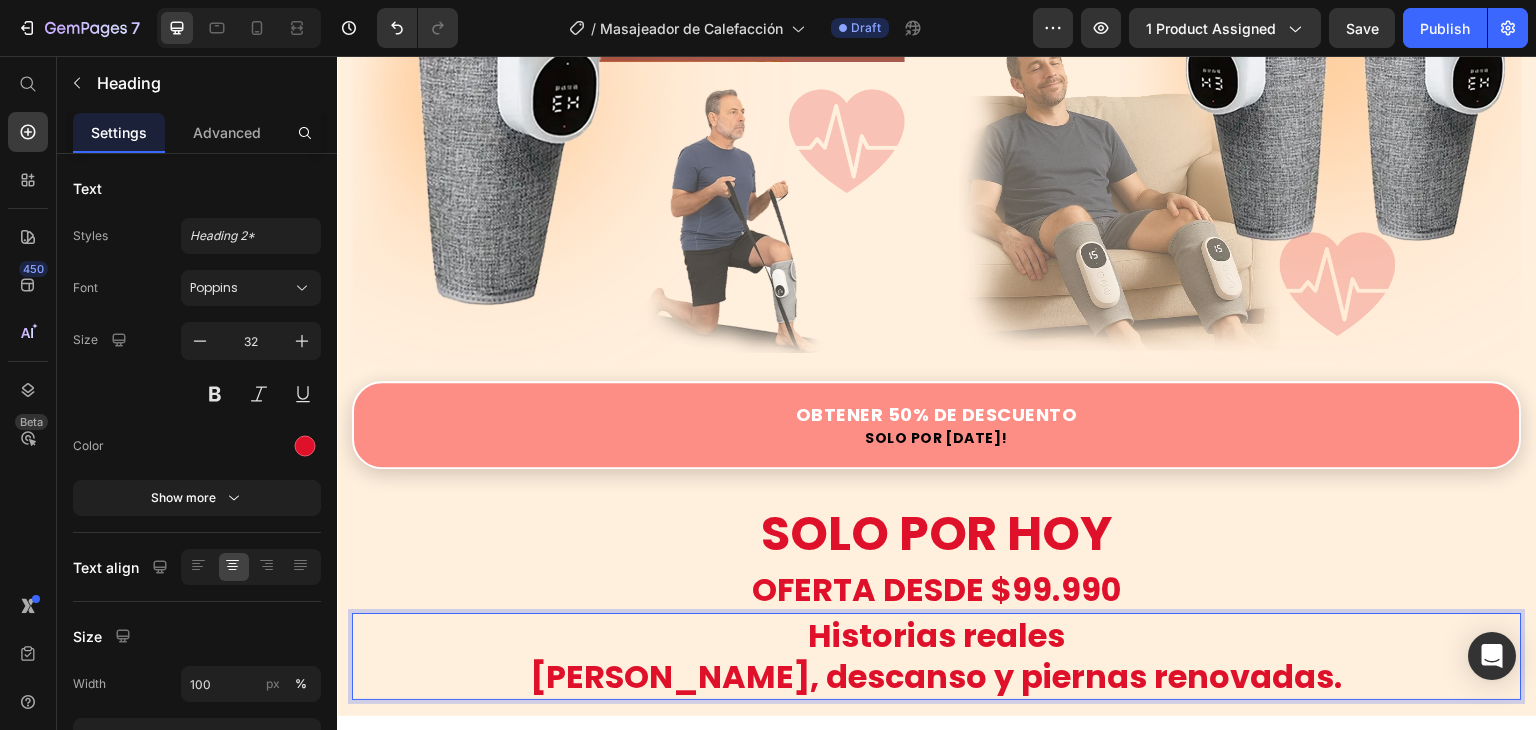click on "Historias reales" at bounding box center [937, 636] 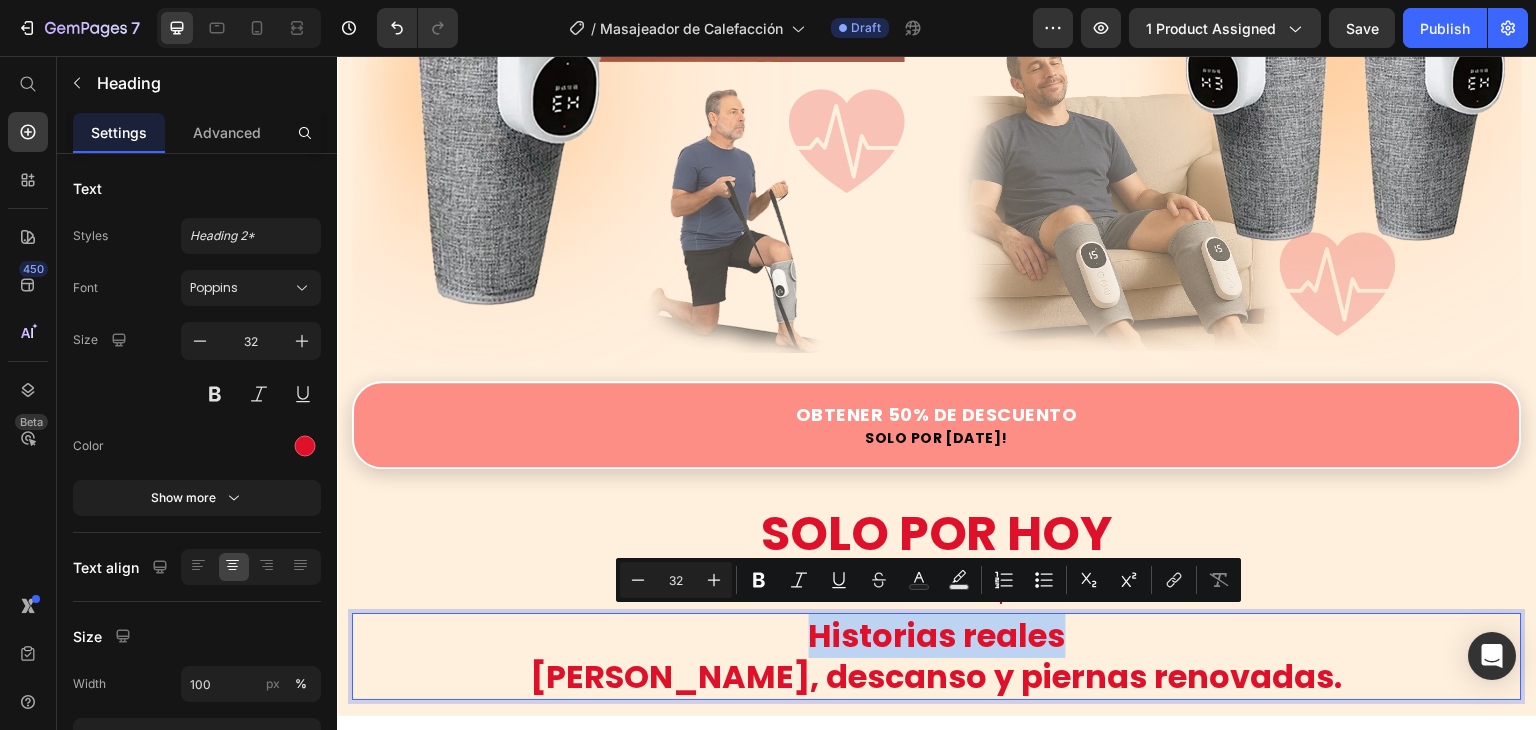 drag, startPoint x: 1074, startPoint y: 635, endPoint x: 806, endPoint y: 635, distance: 268 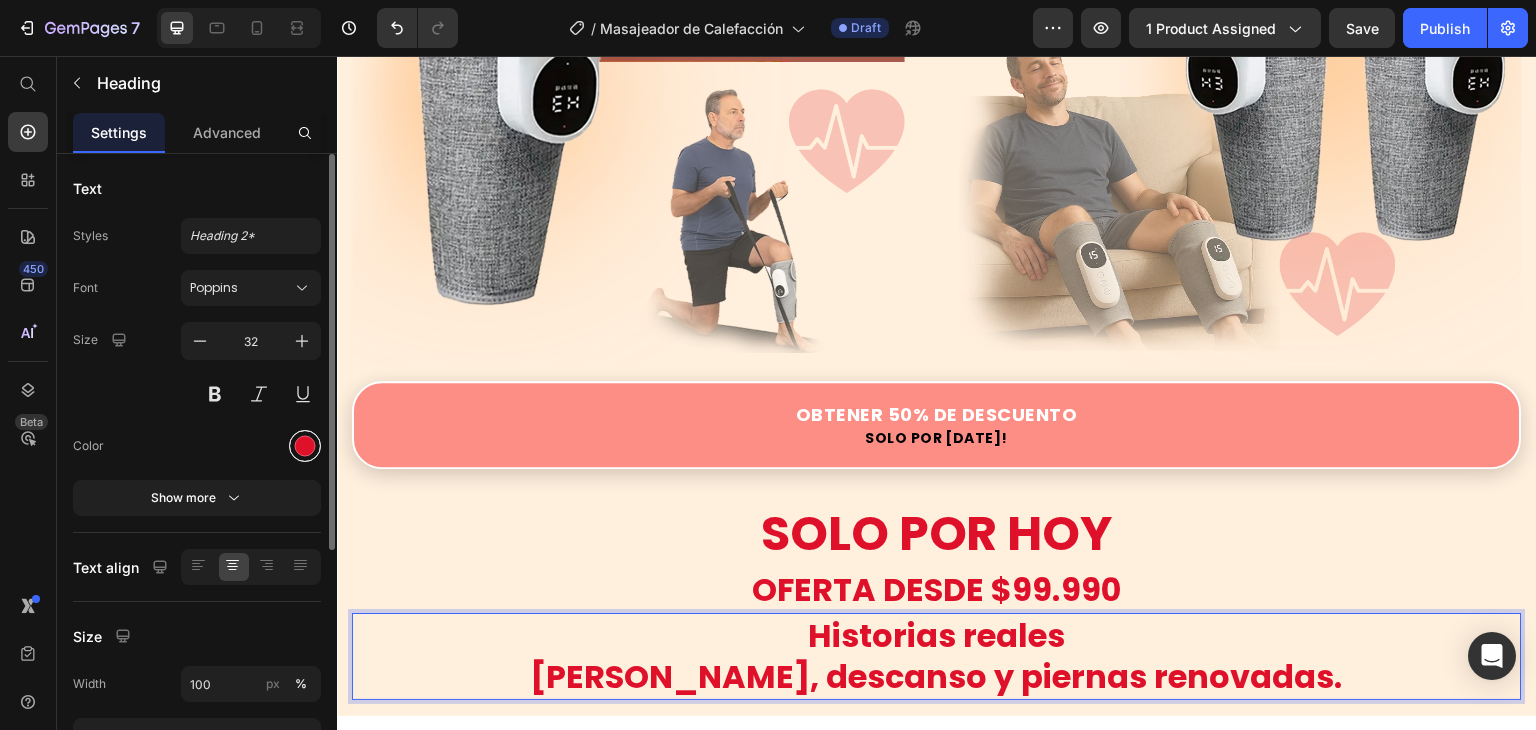 click at bounding box center [305, 446] 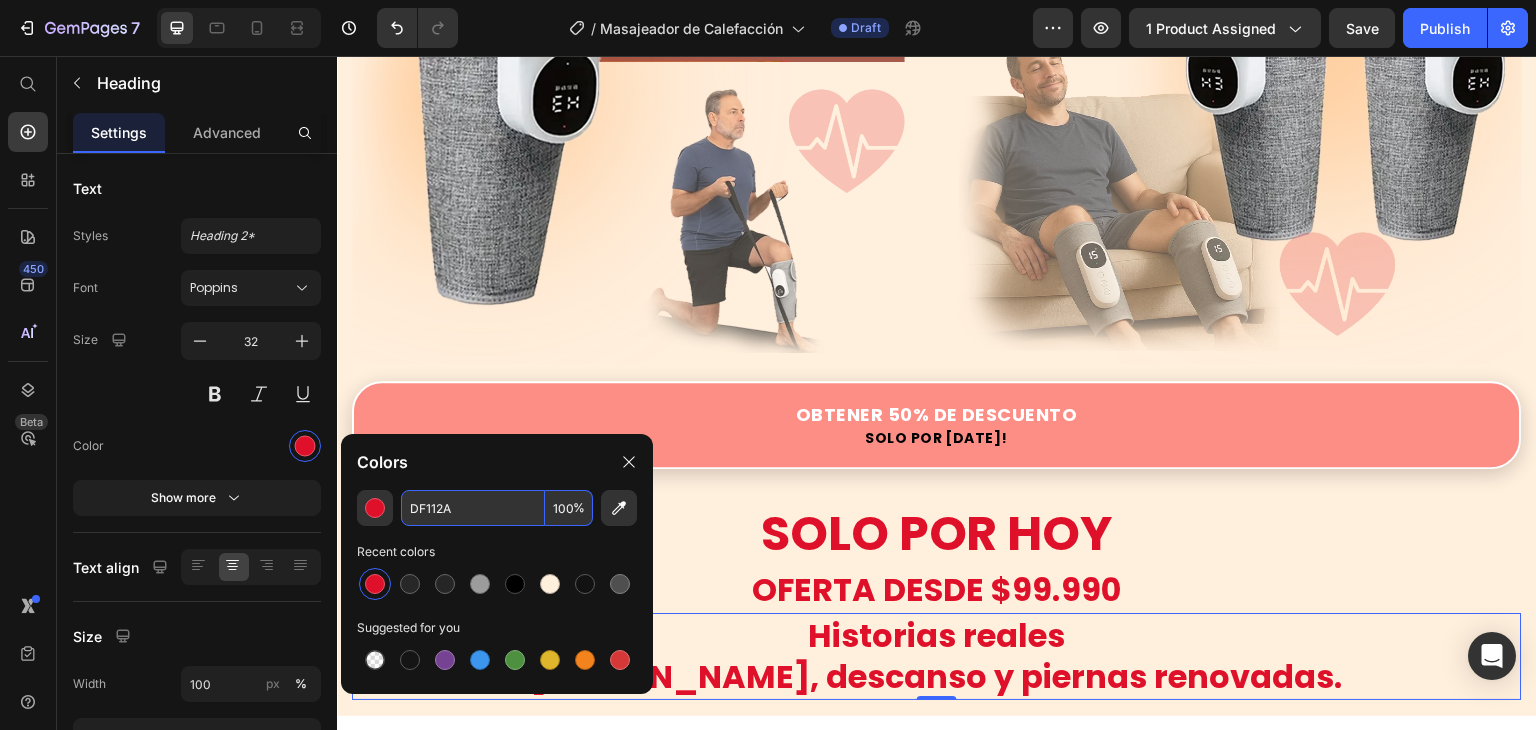 click on "DF112A" at bounding box center [473, 508] 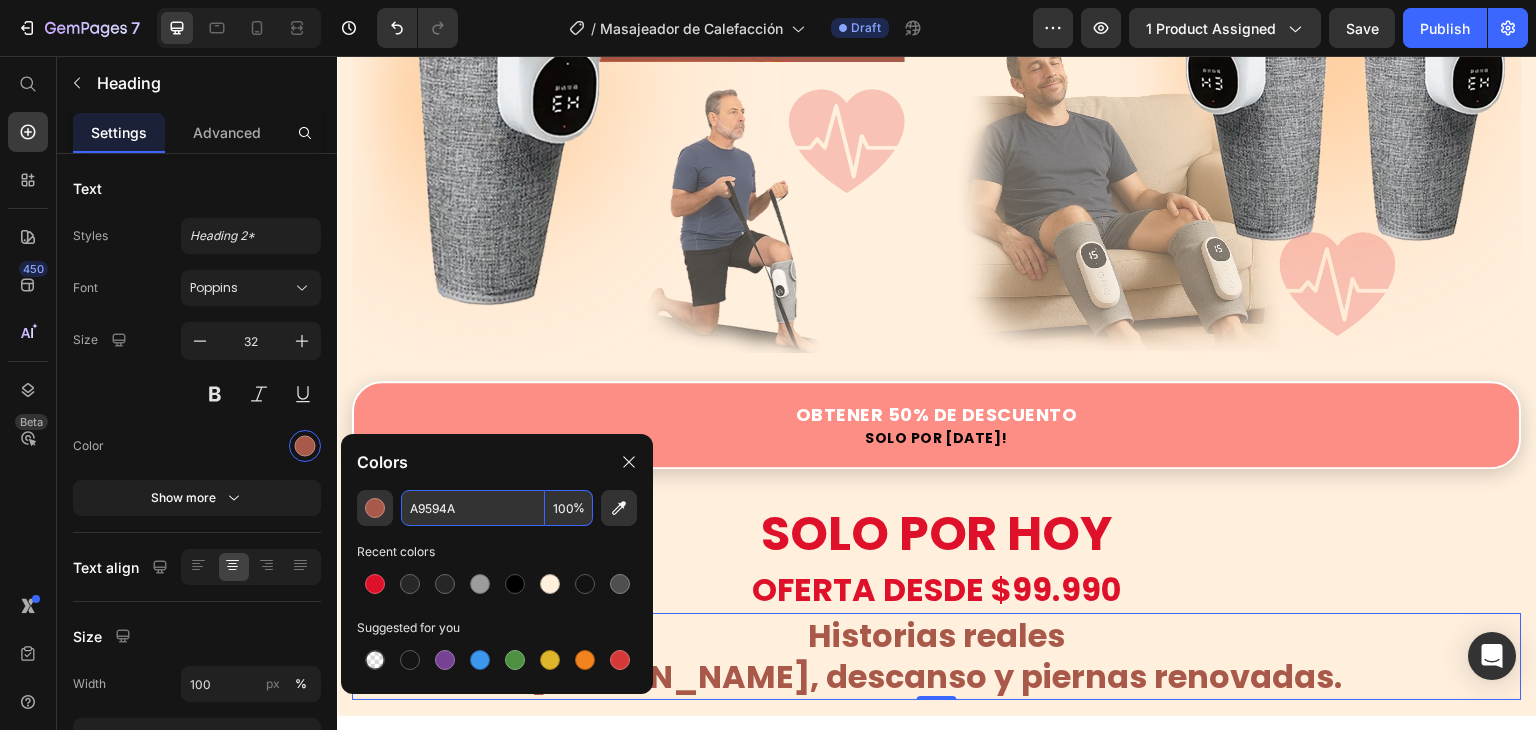 type on "A9594A" 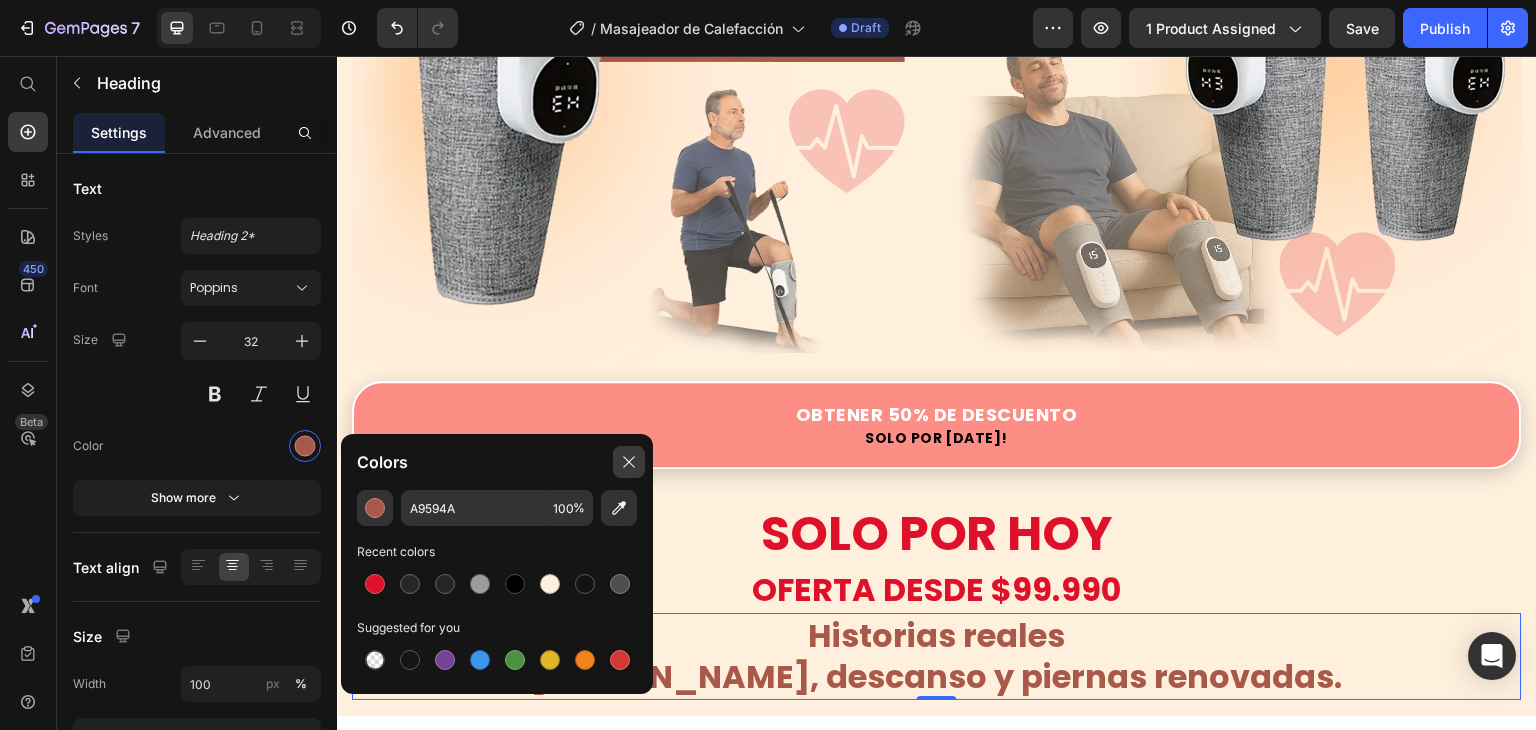 click 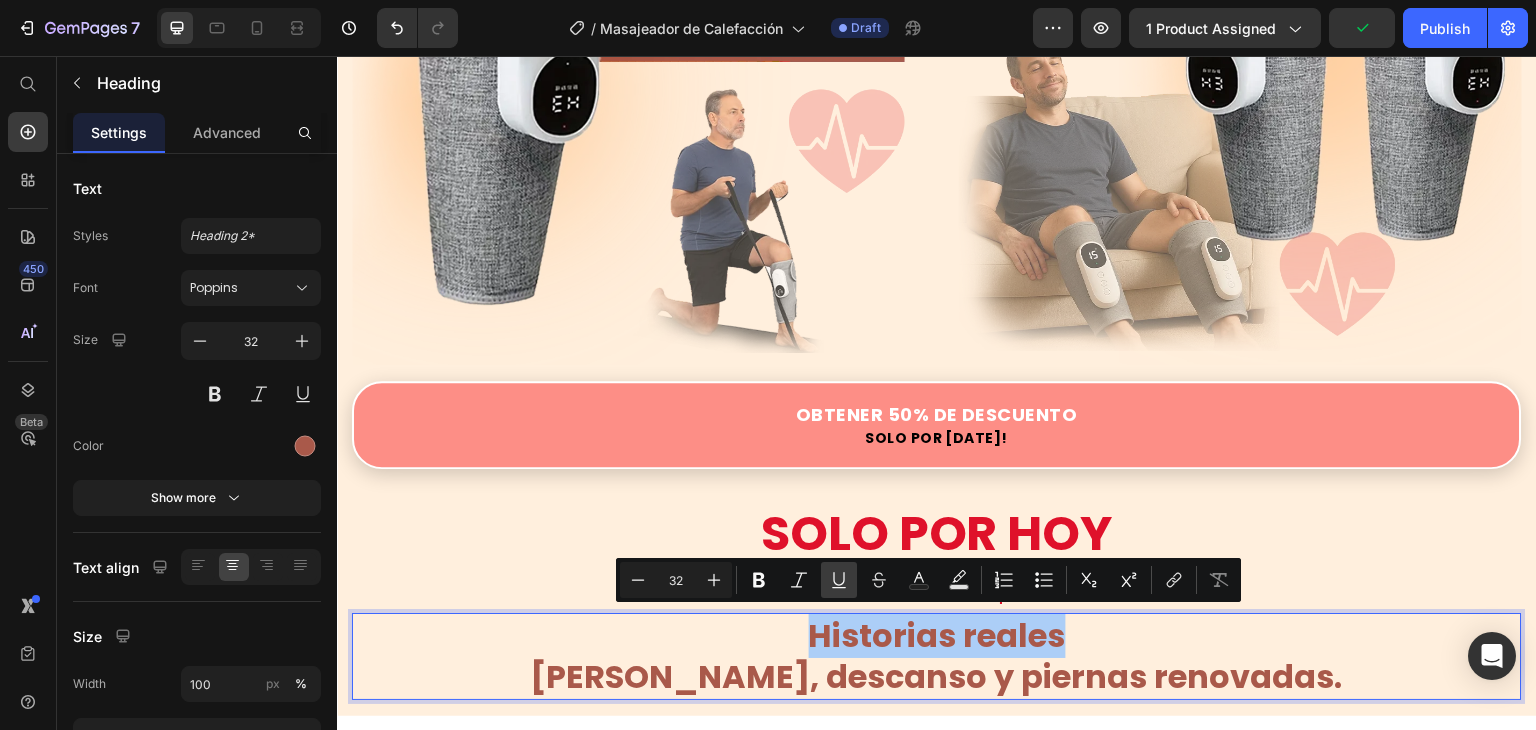 click on "Underline" at bounding box center (839, 580) 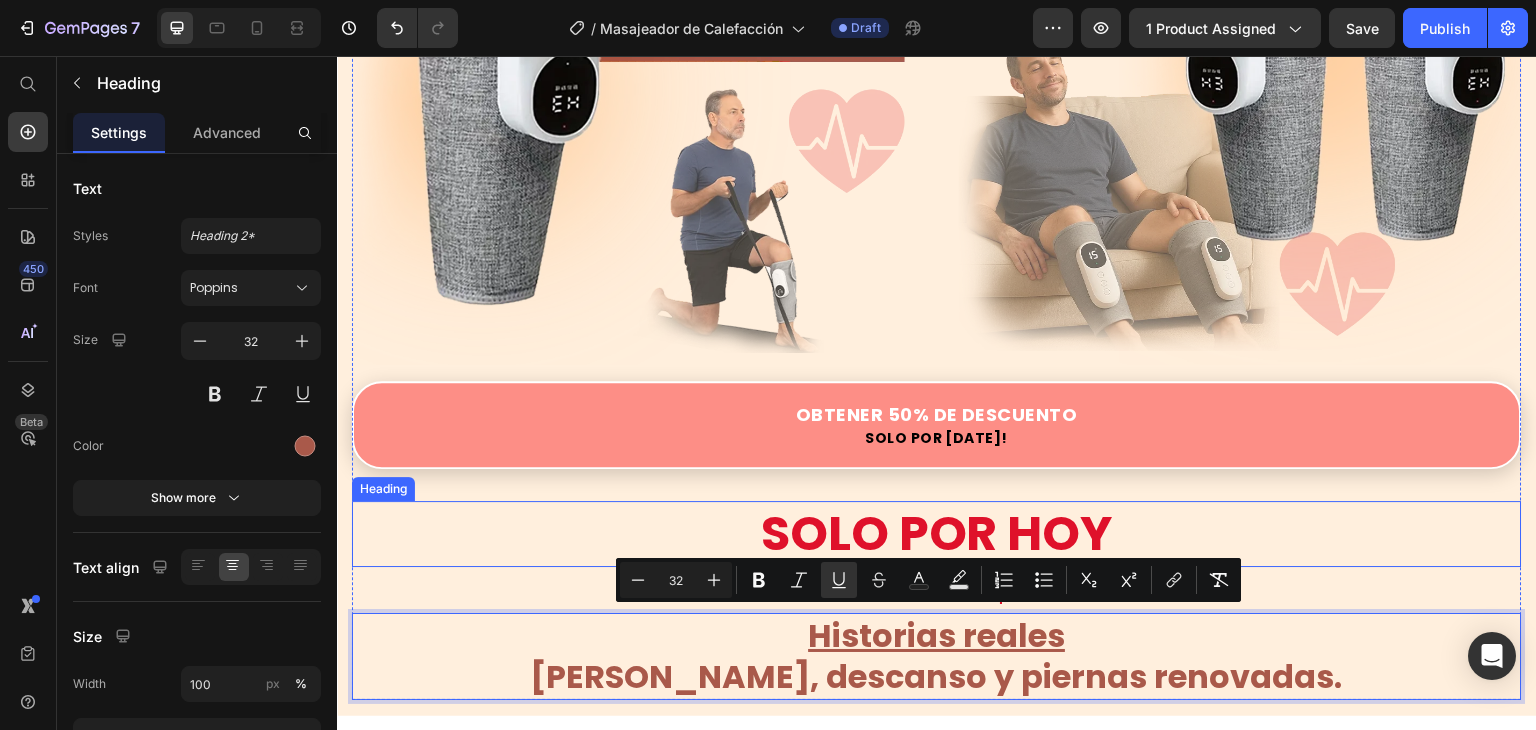 click on "SOLO POR HOY" at bounding box center (937, 534) 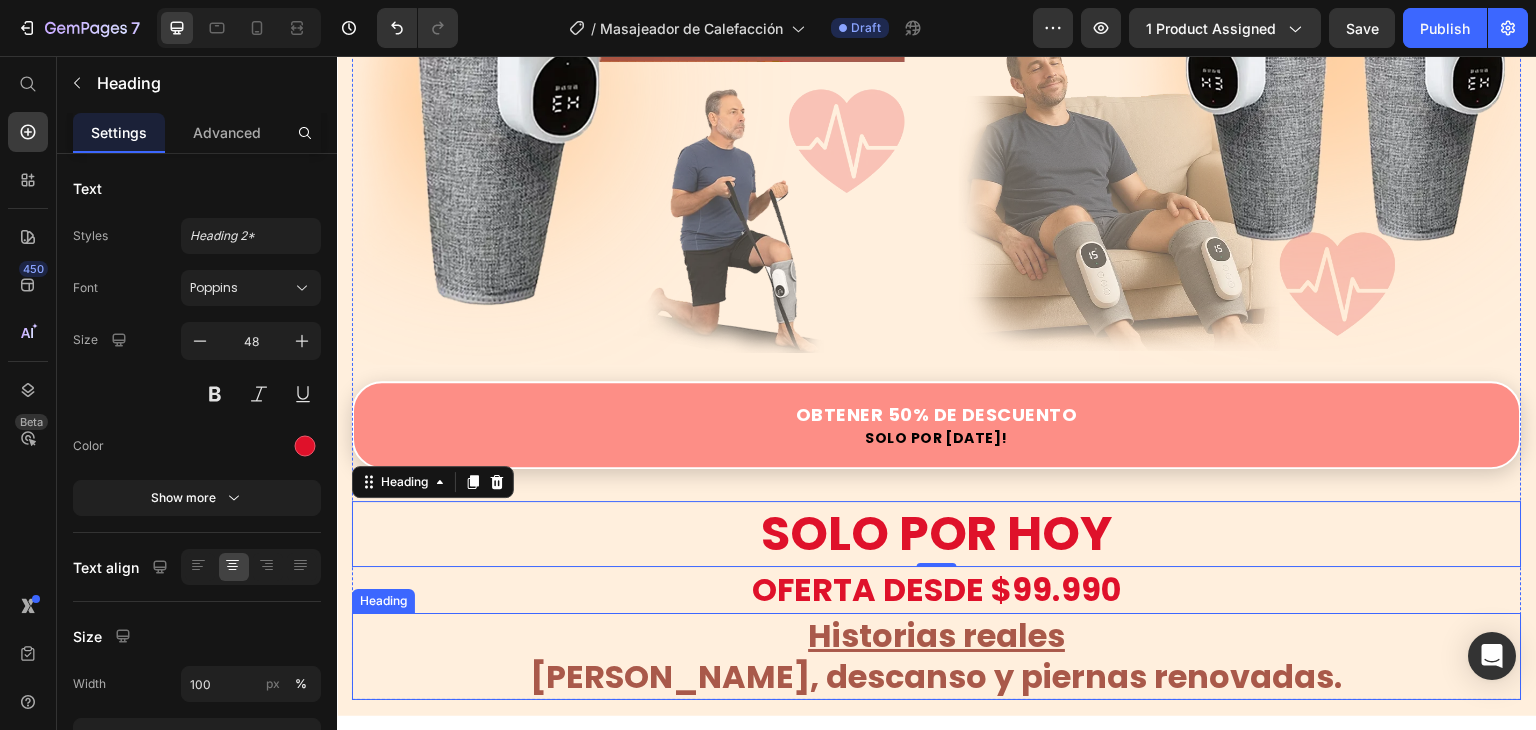 click on "⁠⁠⁠⁠⁠⁠⁠ Historias reales De alivio, descanso y piernas renovadas." at bounding box center [937, 656] 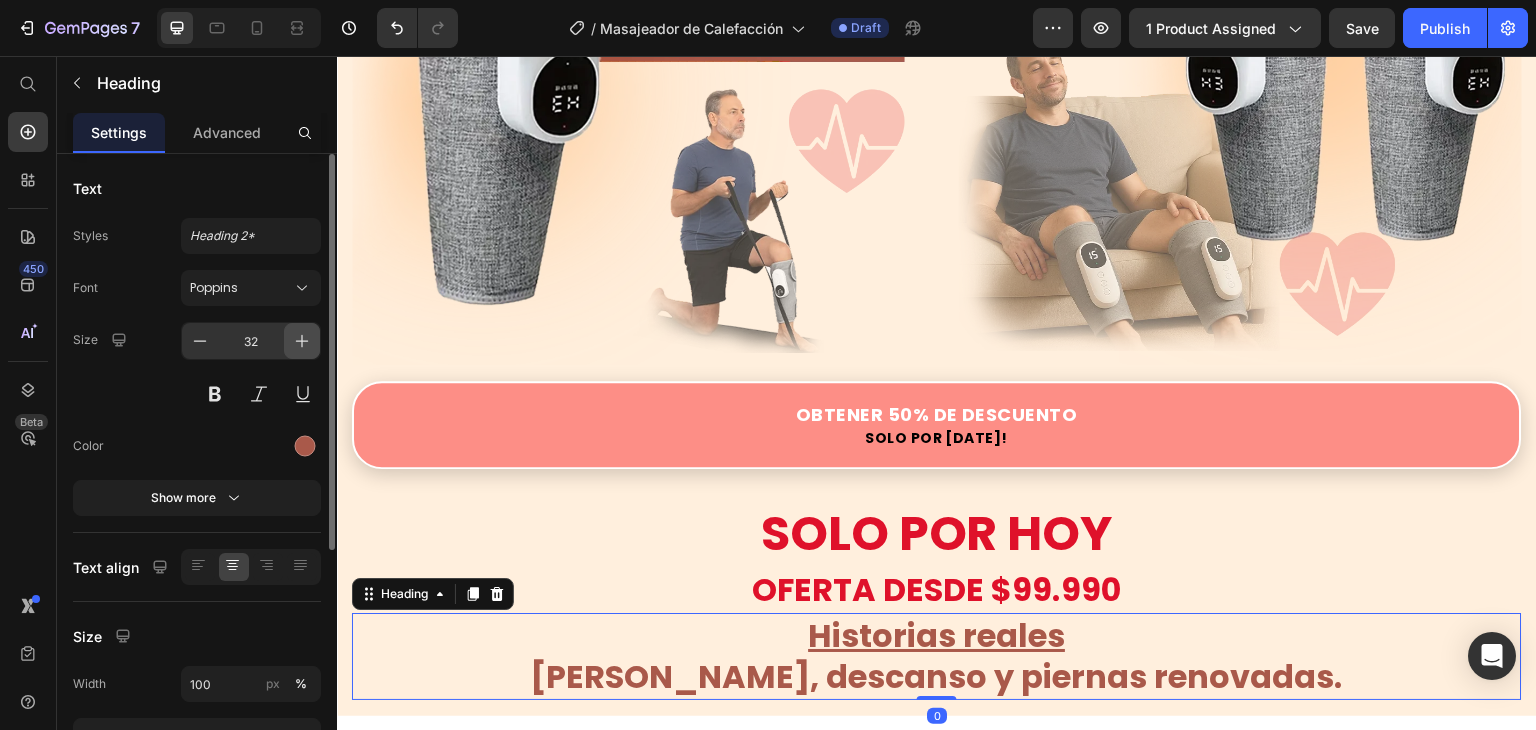 click at bounding box center (302, 341) 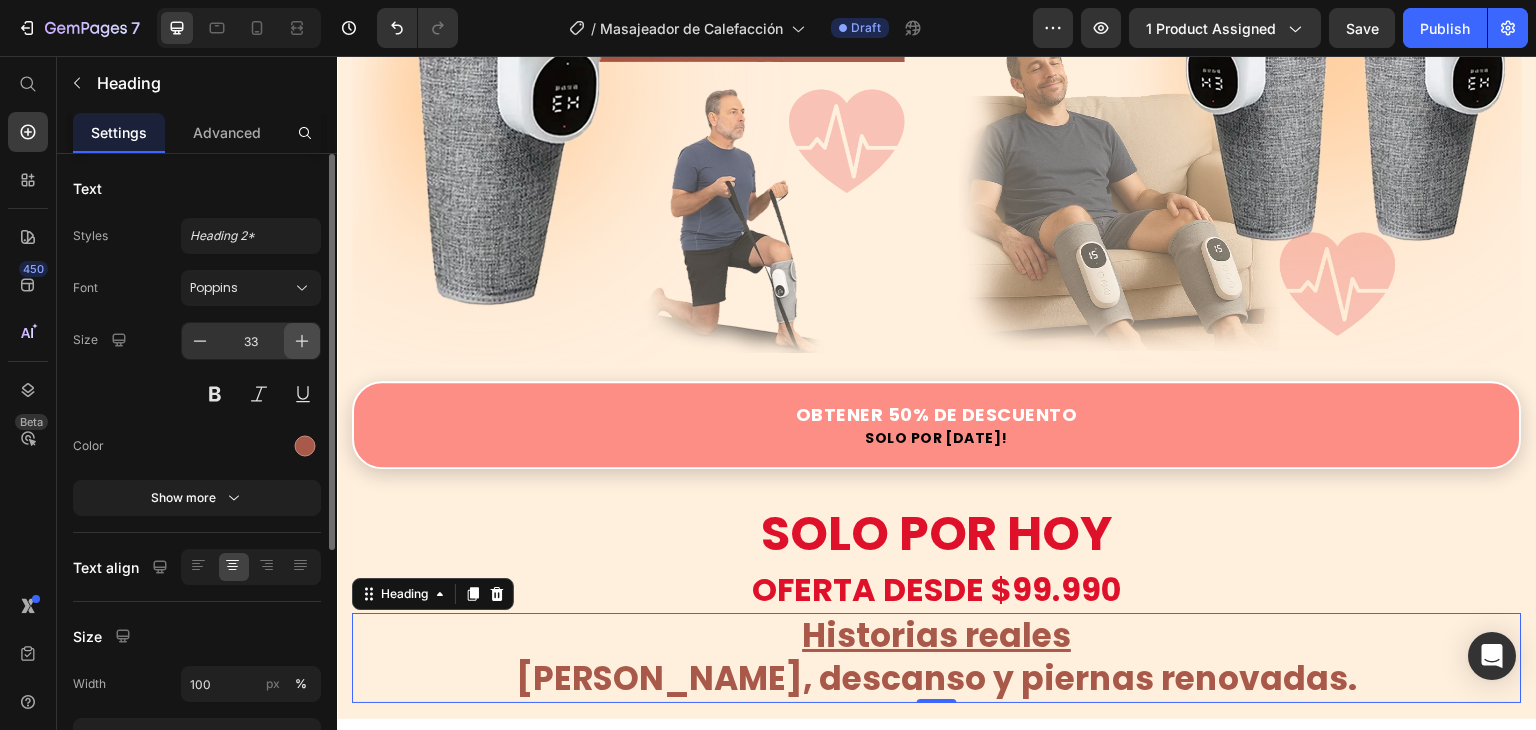 click 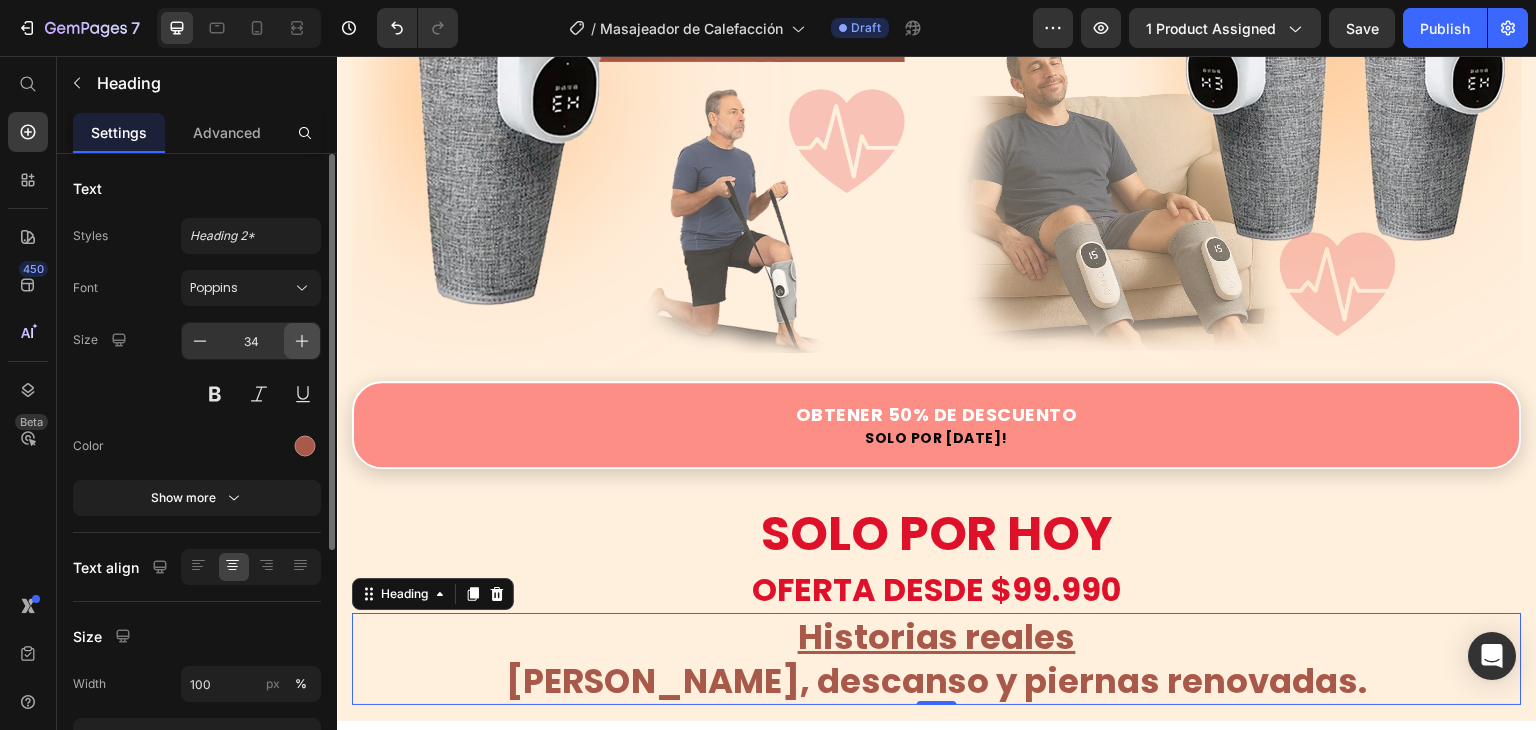 click 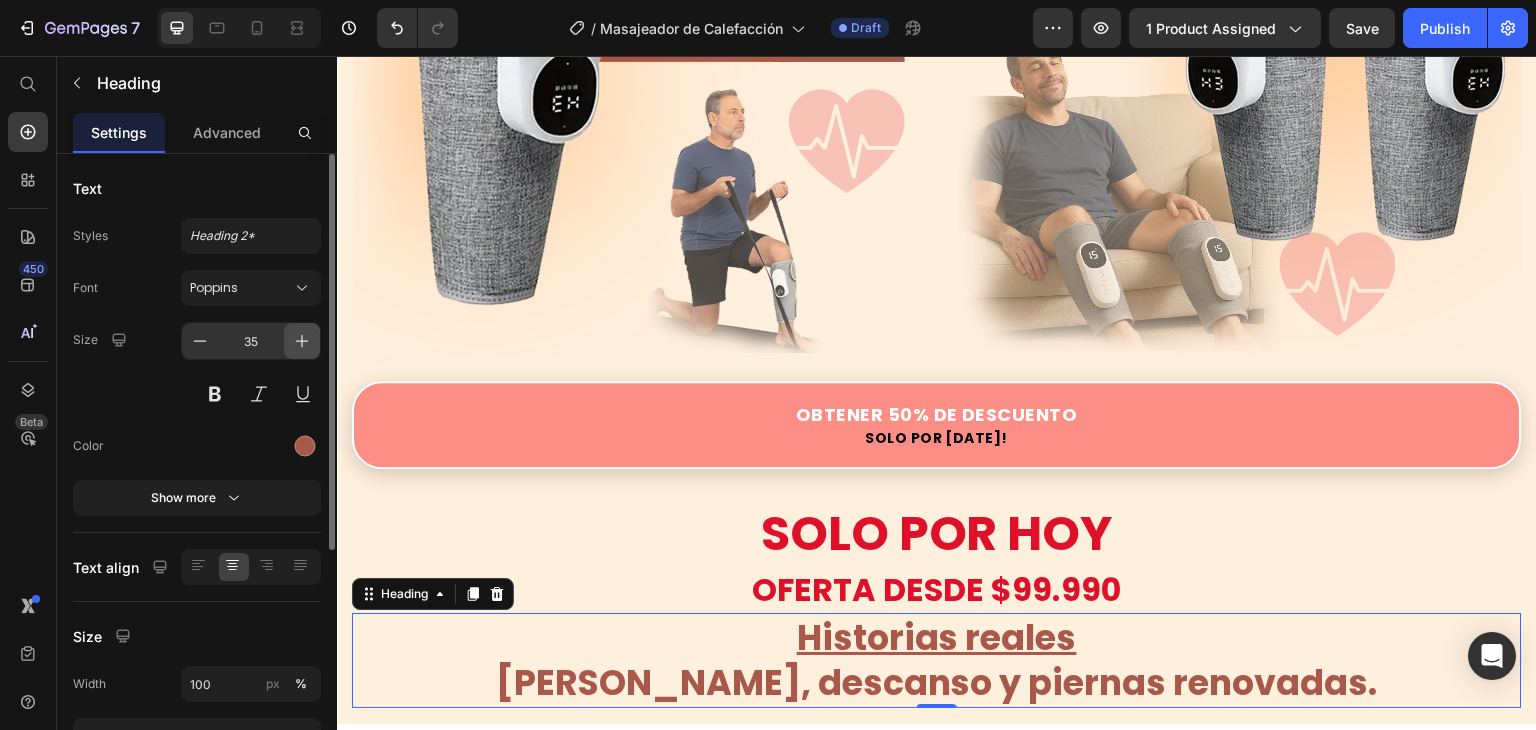 click 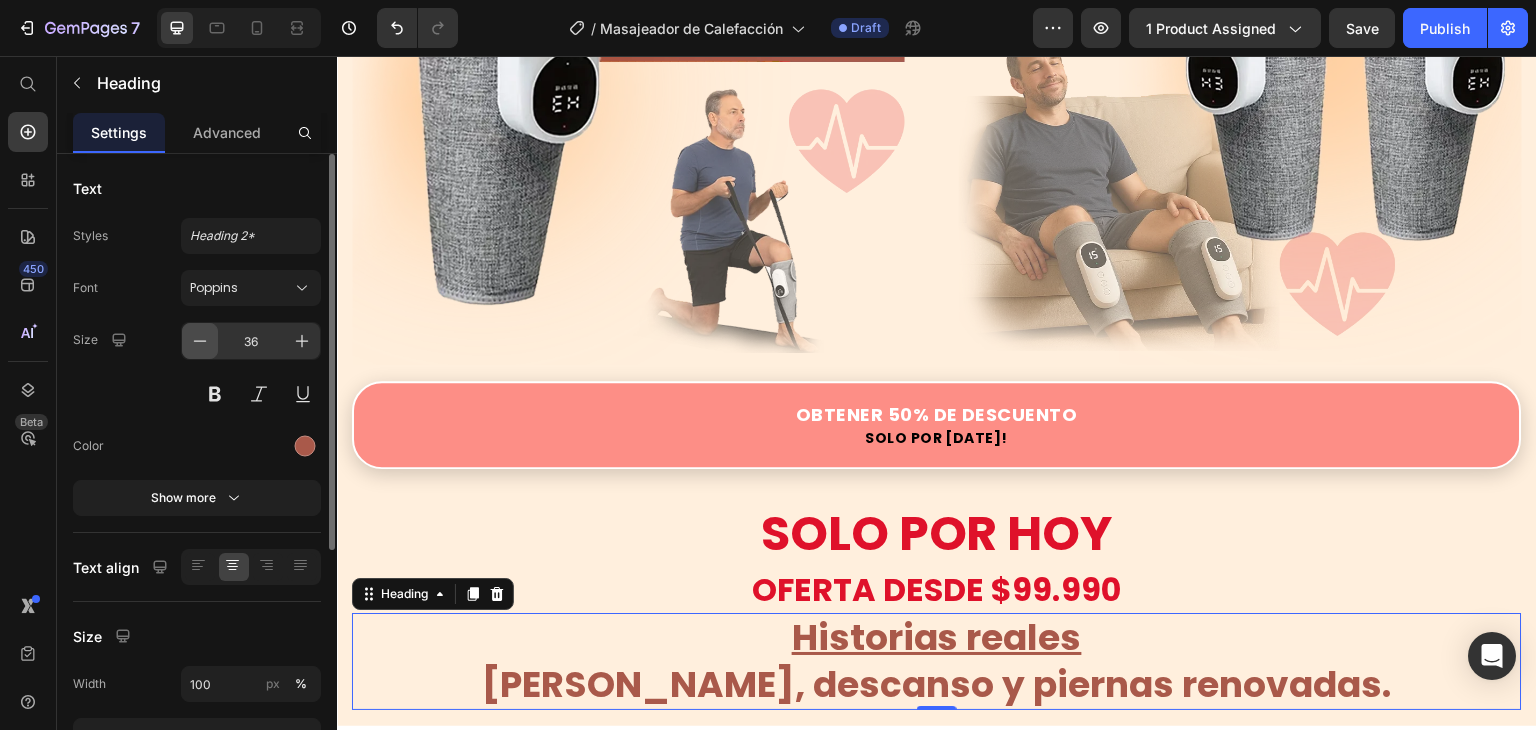 click 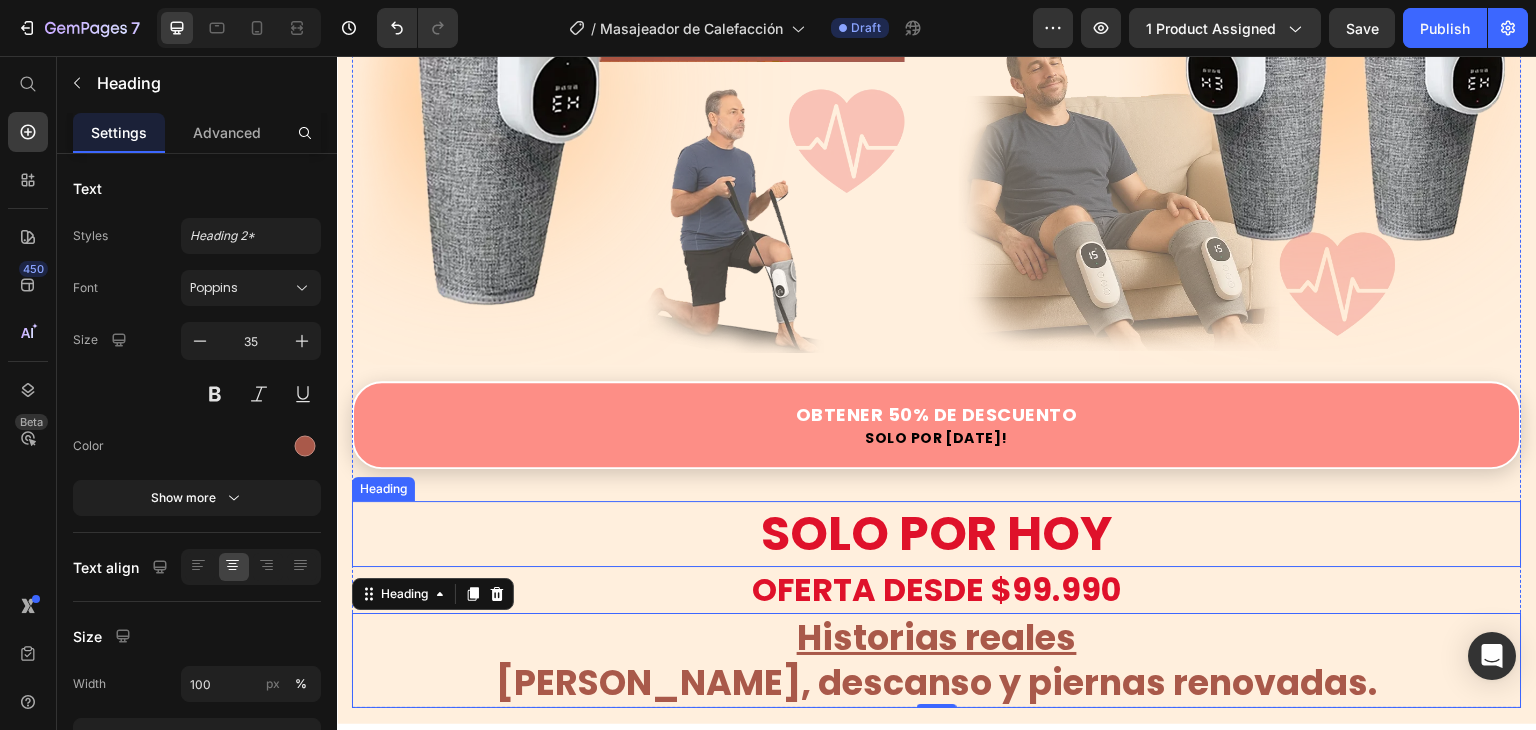 scroll, scrollTop: 3240, scrollLeft: 0, axis: vertical 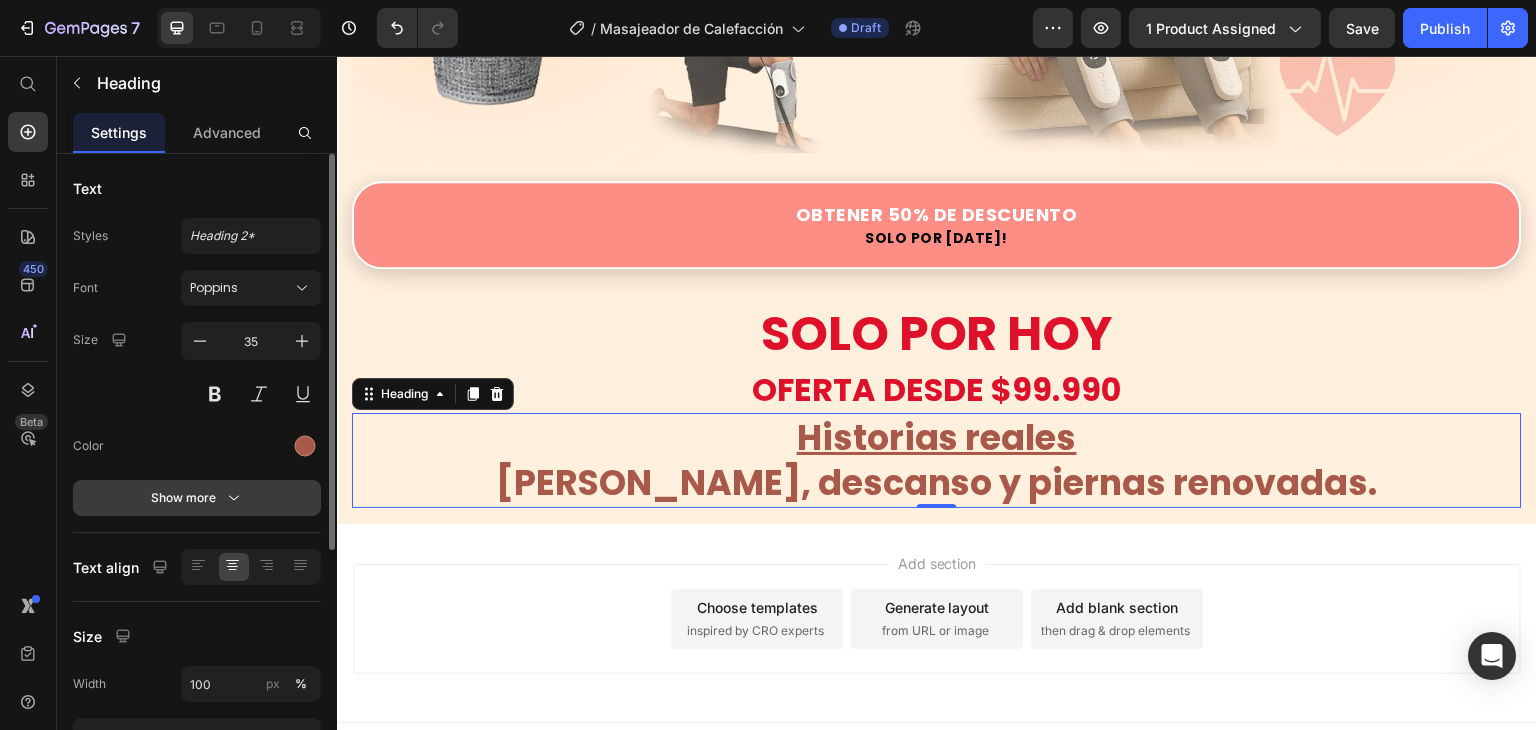 click on "Show more" at bounding box center (197, 498) 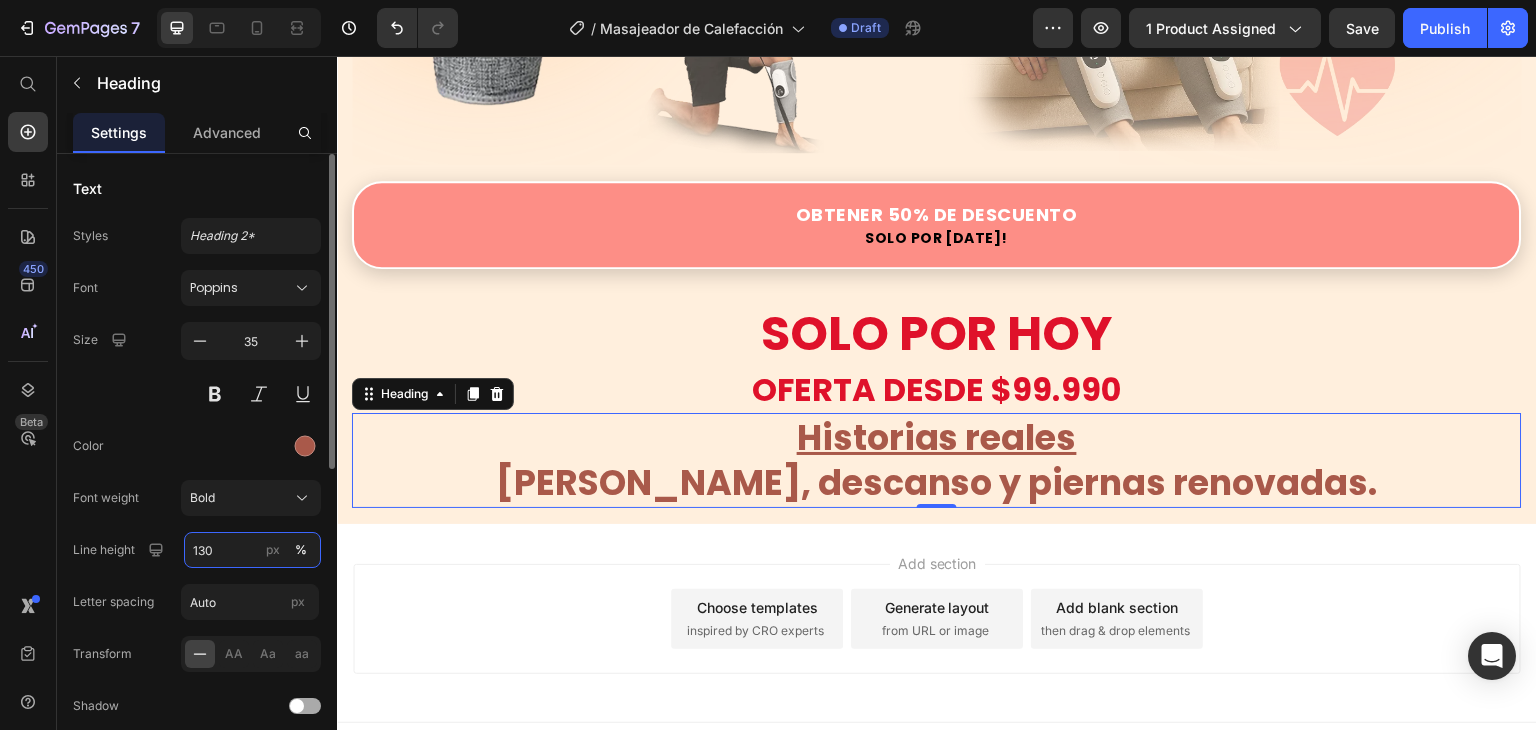click on "130" at bounding box center (252, 550) 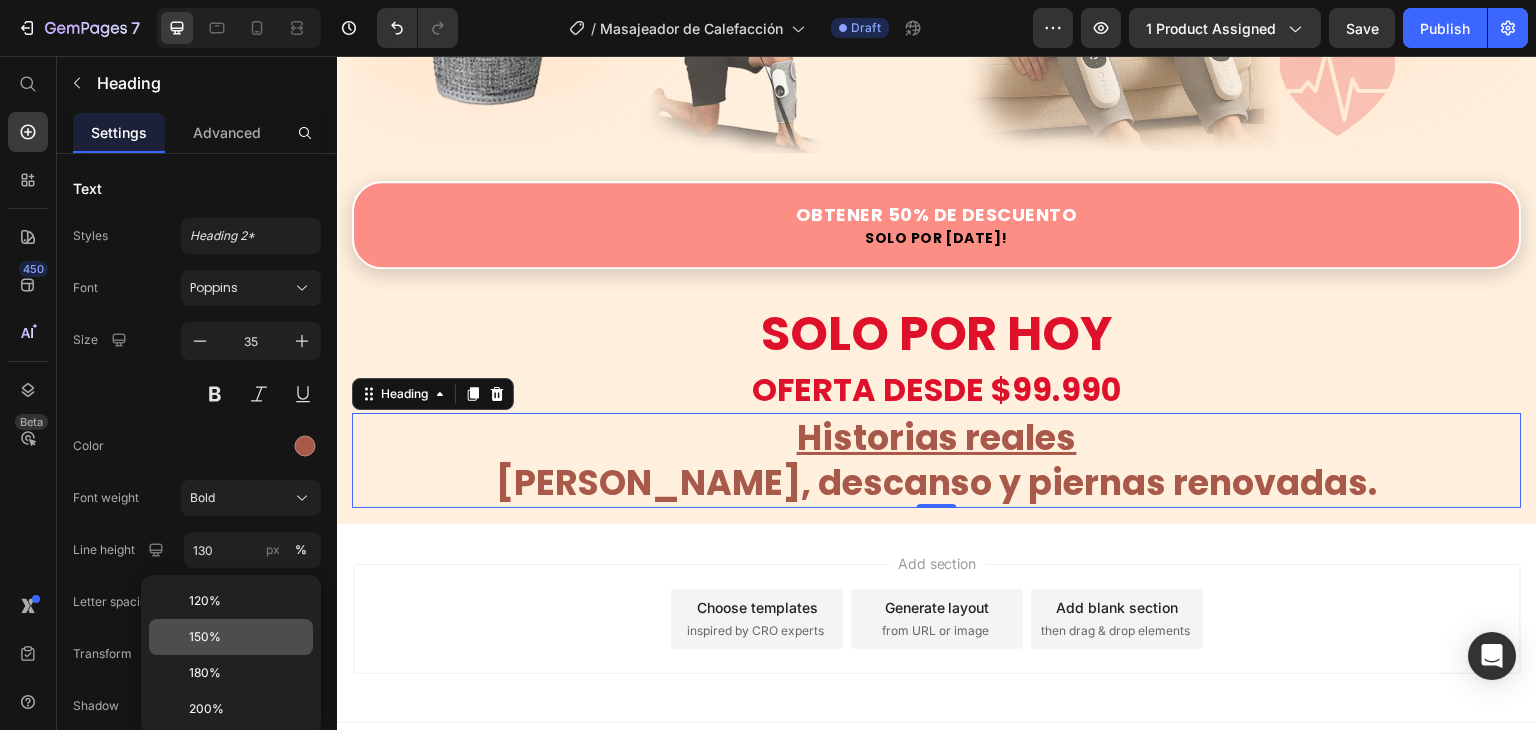 click on "150%" 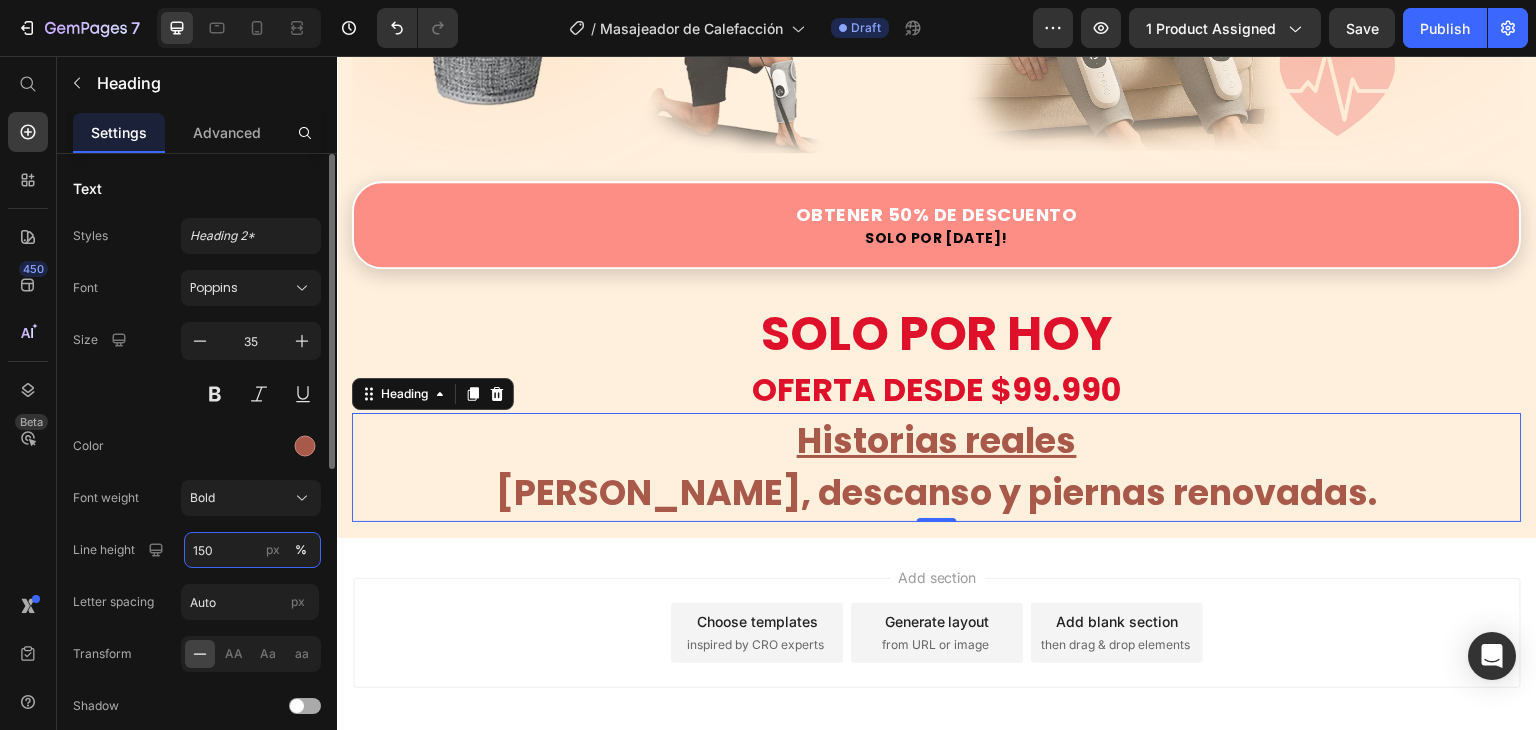 click on "150" at bounding box center [252, 550] 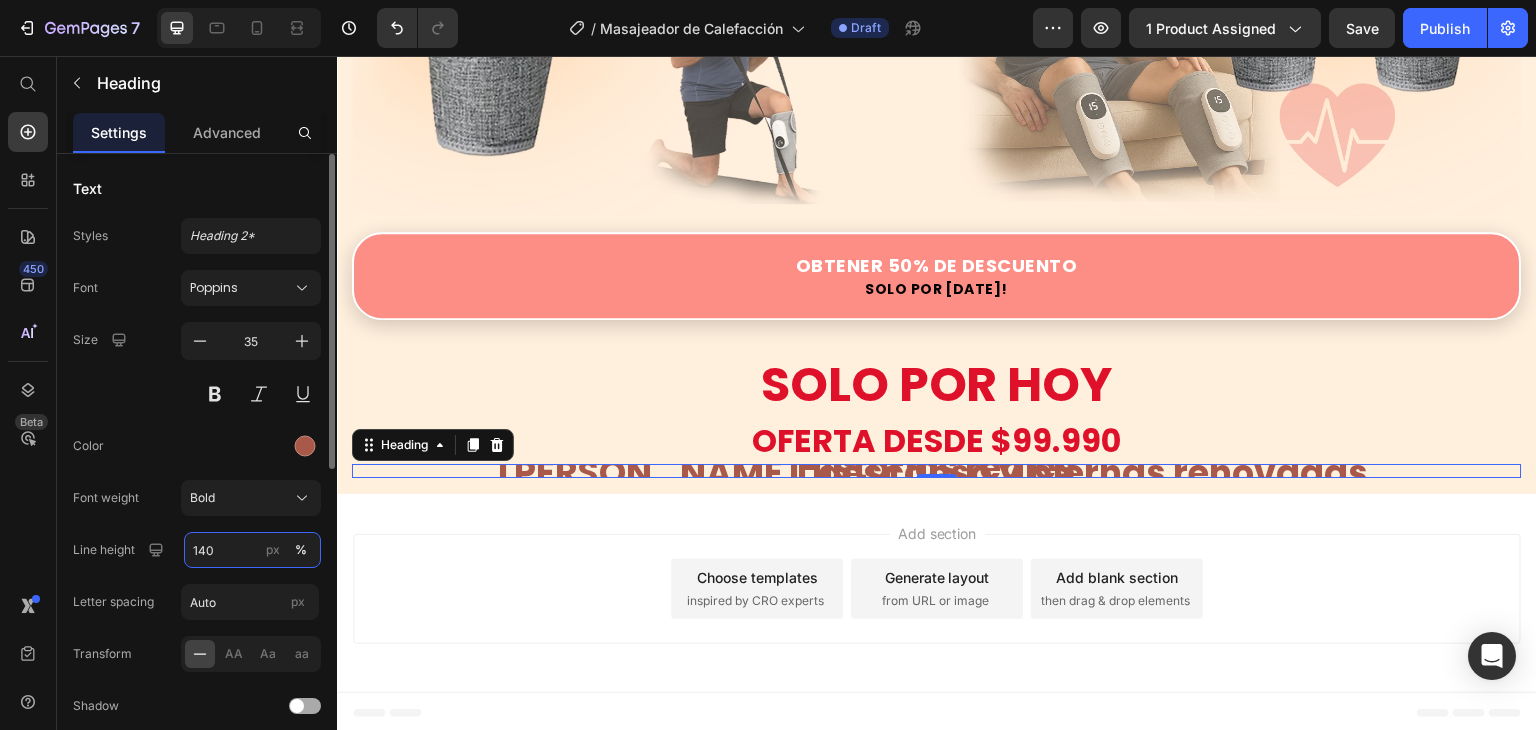 scroll, scrollTop: 3240, scrollLeft: 0, axis: vertical 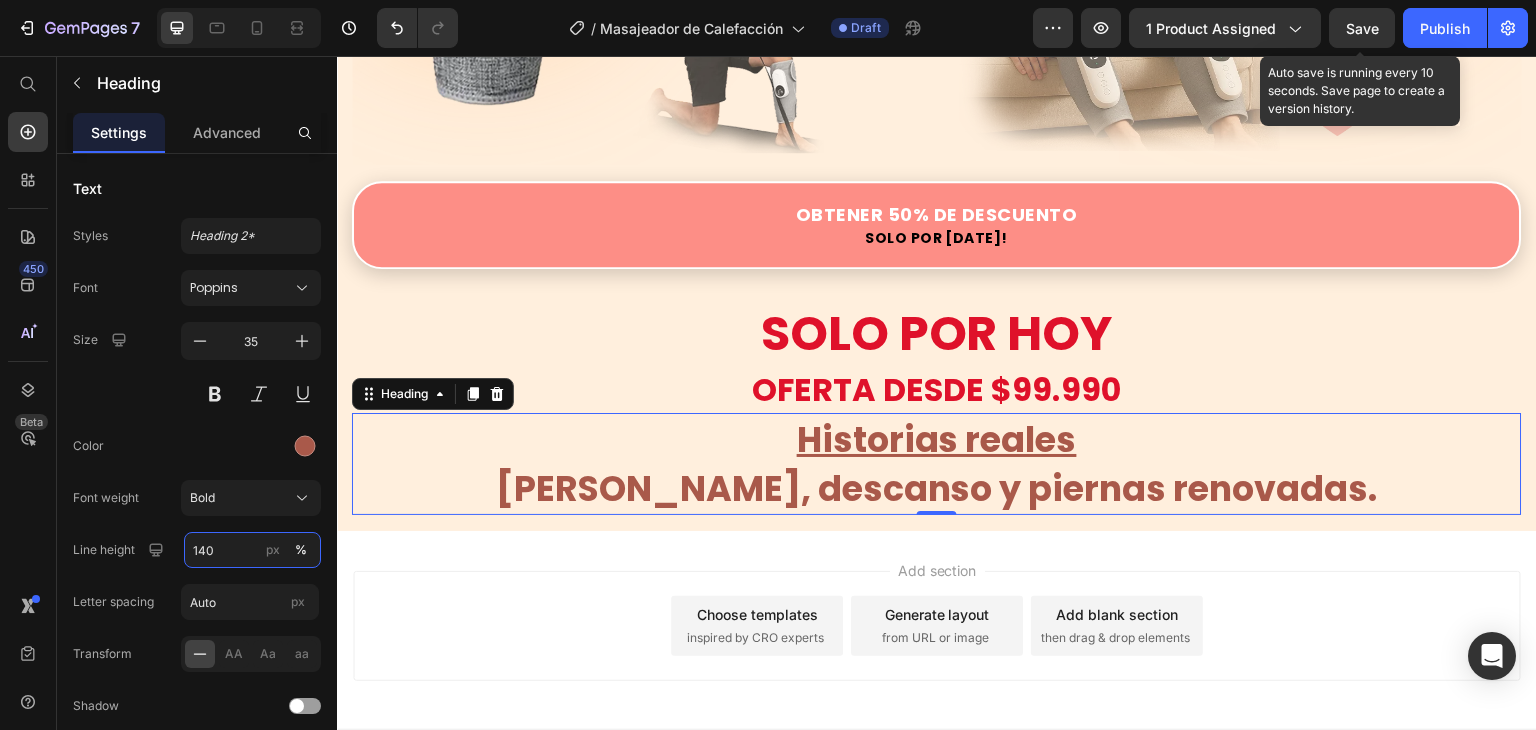 type on "140" 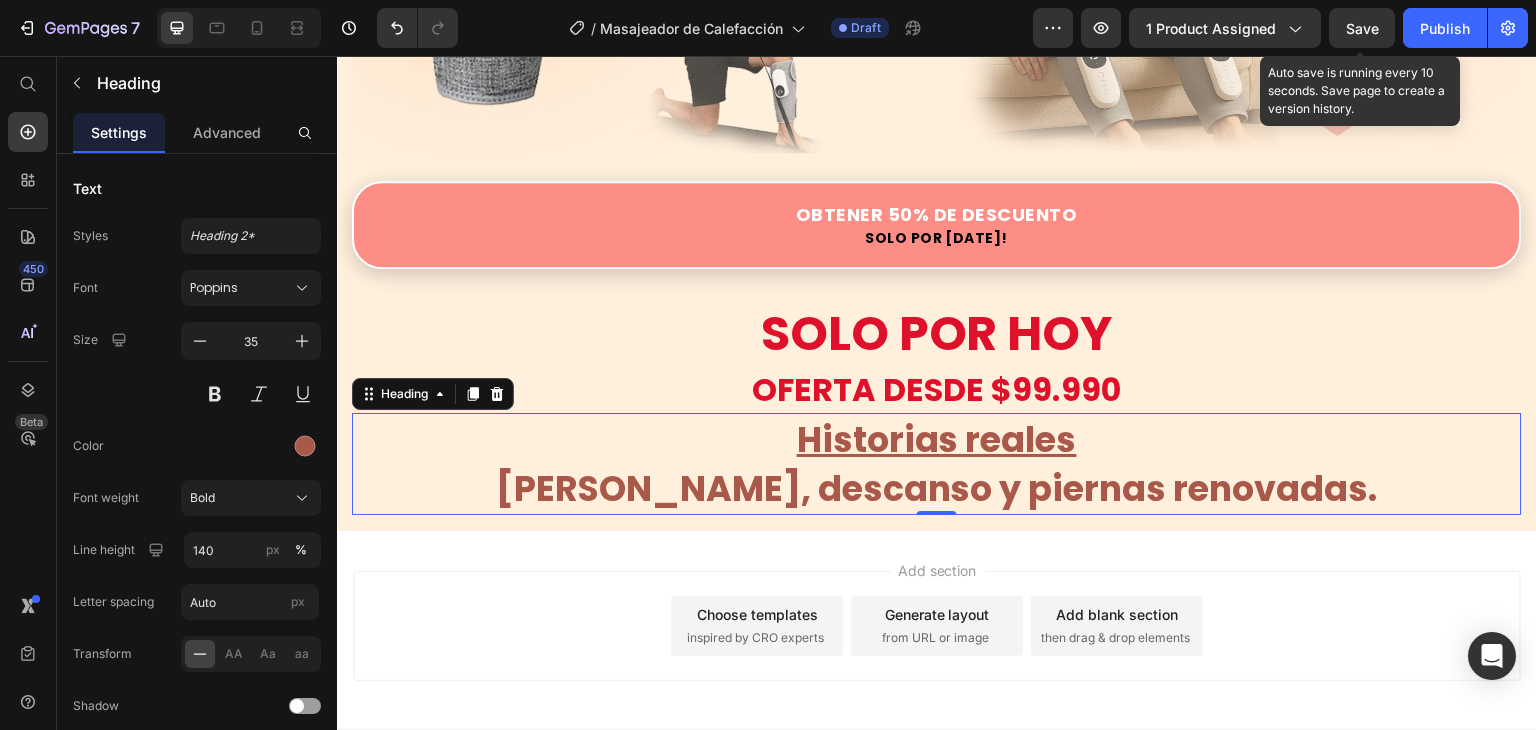 click on "Save" at bounding box center [1362, 28] 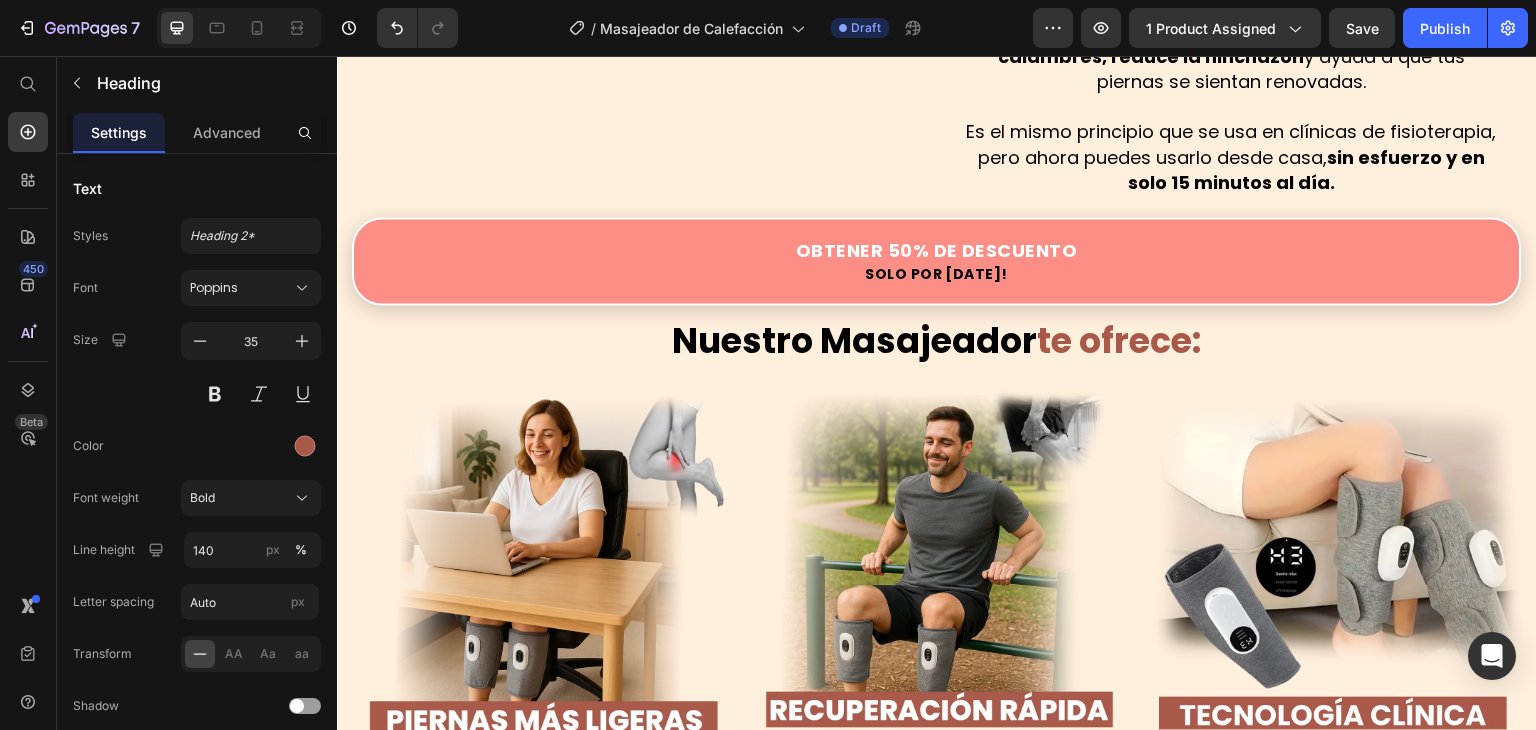 scroll, scrollTop: 1933, scrollLeft: 0, axis: vertical 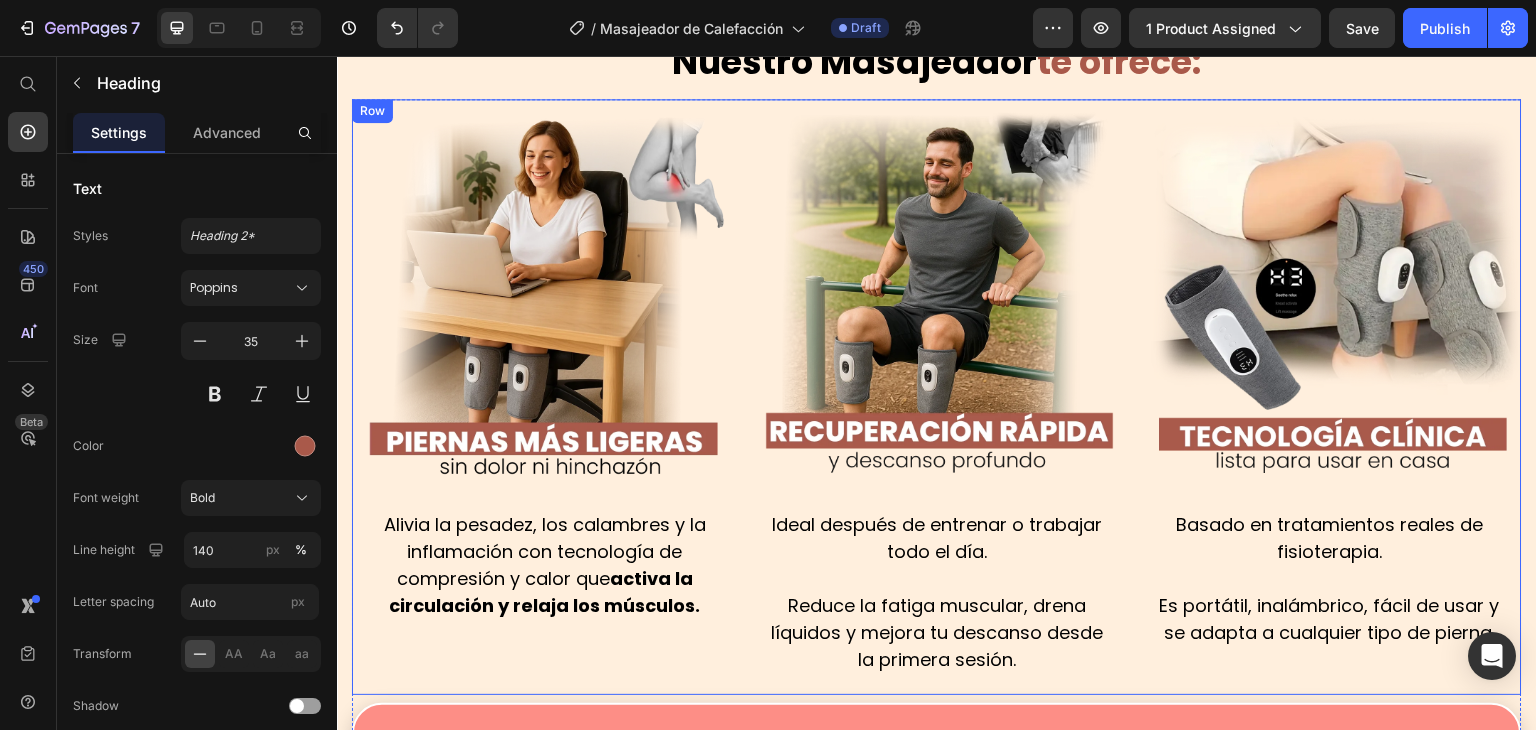 click on "Image Alivia la pesadez, los calambres y la inflamación con tecnología de compresión y calor que  activa la circulación y relaja los músculos. Text Block Image Ideal después de entrenar o trabajar todo el día.   Reduce la fatiga muscular, drena líquidos y mejora tu descanso desde la primera sesión. Text Block Image Basado en tratamientos reales de fisioterapia.   Es portátil, inalámbrico, fácil de usar y se adapta a cualquier tipo de pierna. Text Block Row" at bounding box center (937, 397) 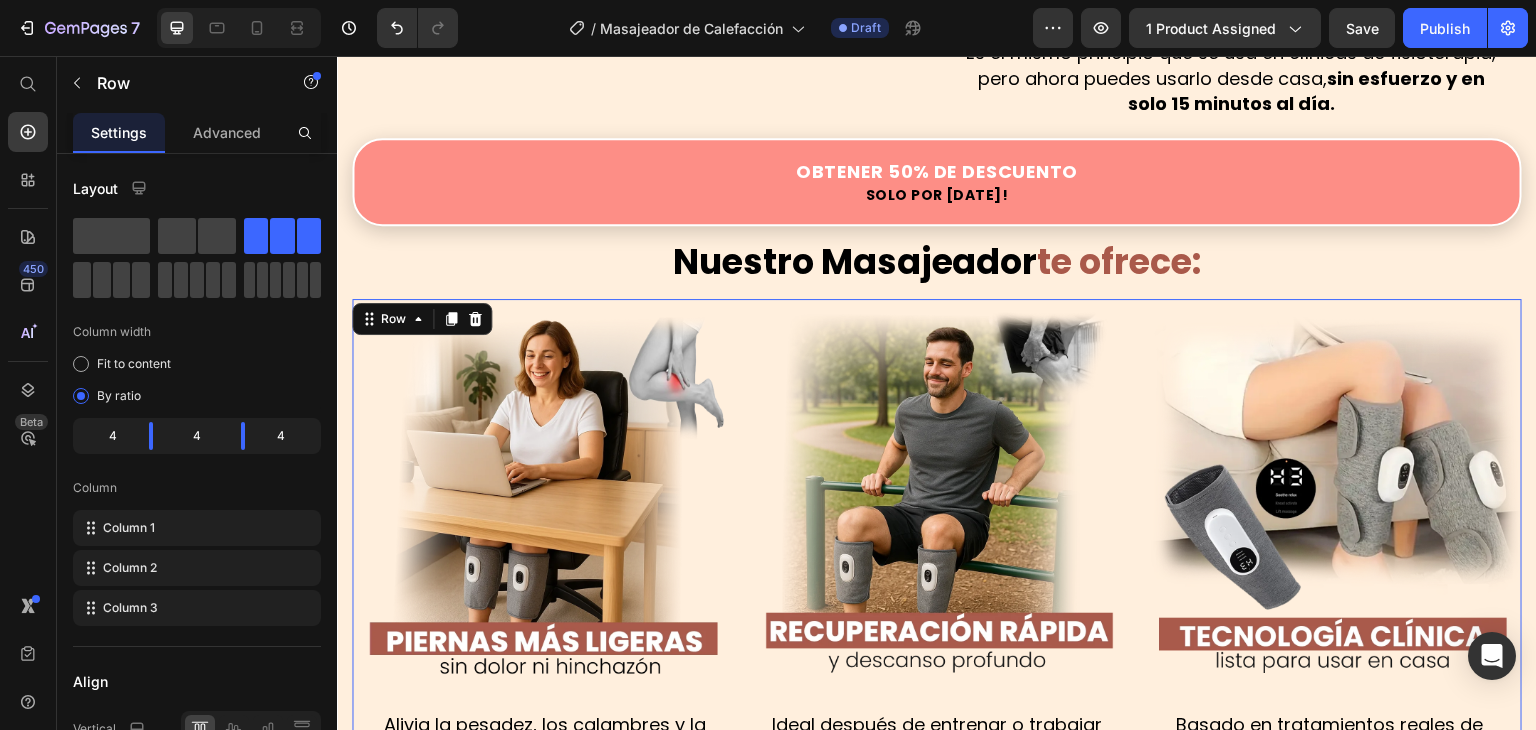 scroll, scrollTop: 1633, scrollLeft: 0, axis: vertical 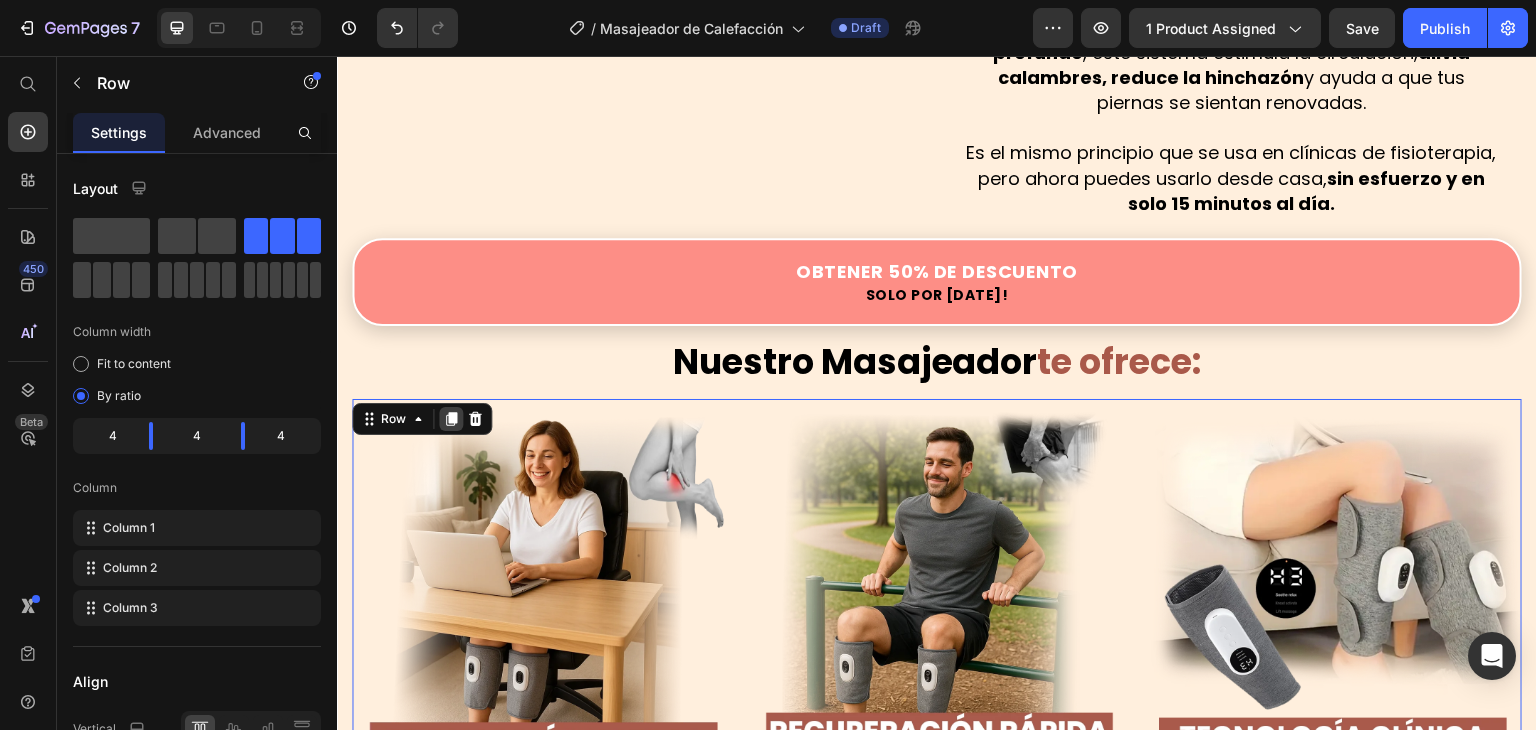 click 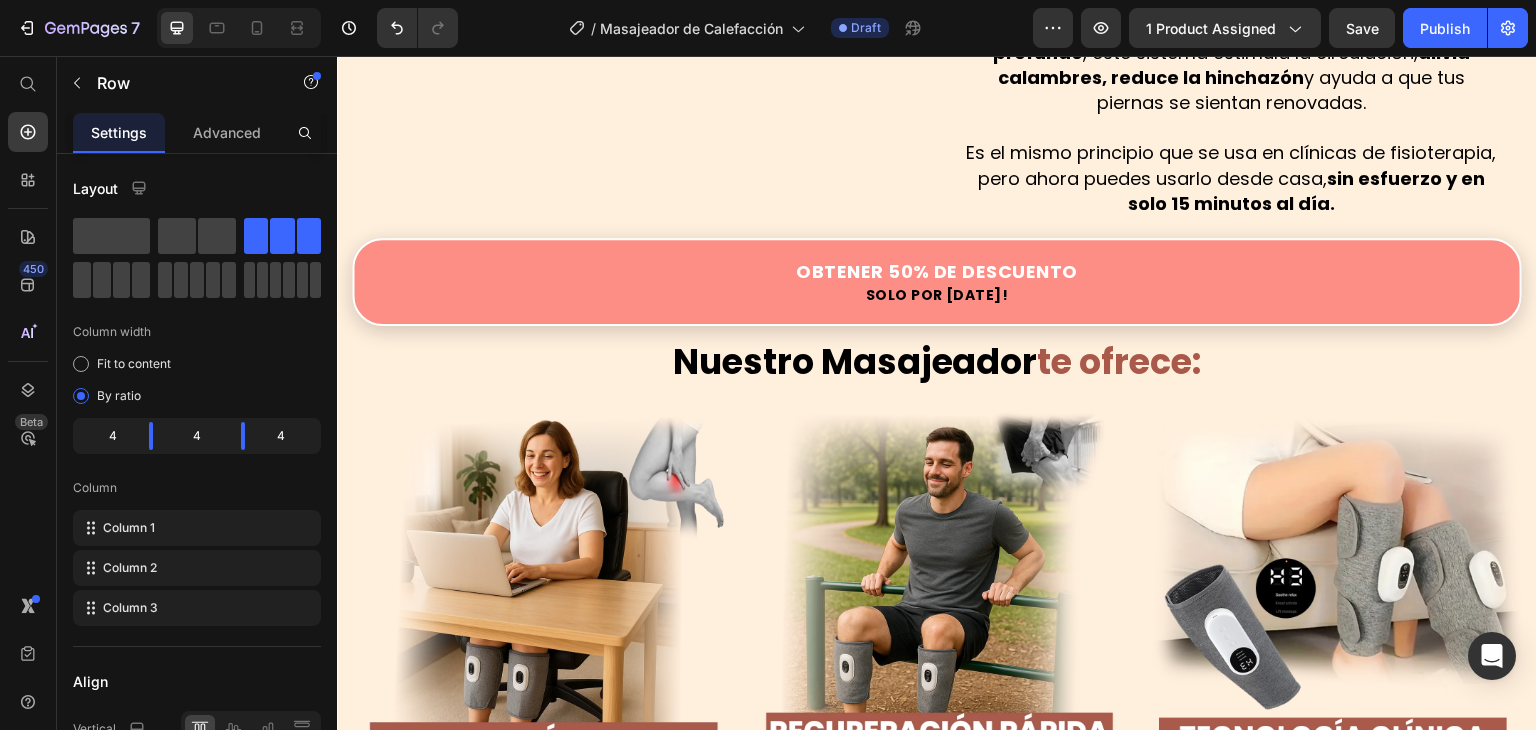 scroll, scrollTop: 2333, scrollLeft: 0, axis: vertical 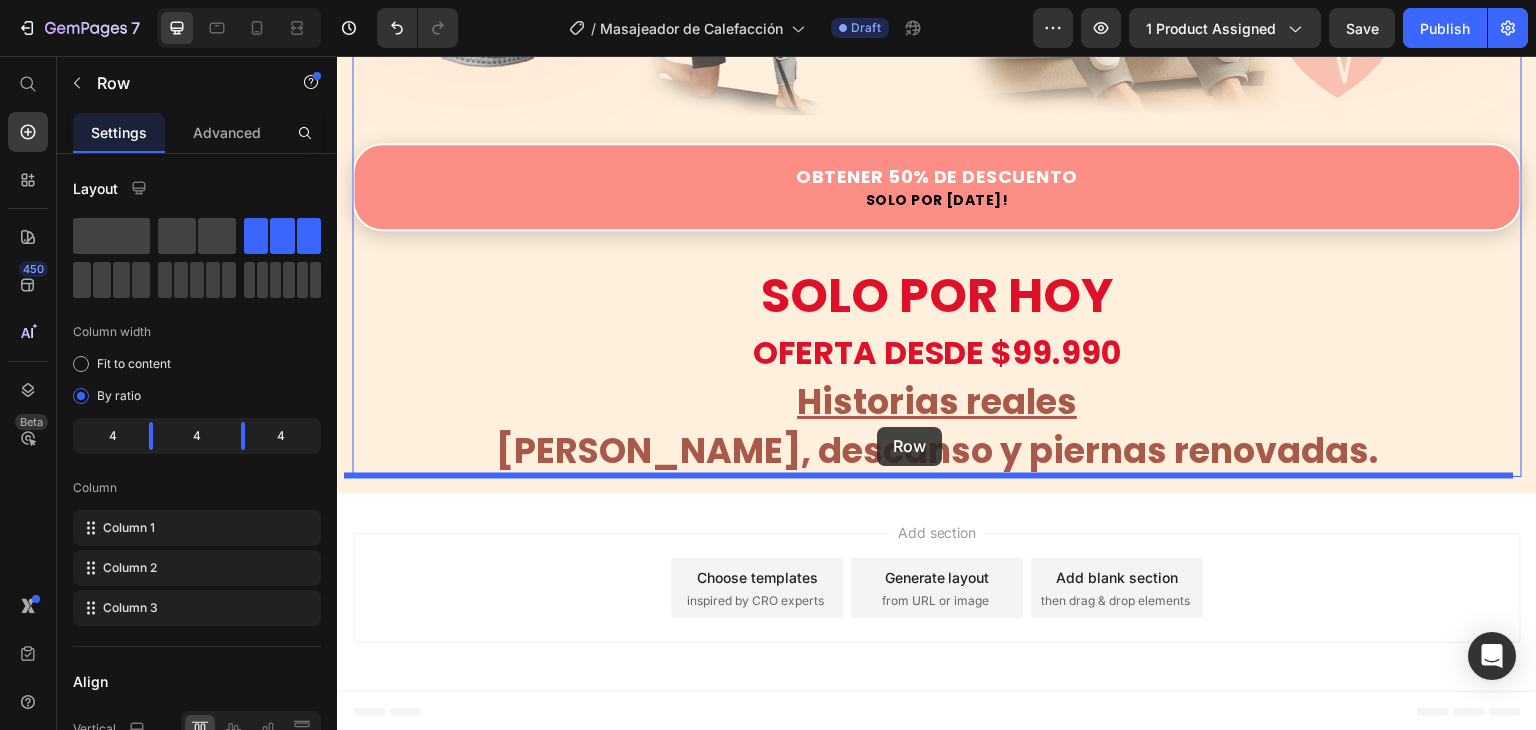 drag, startPoint x: 361, startPoint y: 115, endPoint x: 877, endPoint y: 427, distance: 602.99255 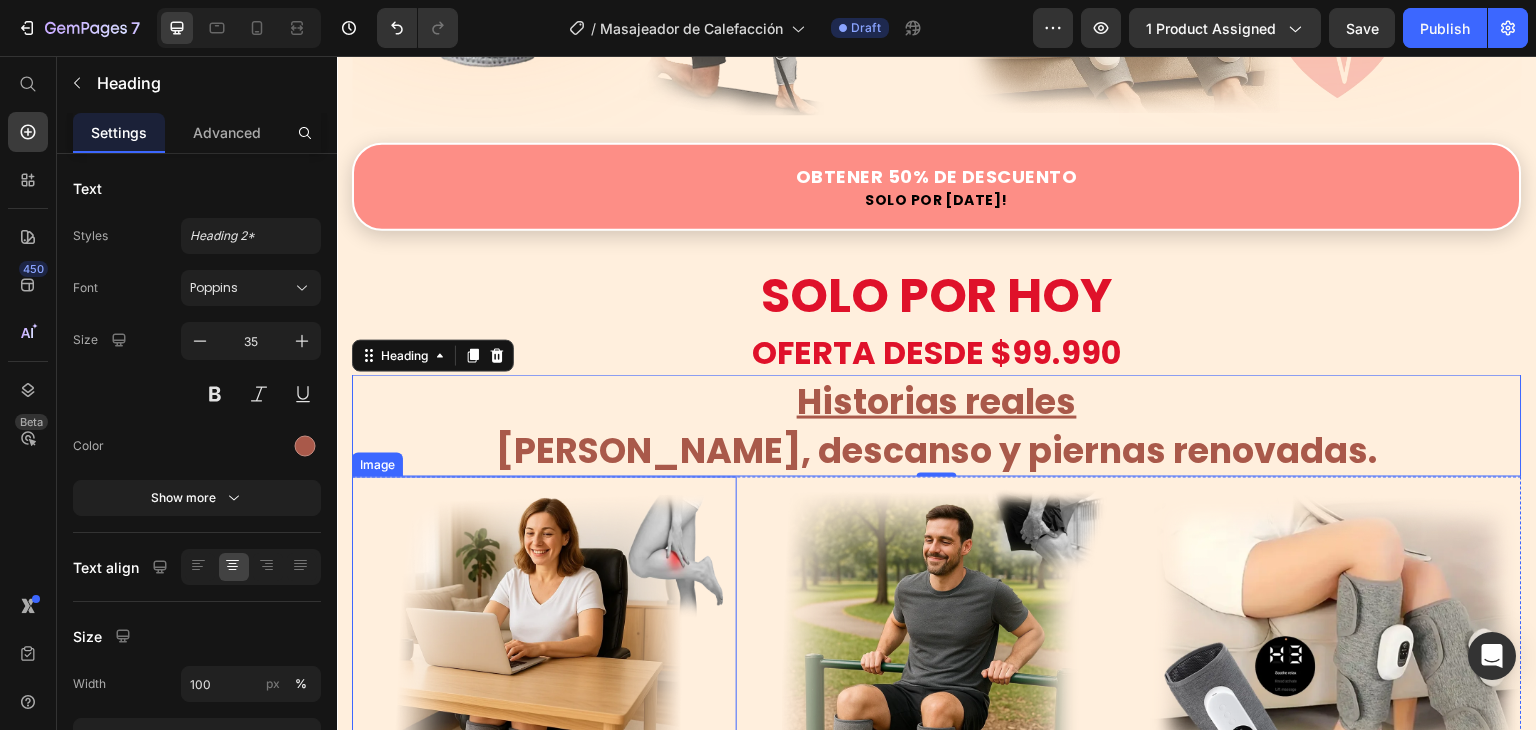 scroll, scrollTop: 5176, scrollLeft: 0, axis: vertical 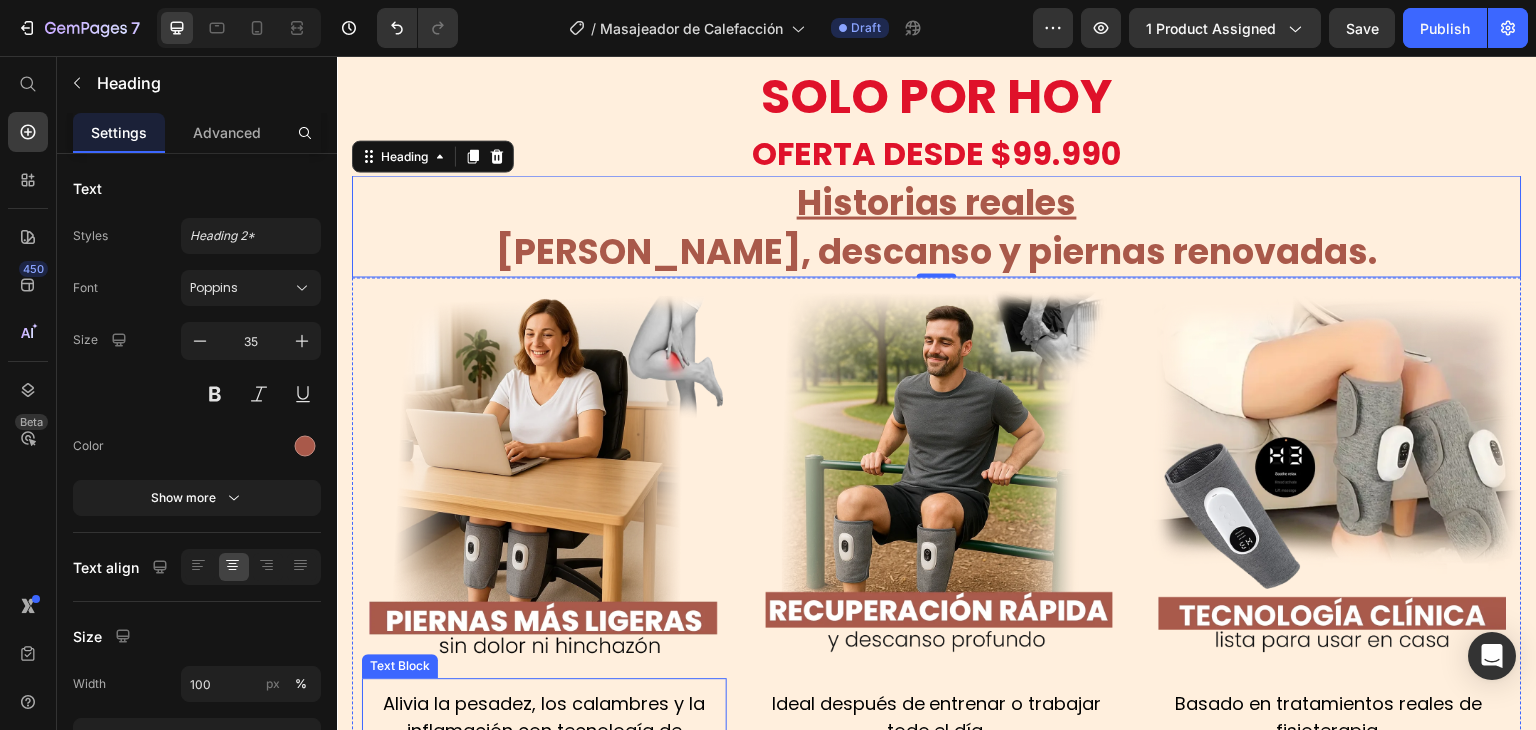 click on "Alivia la pesadez, los calambres y la inflamación con tecnología de compresión y calor que  activa la circulación y relaja los músculos." at bounding box center (544, 744) 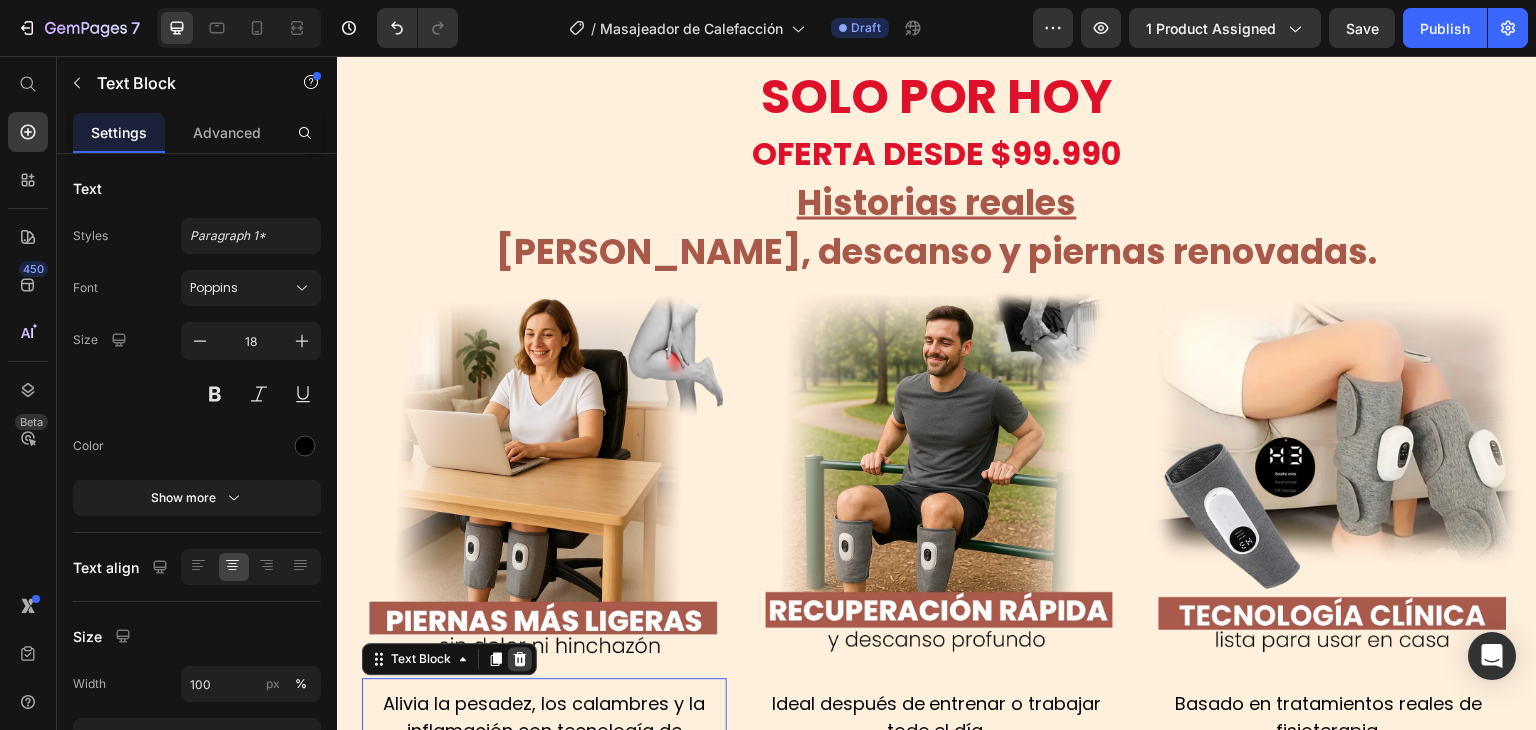 click 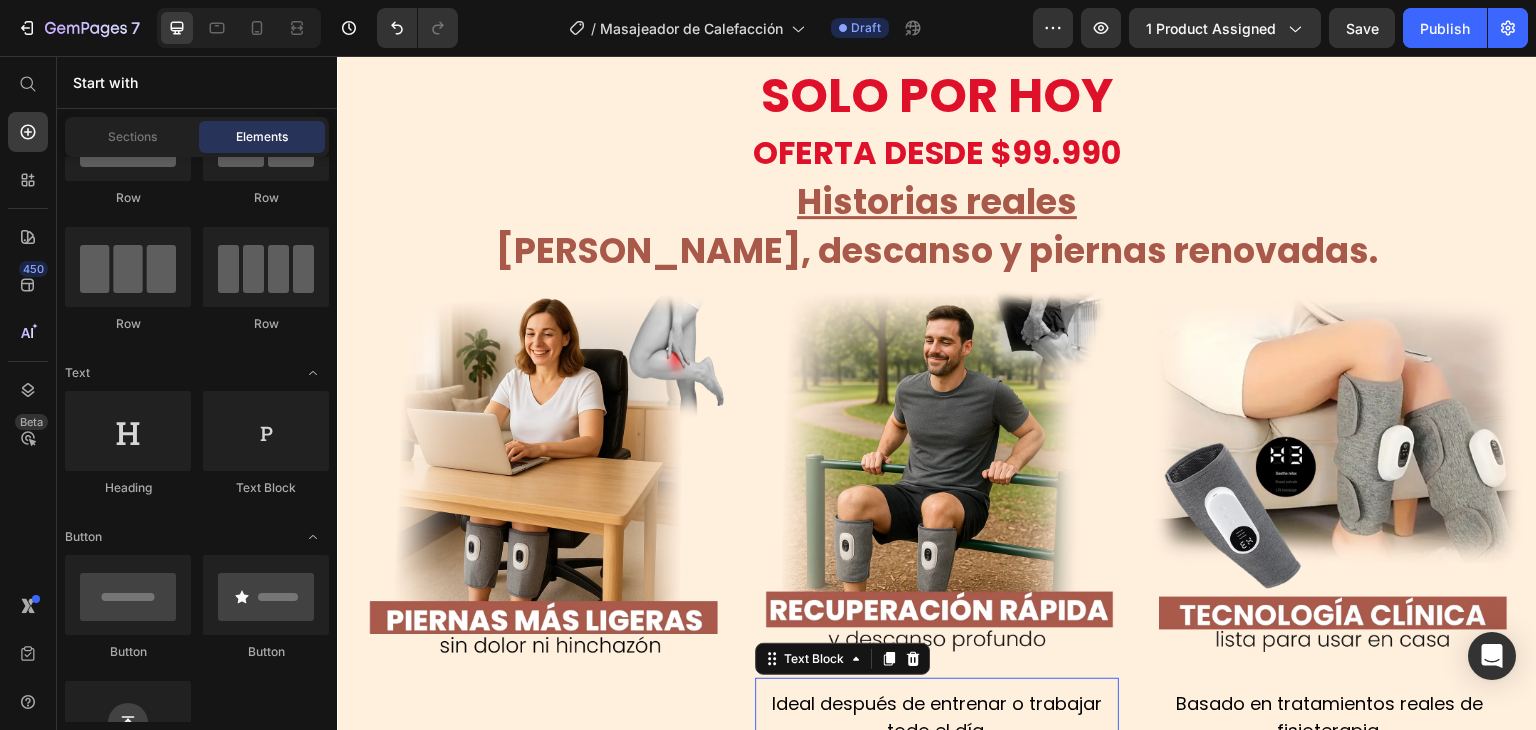 click on "Ideal después de entrenar o trabajar todo el día." at bounding box center (937, 717) 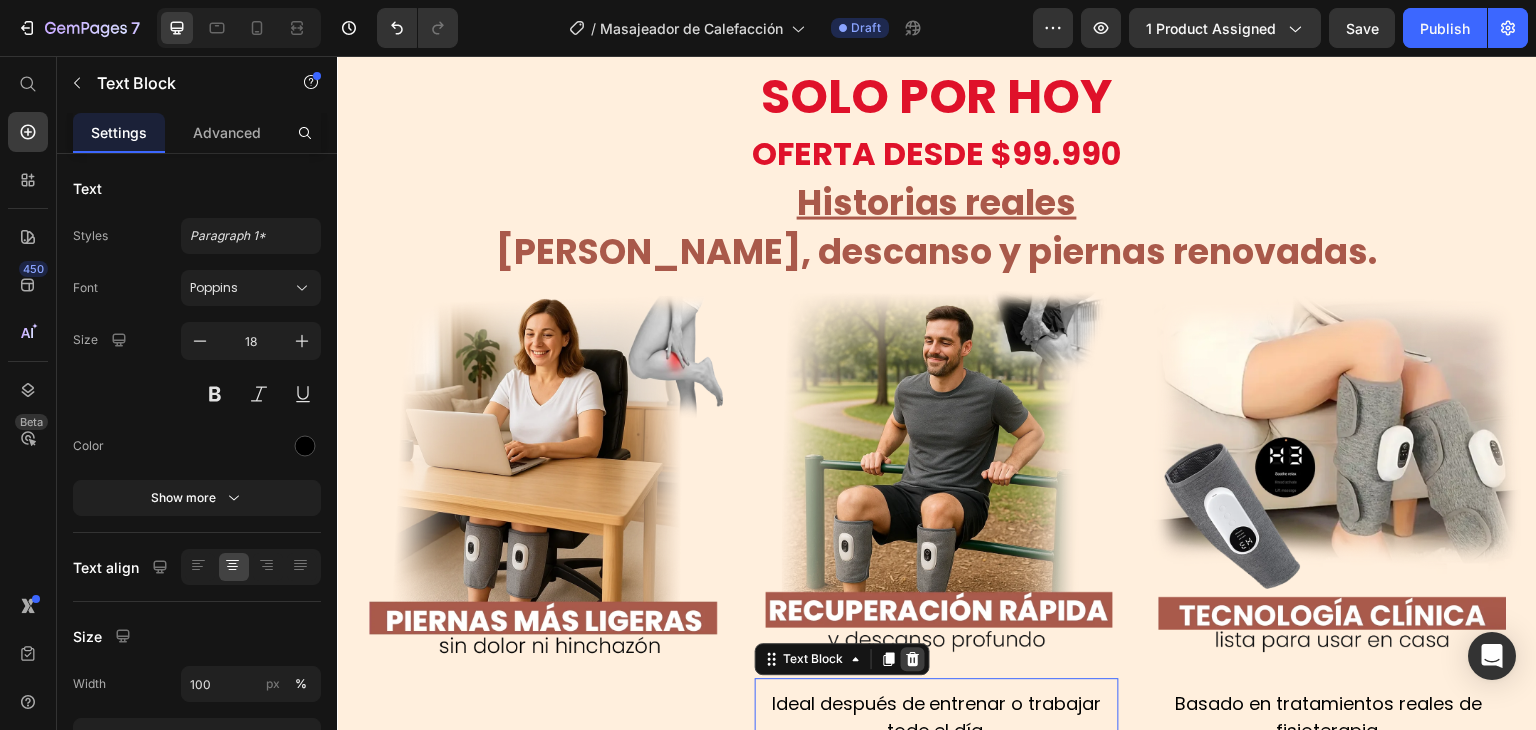 click 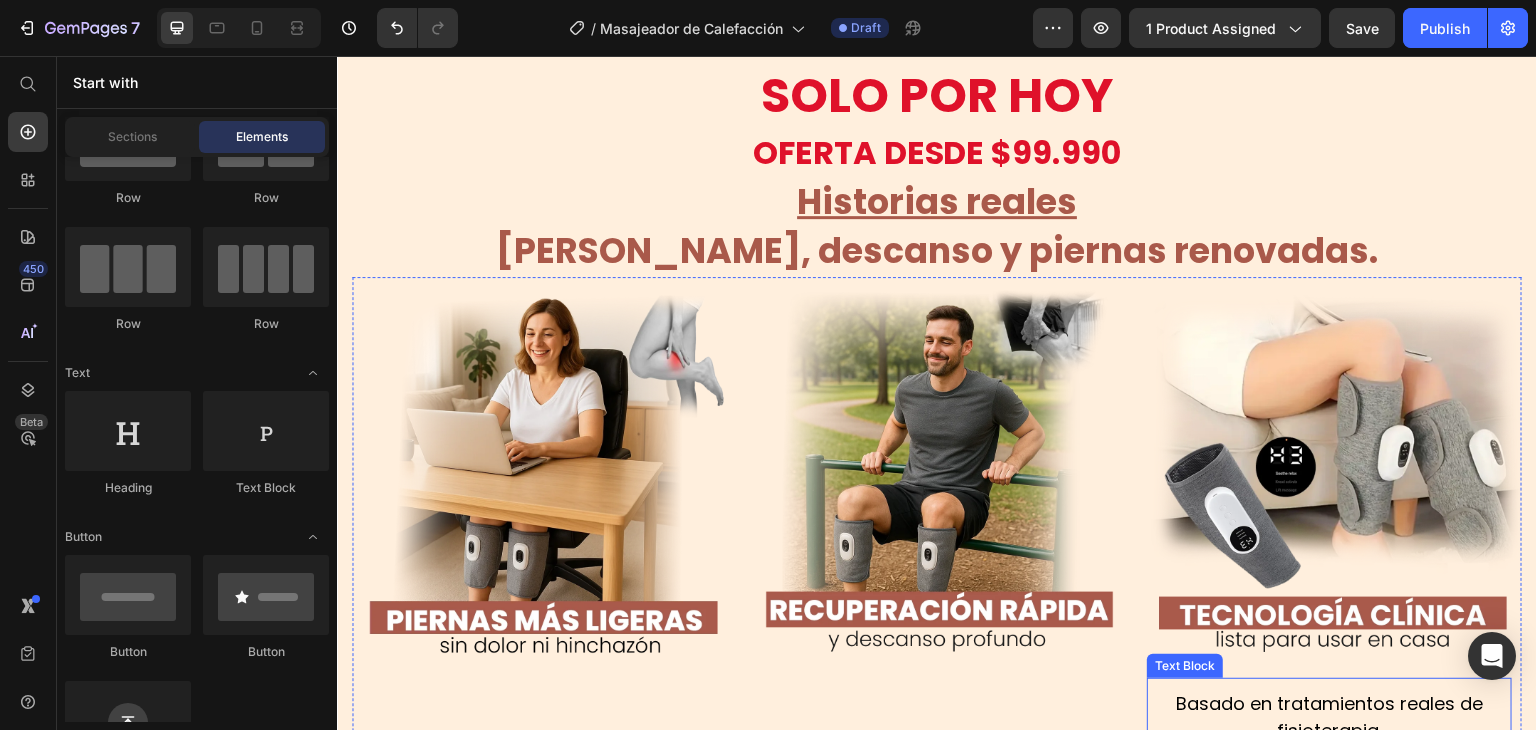 click on "Basado en tratamientos reales de fisioterapia." at bounding box center [1329, 717] 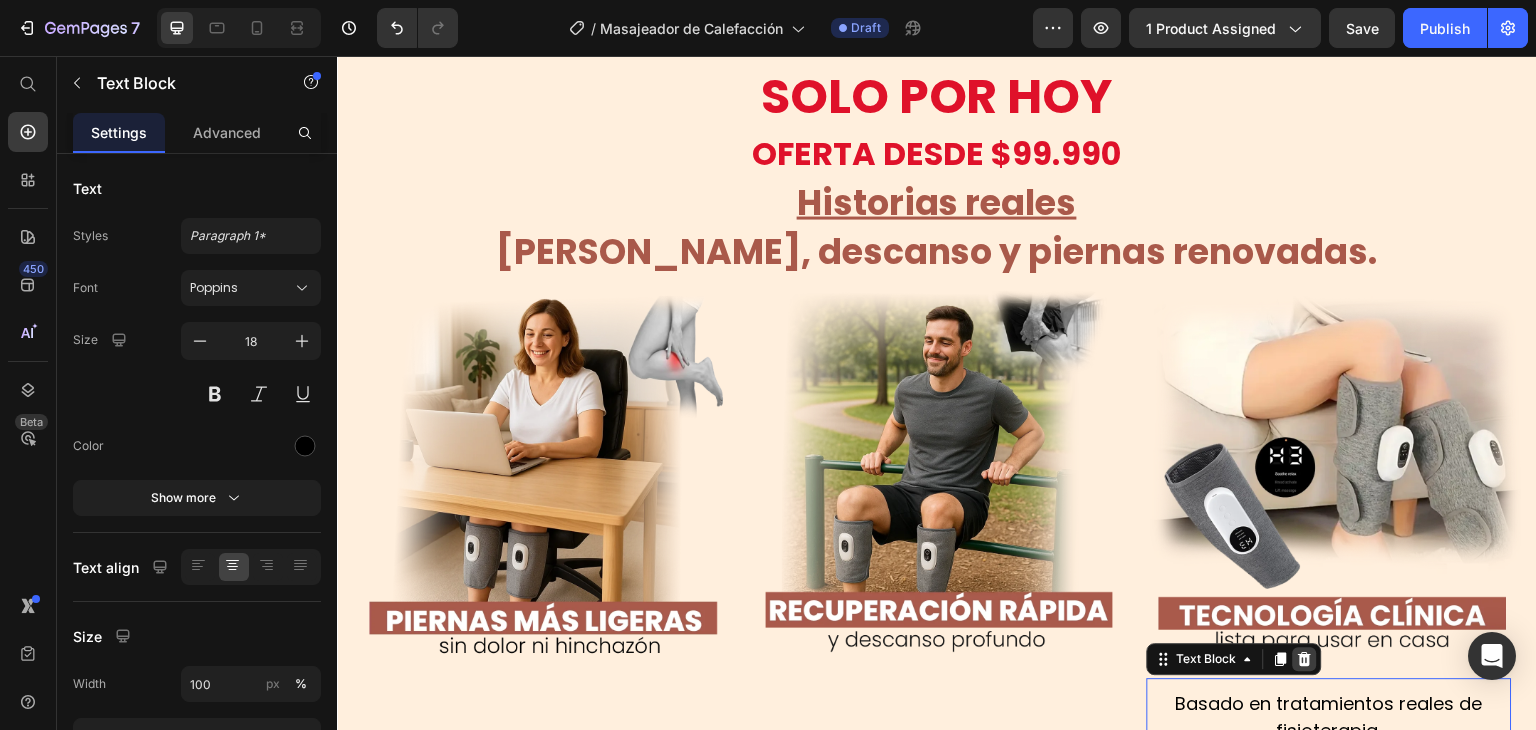 click 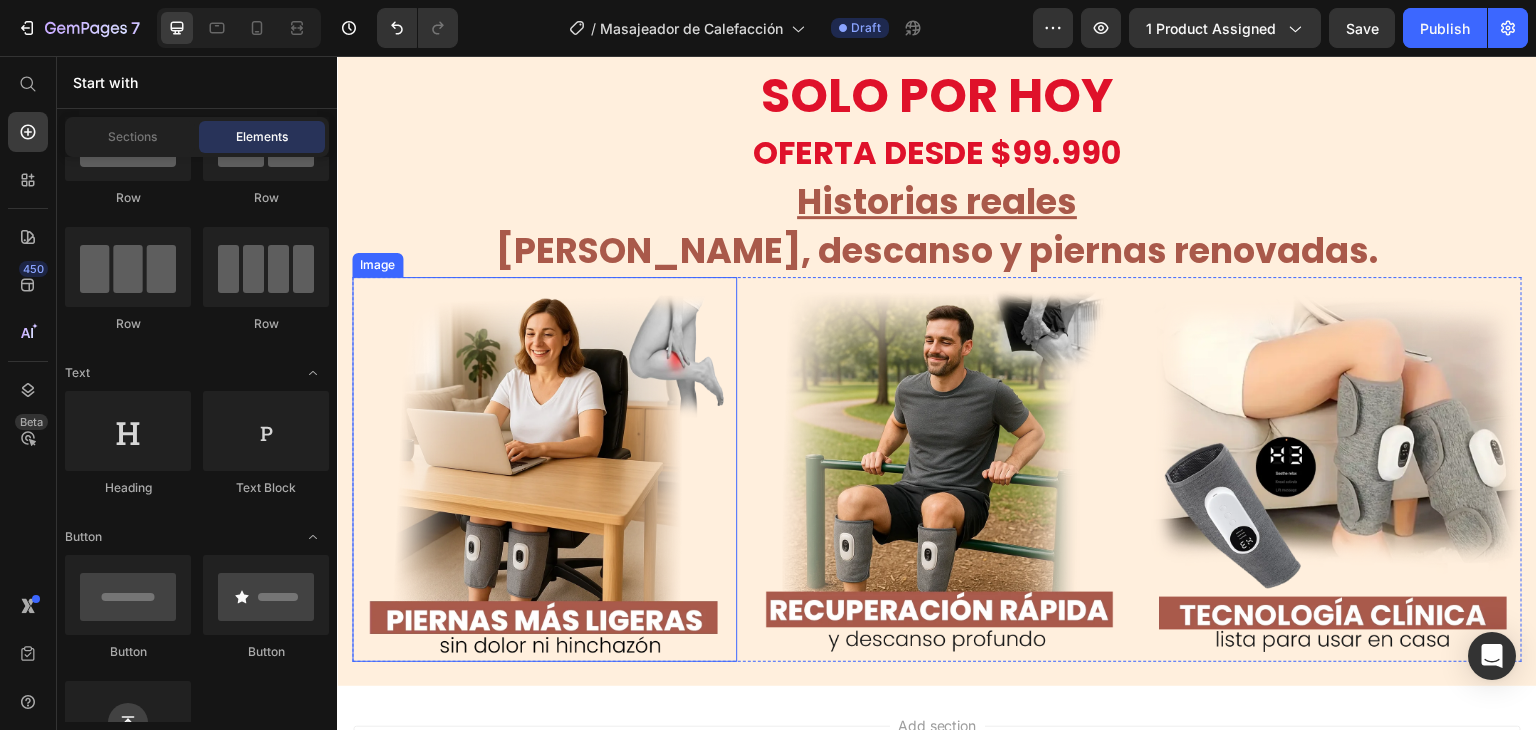 click at bounding box center [544, 469] 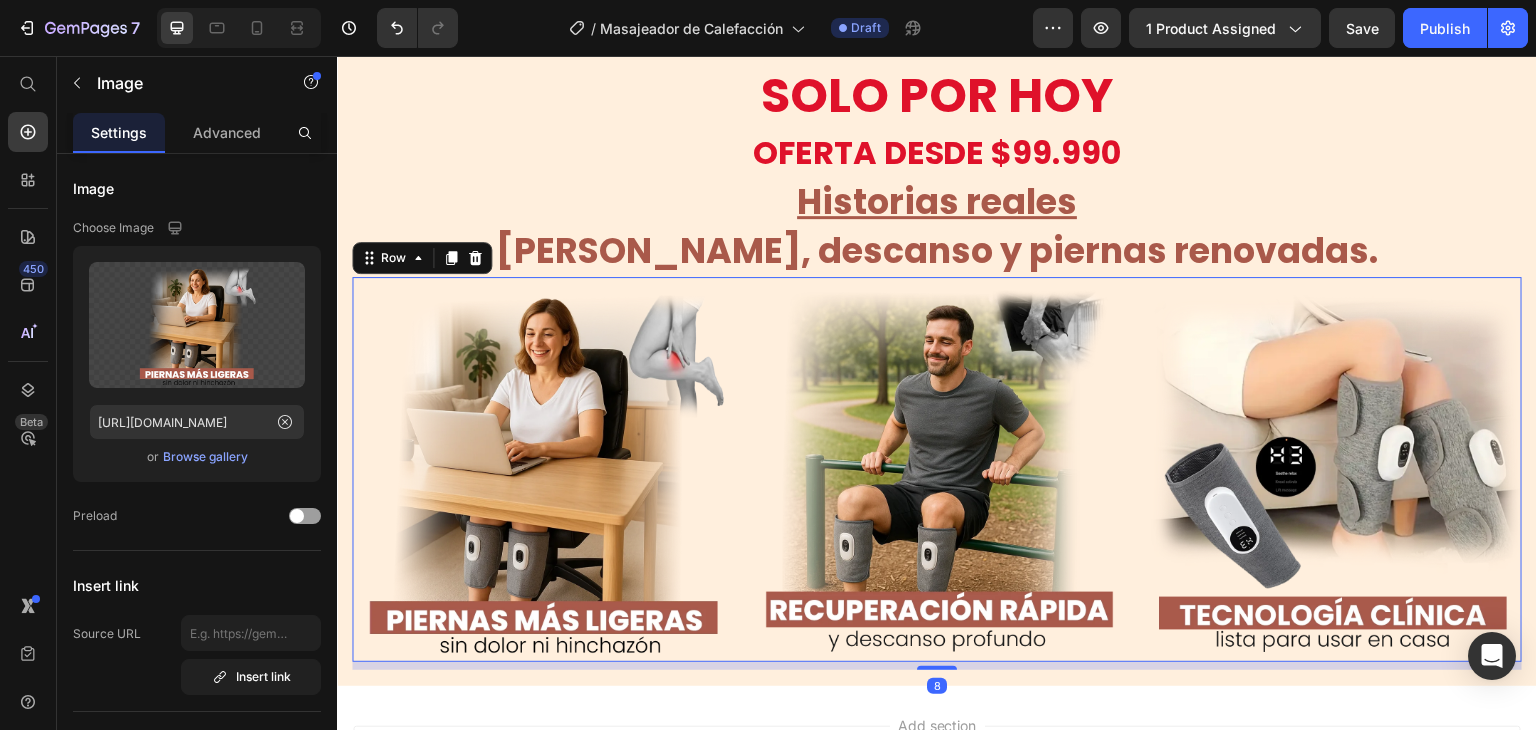 click on "Image Image Image Row   8" at bounding box center (937, 469) 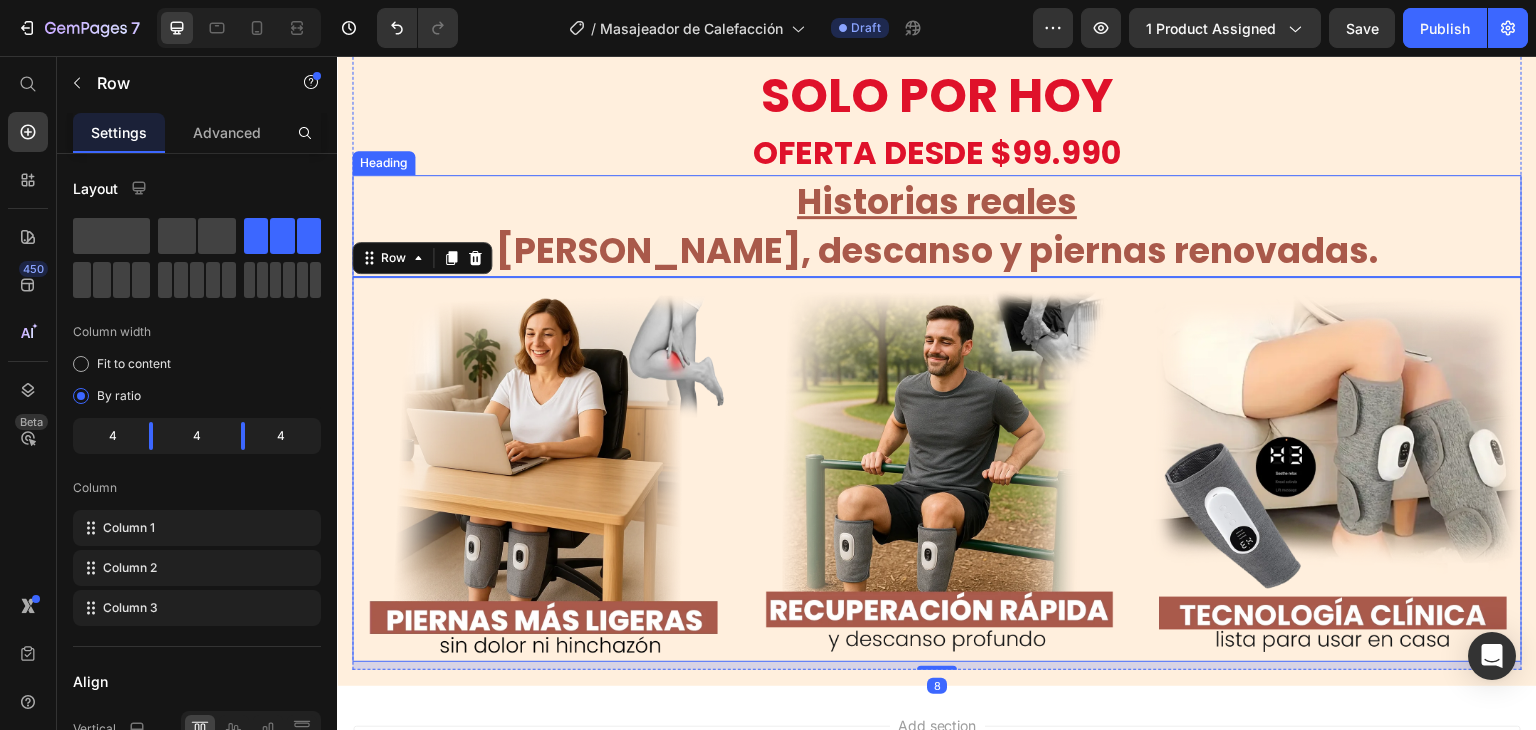 click on "Historias reales De alivio, descanso y piernas renovadas." at bounding box center [937, 226] 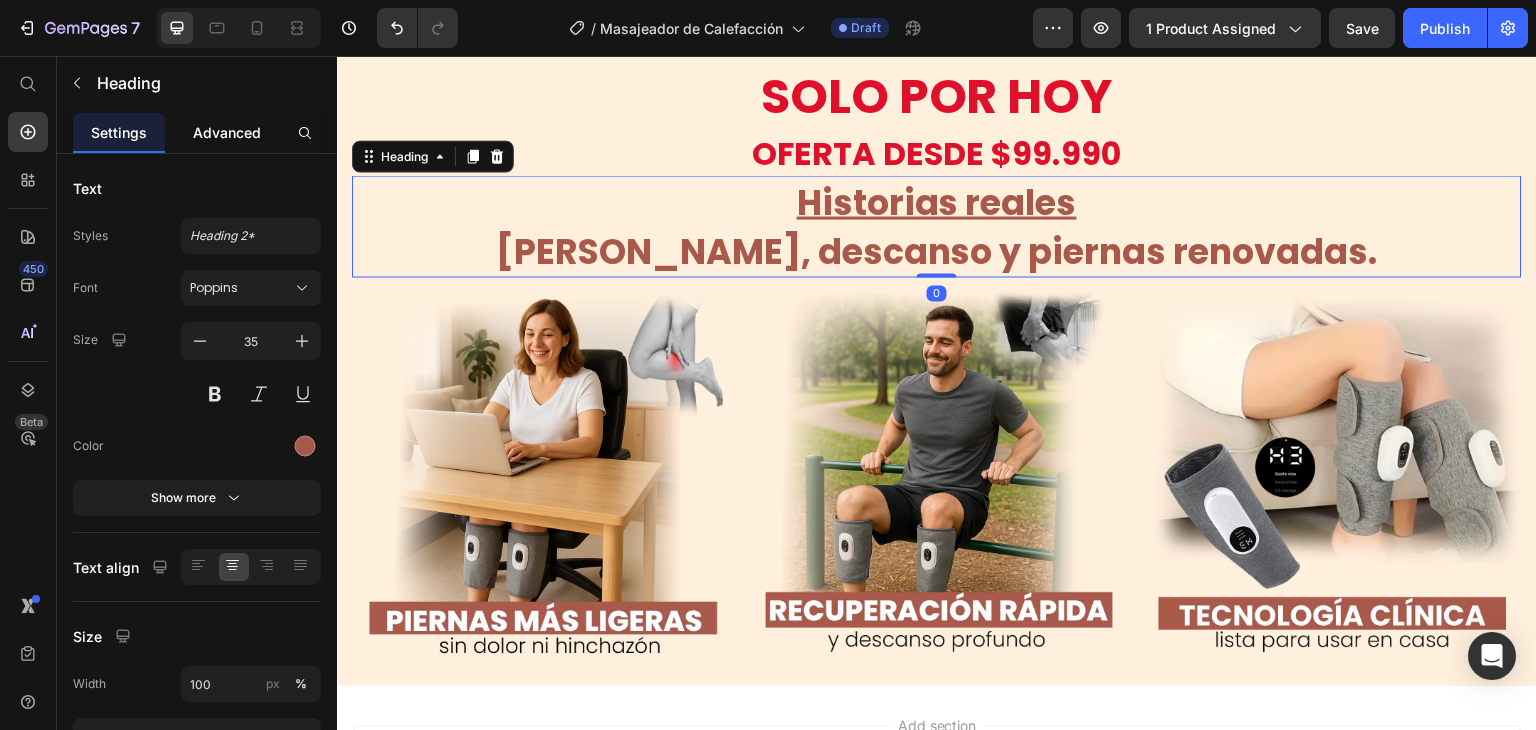 click on "Advanced" at bounding box center (227, 132) 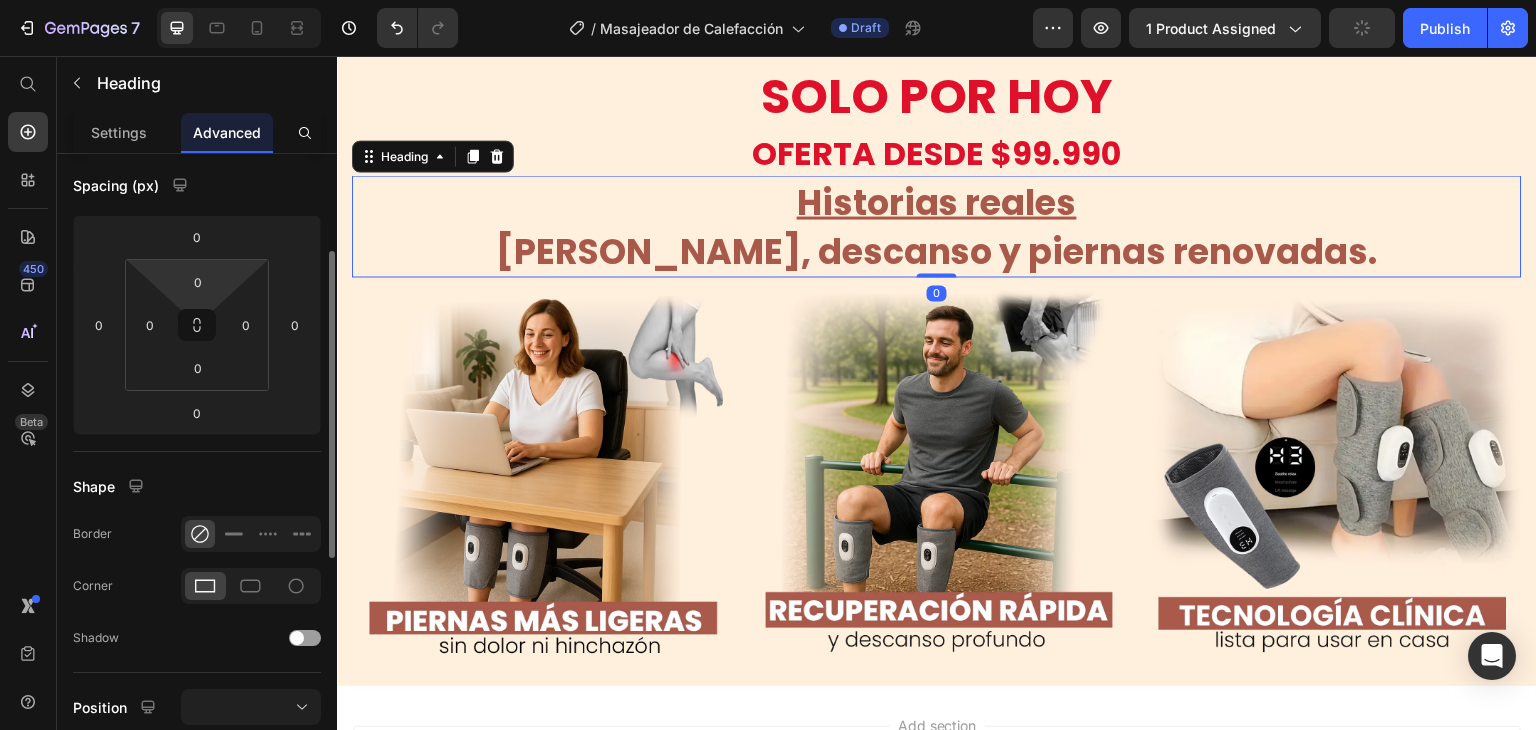 scroll, scrollTop: 300, scrollLeft: 0, axis: vertical 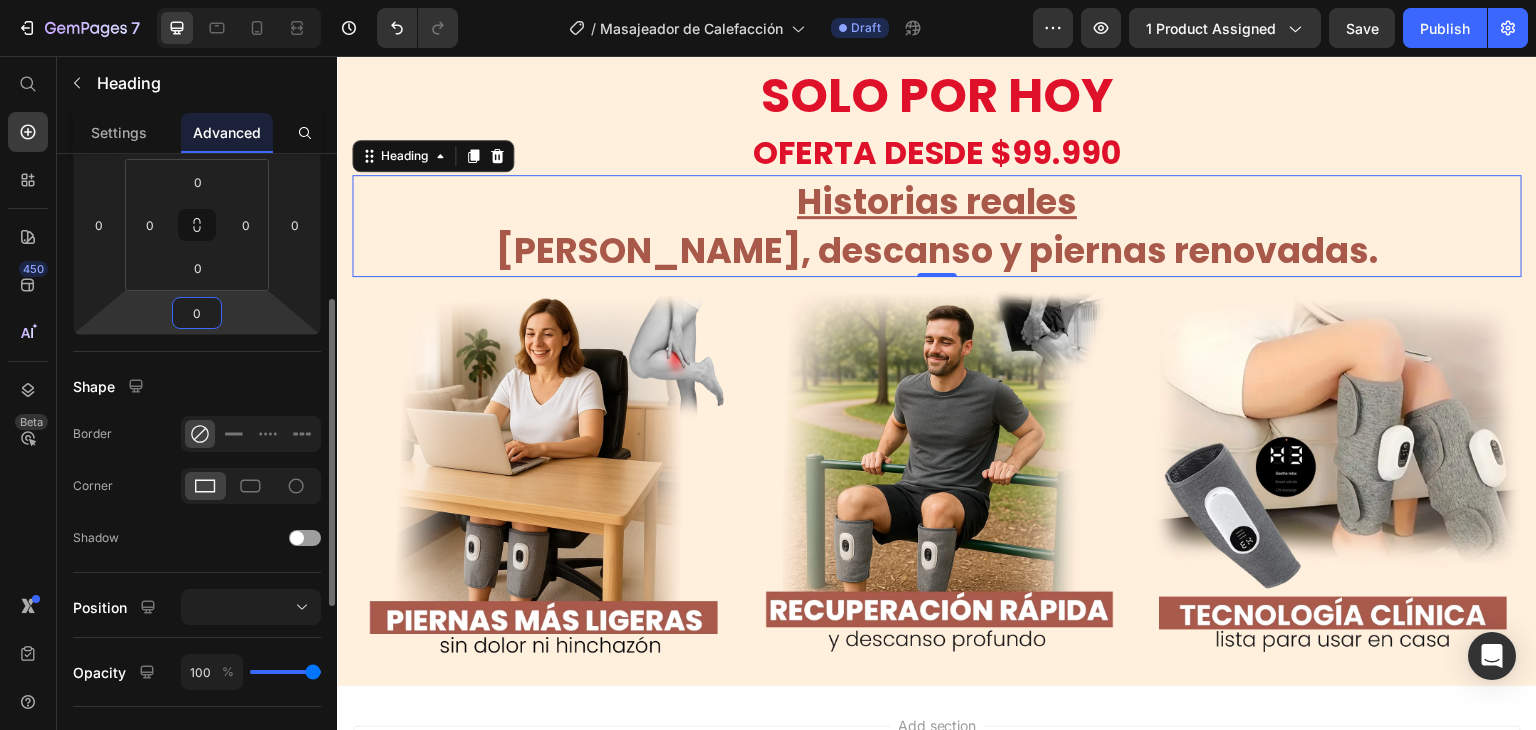 click on "0" at bounding box center [197, 313] 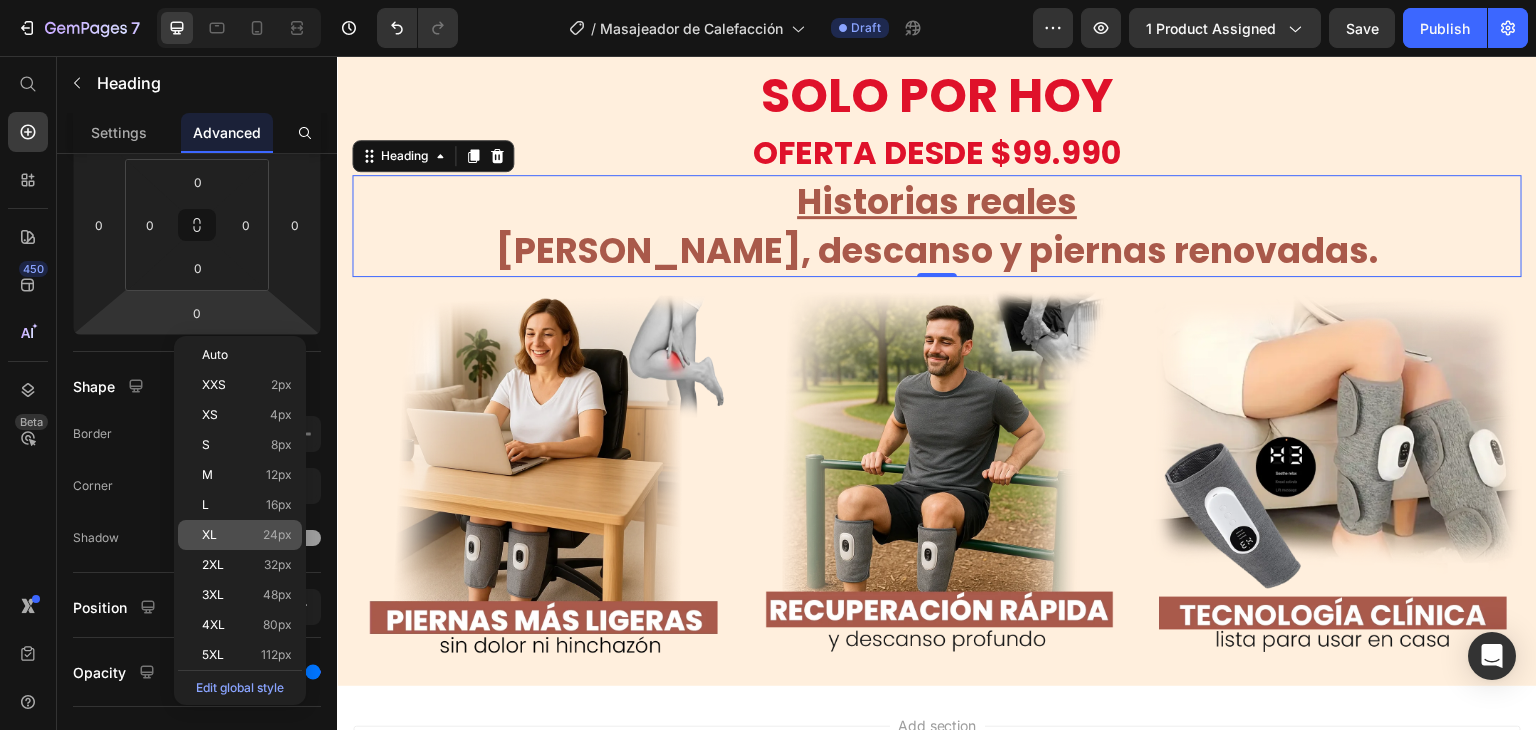 click on "XL 24px" at bounding box center (247, 535) 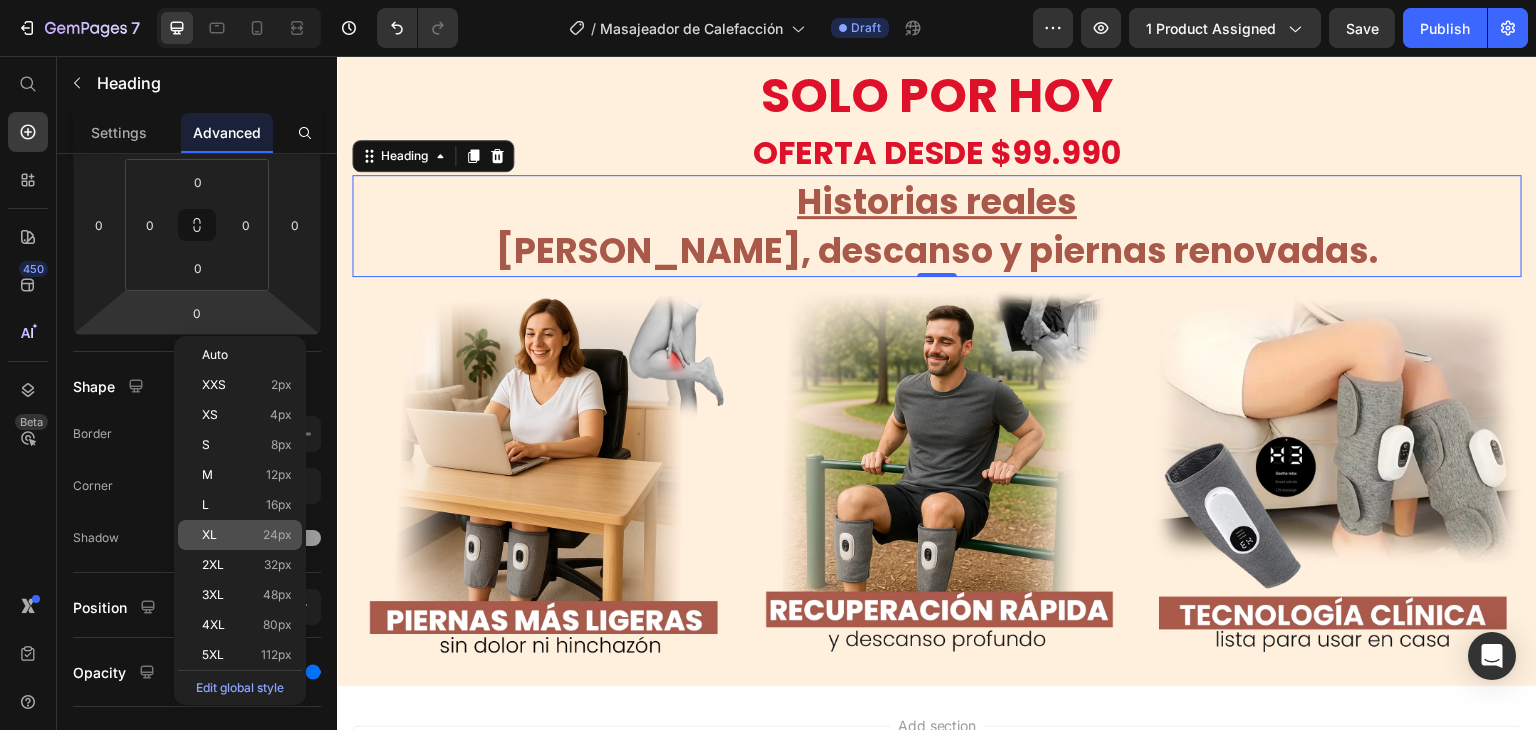 type on "24" 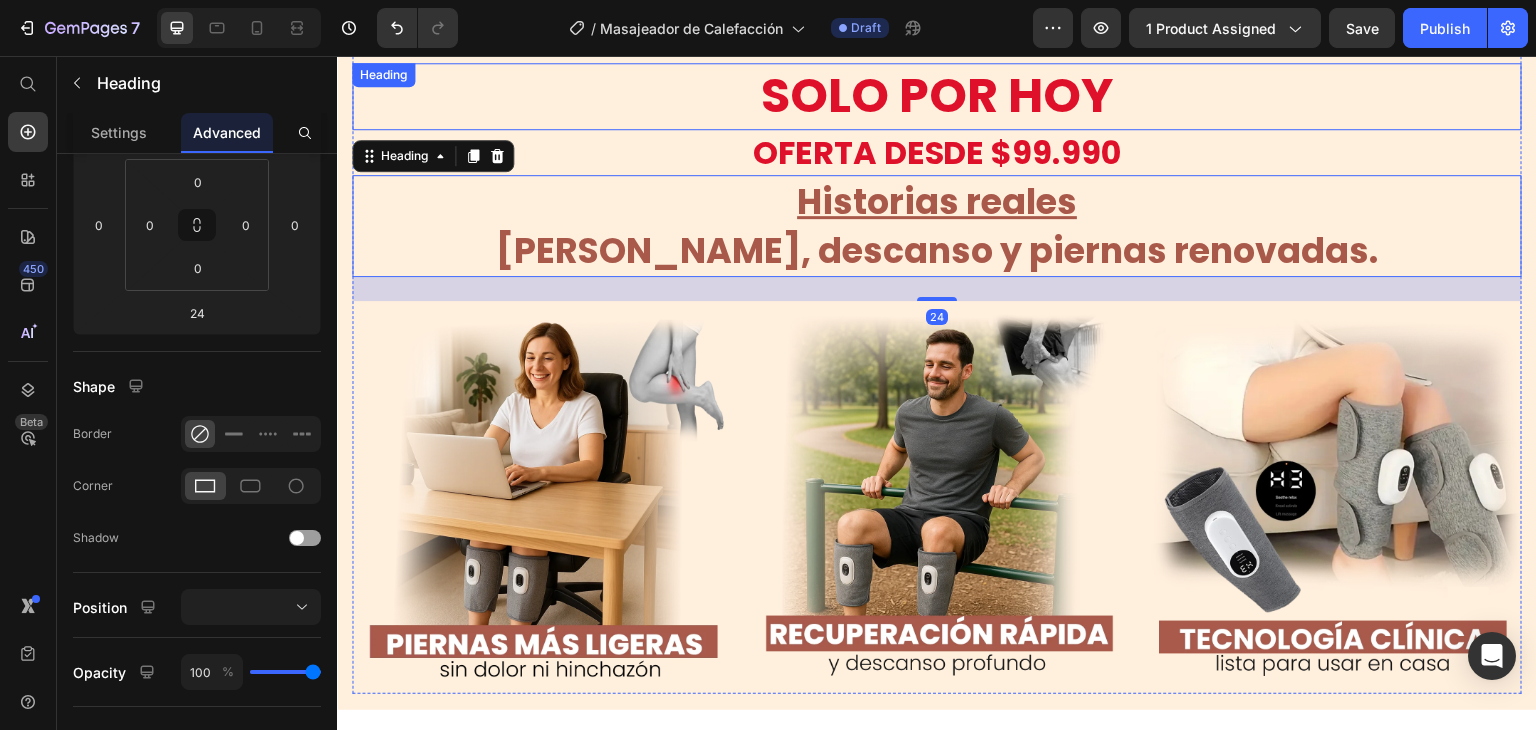 click on "SOLO POR HOY" at bounding box center [937, 96] 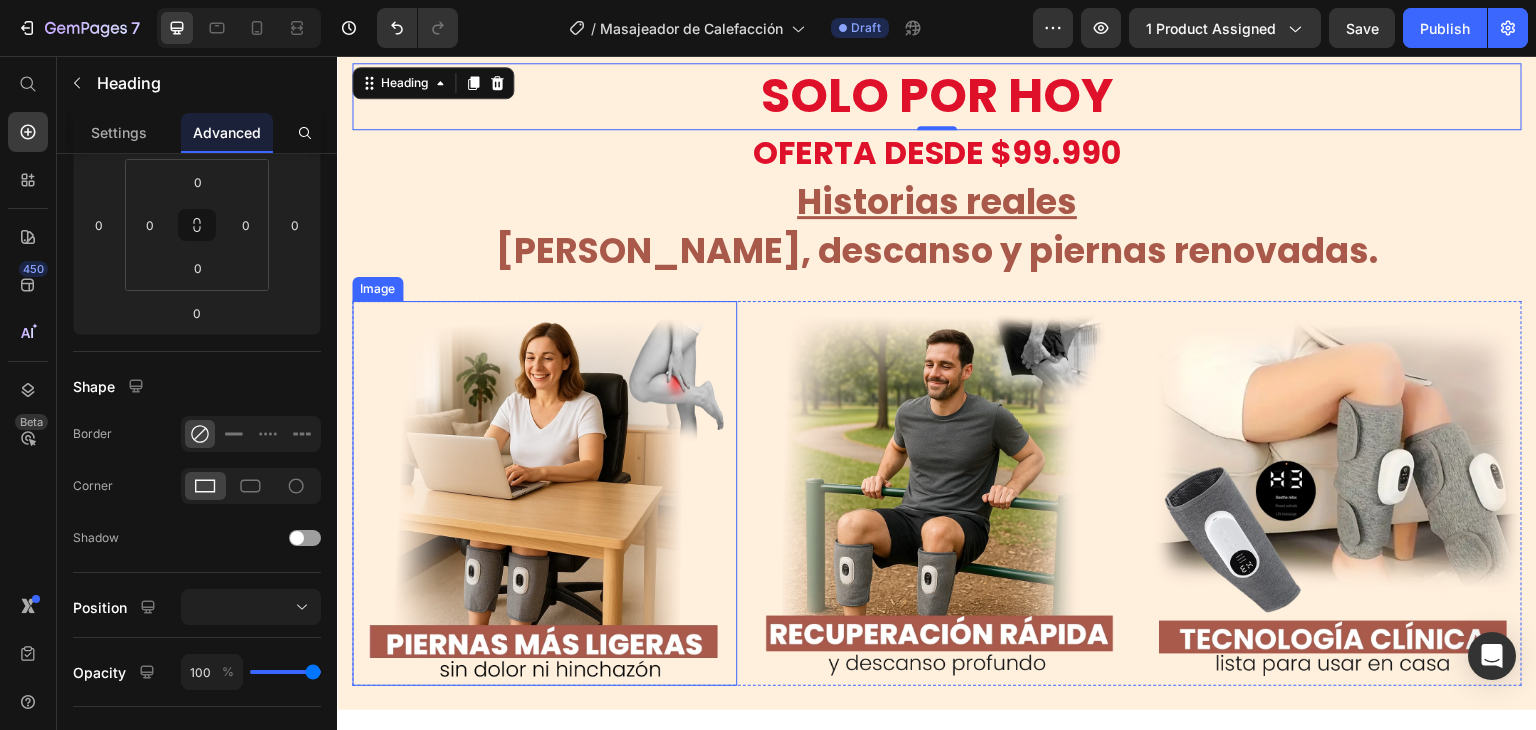 click at bounding box center [544, 493] 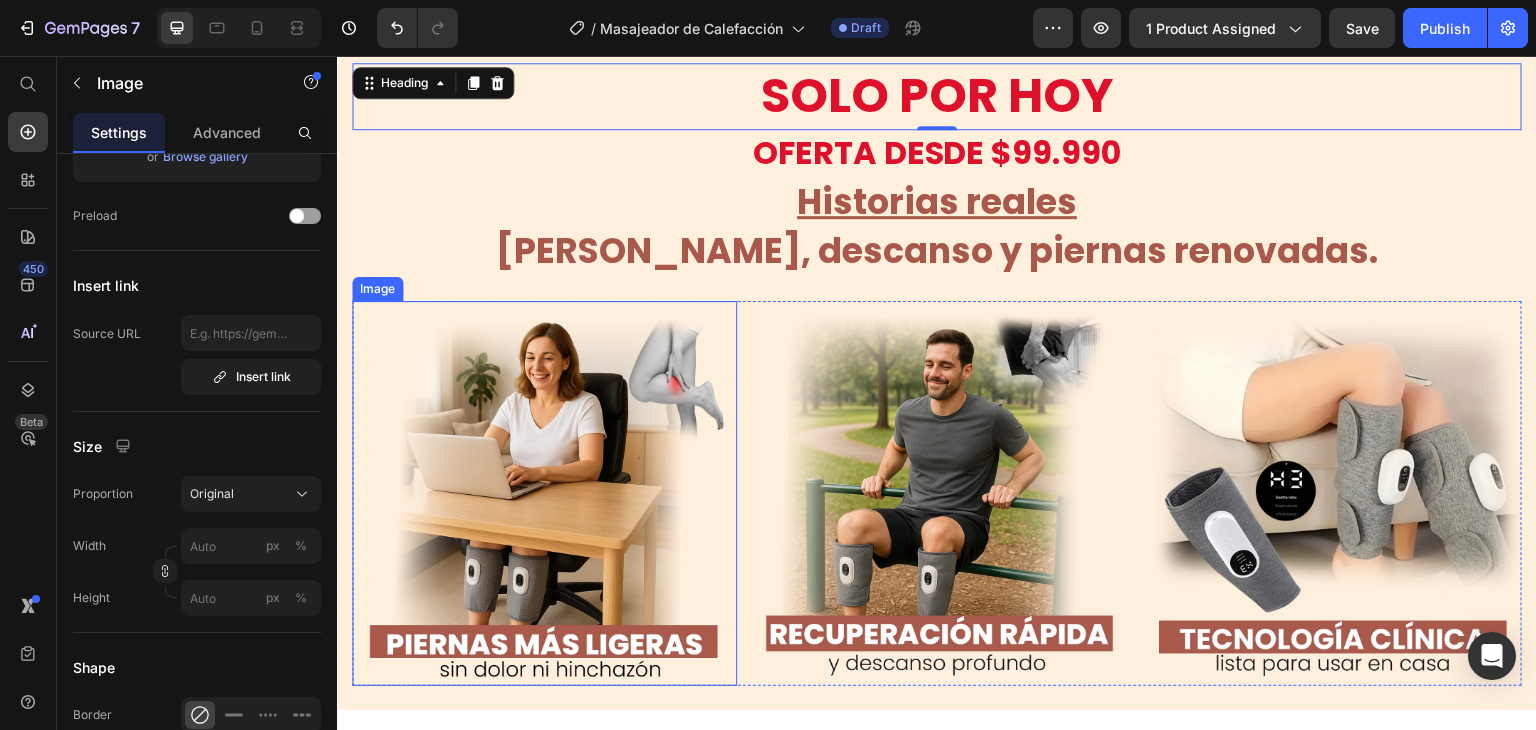scroll, scrollTop: 0, scrollLeft: 0, axis: both 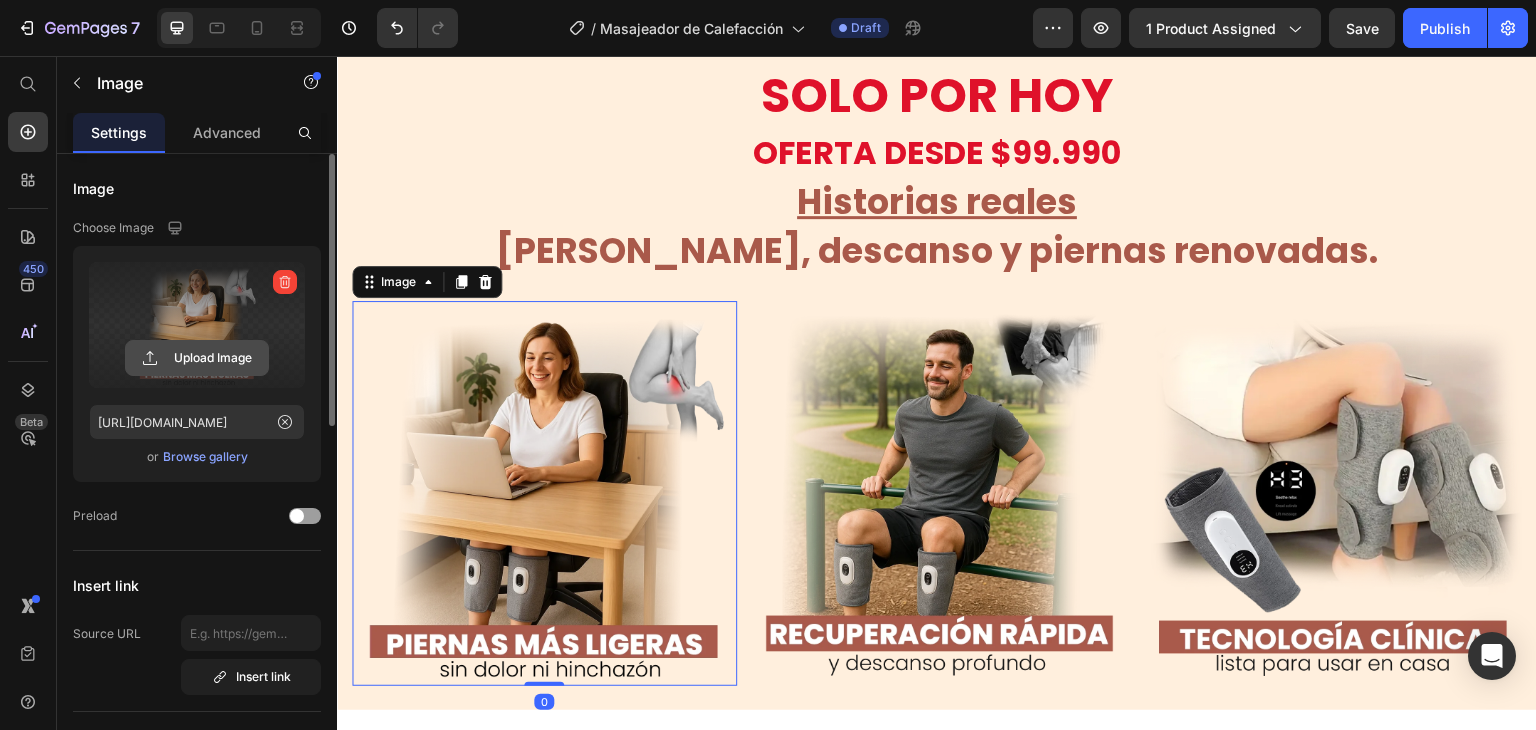click 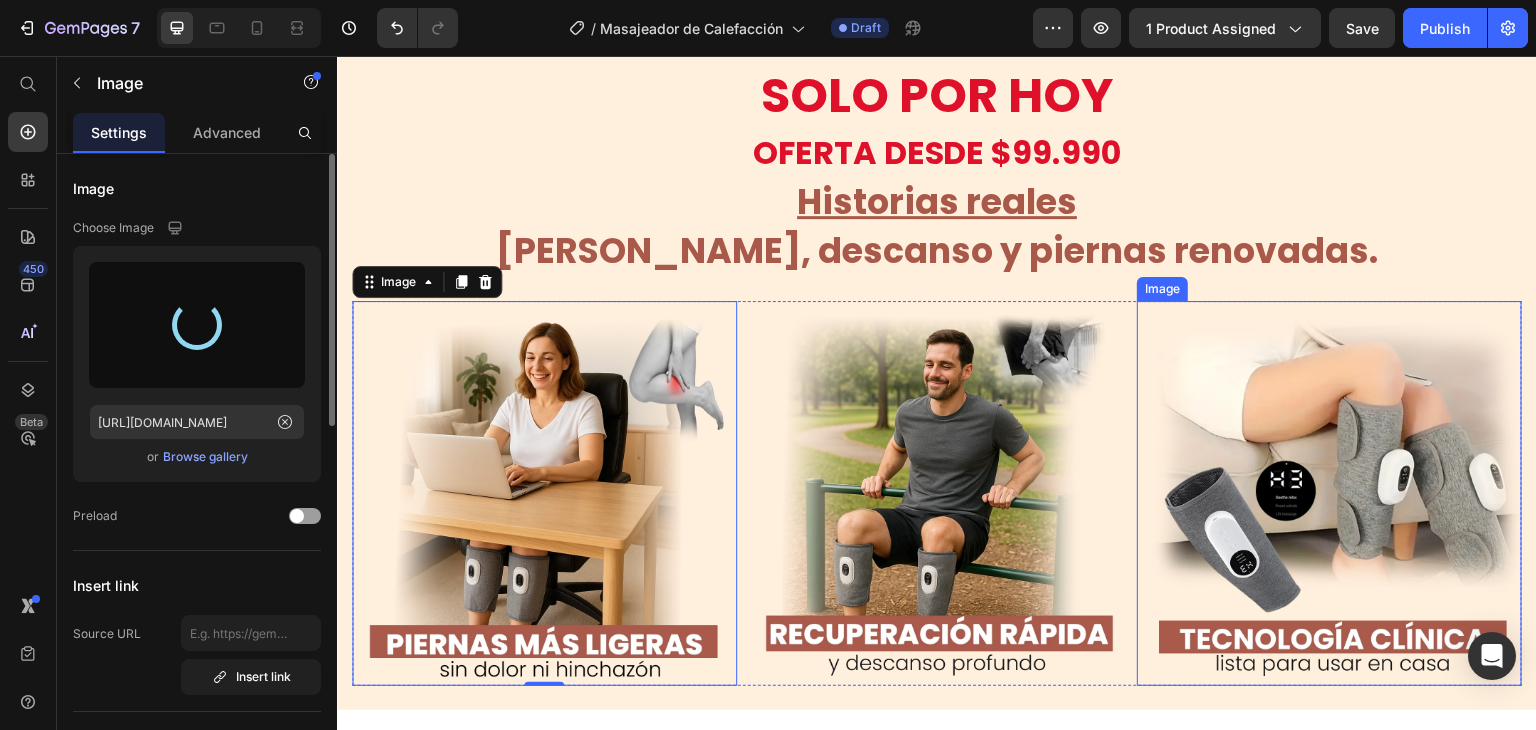 type on "[URL][DOMAIN_NAME]" 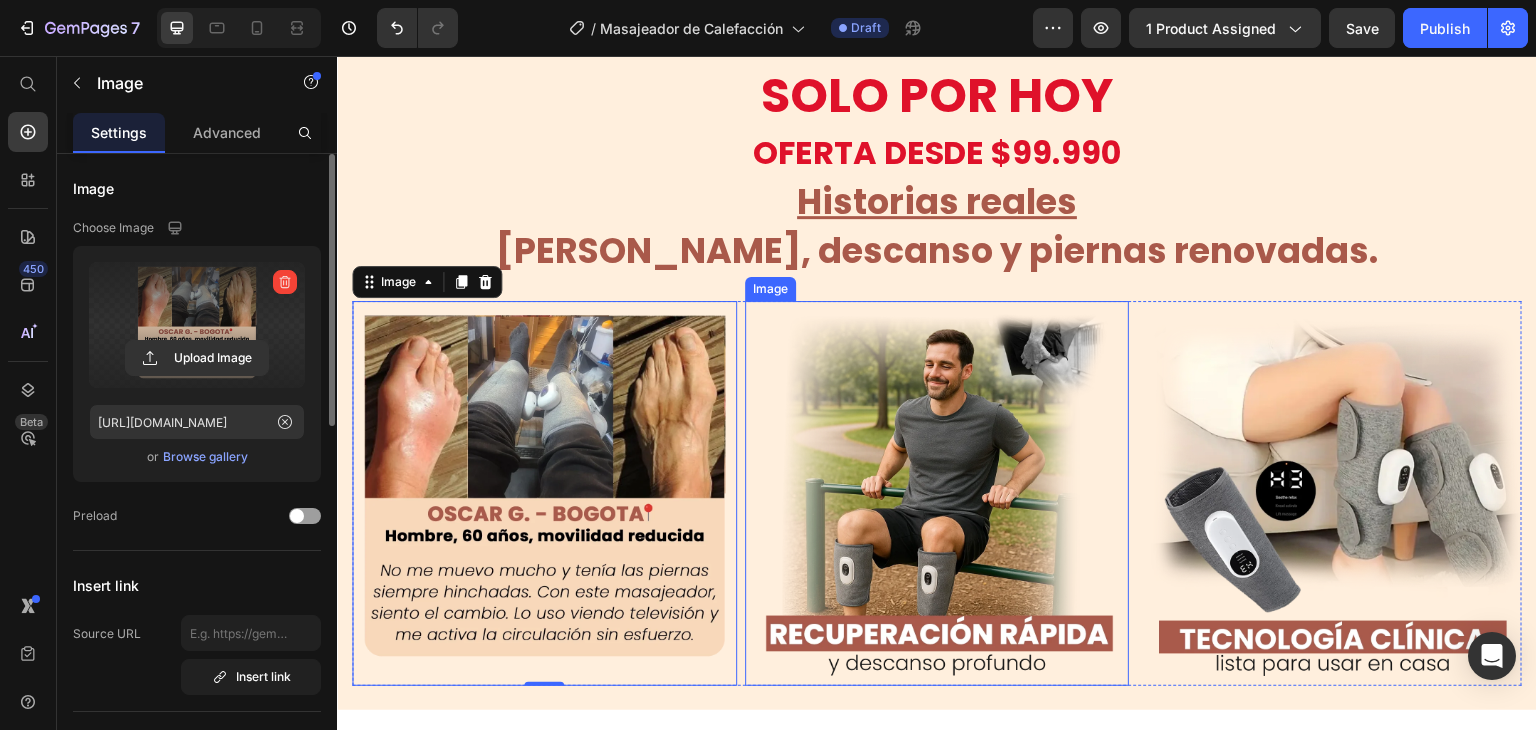 click at bounding box center [937, 493] 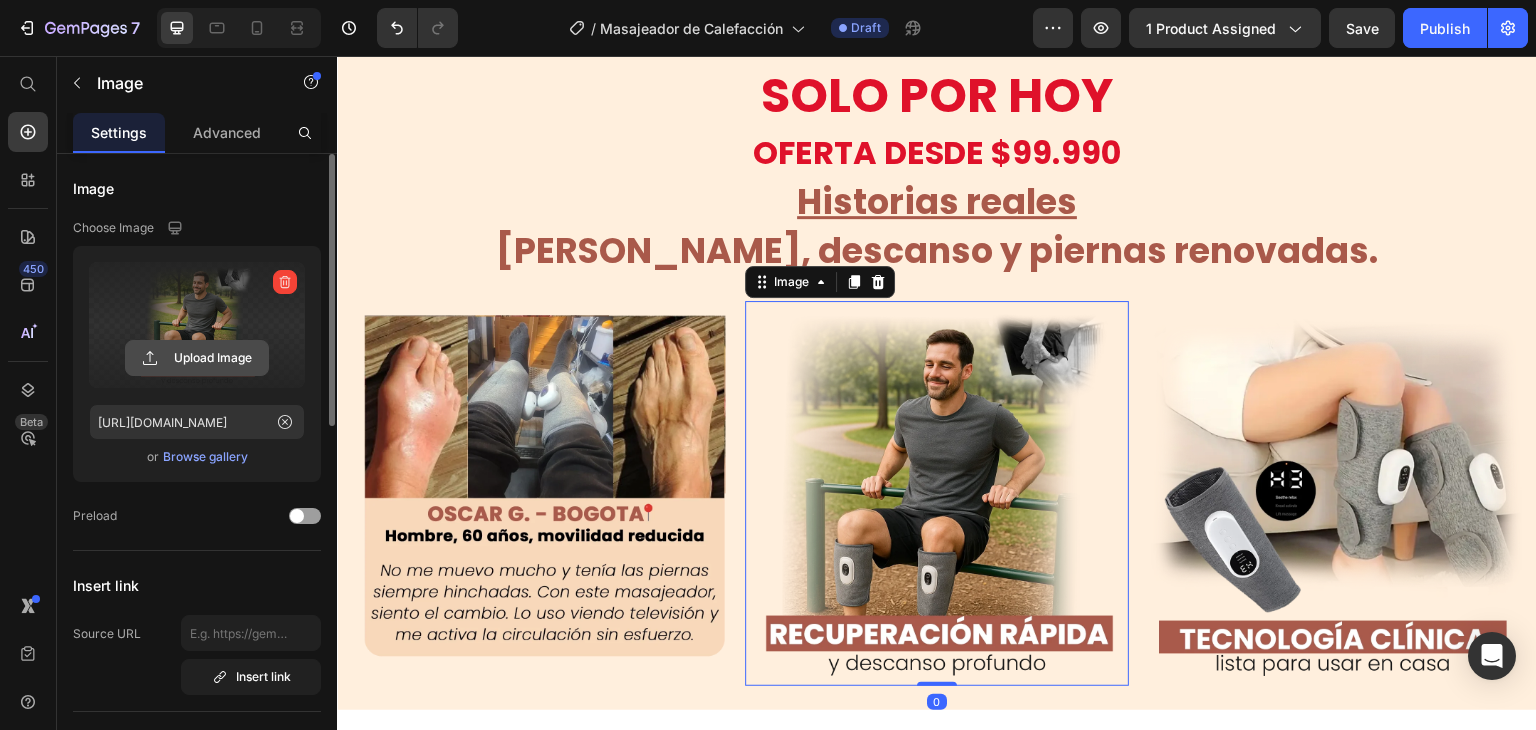 click 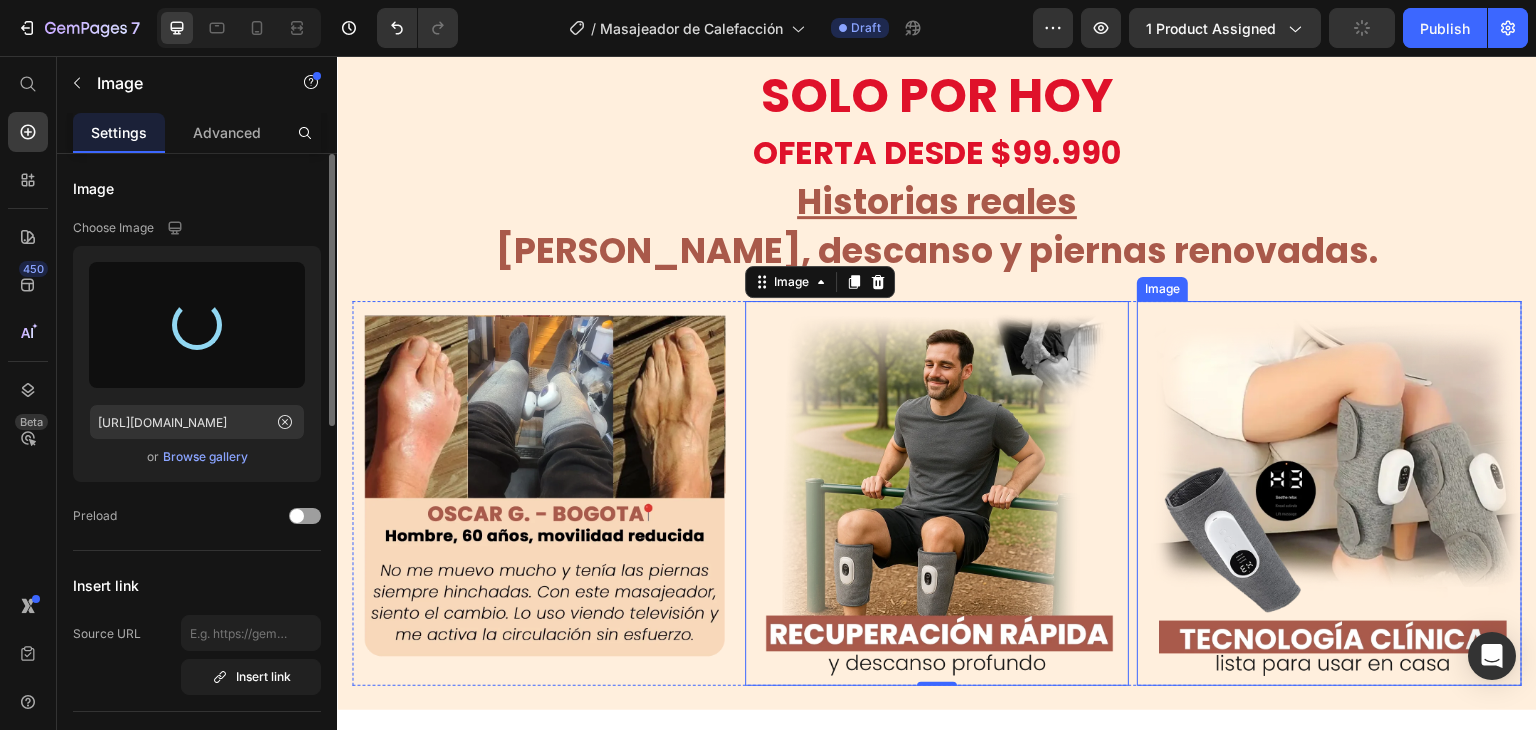 type on "[URL][DOMAIN_NAME]" 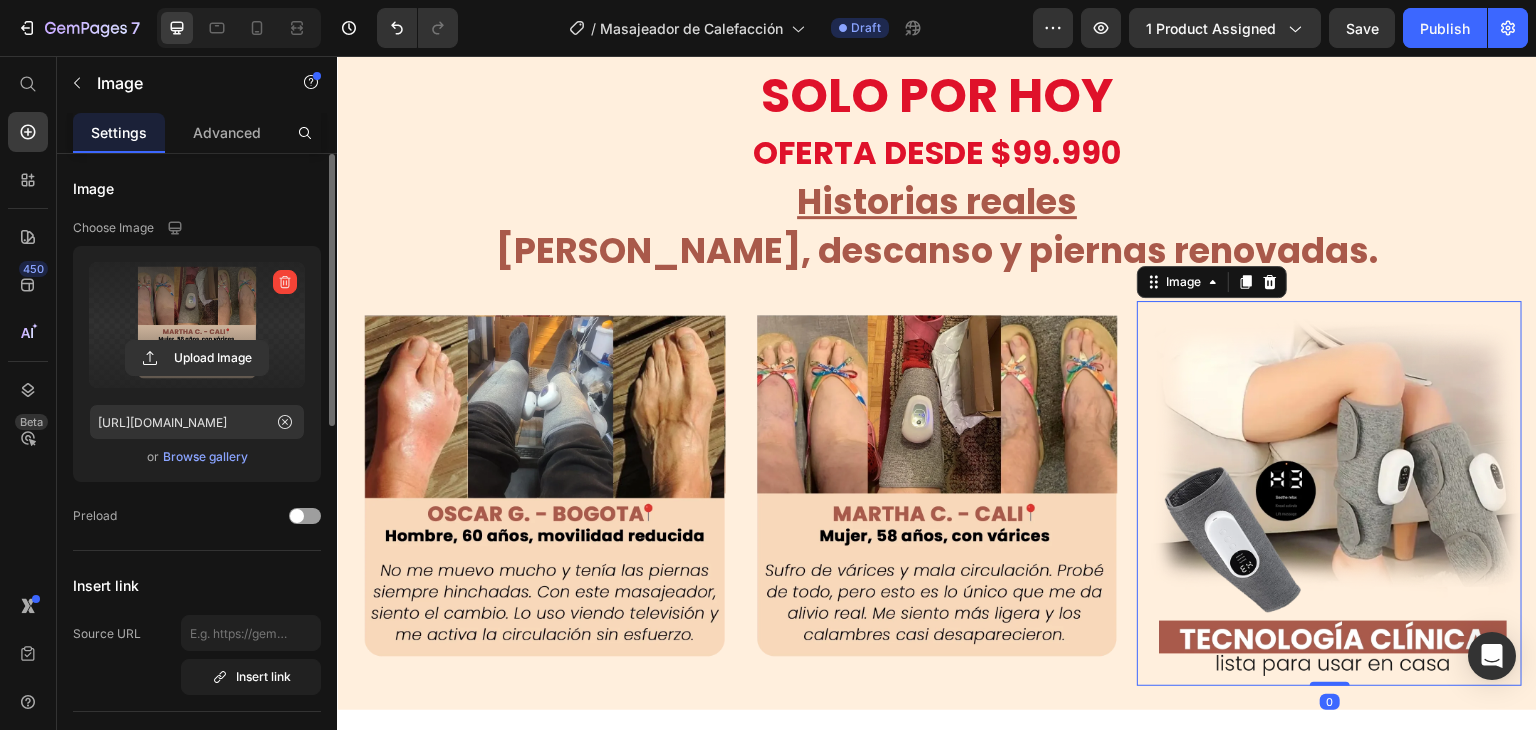 click at bounding box center [1329, 493] 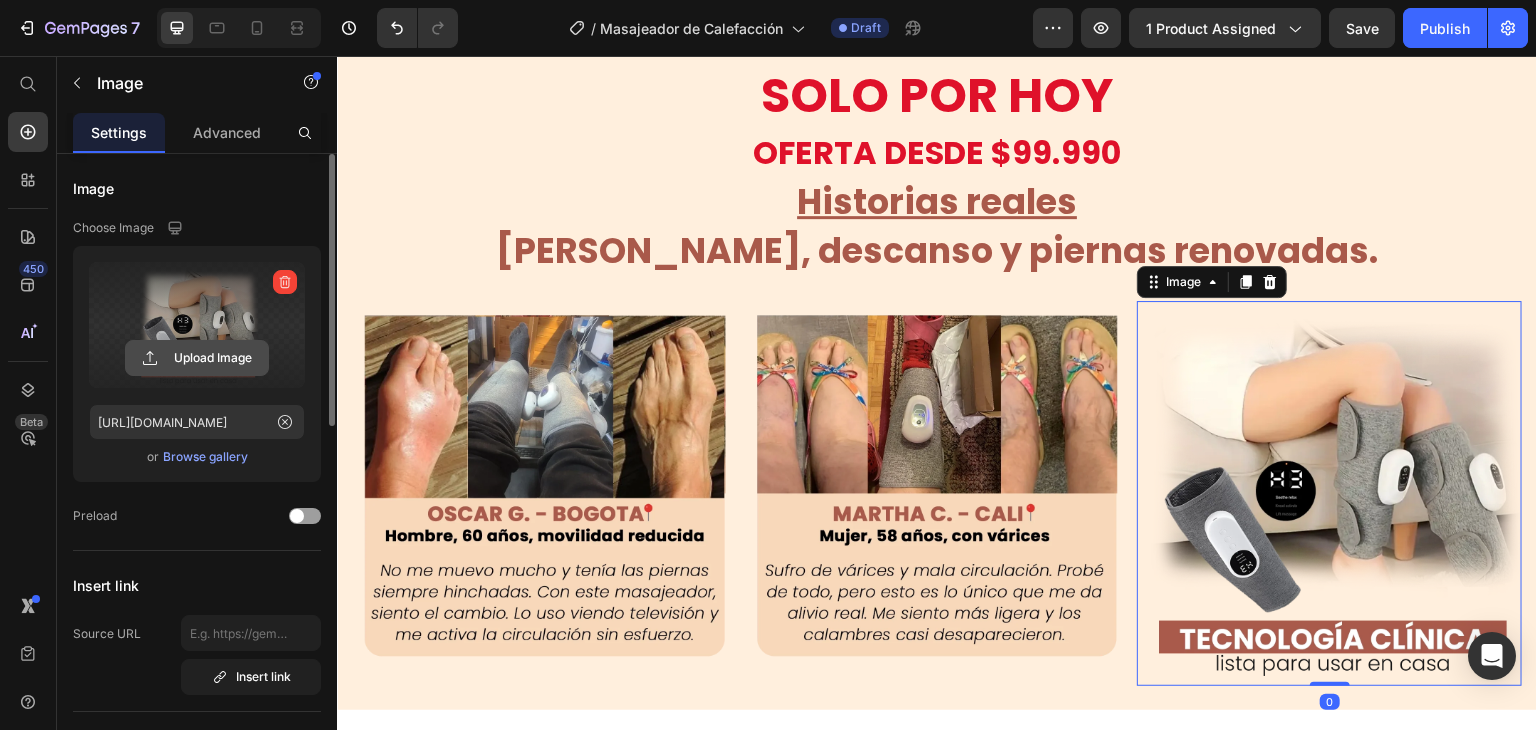 click 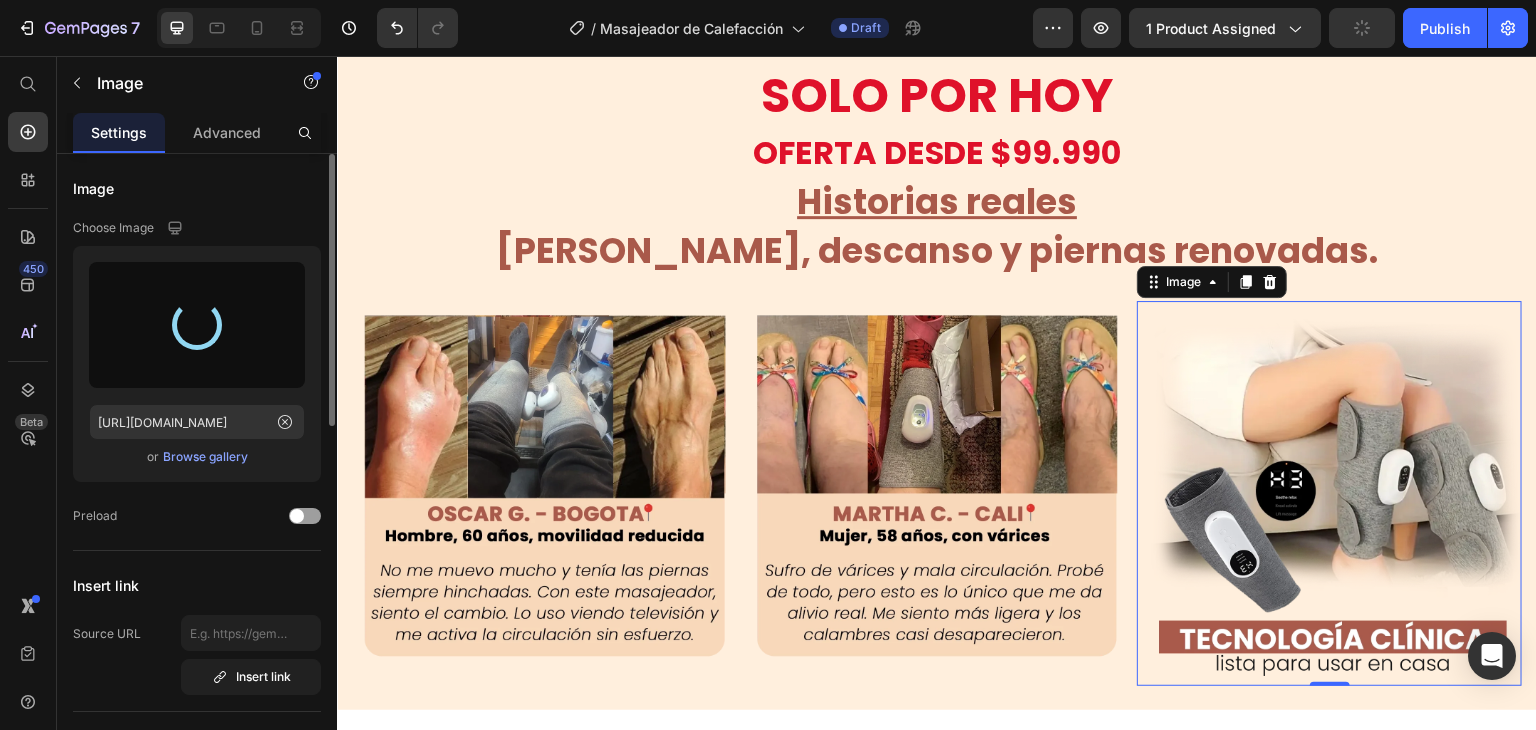 type on "[URL][DOMAIN_NAME]" 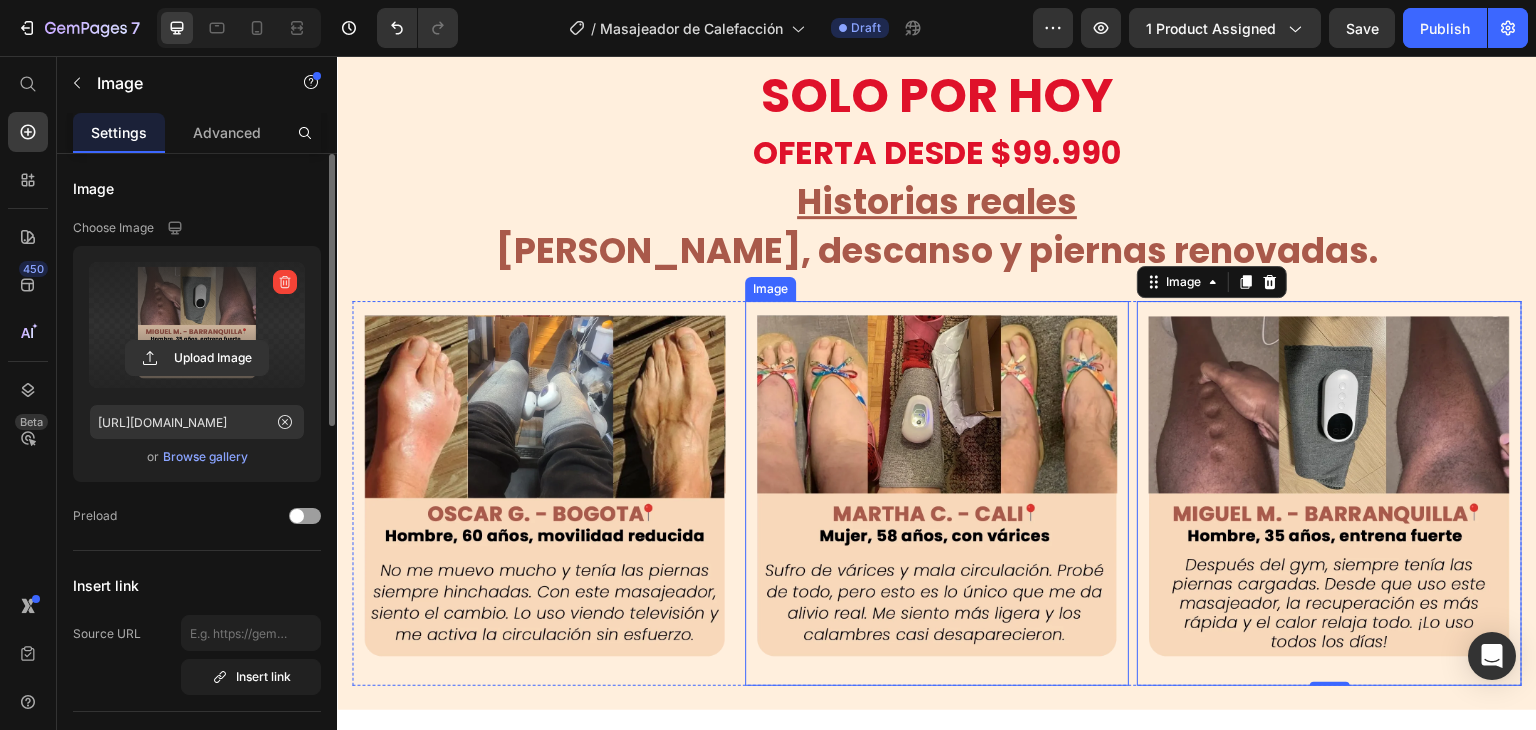 scroll, scrollTop: 5376, scrollLeft: 0, axis: vertical 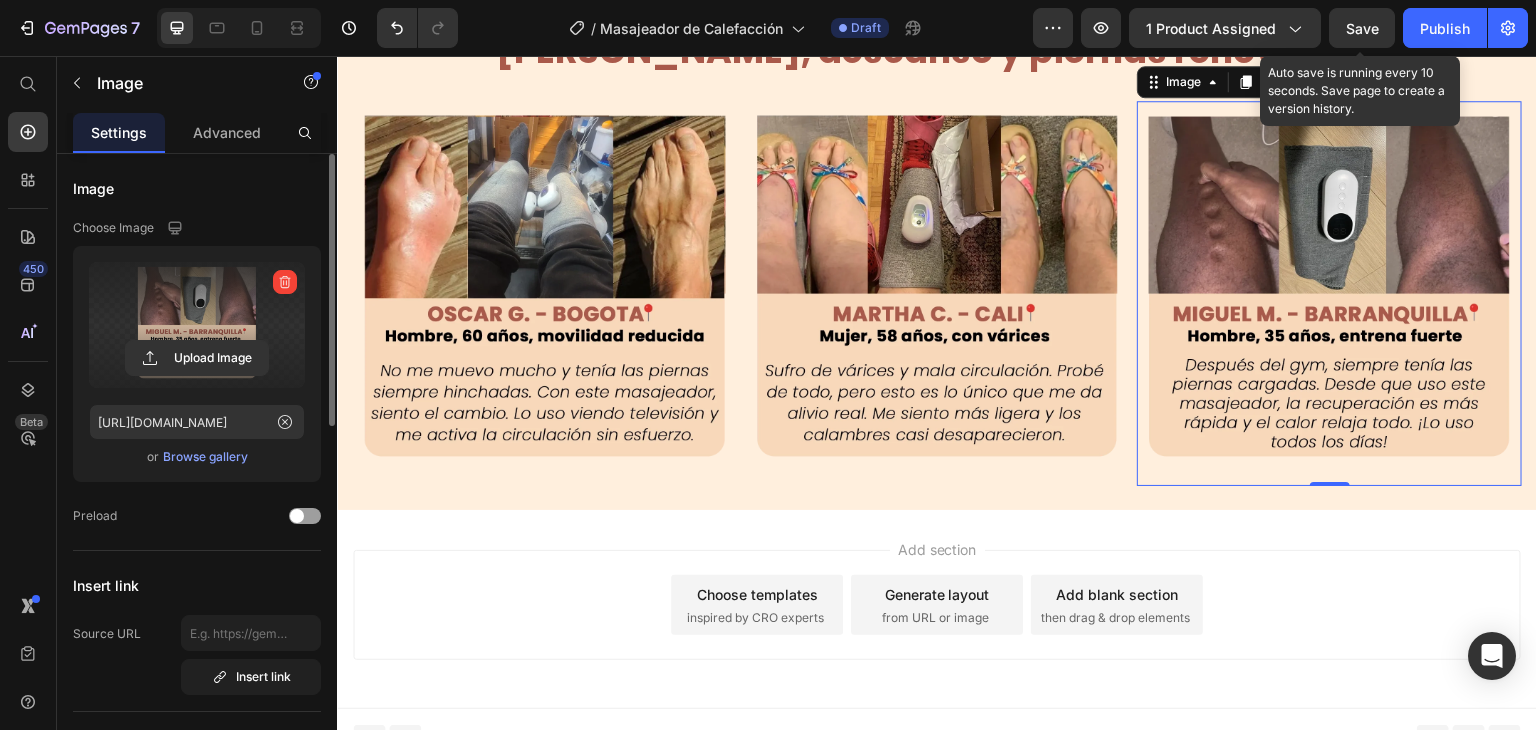 click on "Save" at bounding box center [1362, 28] 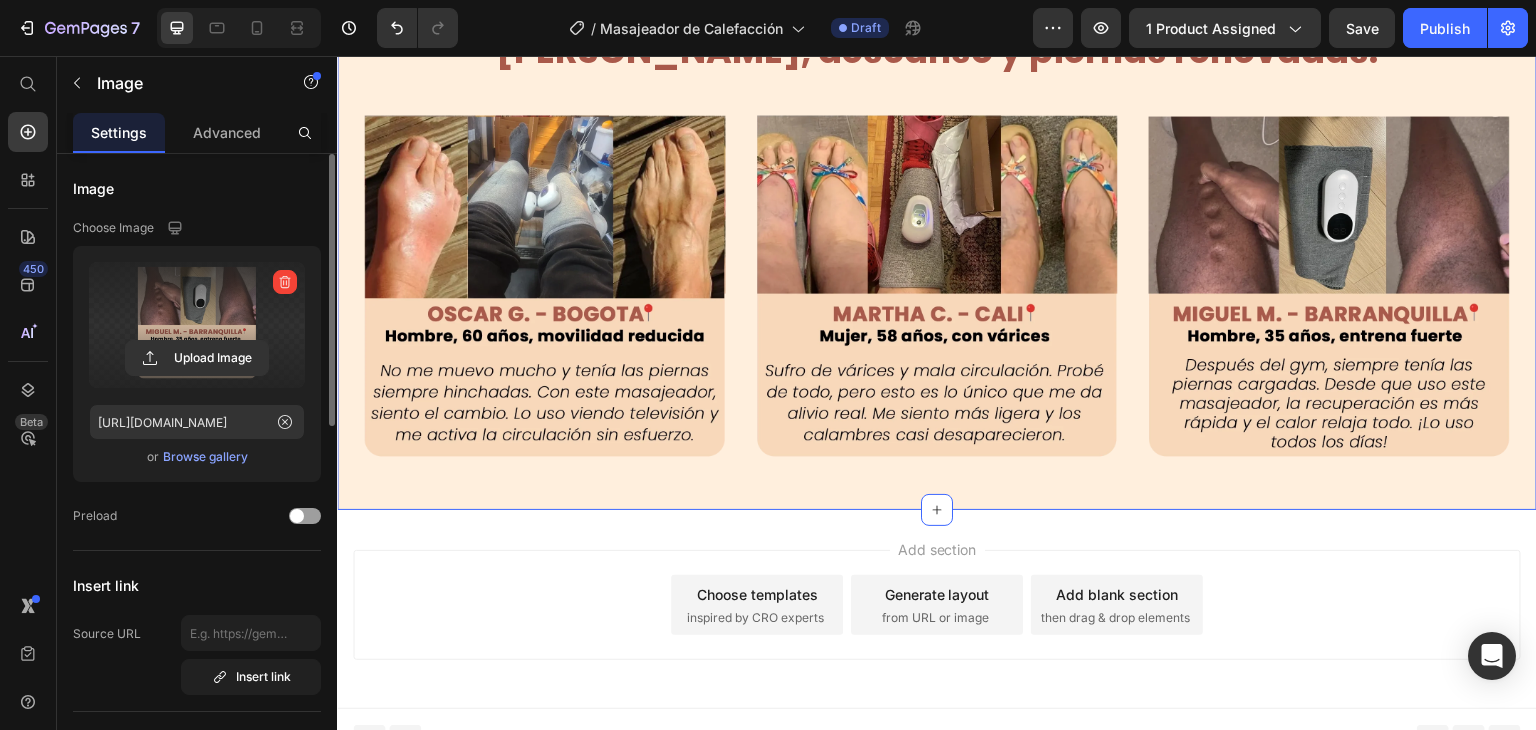 click on "Image Image Row  Nuestro Masajeador  te ofrece: Text Block Image Image Row
Obtener 50% de Descuento
Solo por [DATE]!
Custom Code Row Image Image Row
Obtener 50% de Descuento
Solo por [DATE]!
Custom Code SOLO POR [DATE] Heading OFERTA DESDE $99.990 Heading Historias reales De alivio, descanso y piernas renovadas. Heading Image Image Image Row Row Section 3   You can create reusable sections Create Theme Section AI Content Write with [PERSON_NAME] What would you like to describe here? Tone and Voice Persuasive Product Show more Generate" at bounding box center (937, -849) 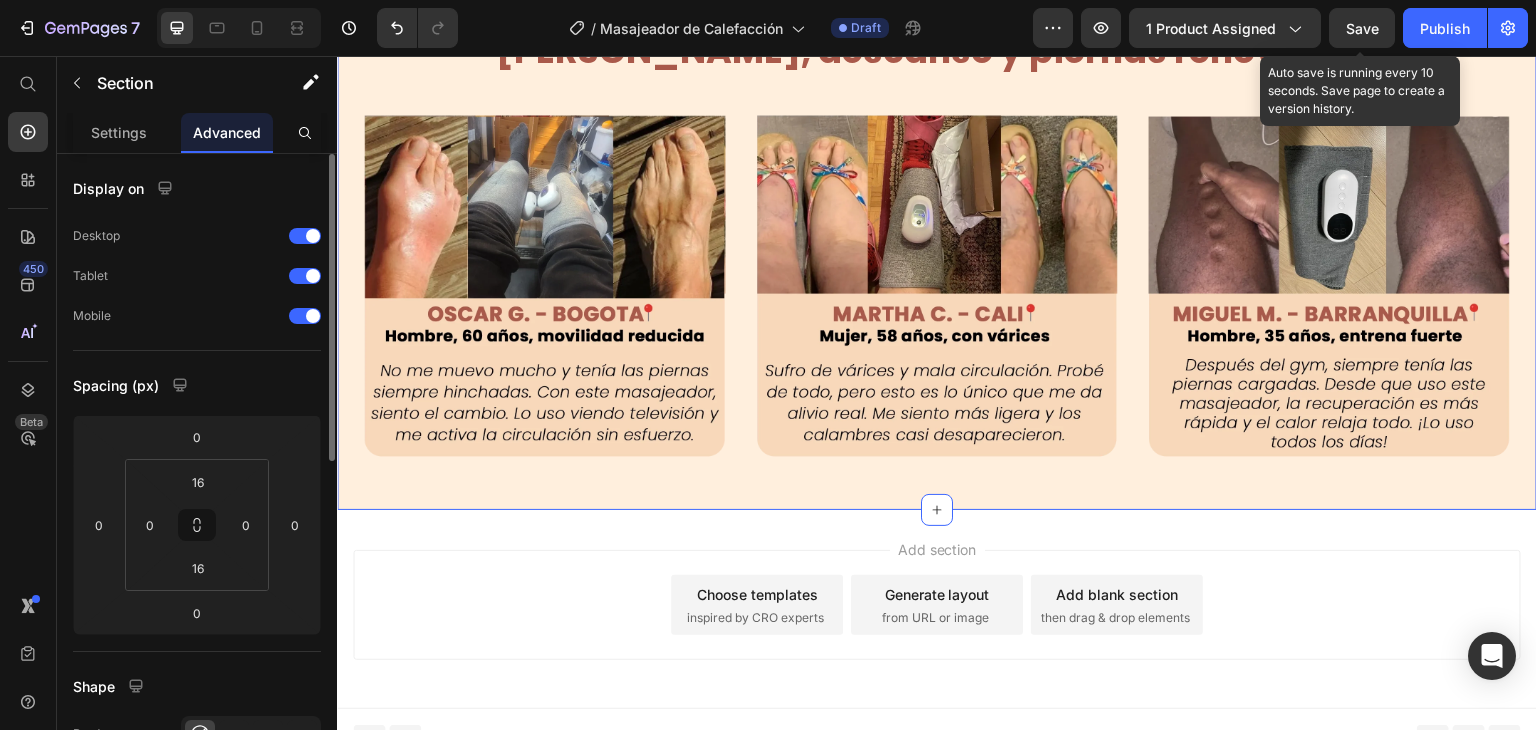 click on "Save" at bounding box center (1362, 28) 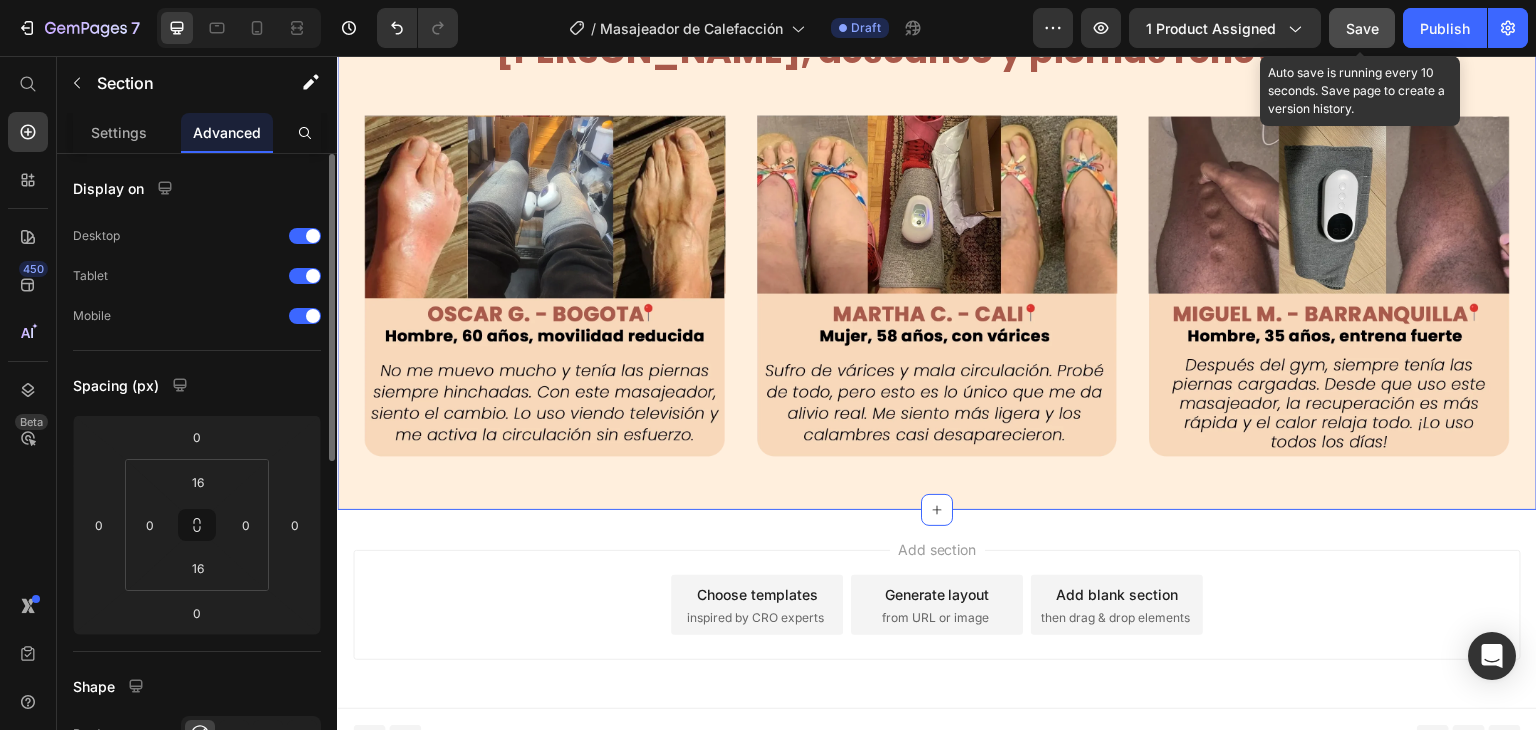 click on "Save" 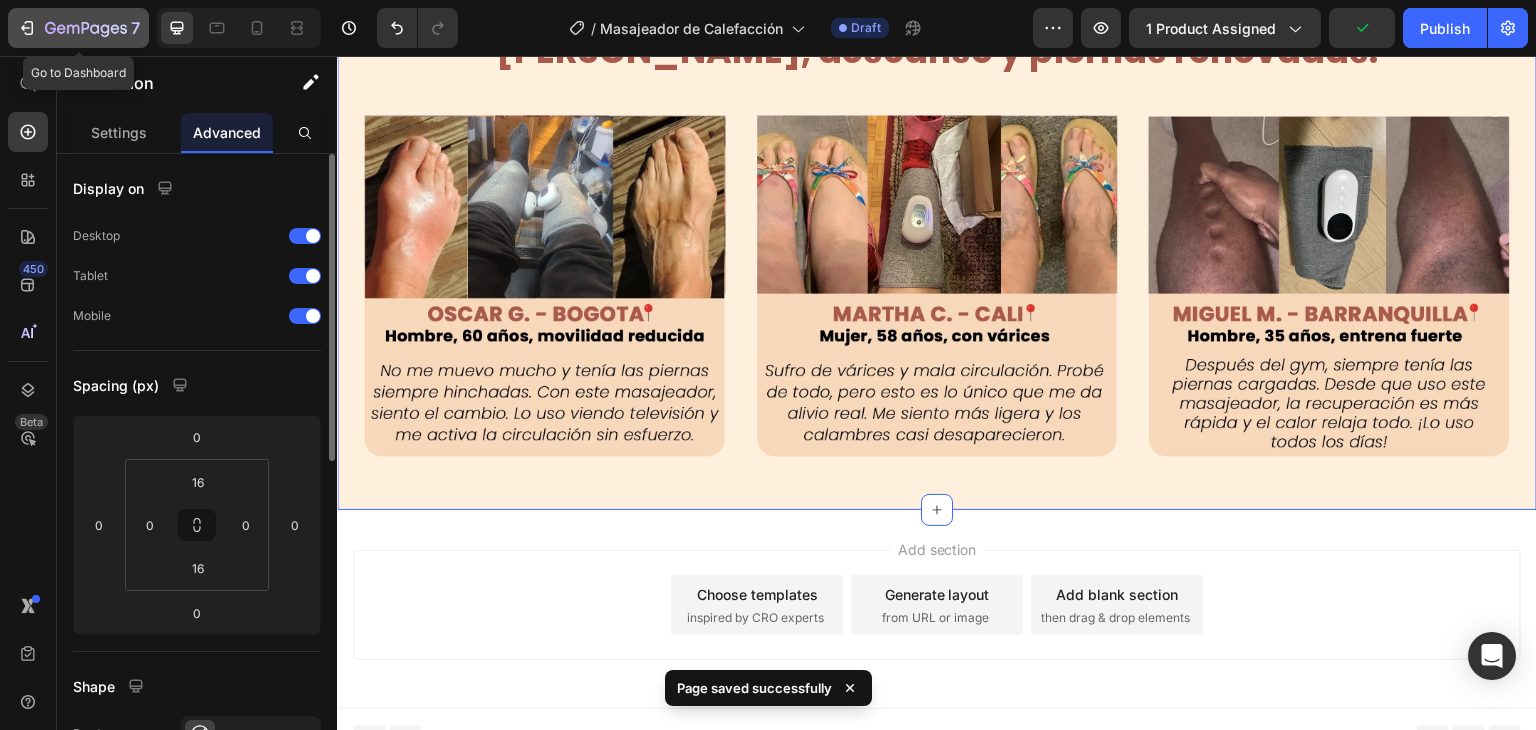 click 